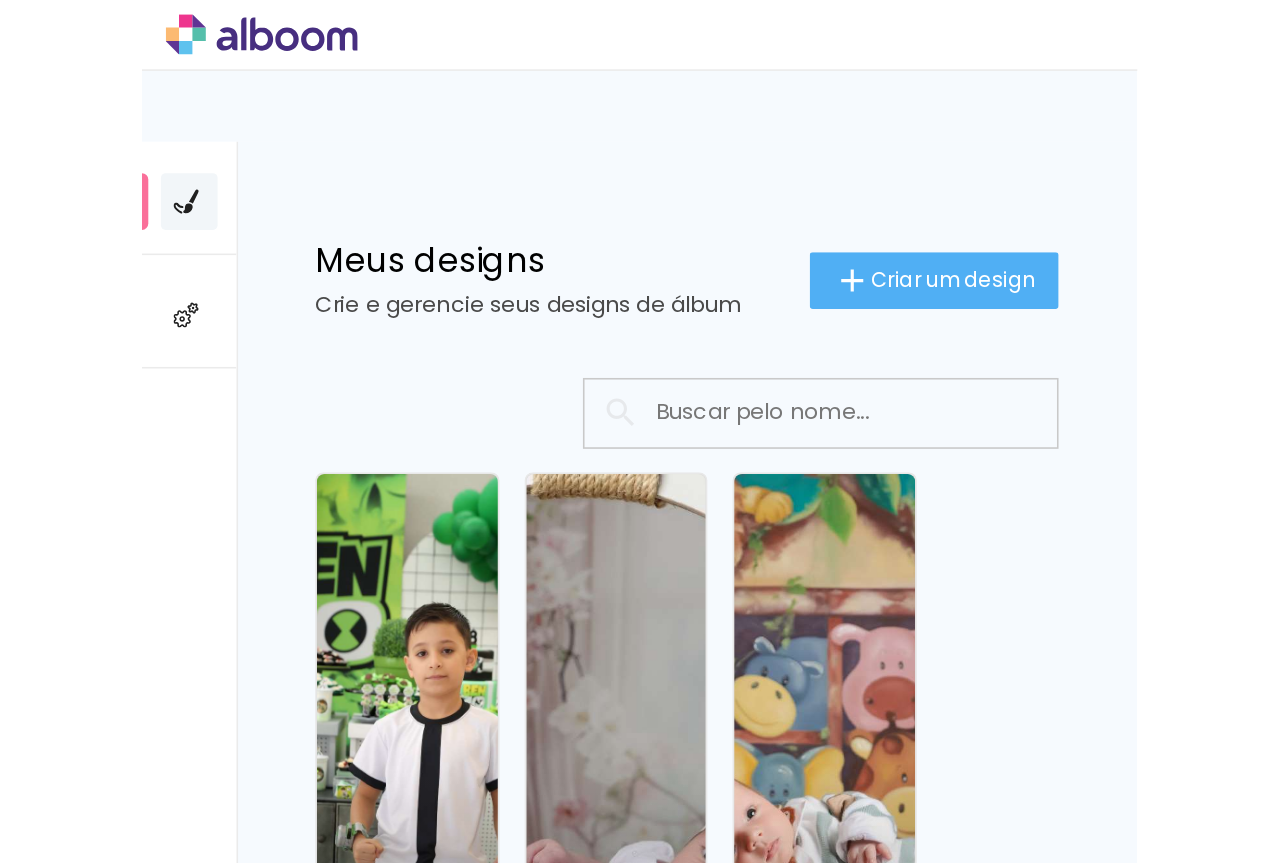 scroll, scrollTop: 0, scrollLeft: 0, axis: both 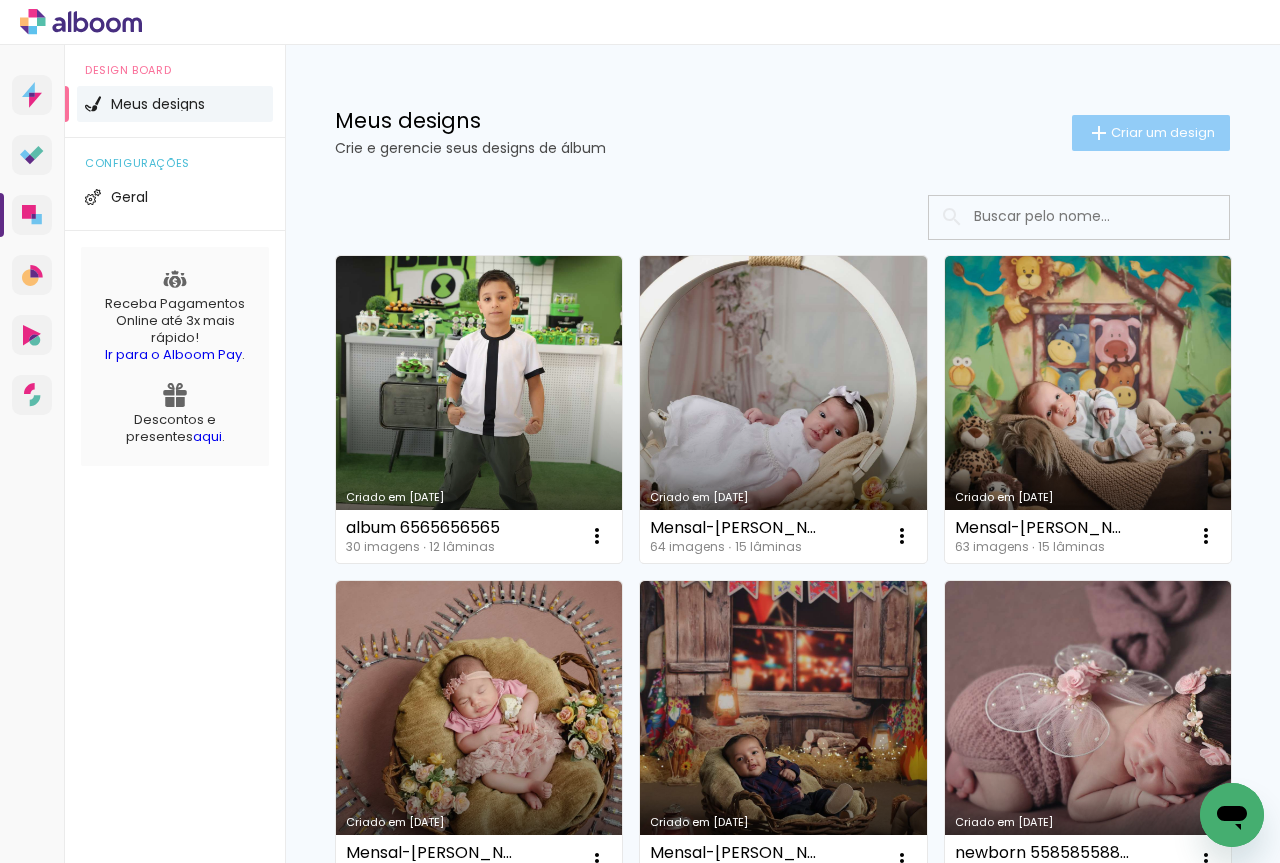 click on "Criar um design" 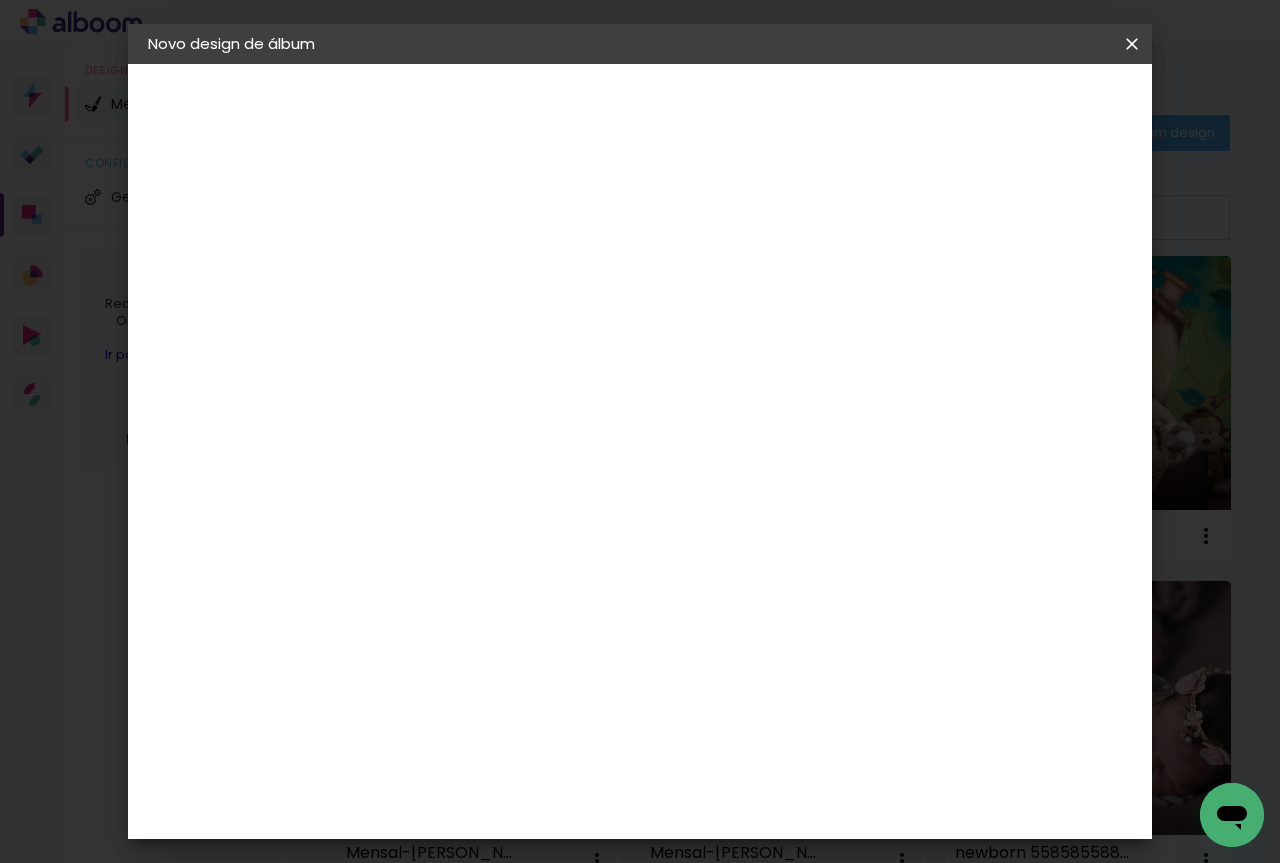 click at bounding box center (475, 268) 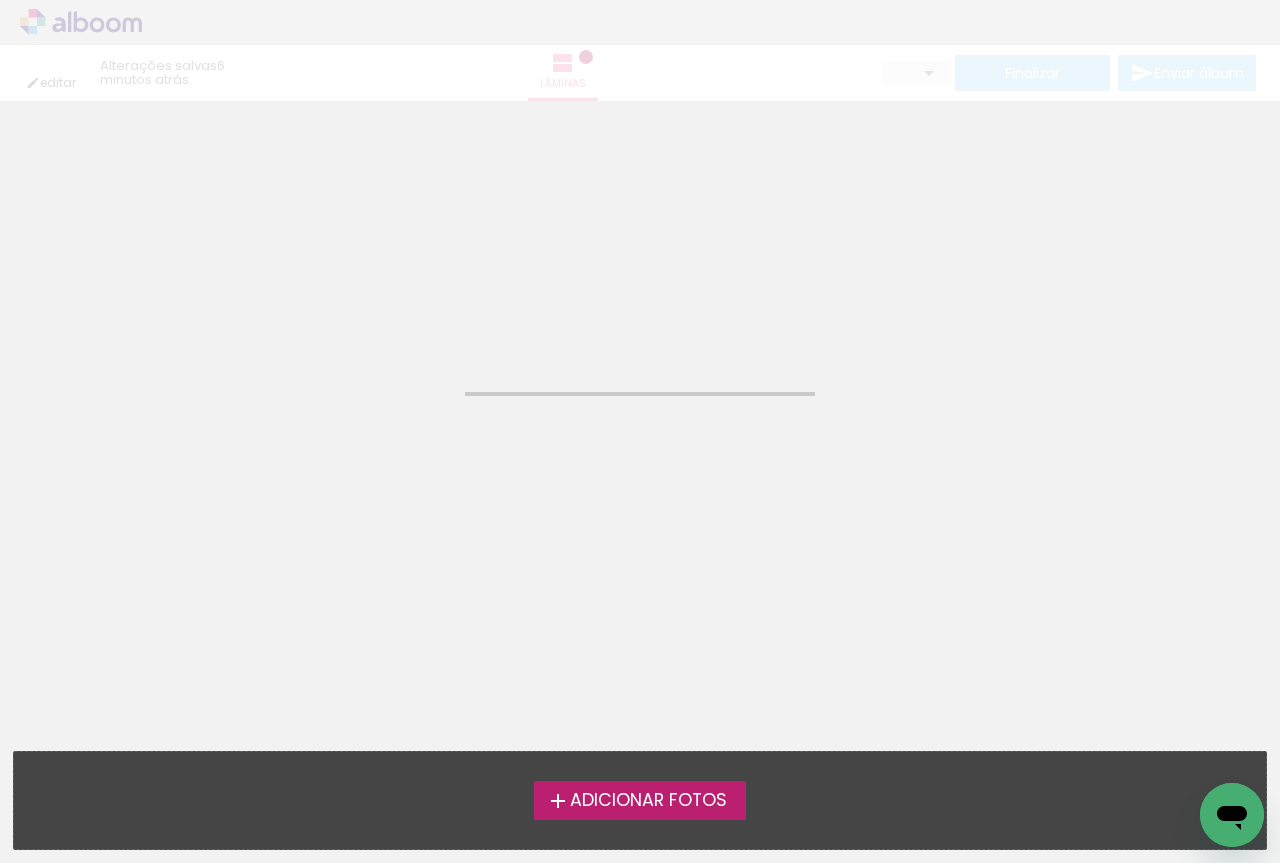 click on "Adicionar Fotos" at bounding box center (648, 801) 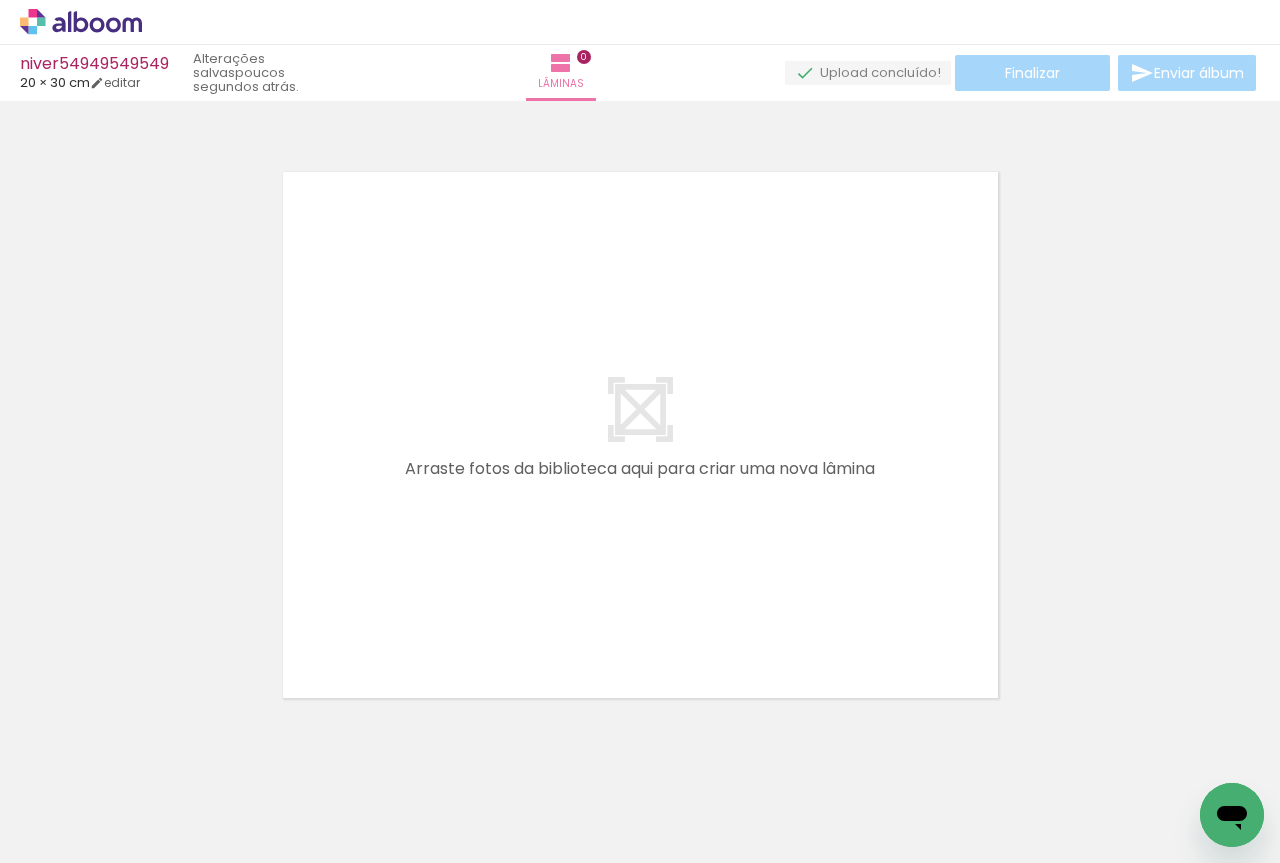 scroll, scrollTop: 26, scrollLeft: 0, axis: vertical 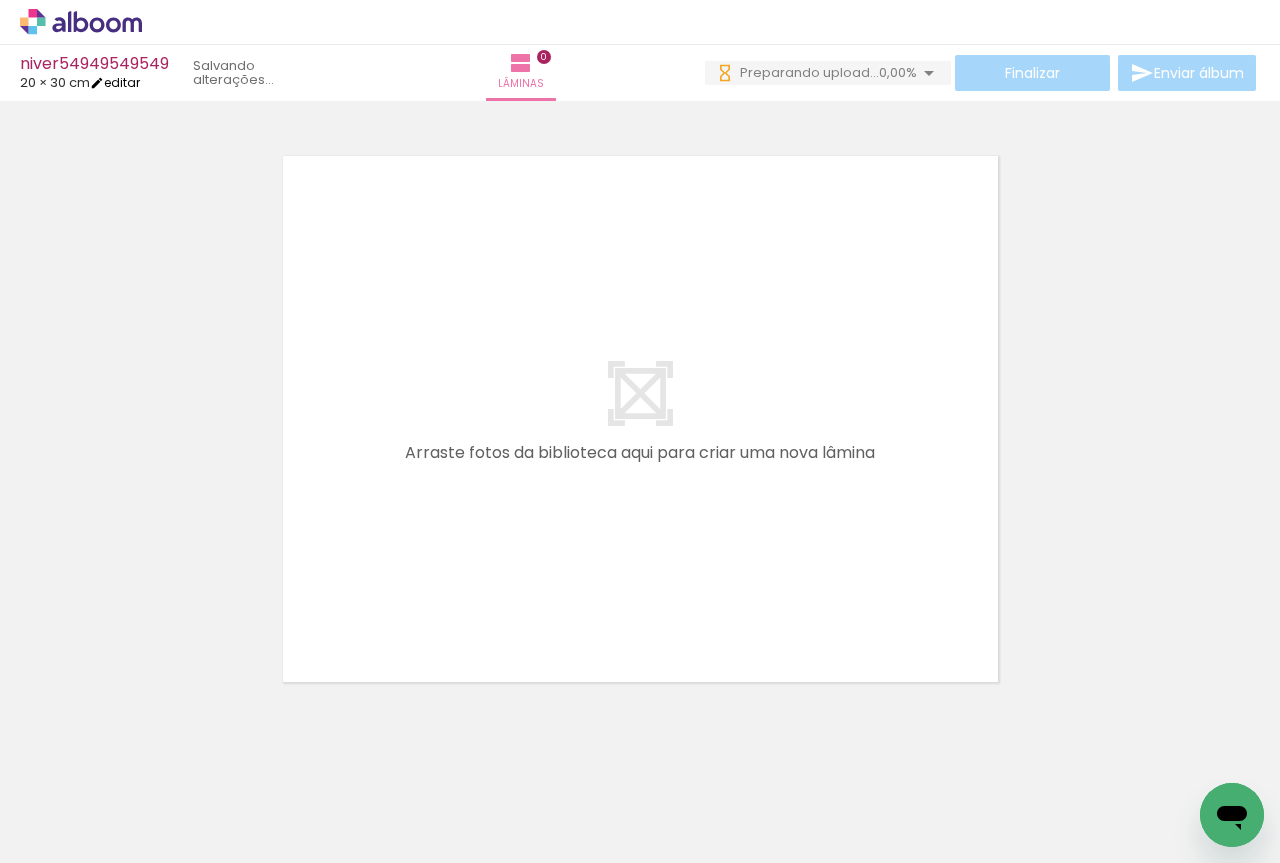 click on "editar" at bounding box center [115, 82] 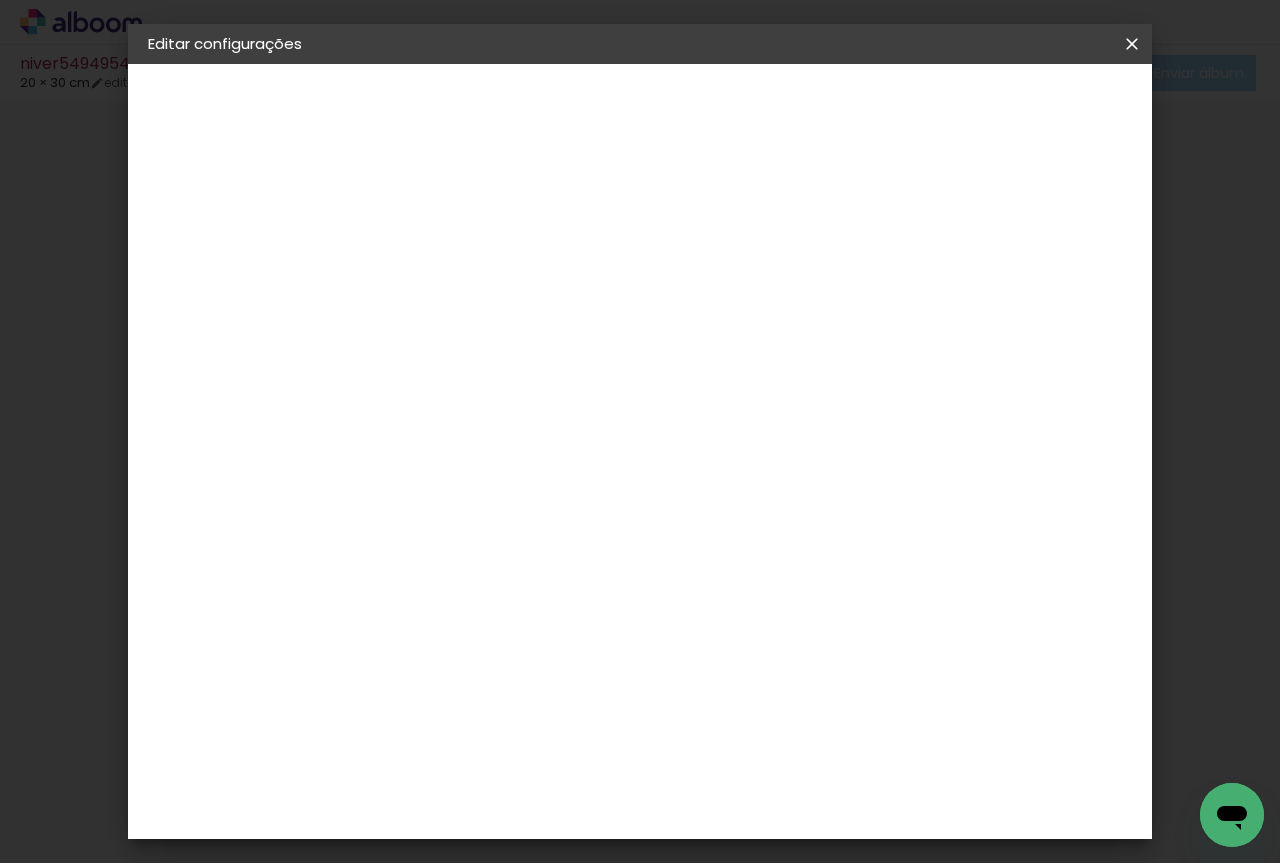 click at bounding box center [899, 230] 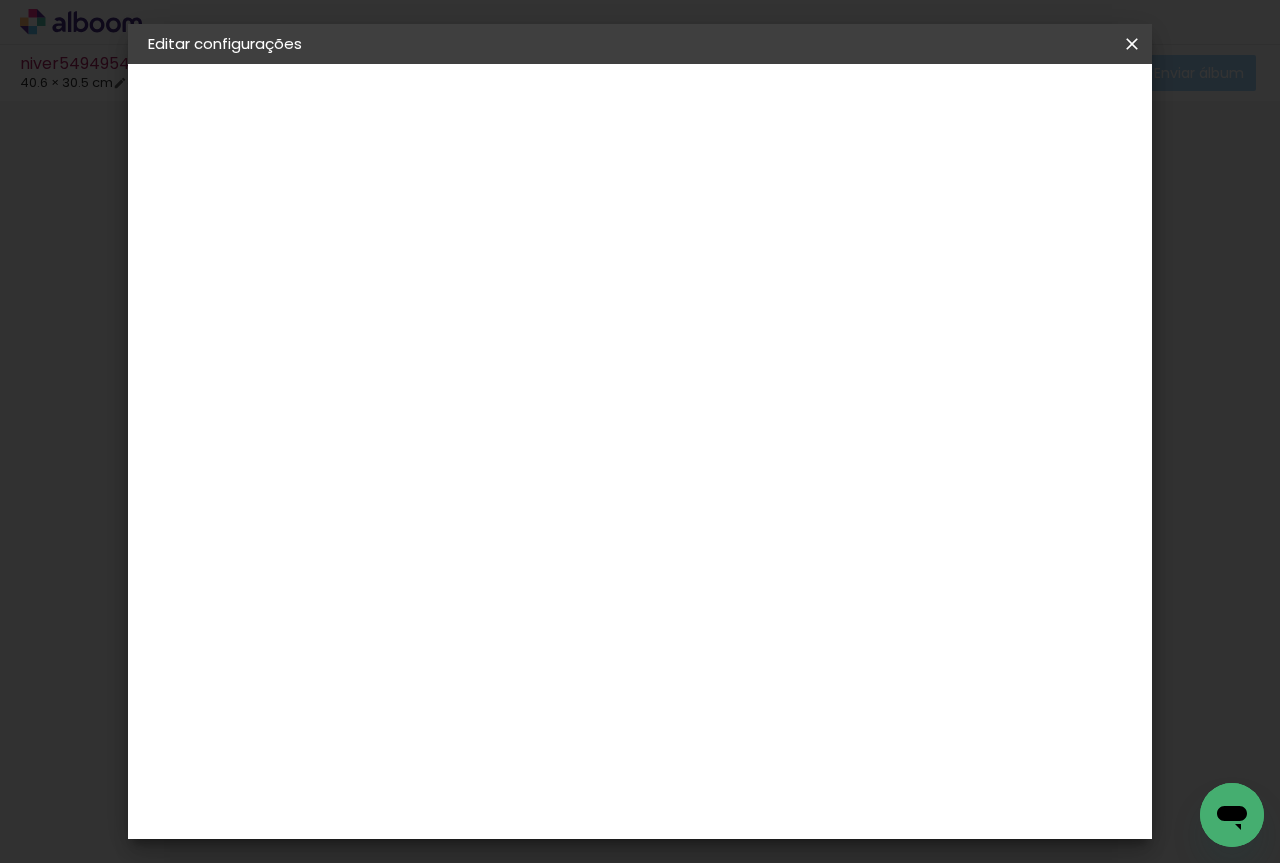 click on "Salvar configurações" at bounding box center [941, 113] 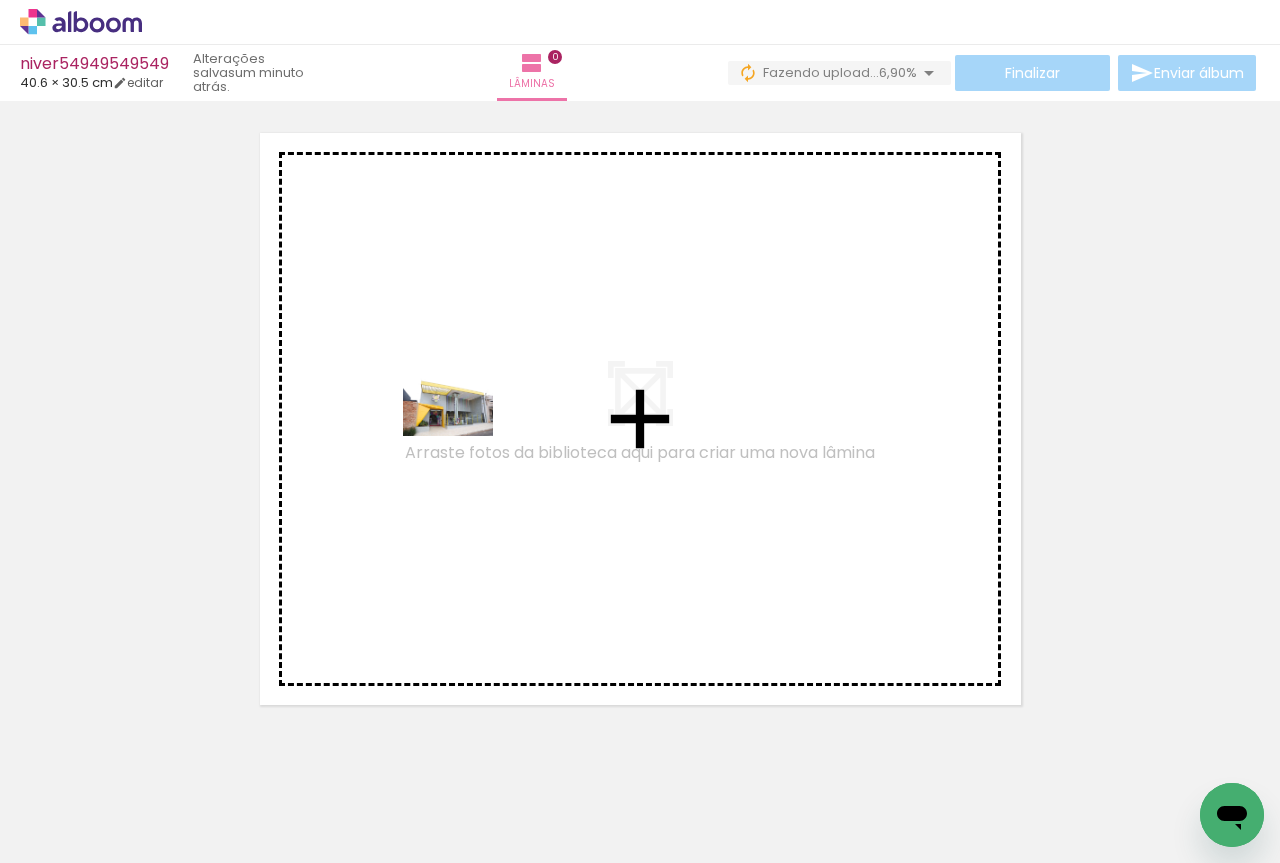 drag, startPoint x: 564, startPoint y: 803, endPoint x: 462, endPoint y: 435, distance: 381.87433 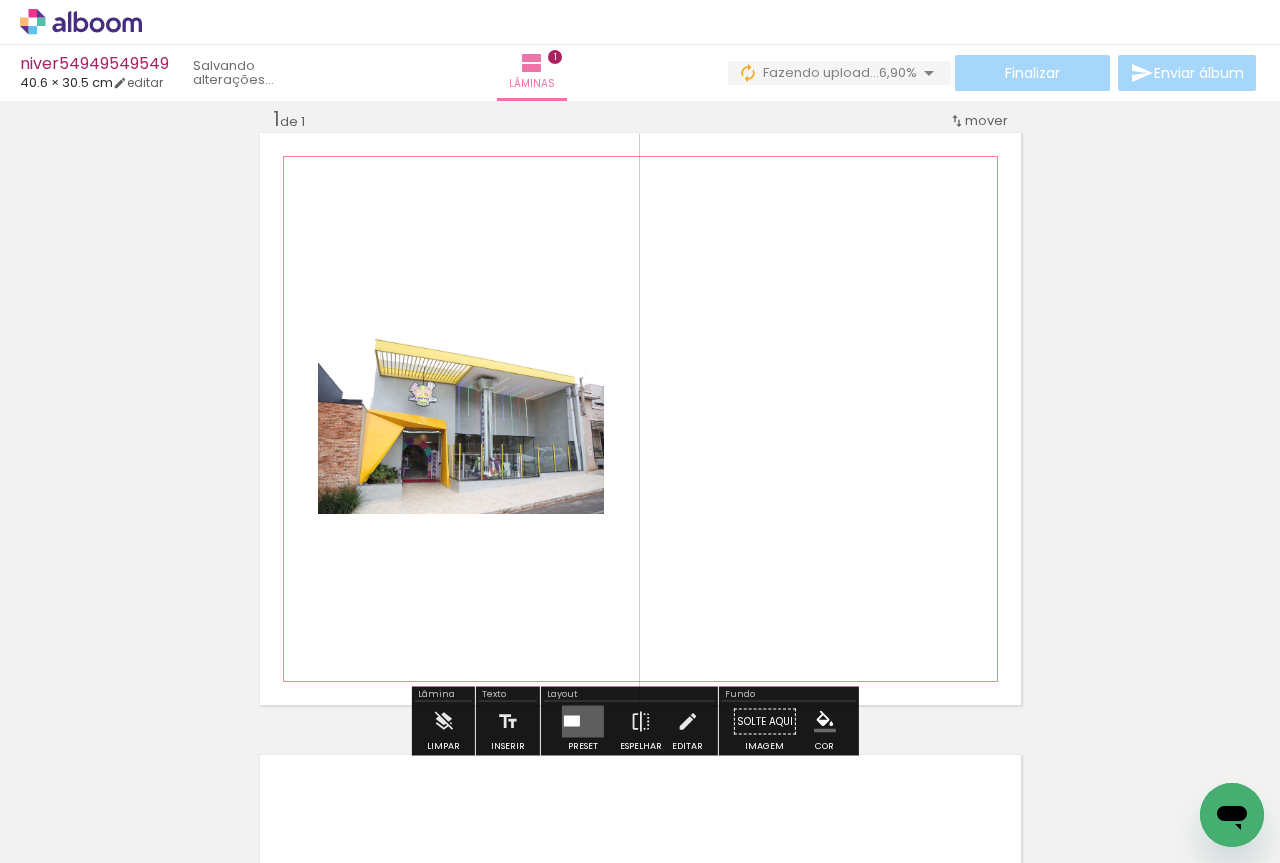 scroll, scrollTop: 26, scrollLeft: 0, axis: vertical 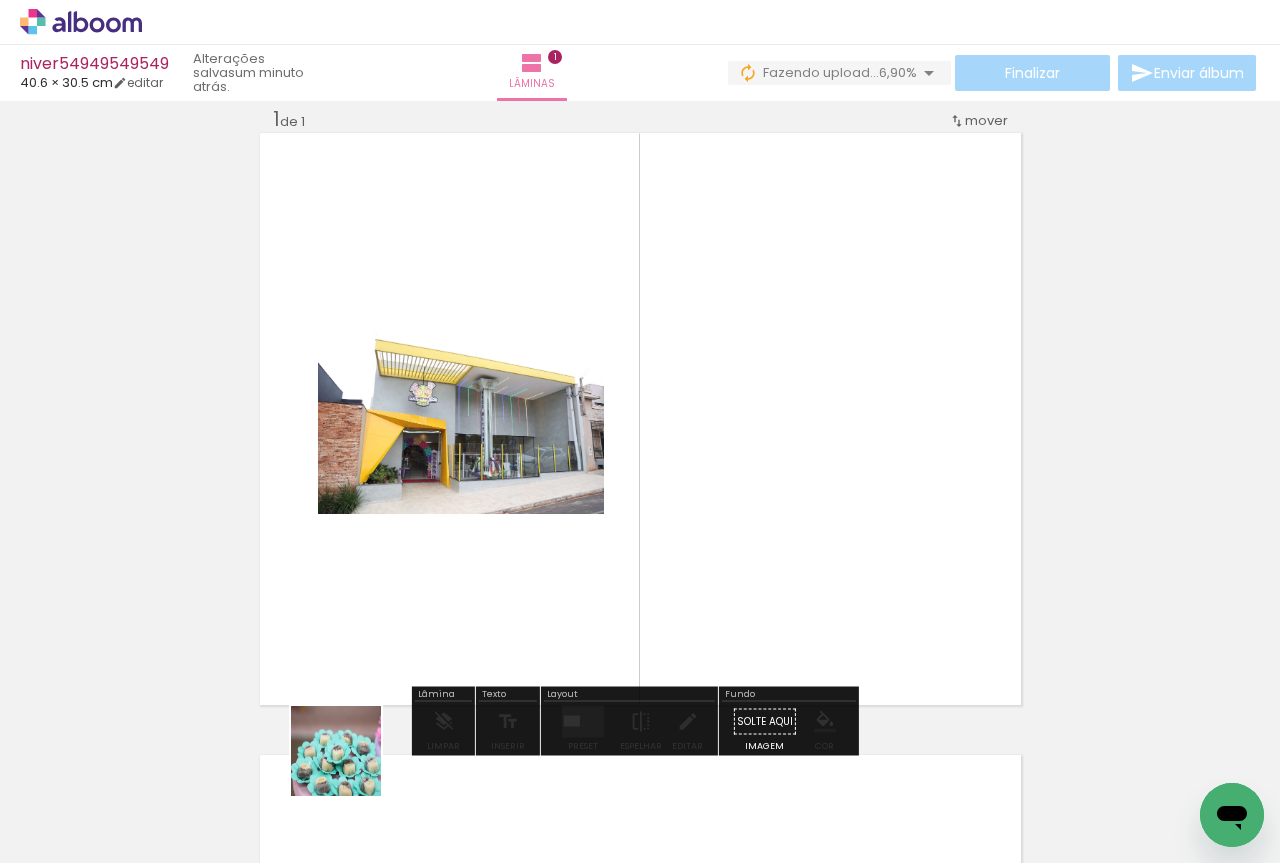 drag, startPoint x: 336, startPoint y: 799, endPoint x: 414, endPoint y: 635, distance: 181.60396 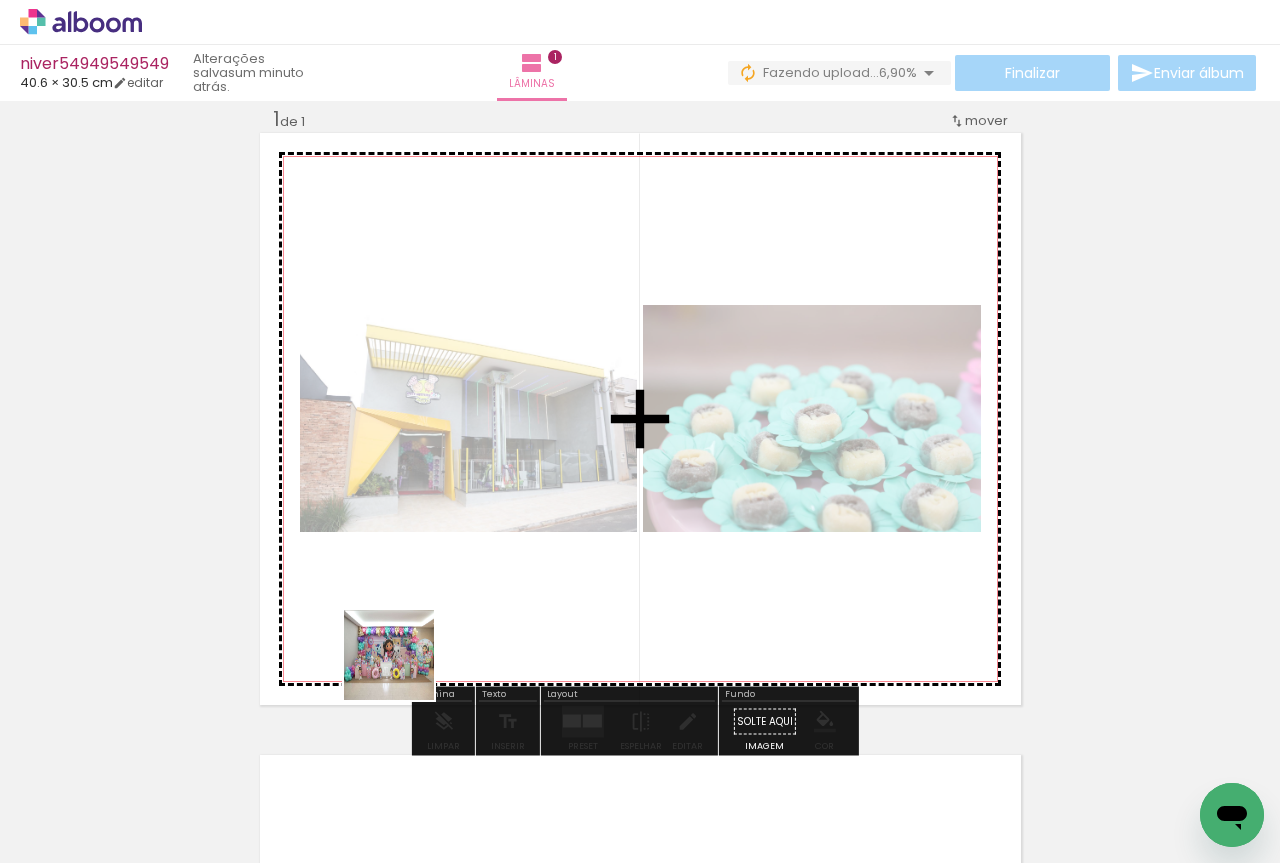 drag, startPoint x: 237, startPoint y: 808, endPoint x: 431, endPoint y: 634, distance: 260.5993 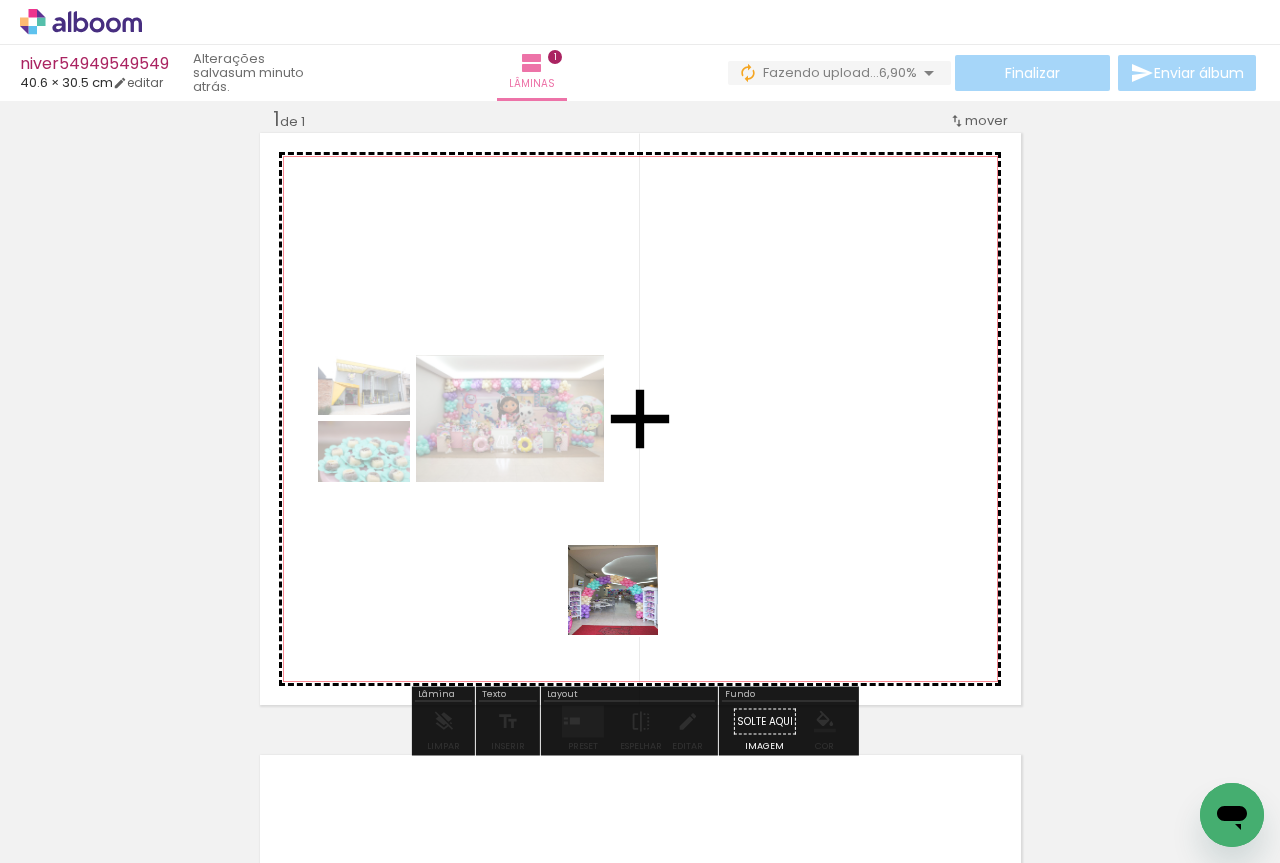 drag, startPoint x: 450, startPoint y: 819, endPoint x: 668, endPoint y: 549, distance: 347.0216 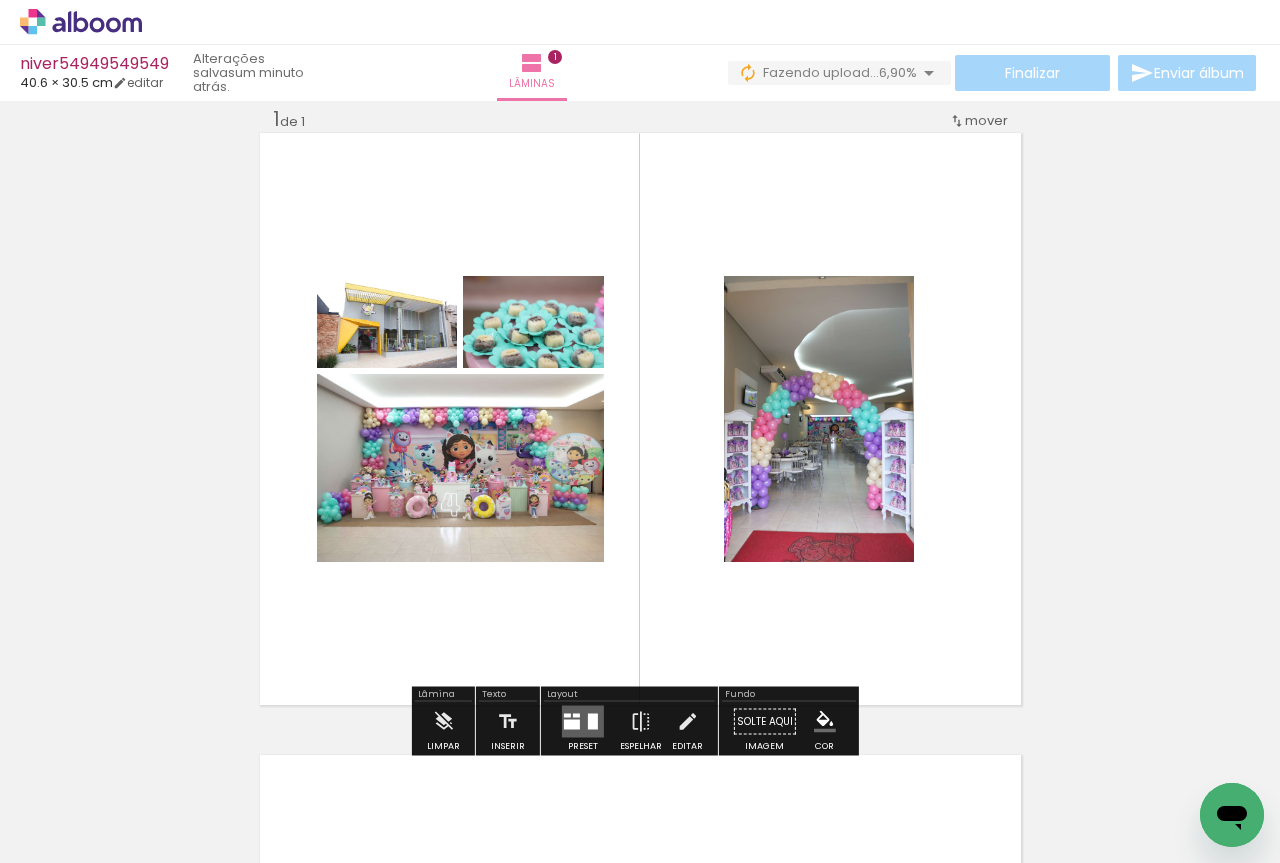 click at bounding box center [593, 722] 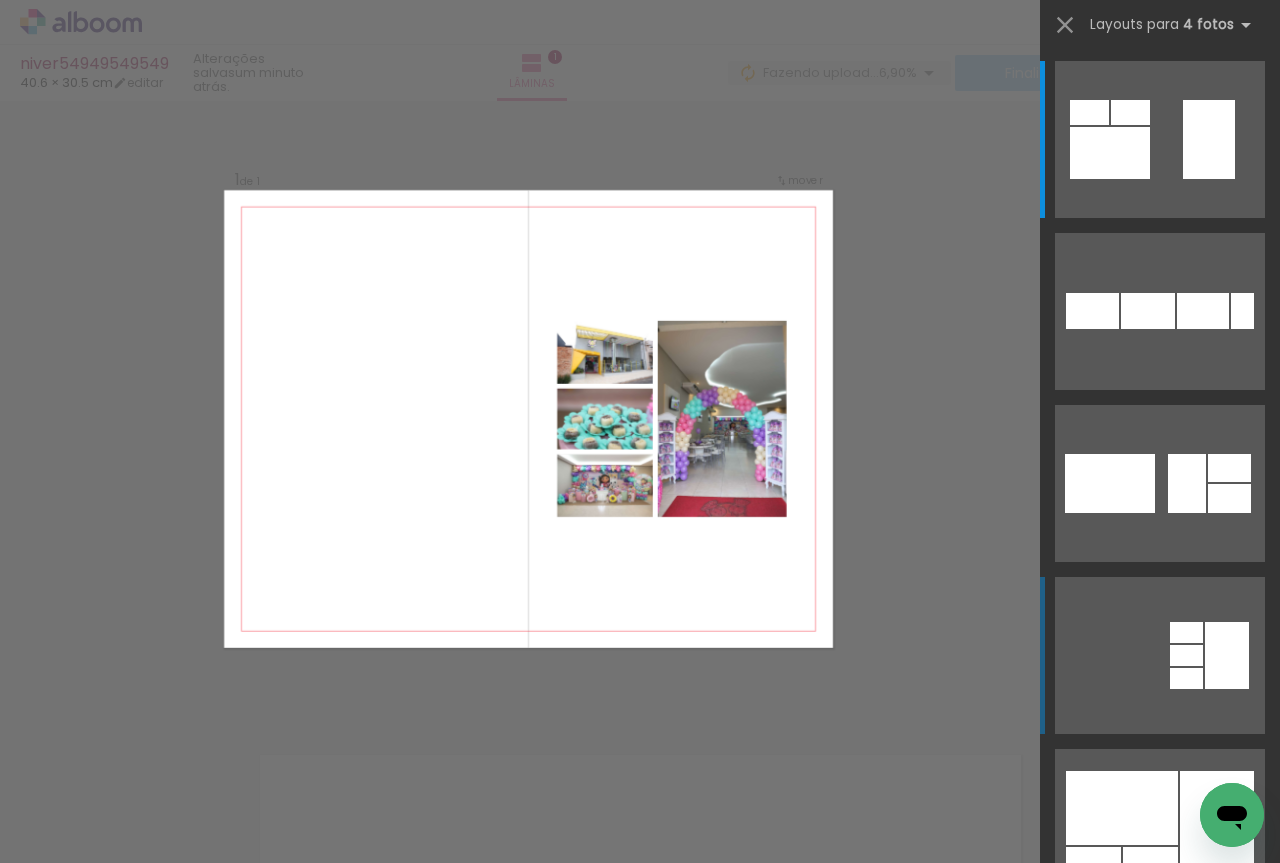 scroll, scrollTop: 25, scrollLeft: 0, axis: vertical 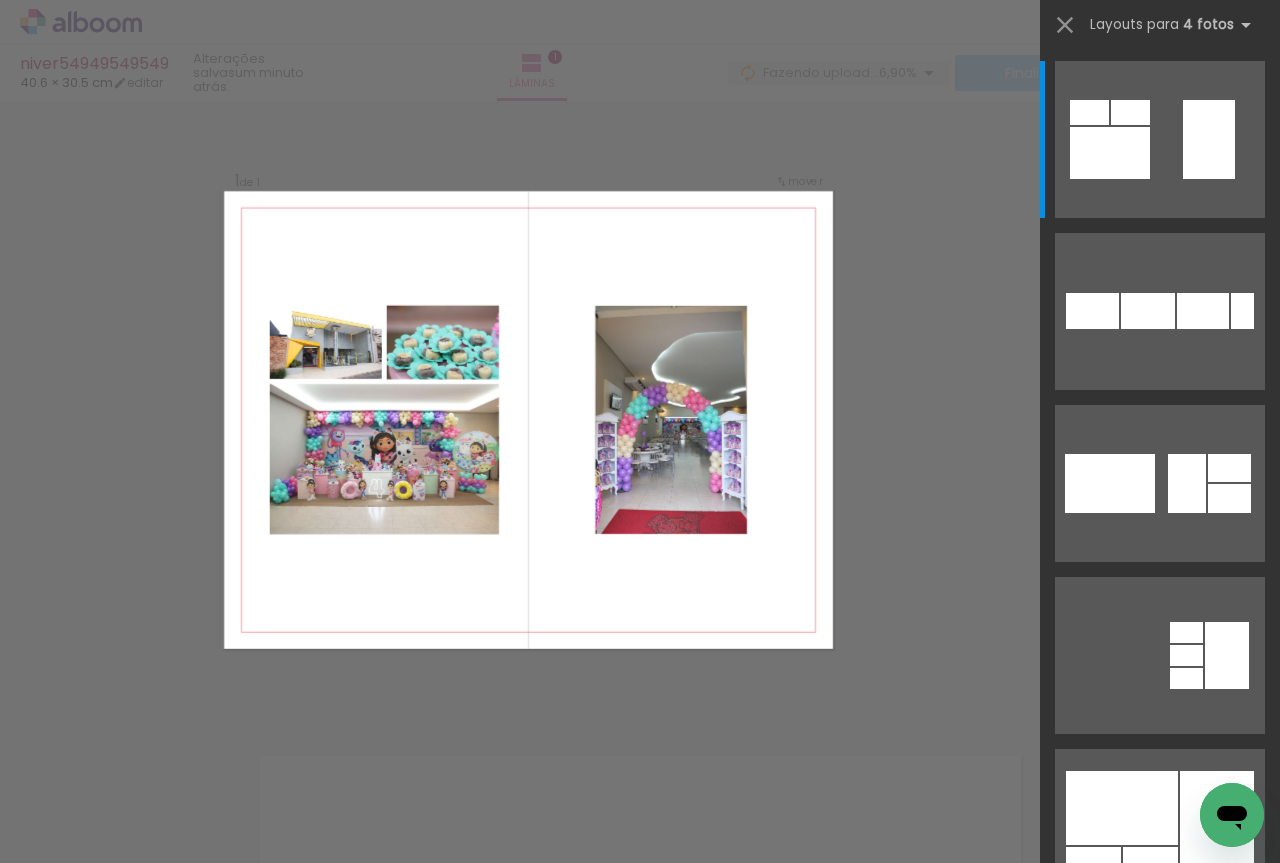 drag, startPoint x: 479, startPoint y: 546, endPoint x: 479, endPoint y: 705, distance: 159 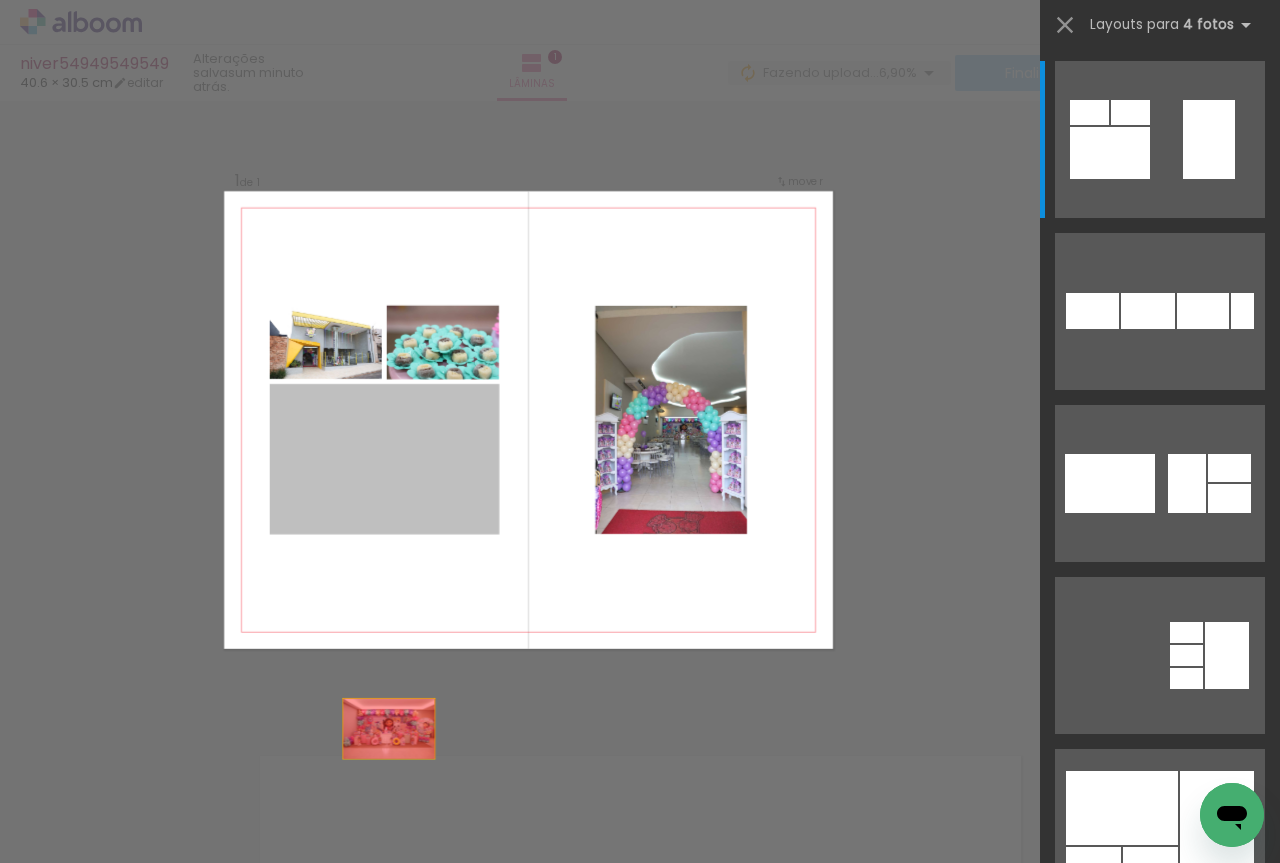 drag, startPoint x: 391, startPoint y: 463, endPoint x: 386, endPoint y: 812, distance: 349.03583 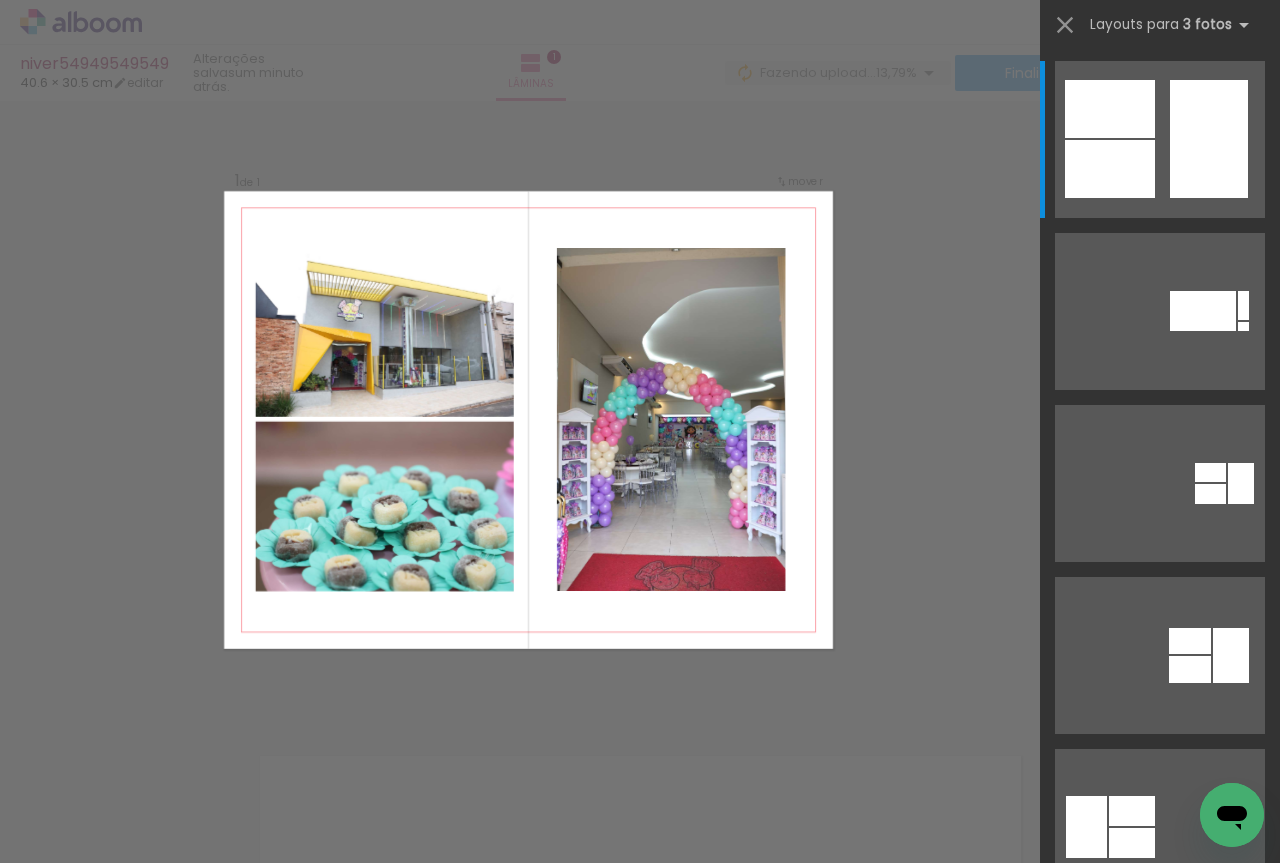 click 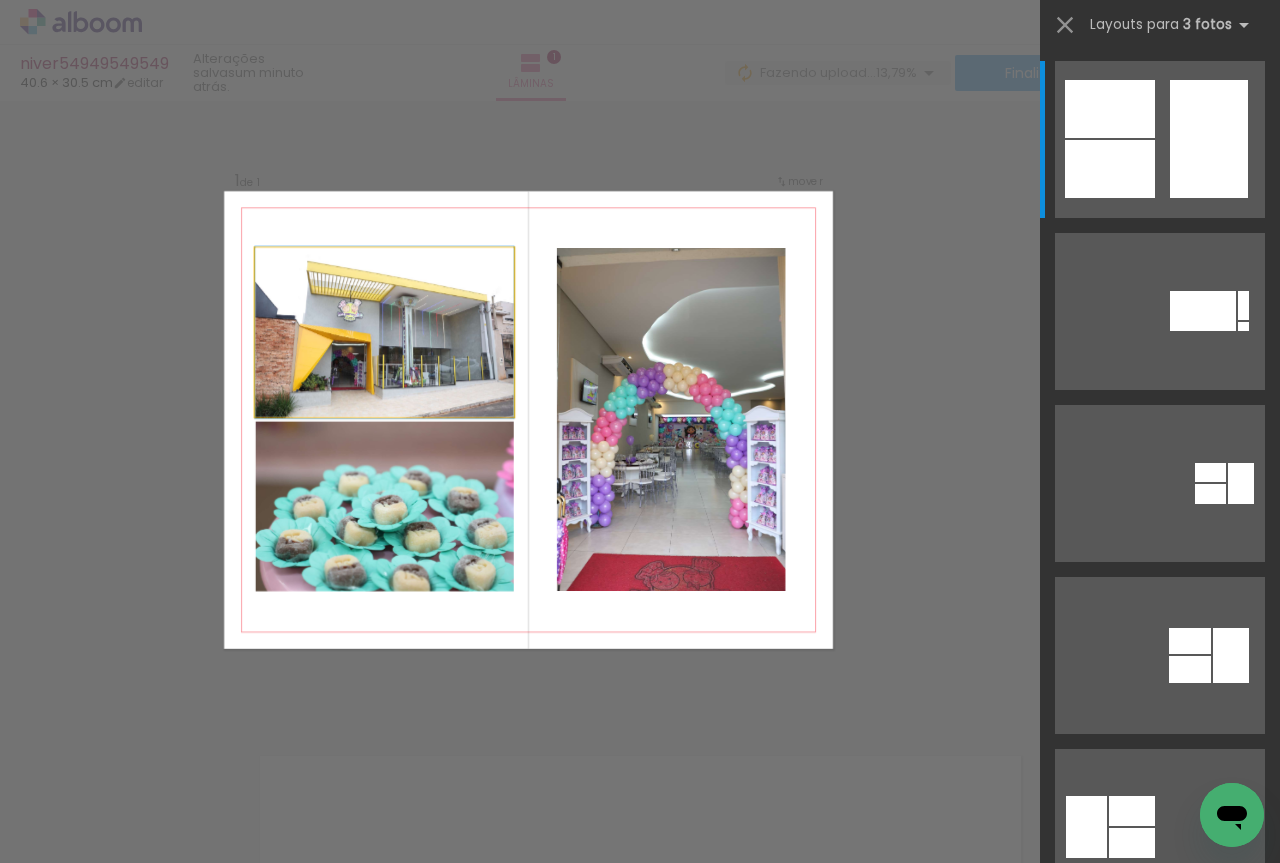 click 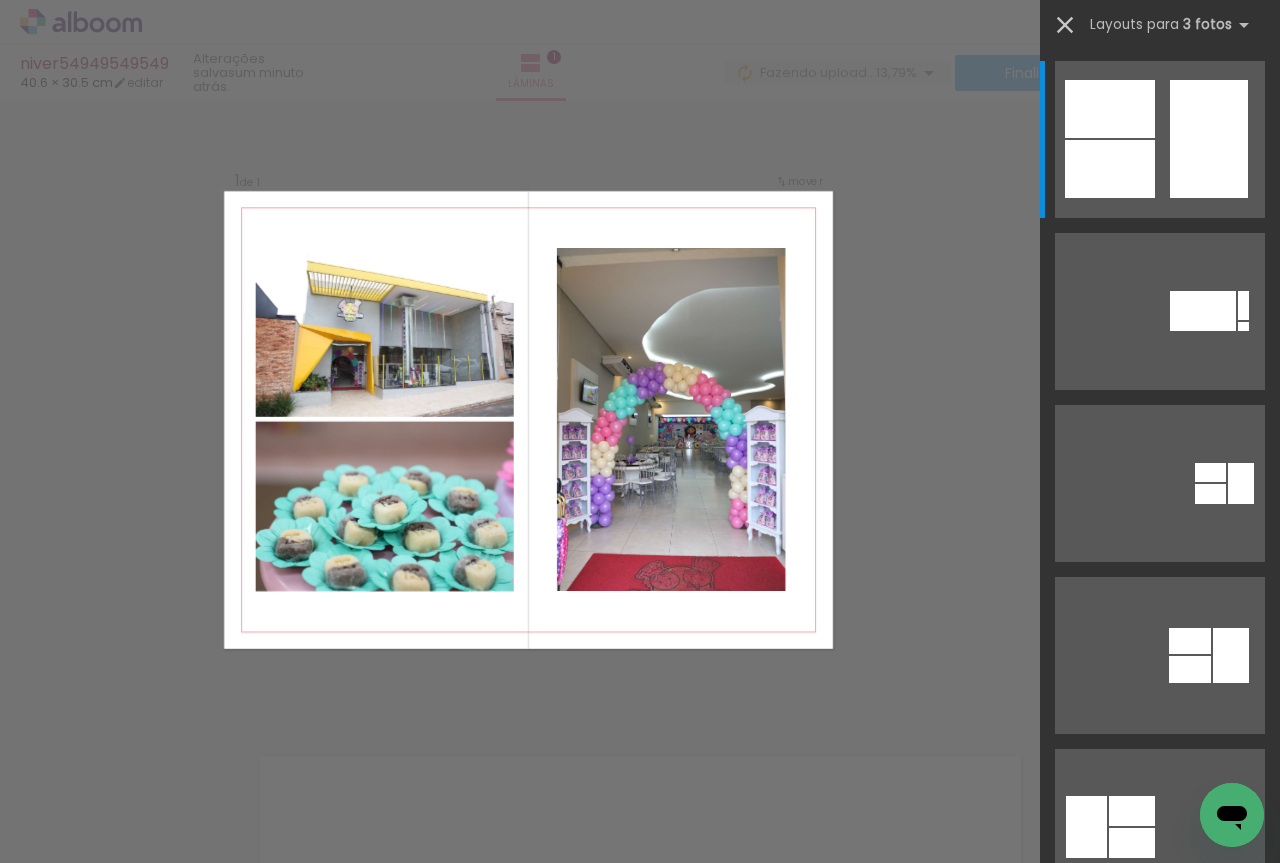 click at bounding box center (1065, 25) 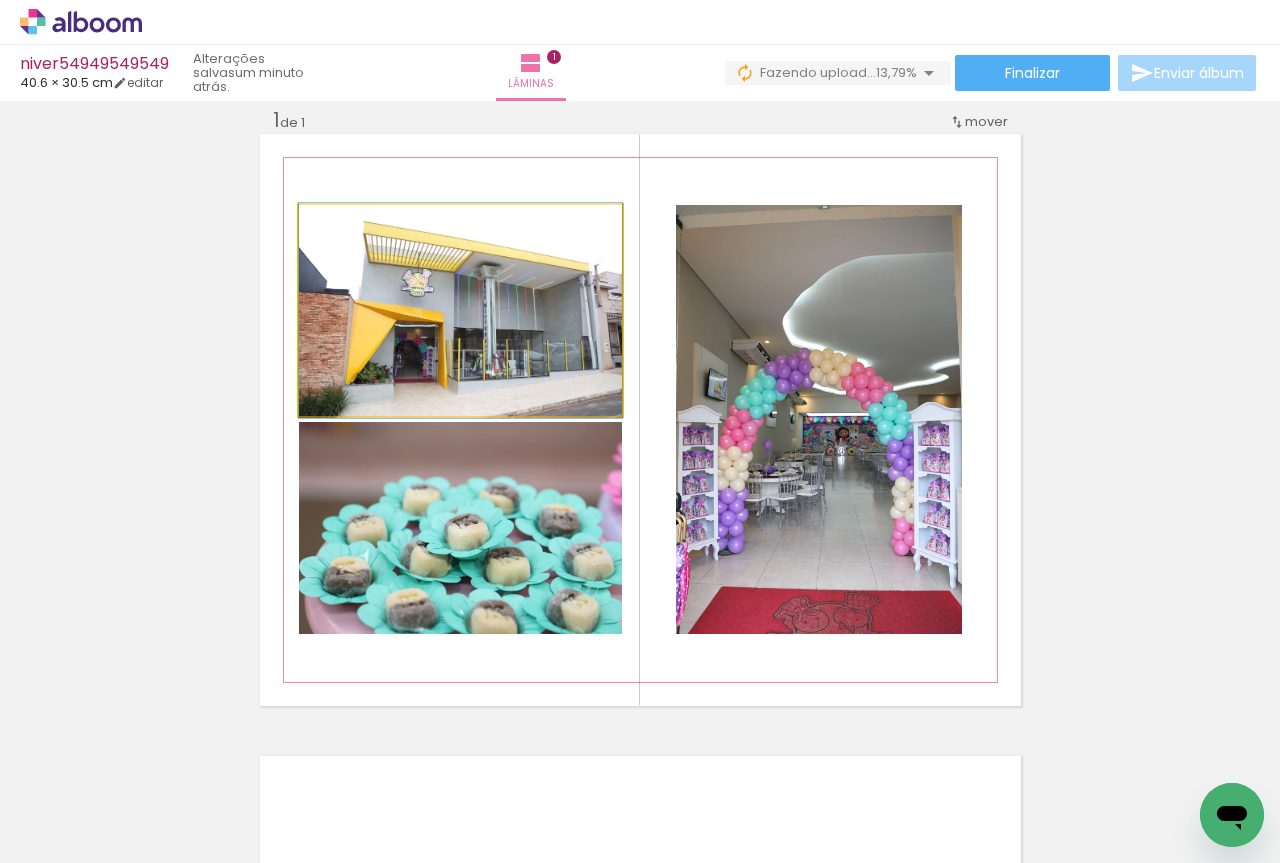 click 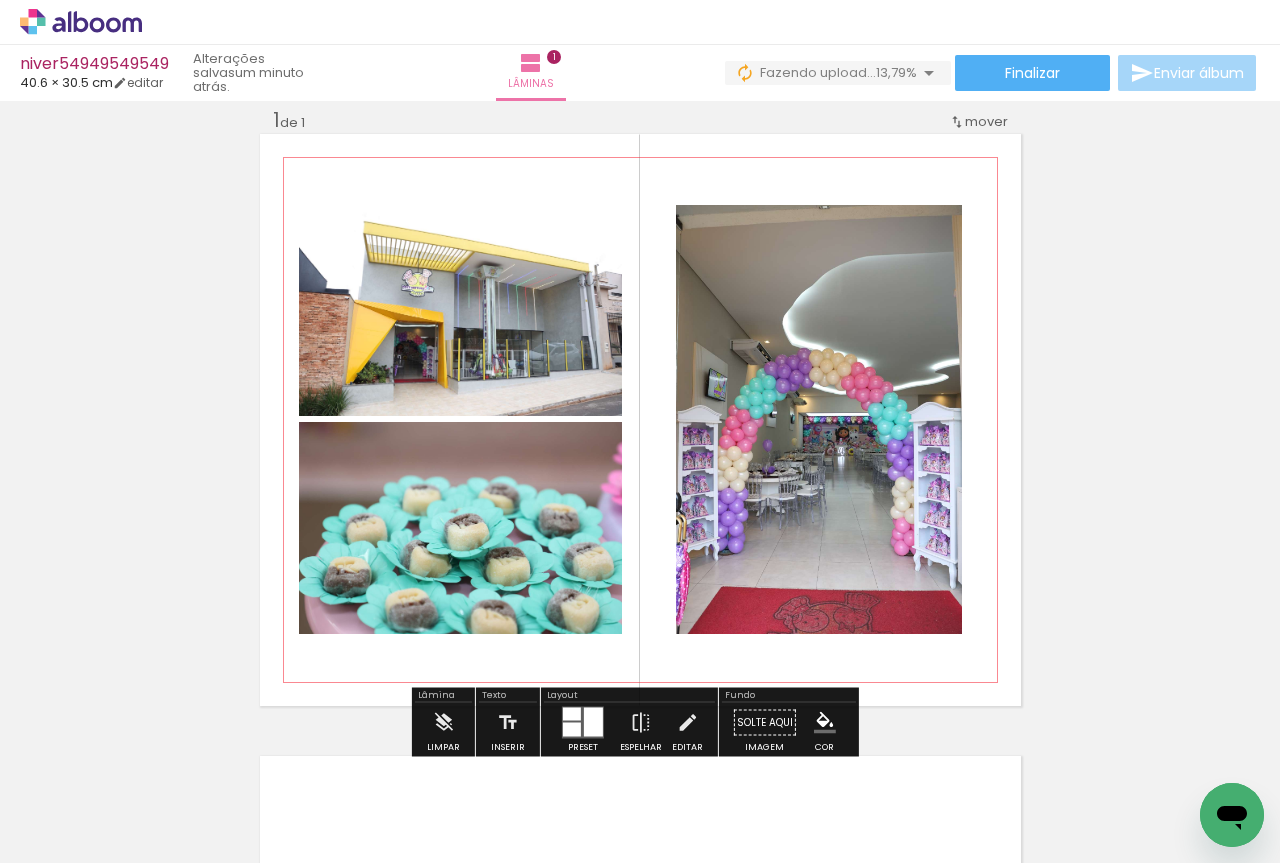 click 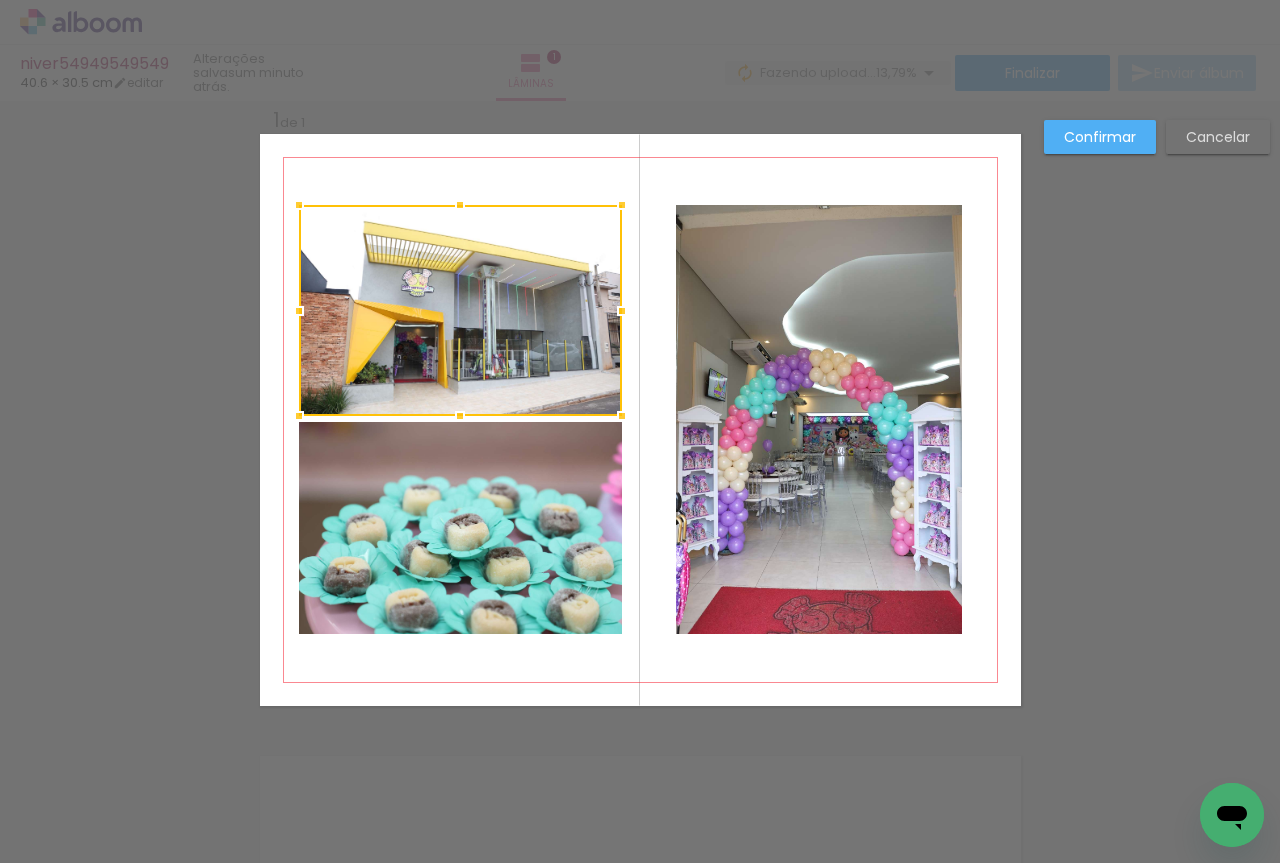 scroll, scrollTop: 26, scrollLeft: 0, axis: vertical 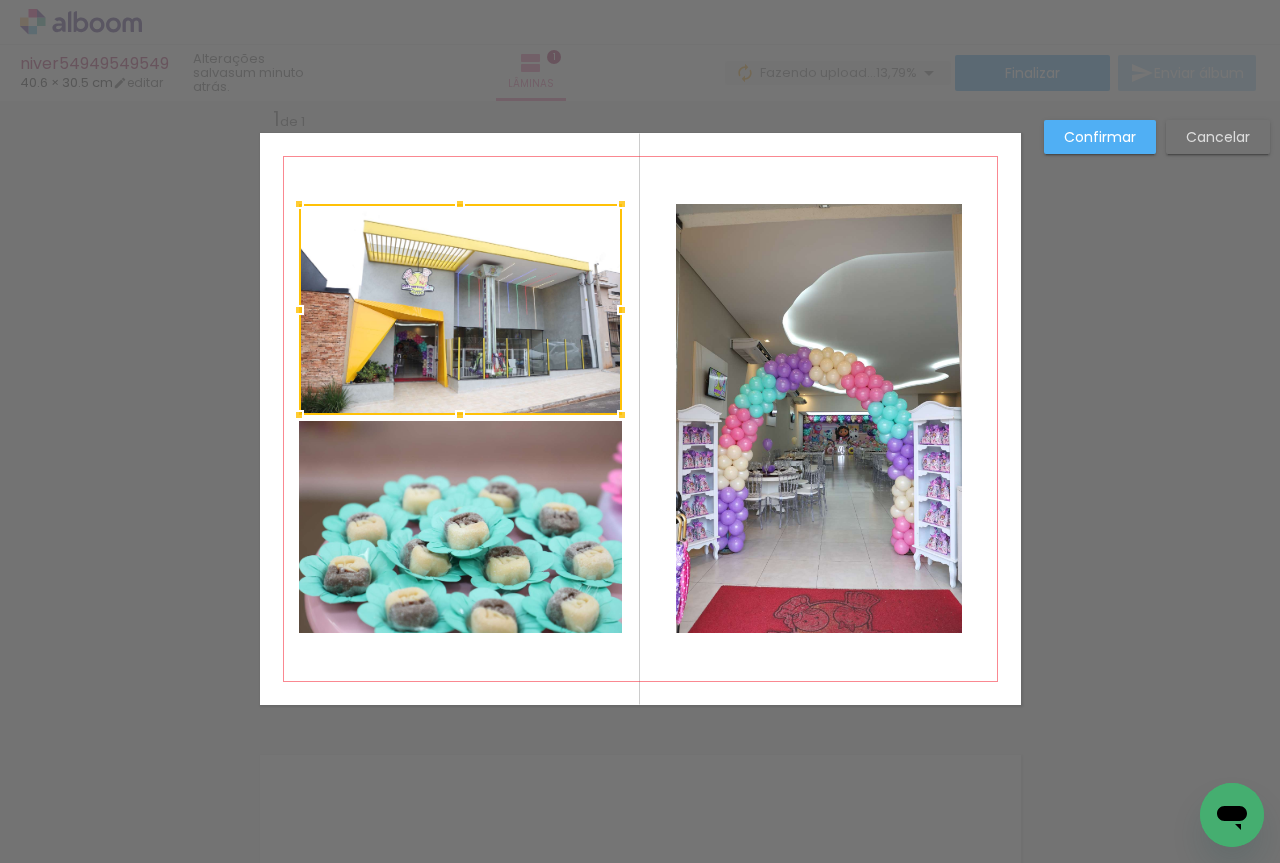 click 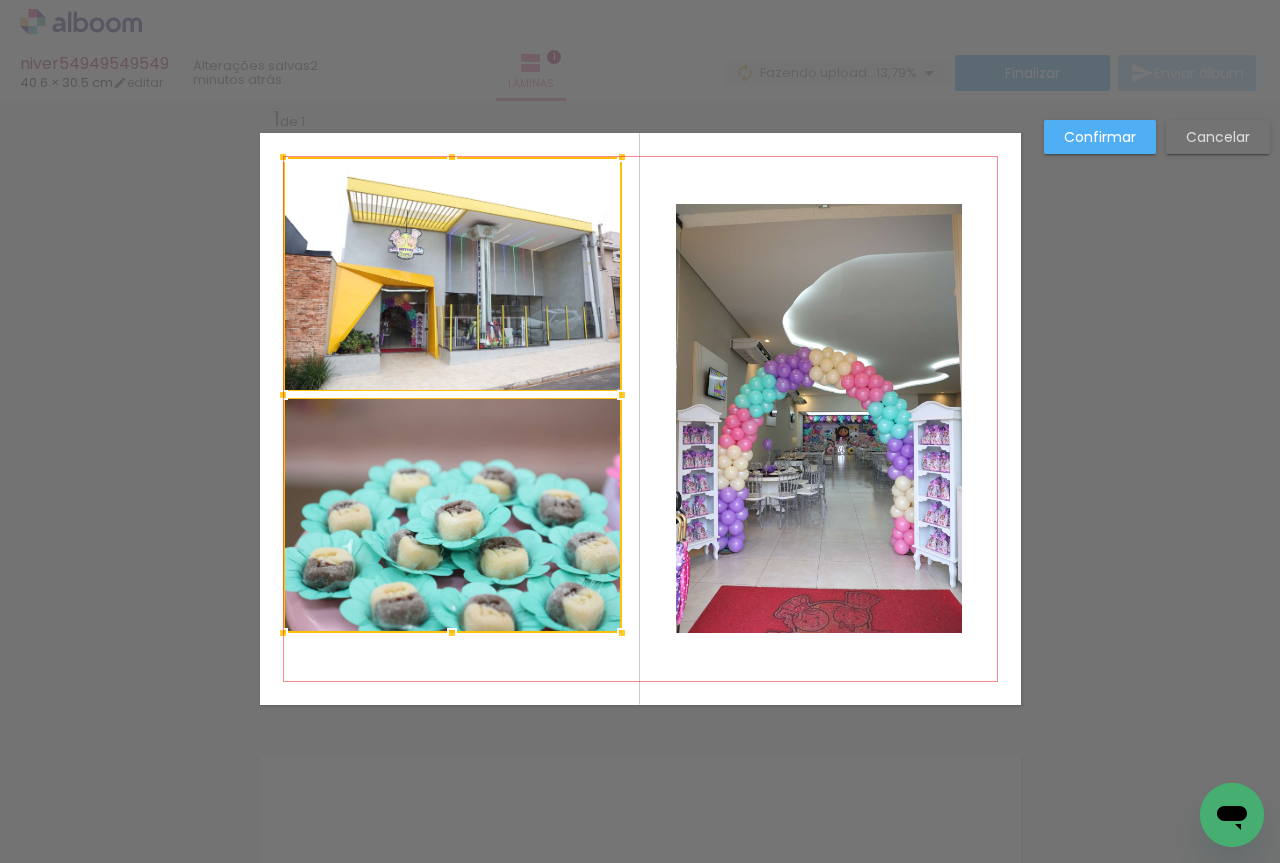 drag, startPoint x: 290, startPoint y: 201, endPoint x: 274, endPoint y: 154, distance: 49.648766 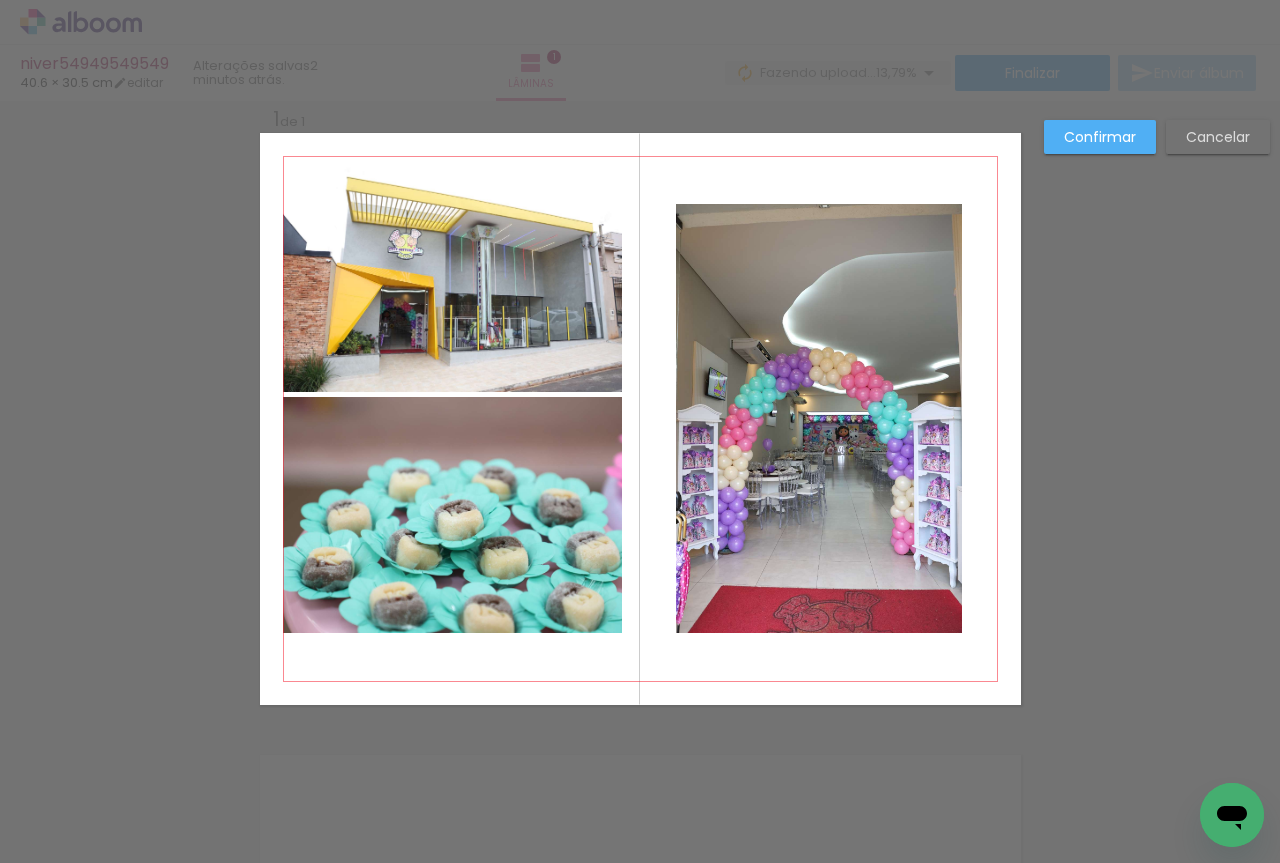 click 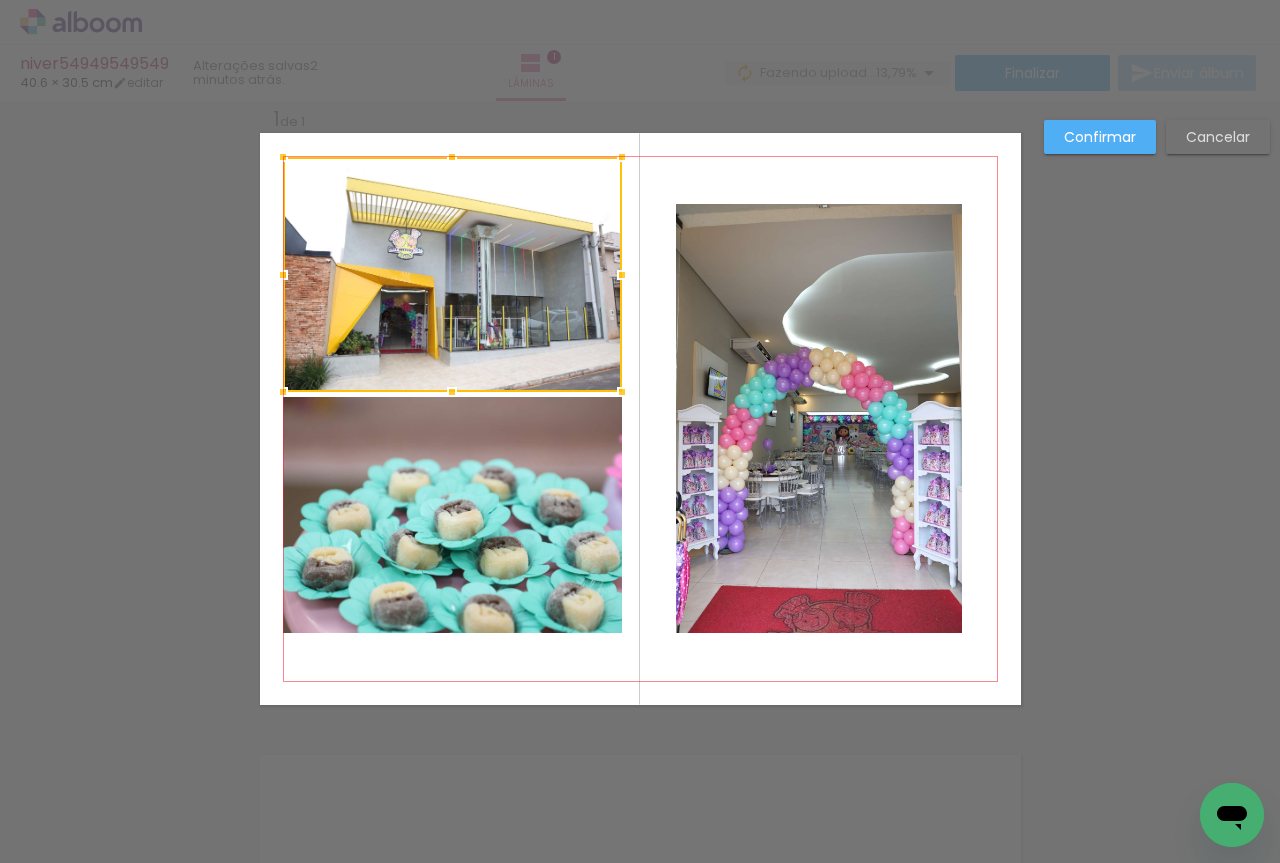 click 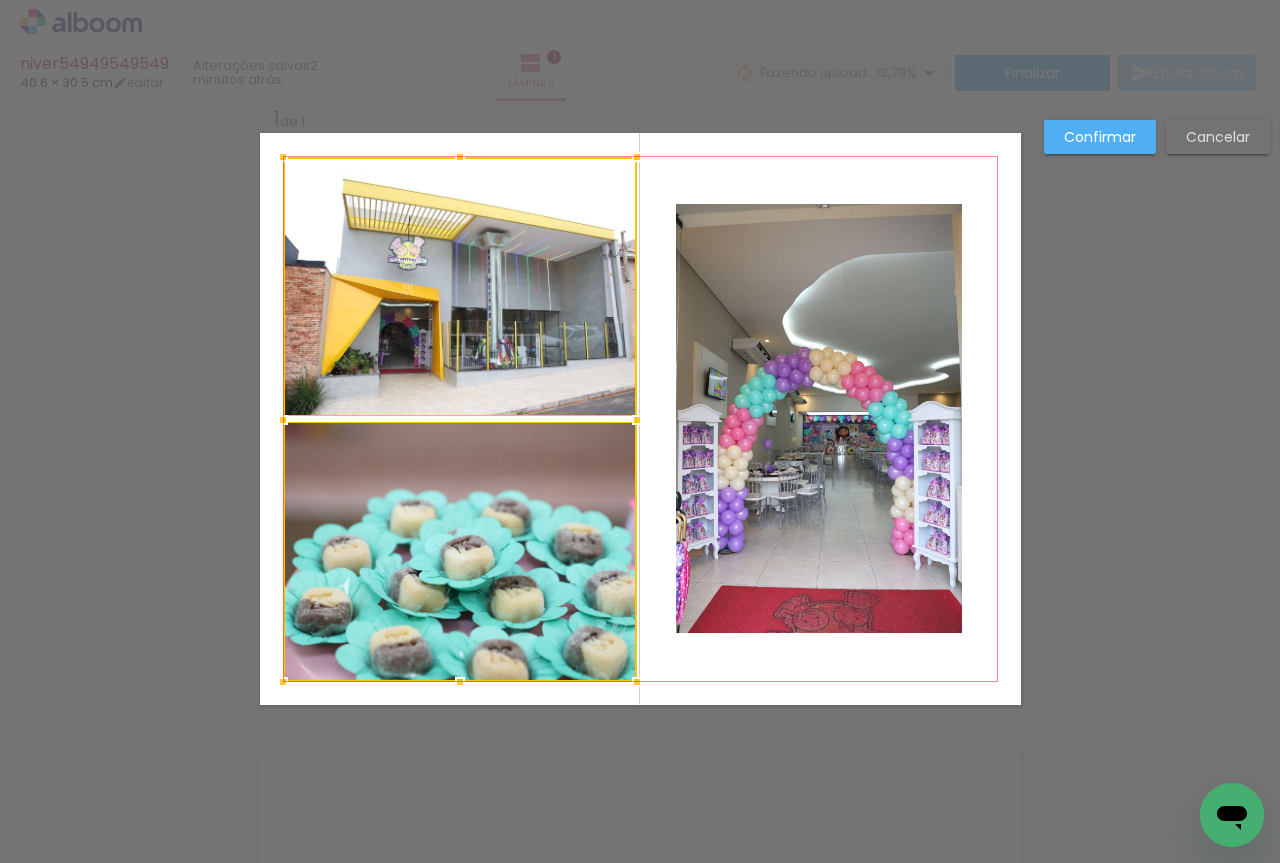 drag, startPoint x: 624, startPoint y: 638, endPoint x: 639, endPoint y: 689, distance: 53.160137 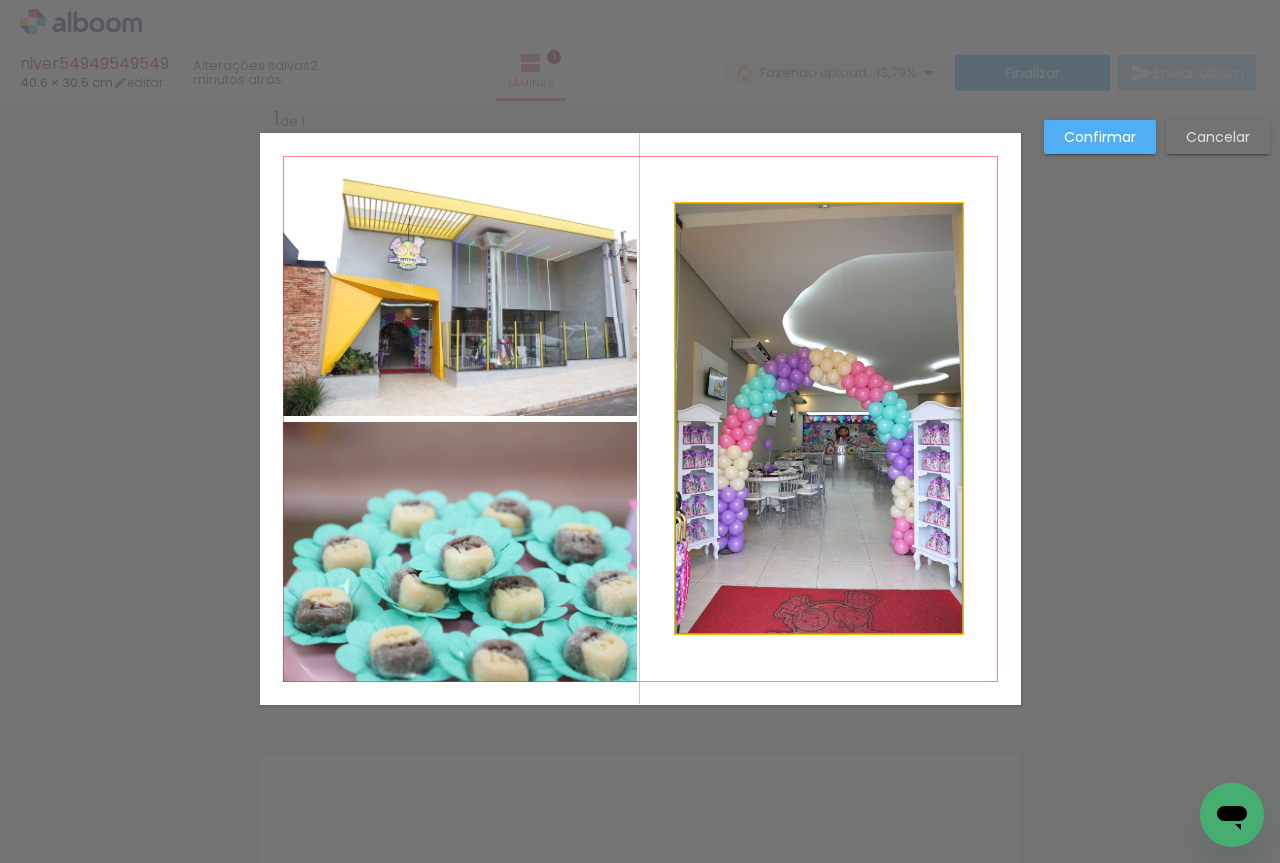 click 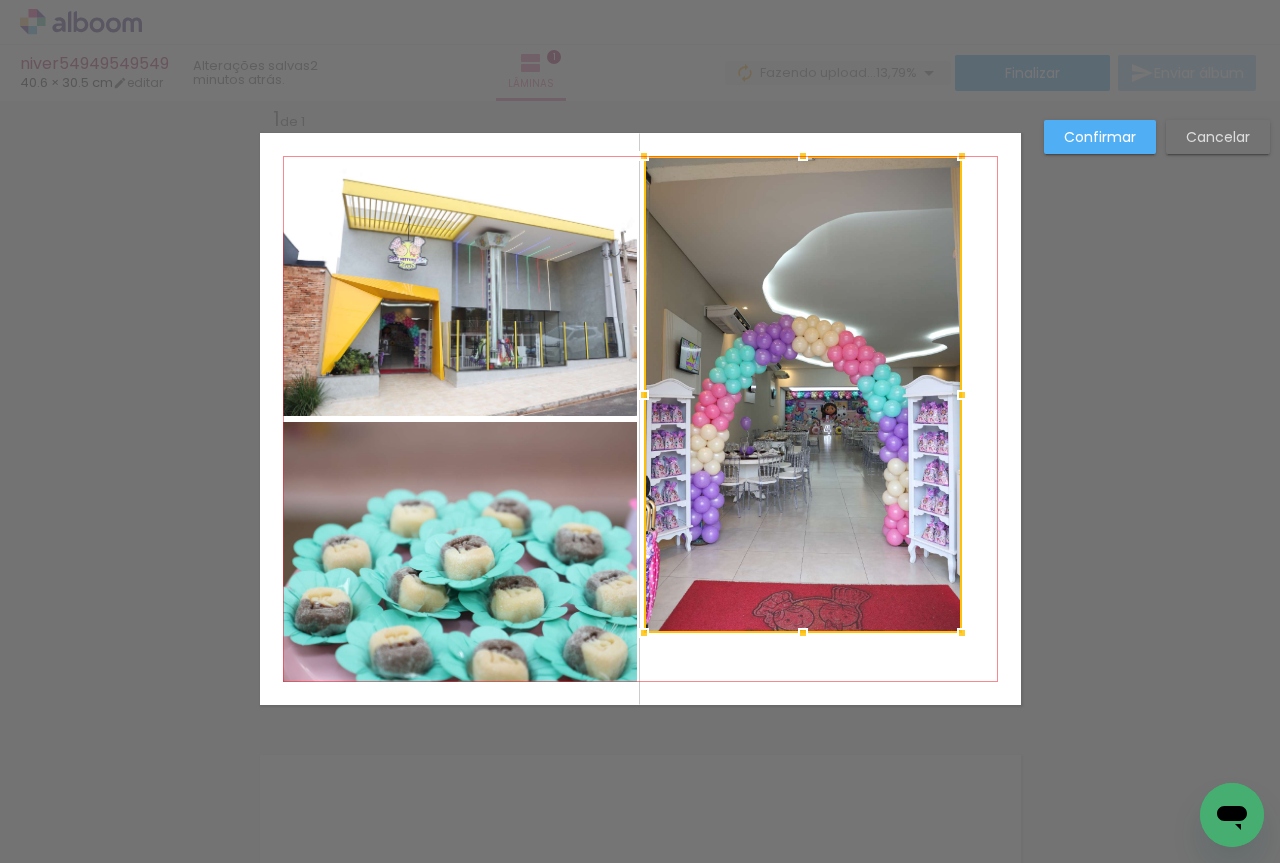 drag, startPoint x: 670, startPoint y: 197, endPoint x: 638, endPoint y: 149, distance: 57.68882 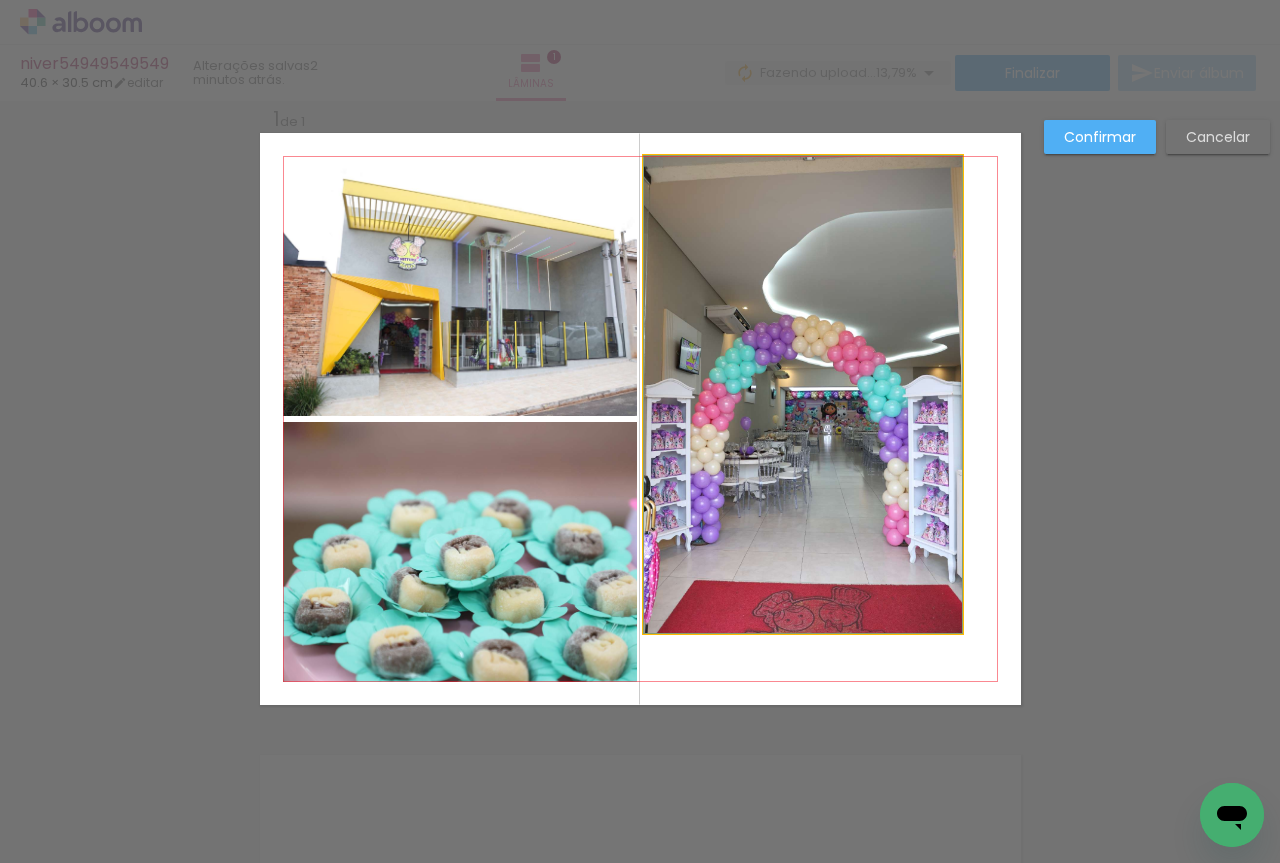 click 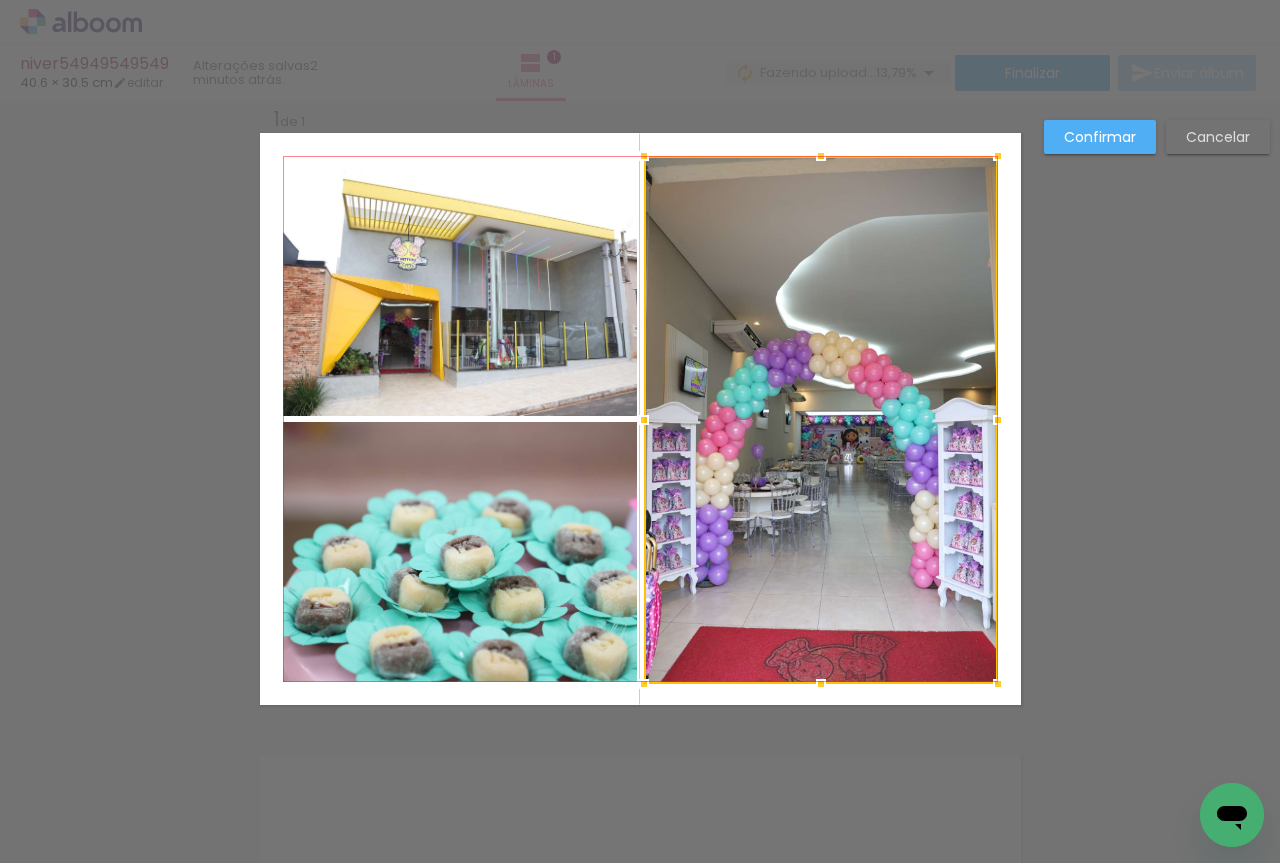 drag, startPoint x: 950, startPoint y: 639, endPoint x: 986, endPoint y: 690, distance: 62.425957 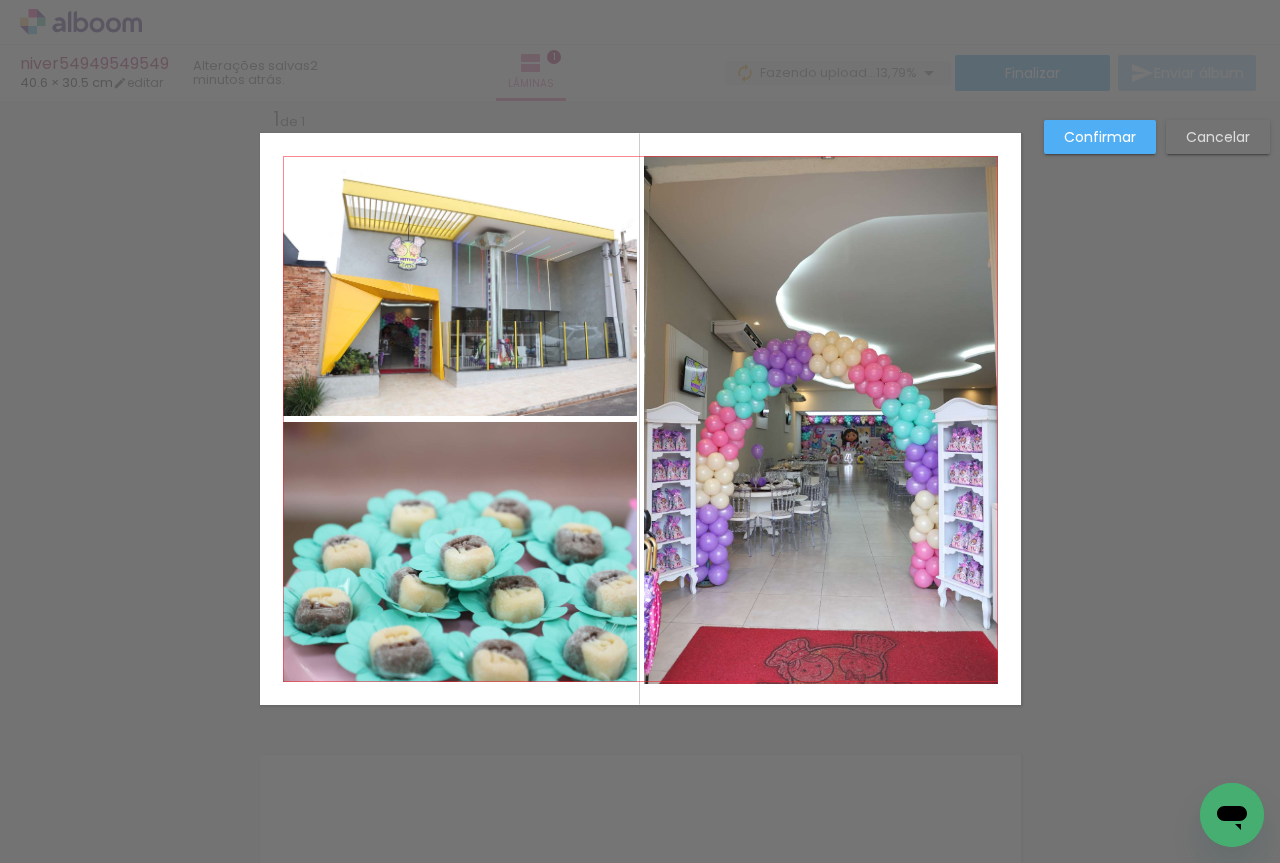 click on "Confirmar" at bounding box center [0, 0] 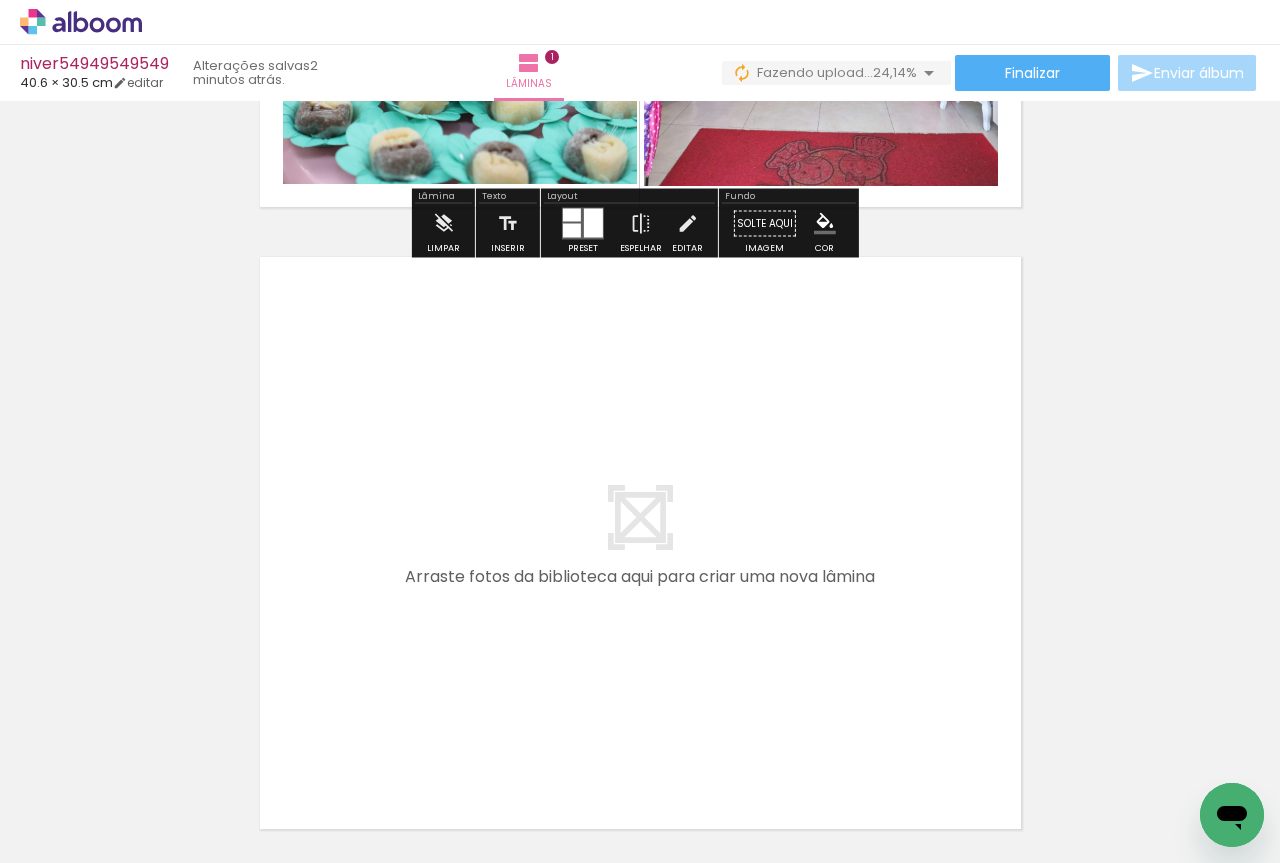 scroll, scrollTop: 526, scrollLeft: 0, axis: vertical 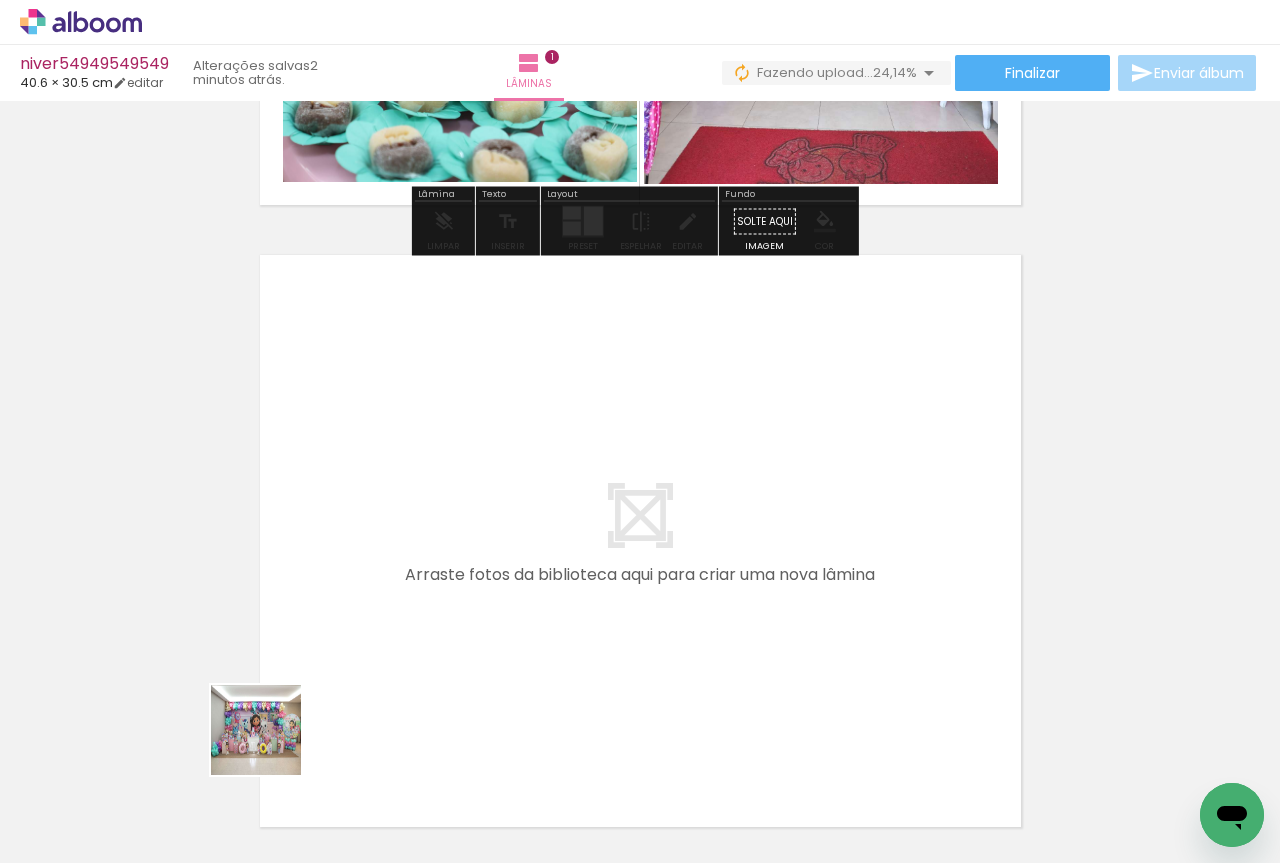 drag, startPoint x: 216, startPoint y: 796, endPoint x: 432, endPoint y: 562, distance: 318.4525 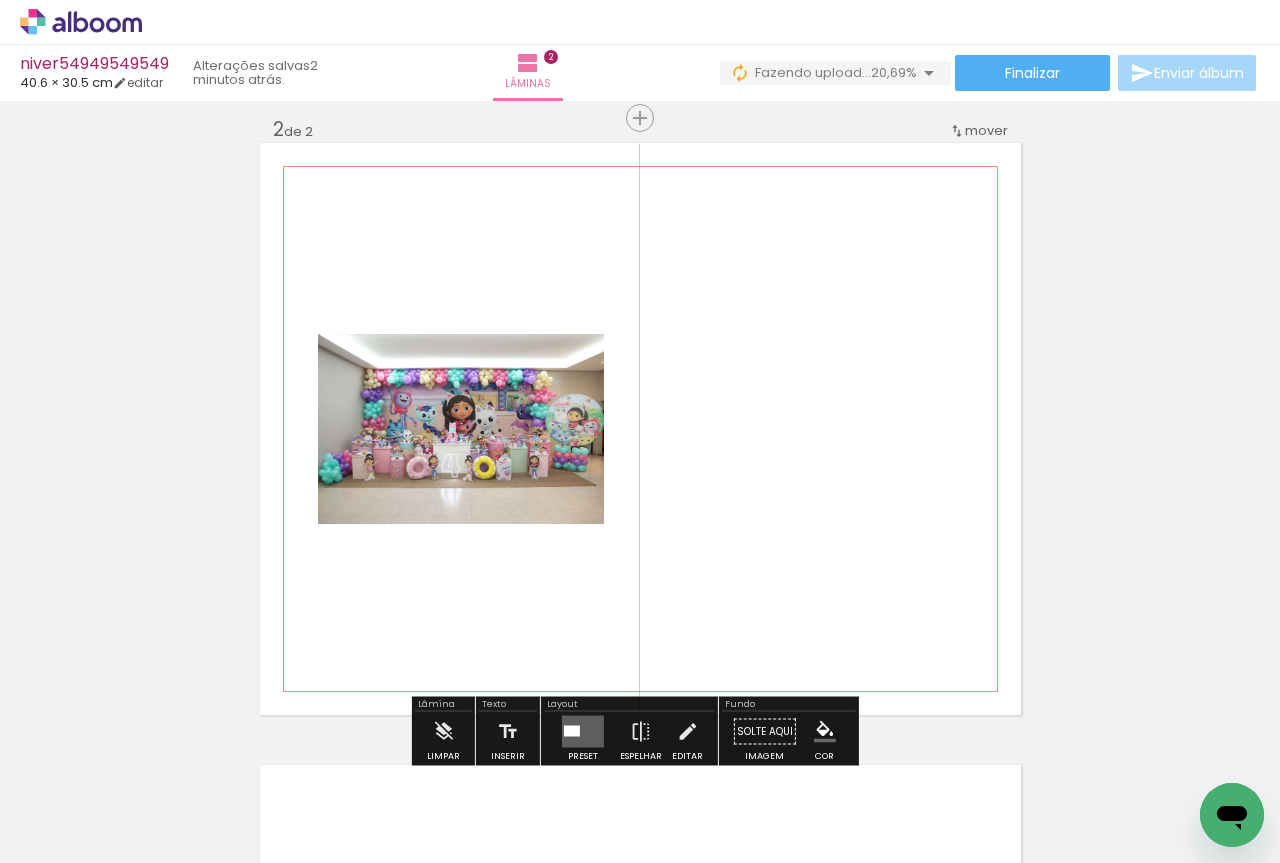 scroll, scrollTop: 648, scrollLeft: 0, axis: vertical 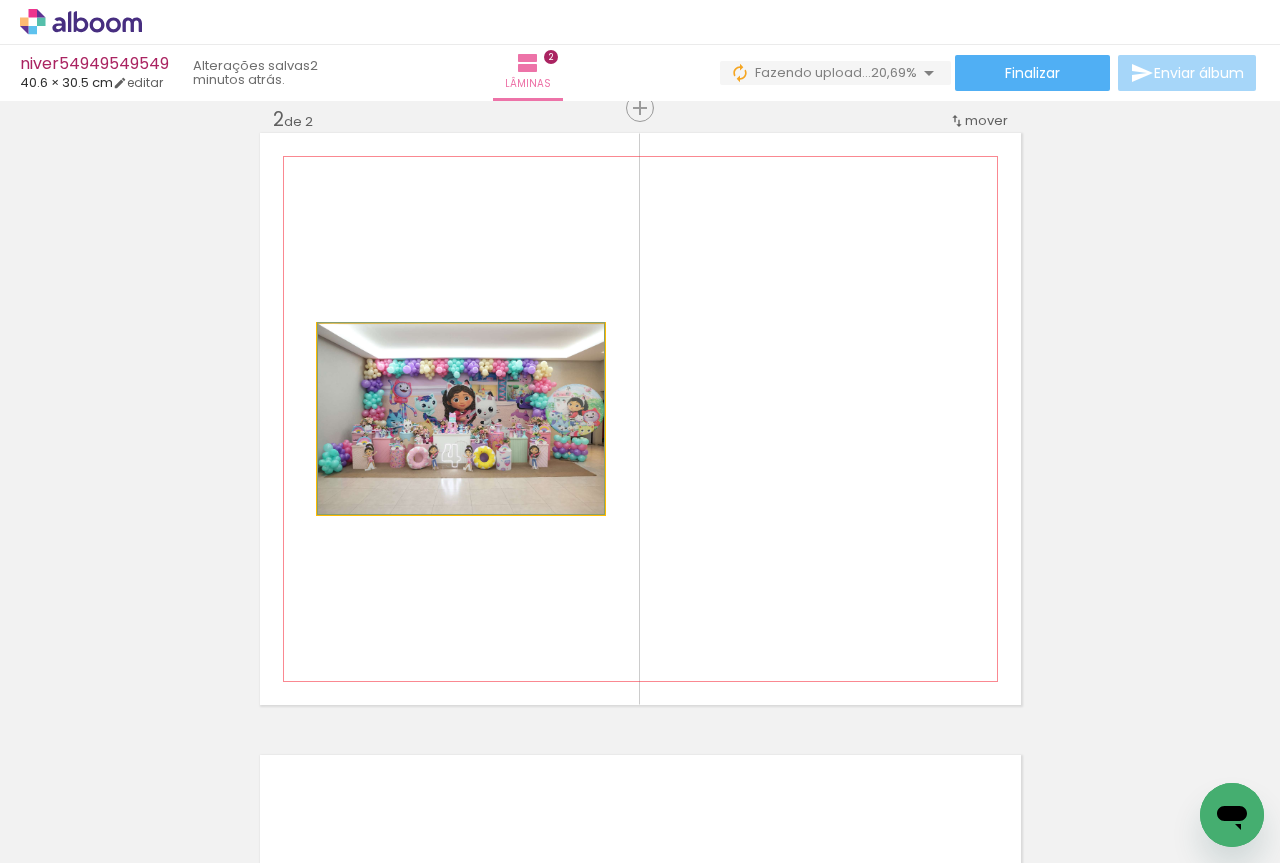 click 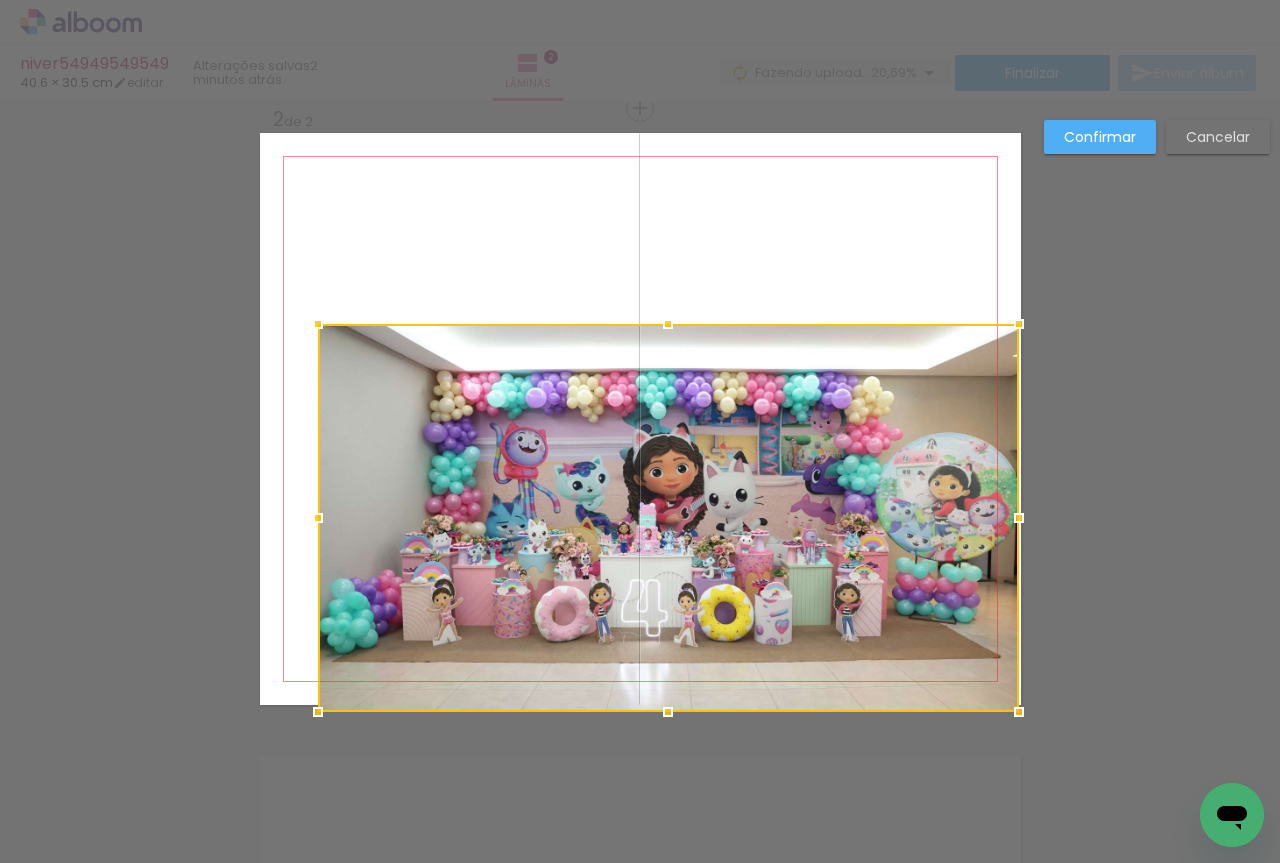 drag, startPoint x: 647, startPoint y: 554, endPoint x: 1040, endPoint y: 753, distance: 440.51108 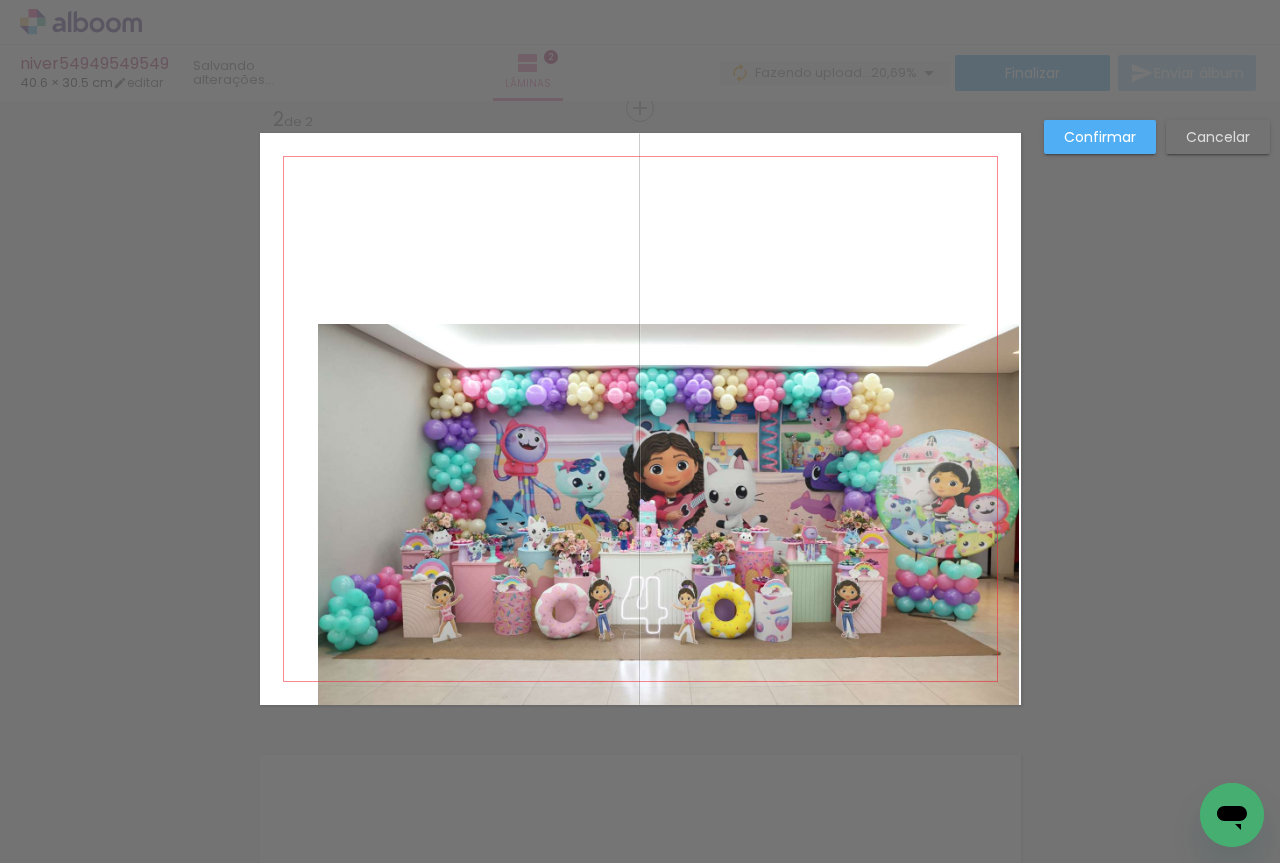 click 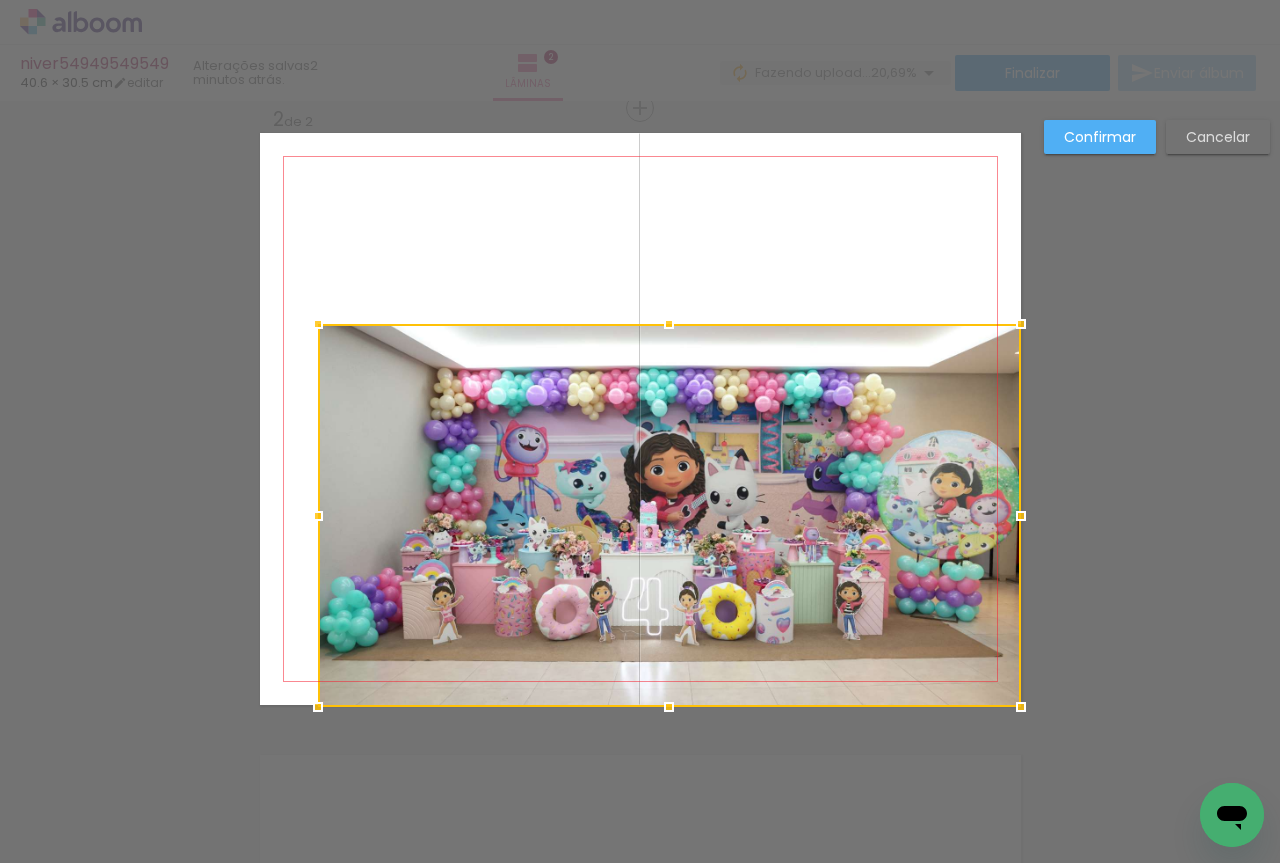 drag, startPoint x: 1008, startPoint y: 705, endPoint x: 983, endPoint y: 659, distance: 52.35456 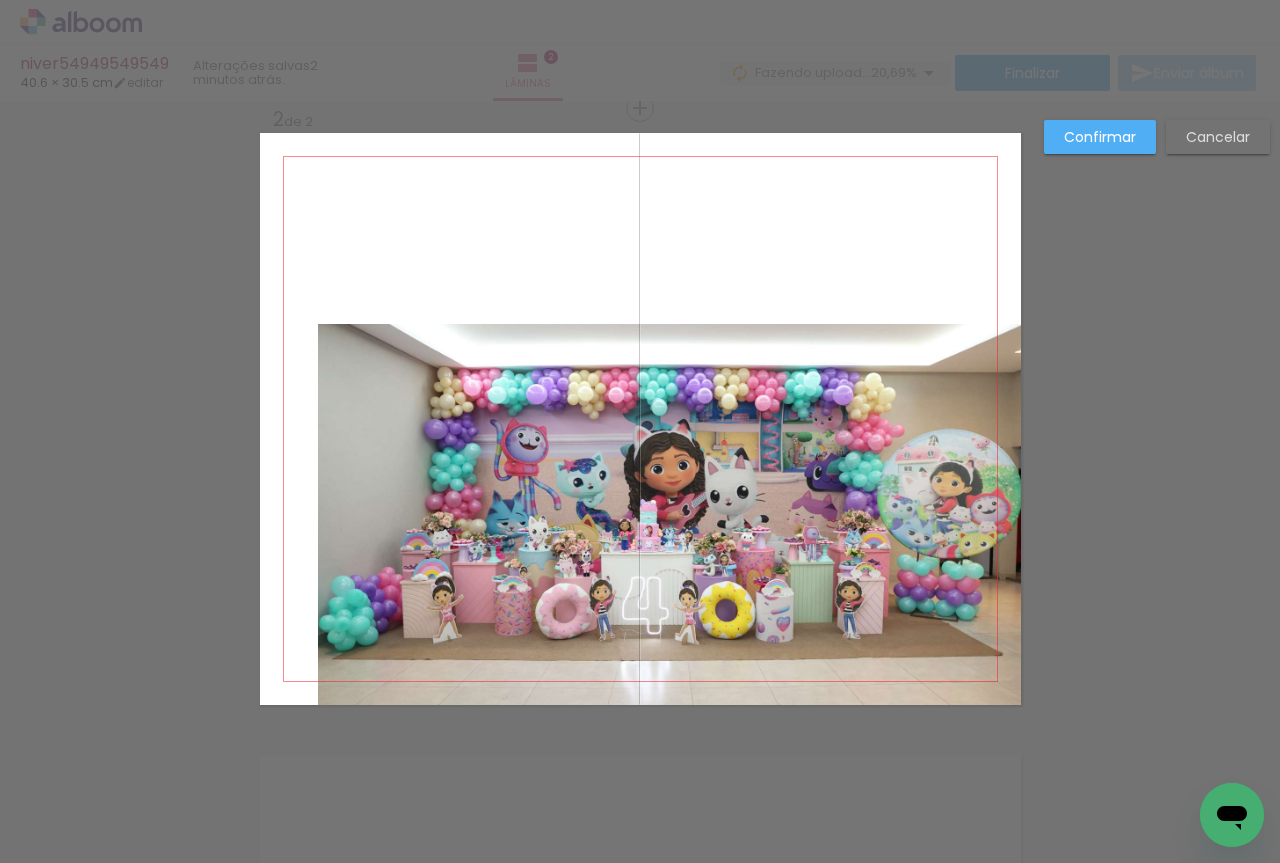 click 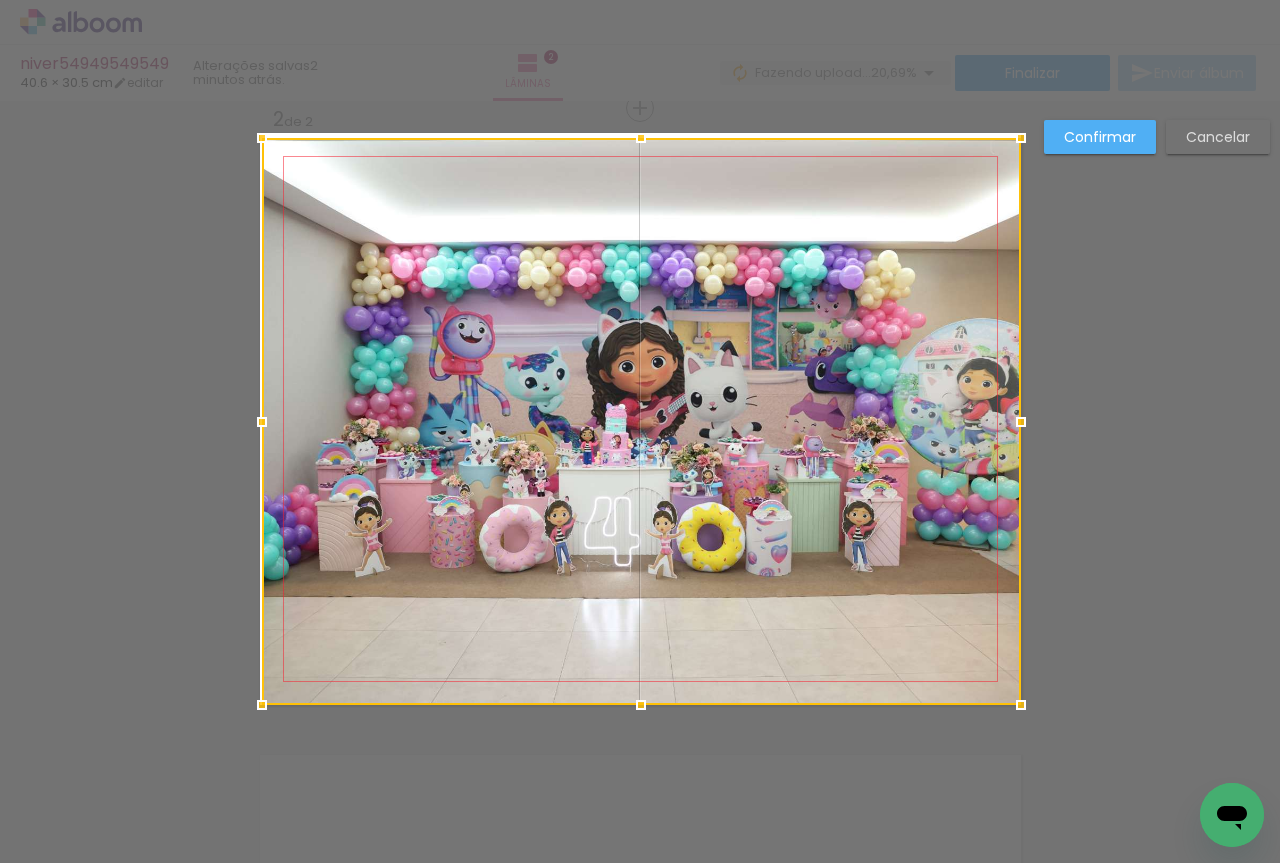drag, startPoint x: 308, startPoint y: 318, endPoint x: 239, endPoint y: 121, distance: 208.73428 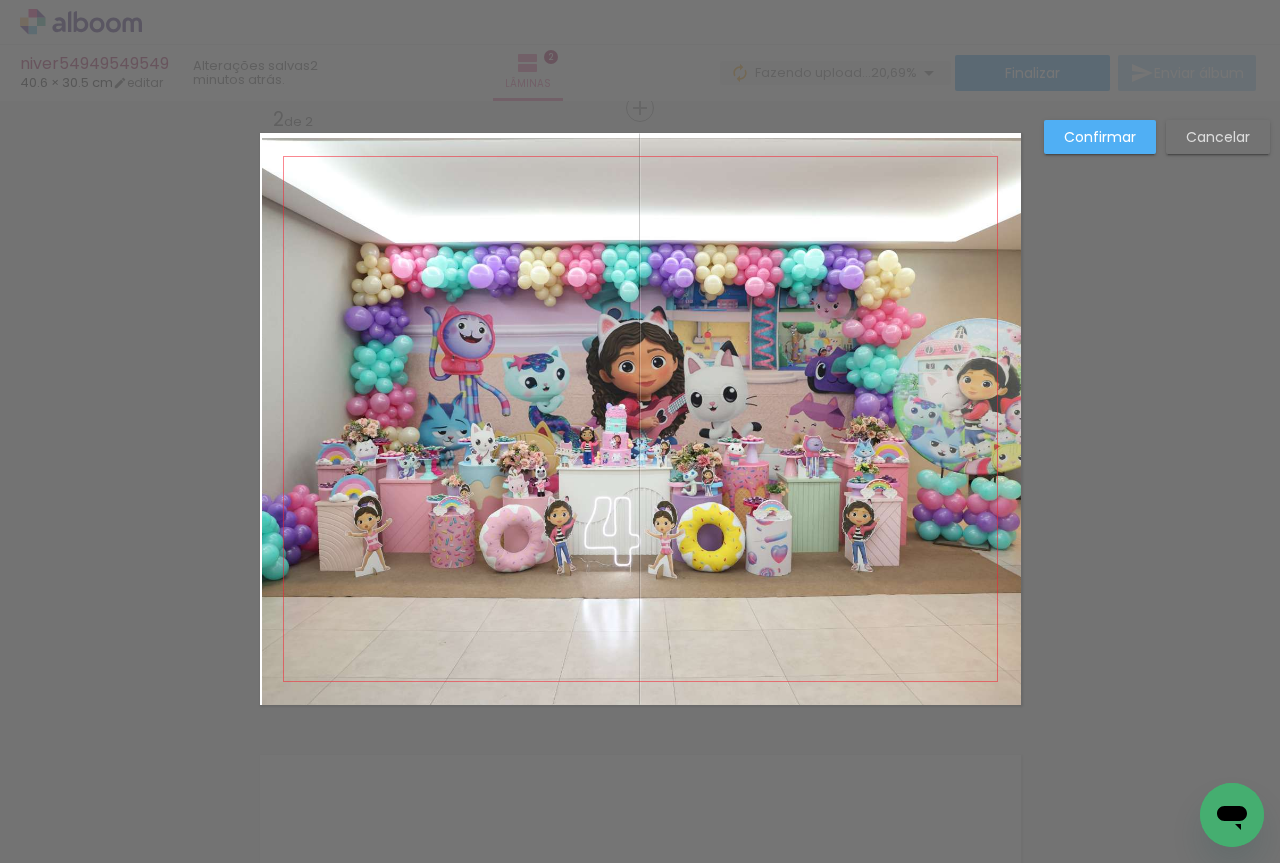 click 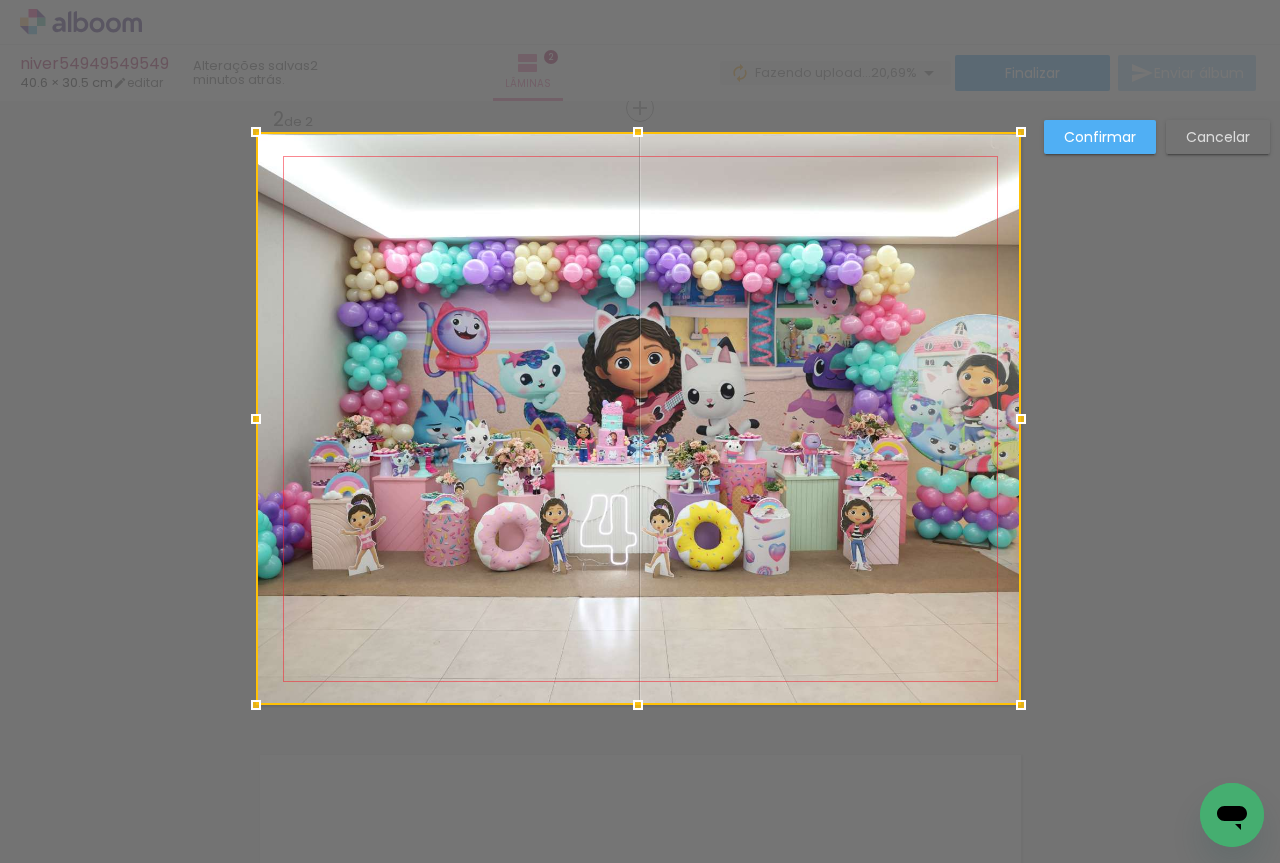 click at bounding box center (256, 132) 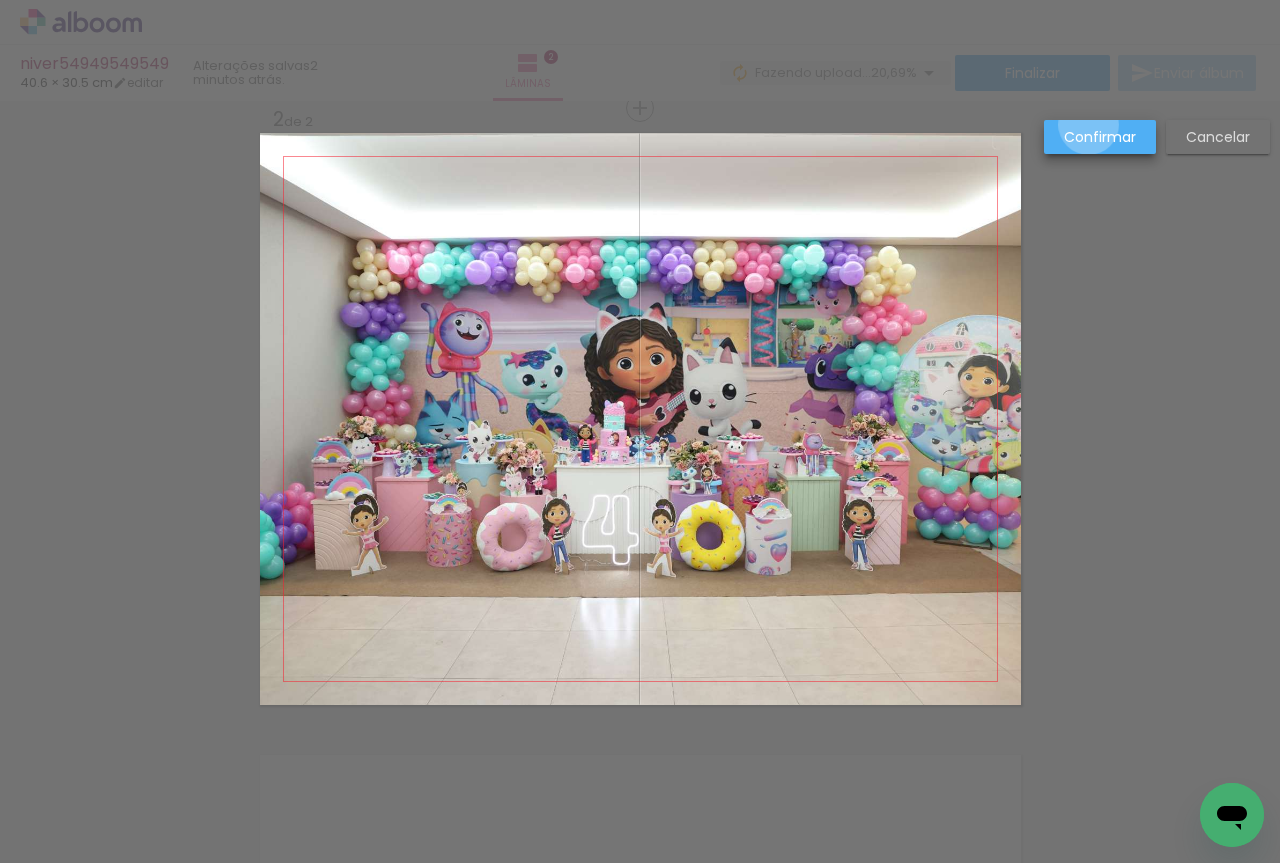 click on "Confirmar" at bounding box center [1100, 137] 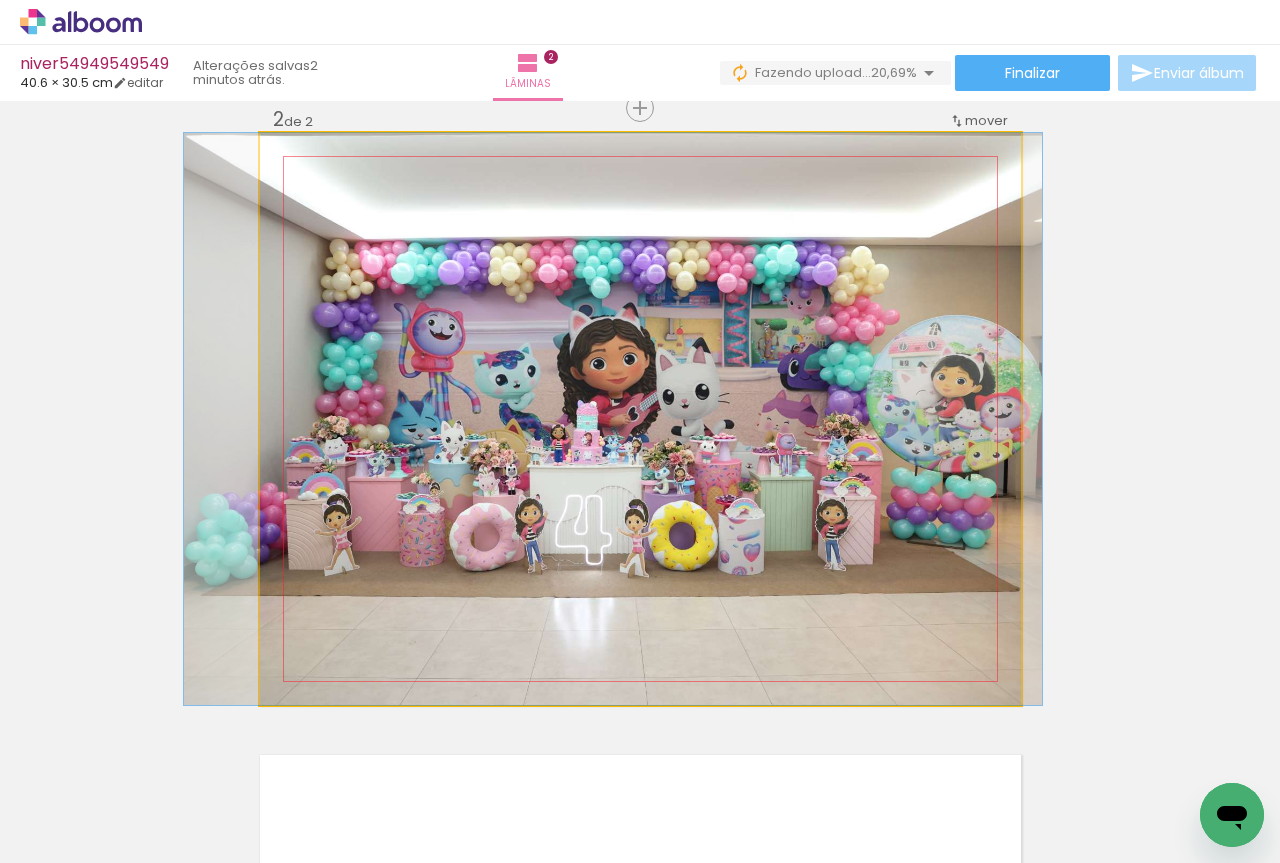 drag, startPoint x: 771, startPoint y: 342, endPoint x: 744, endPoint y: 361, distance: 33.01515 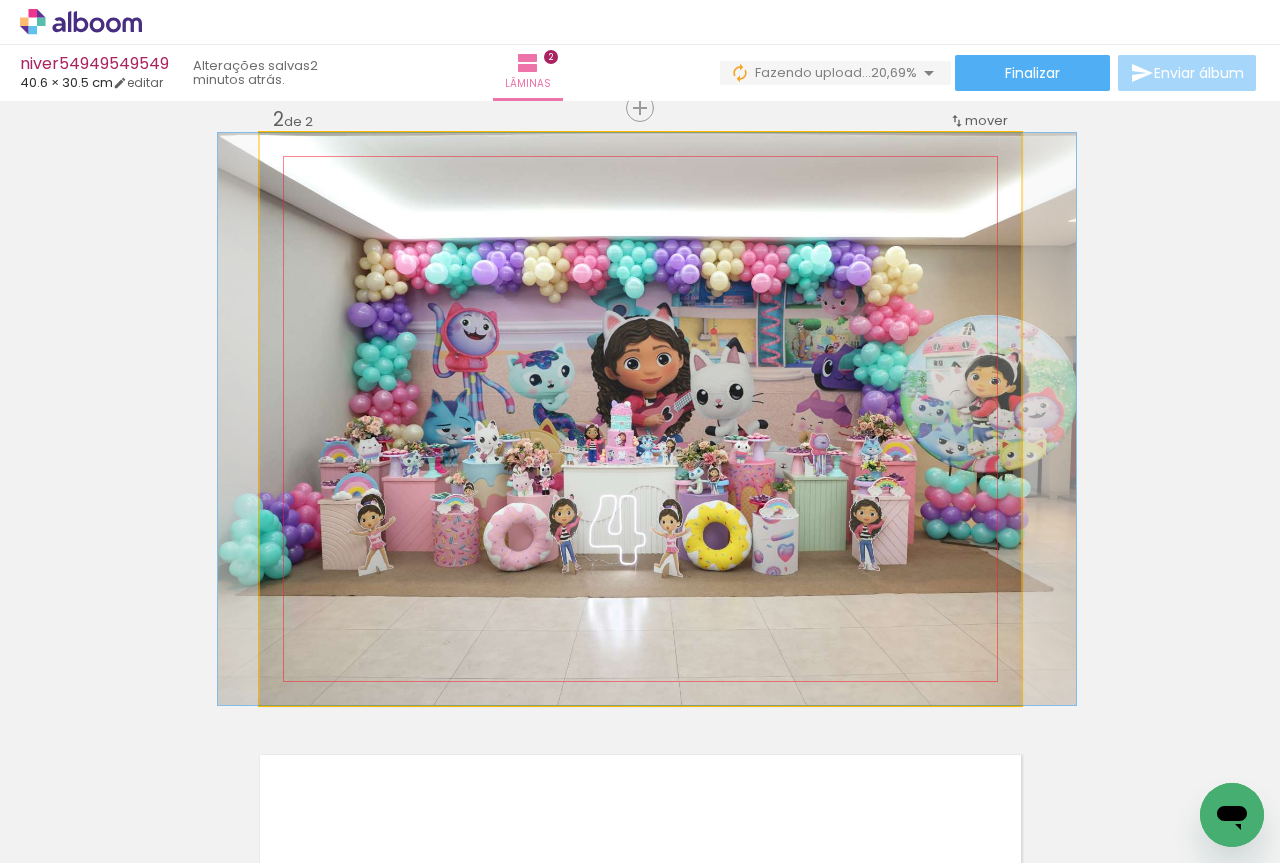 drag, startPoint x: 715, startPoint y: 378, endPoint x: 749, endPoint y: 379, distance: 34.0147 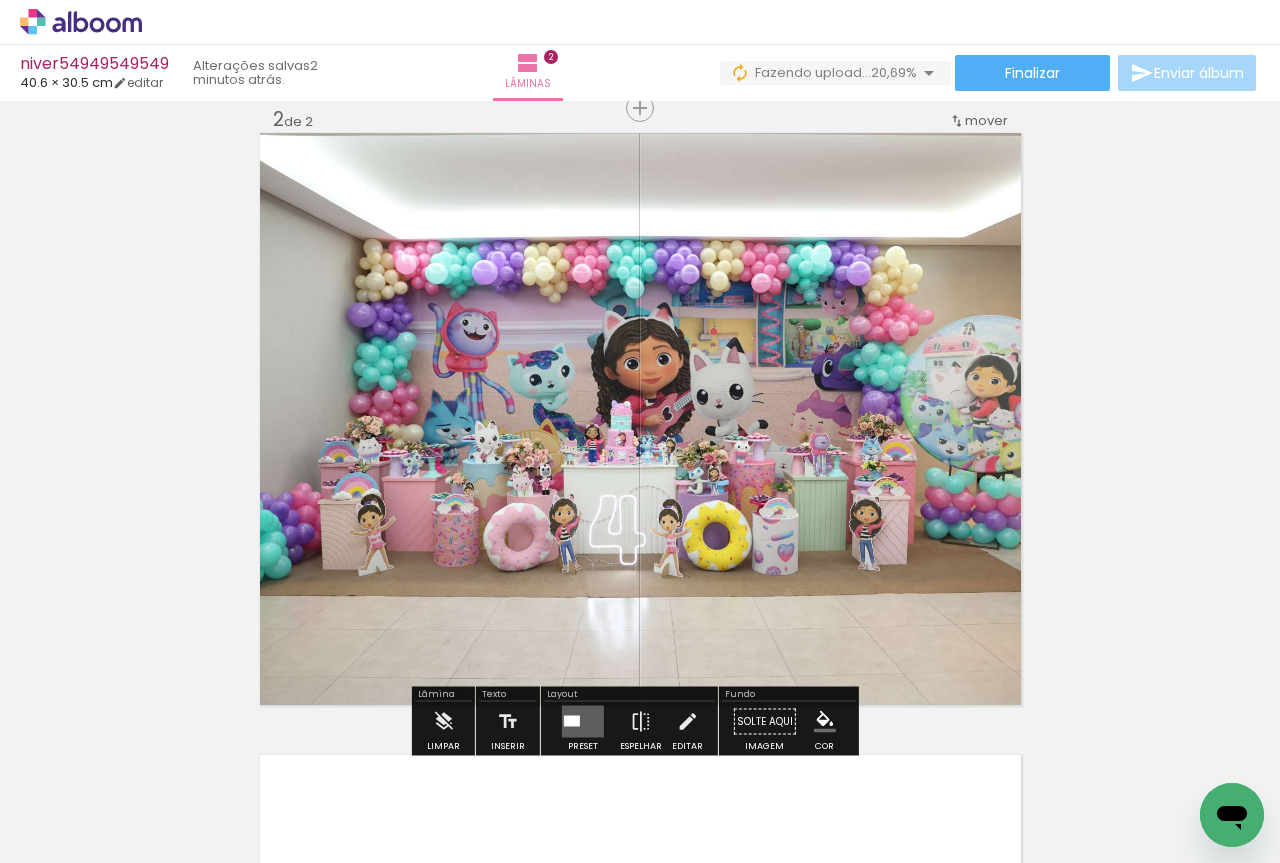 click 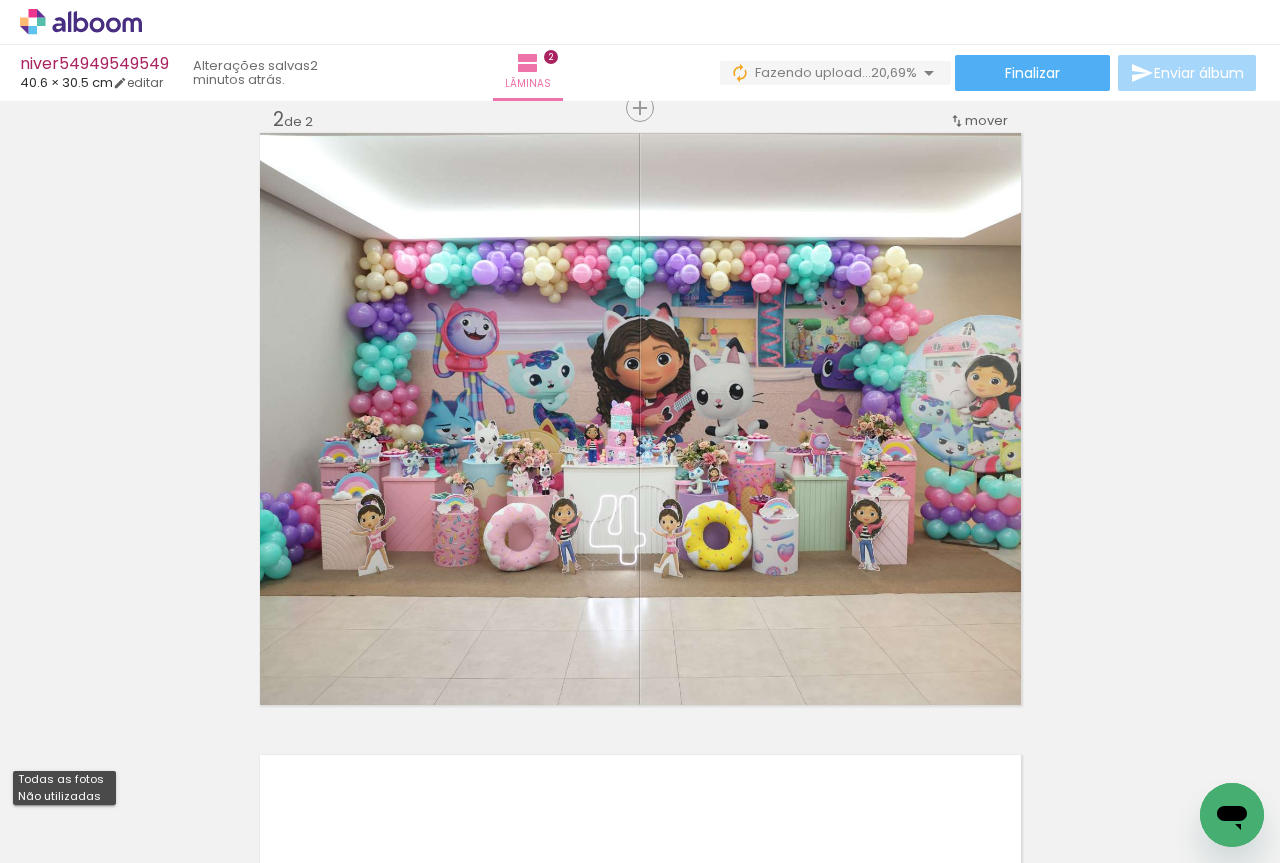 click on "Não utilizadas" at bounding box center (0, 0) 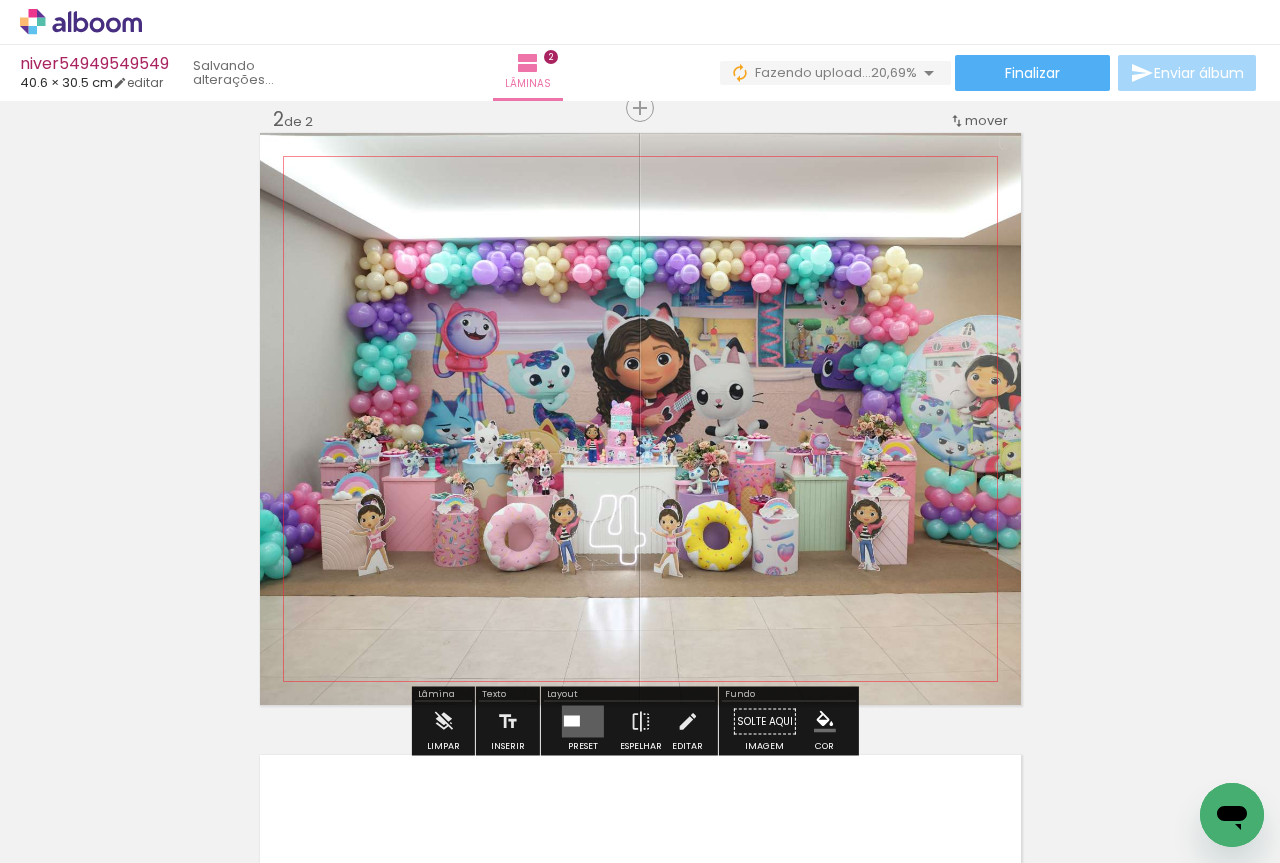 scroll, scrollTop: 1148, scrollLeft: 0, axis: vertical 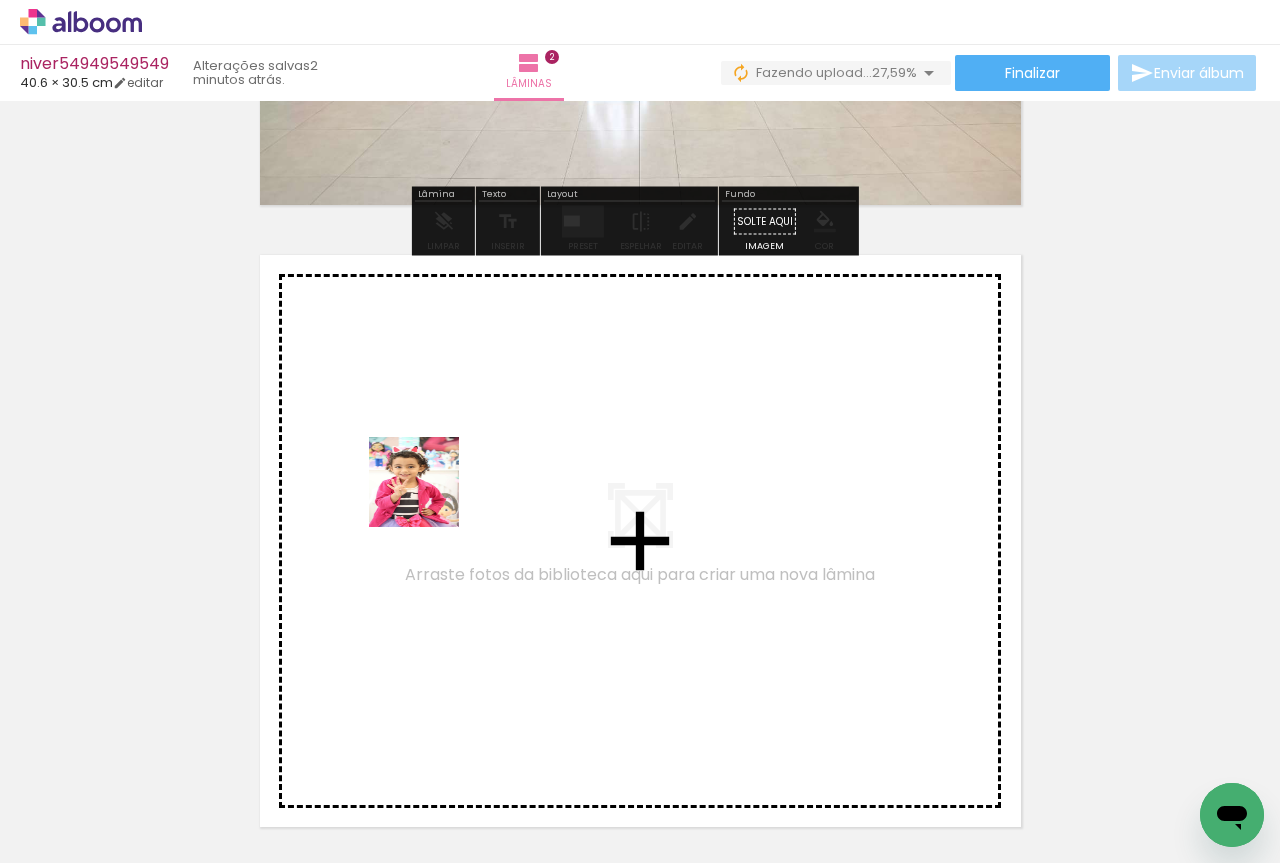 drag, startPoint x: 208, startPoint y: 808, endPoint x: 436, endPoint y: 487, distance: 393.73215 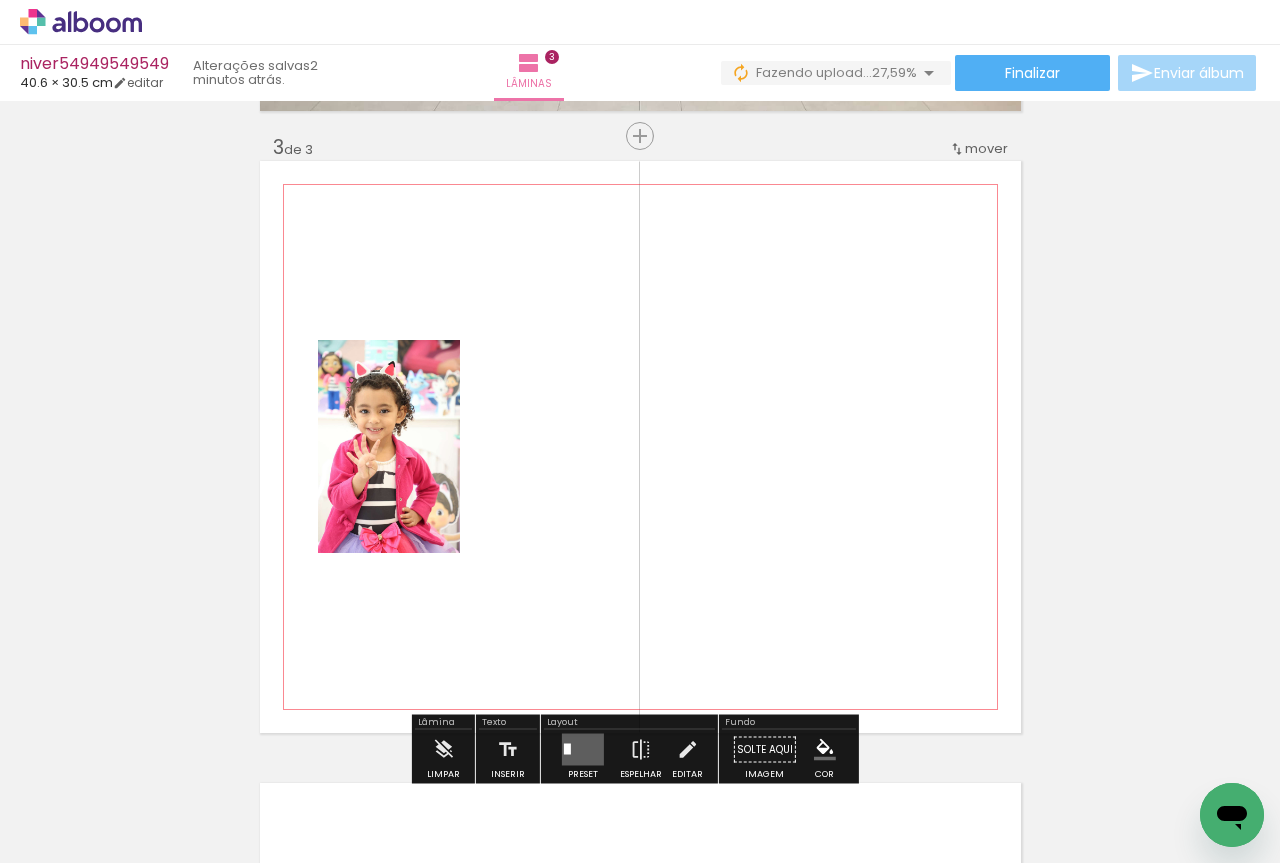 scroll, scrollTop: 1270, scrollLeft: 0, axis: vertical 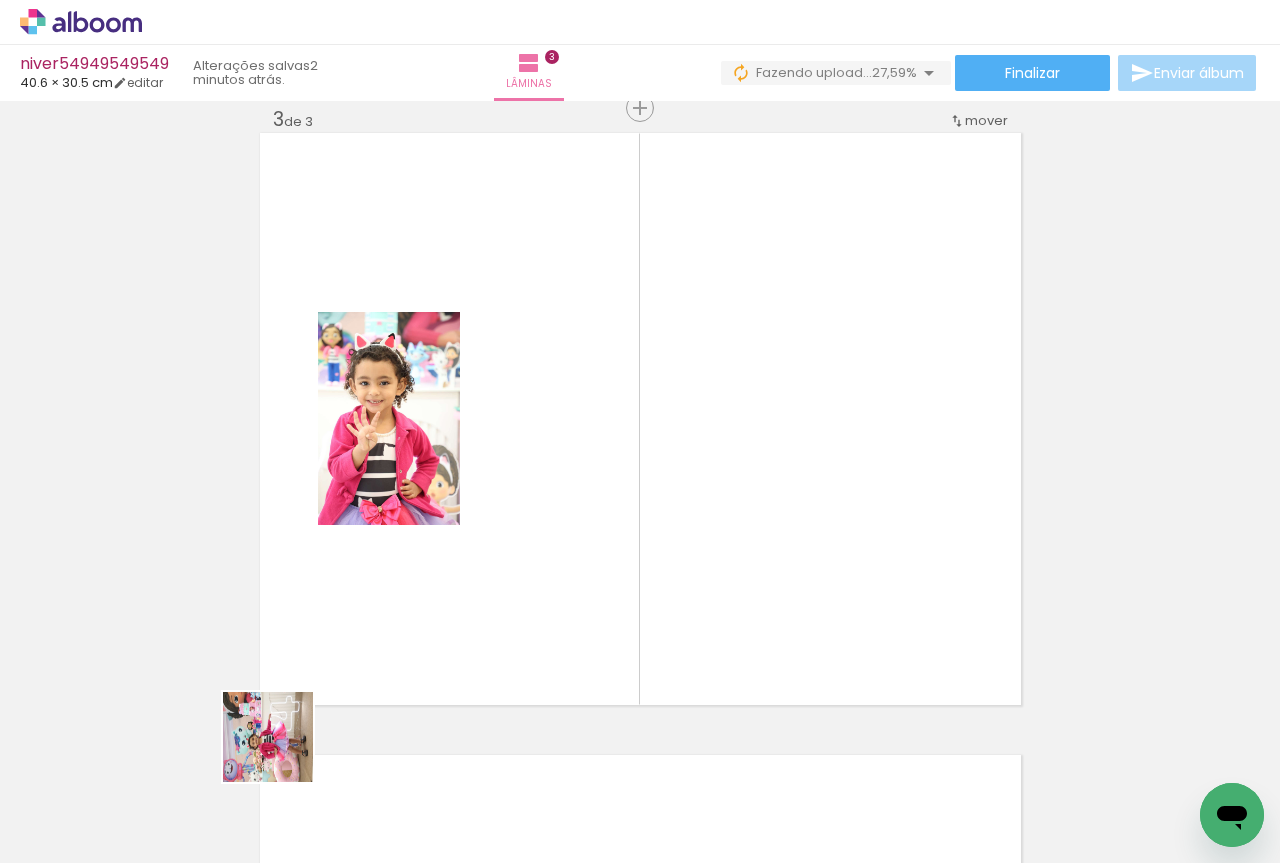 drag, startPoint x: 227, startPoint y: 791, endPoint x: 571, endPoint y: 447, distance: 486.48947 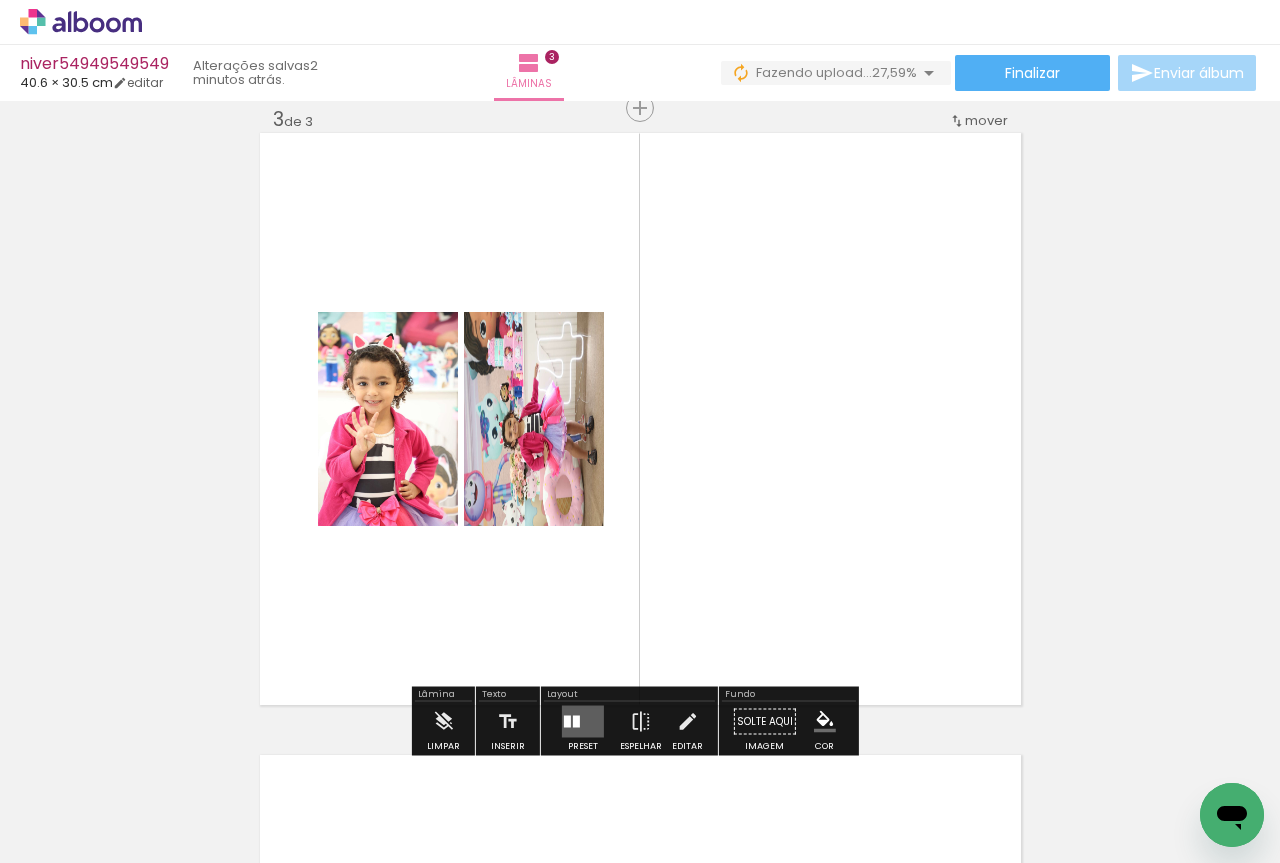 click at bounding box center [576, 722] 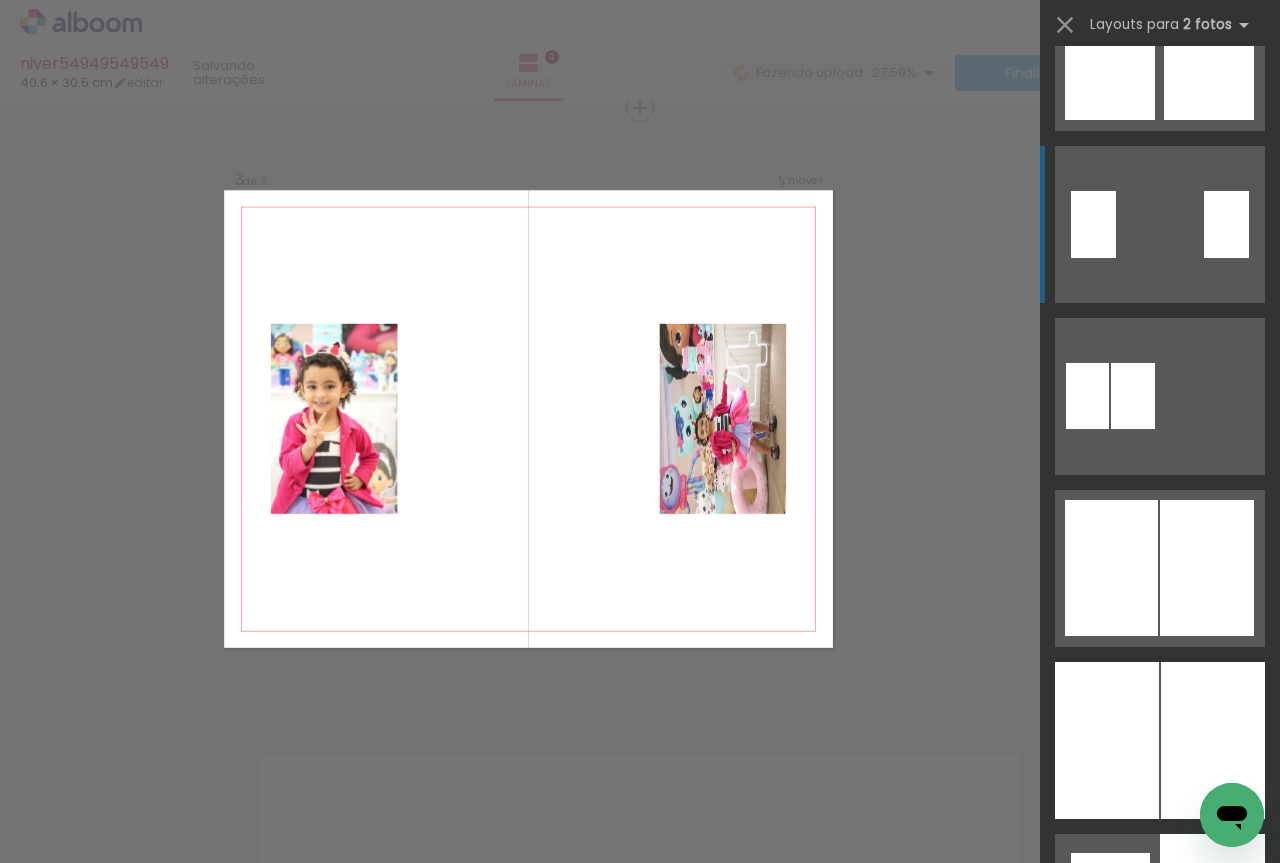 scroll, scrollTop: 667, scrollLeft: 0, axis: vertical 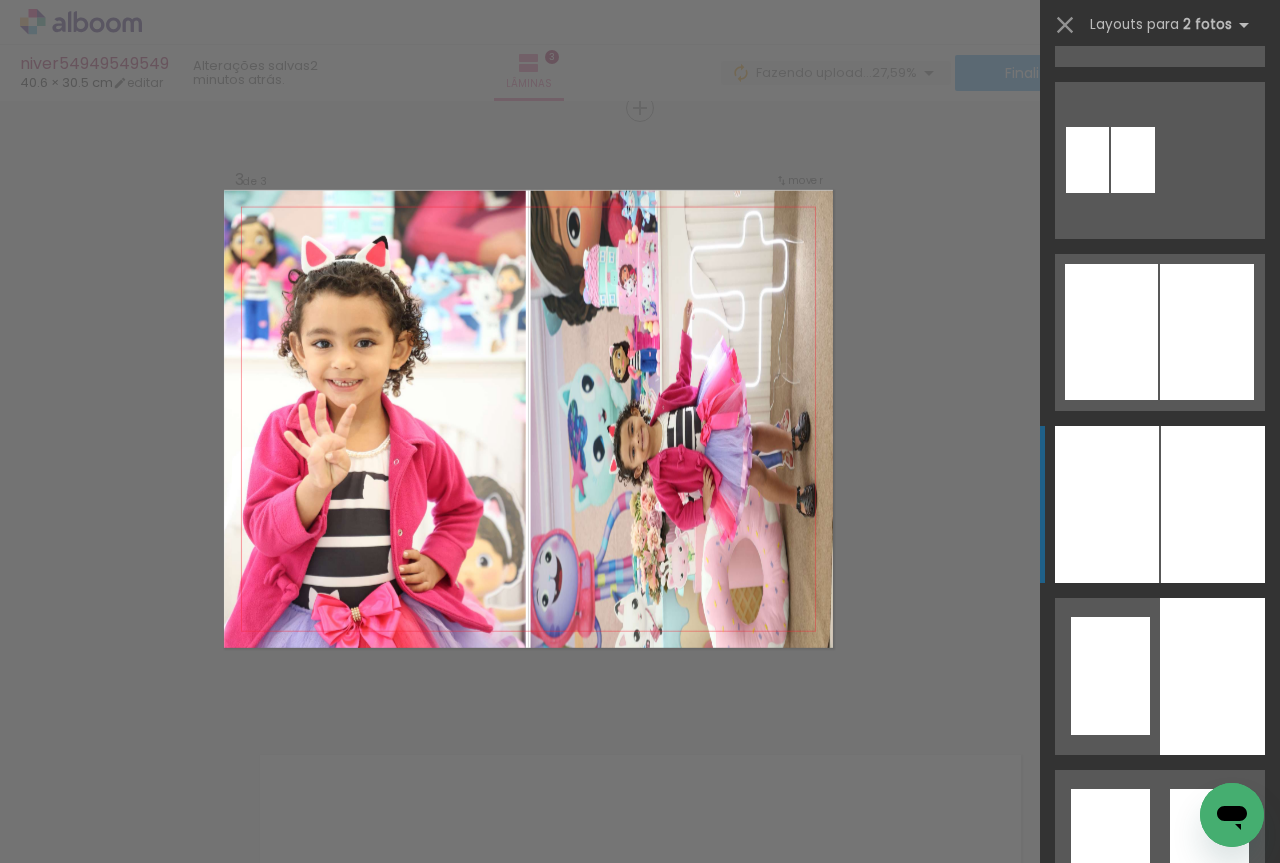 click at bounding box center [1212, -356] 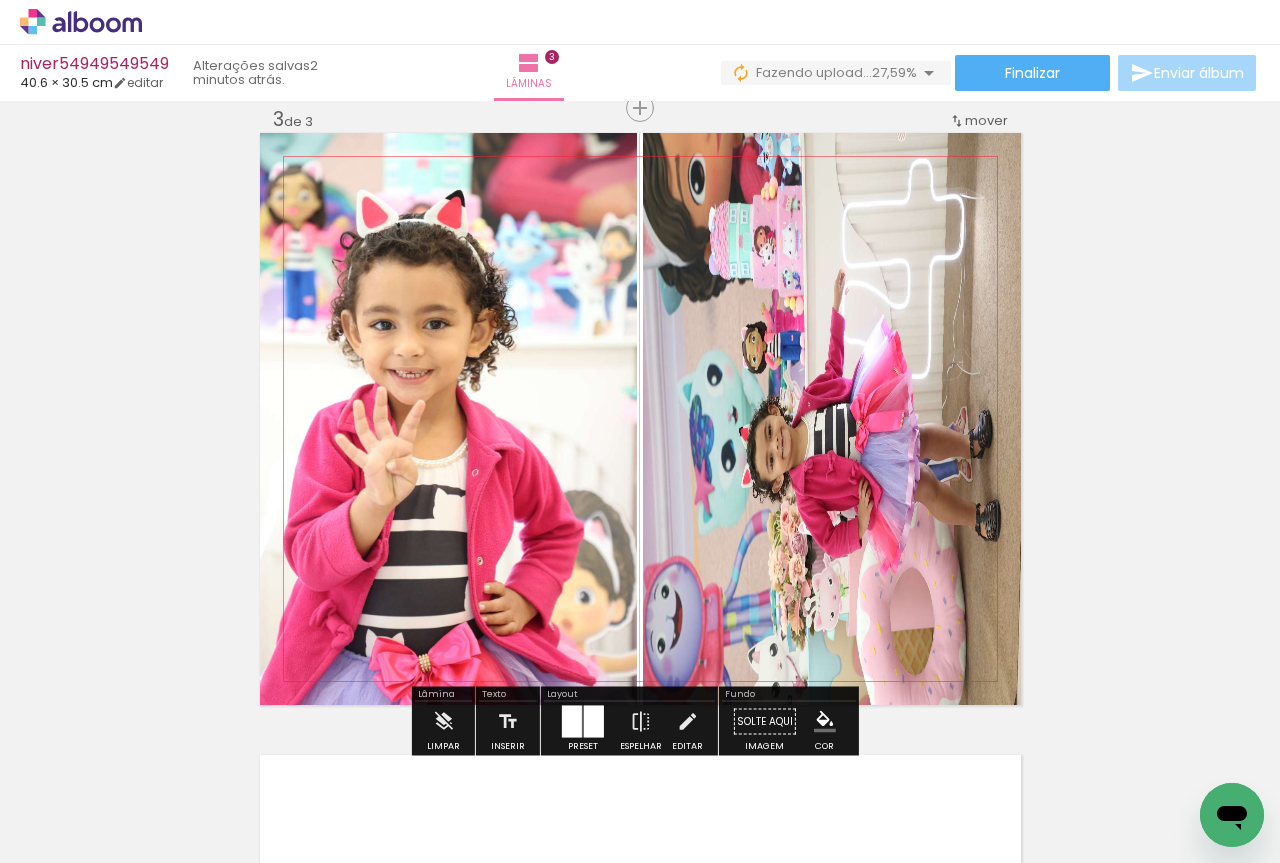 click 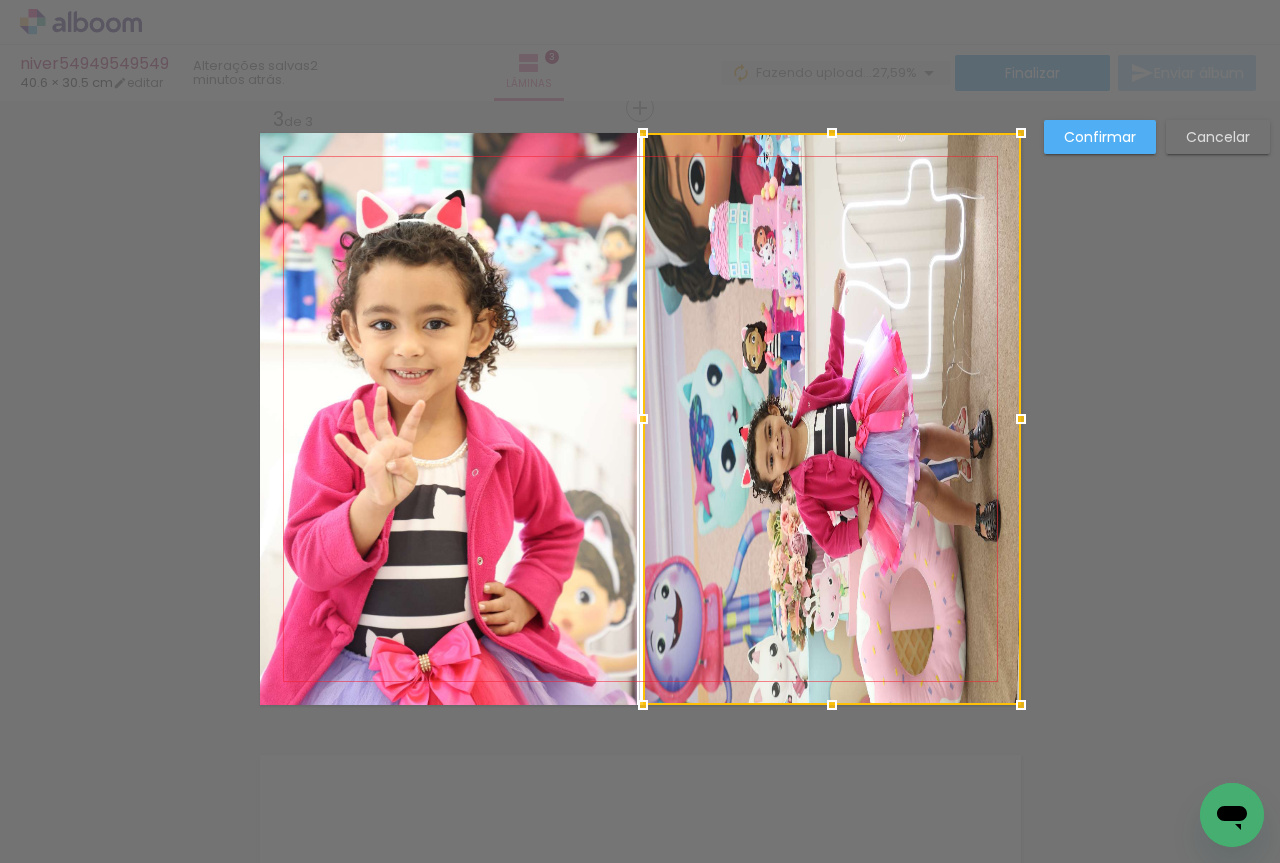 click 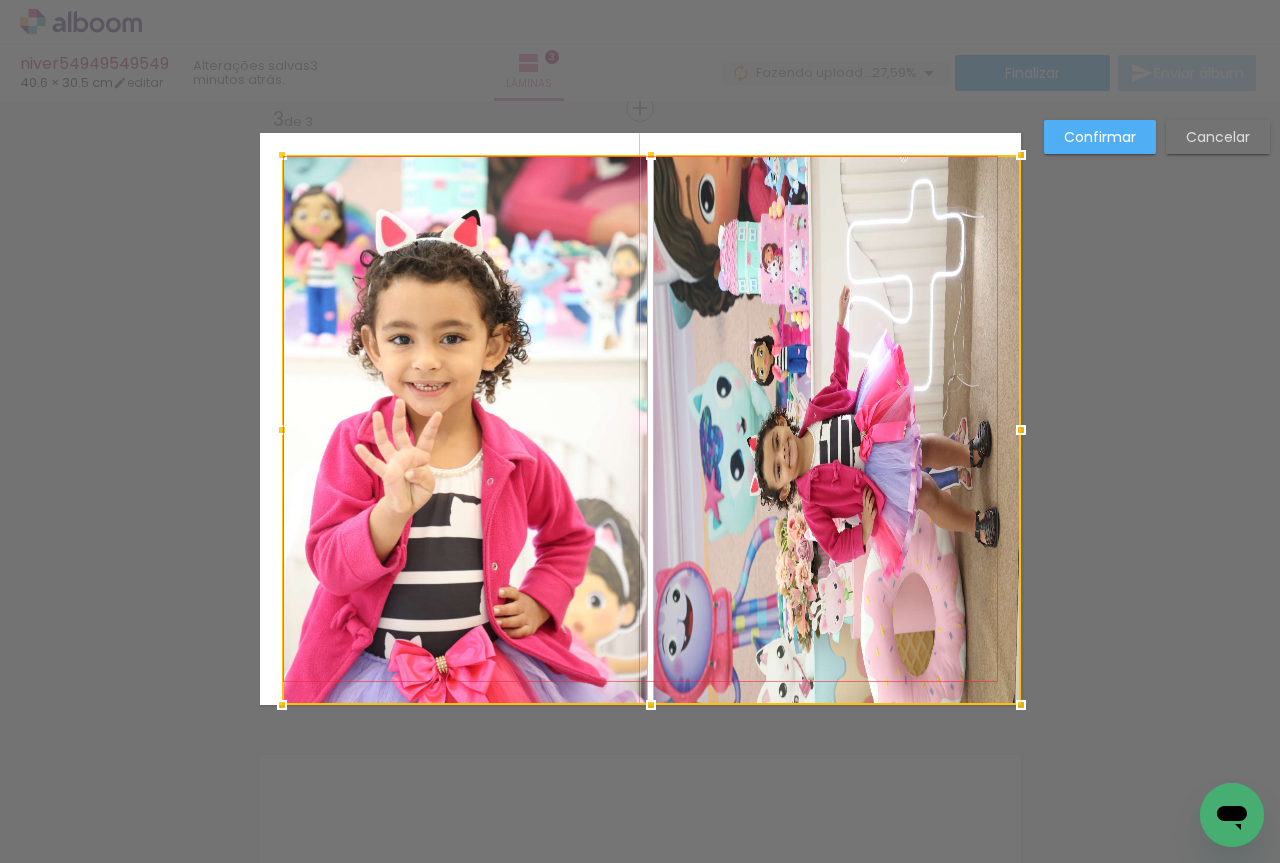 click at bounding box center (282, 155) 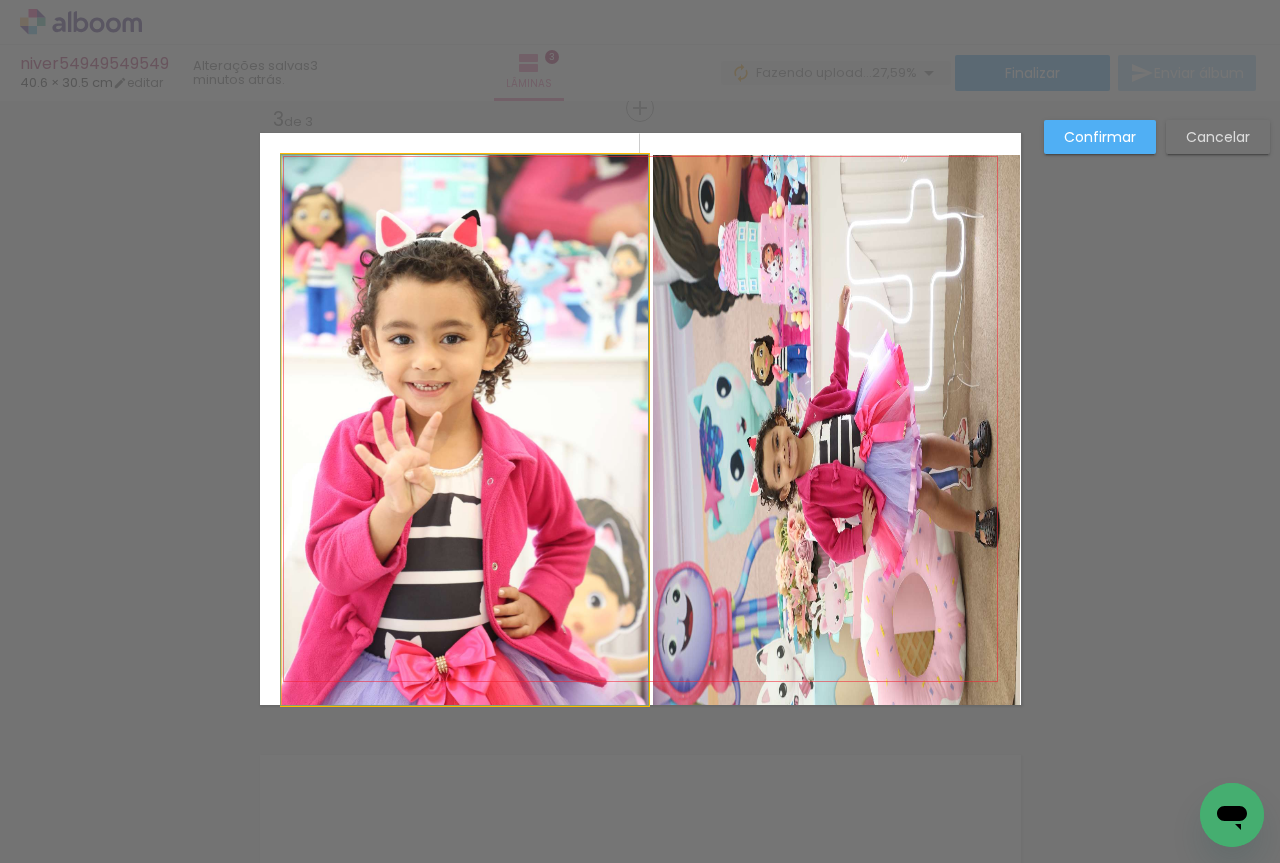 click 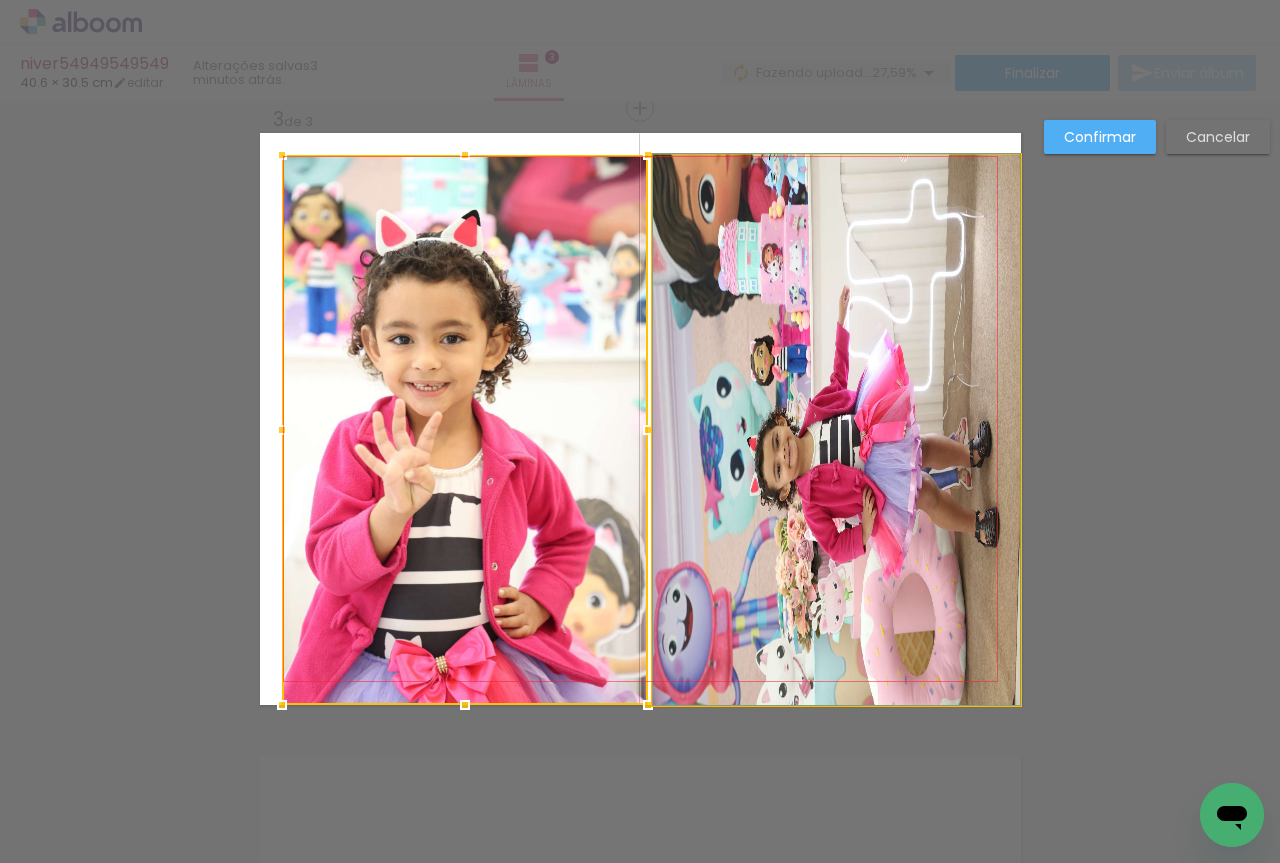 click 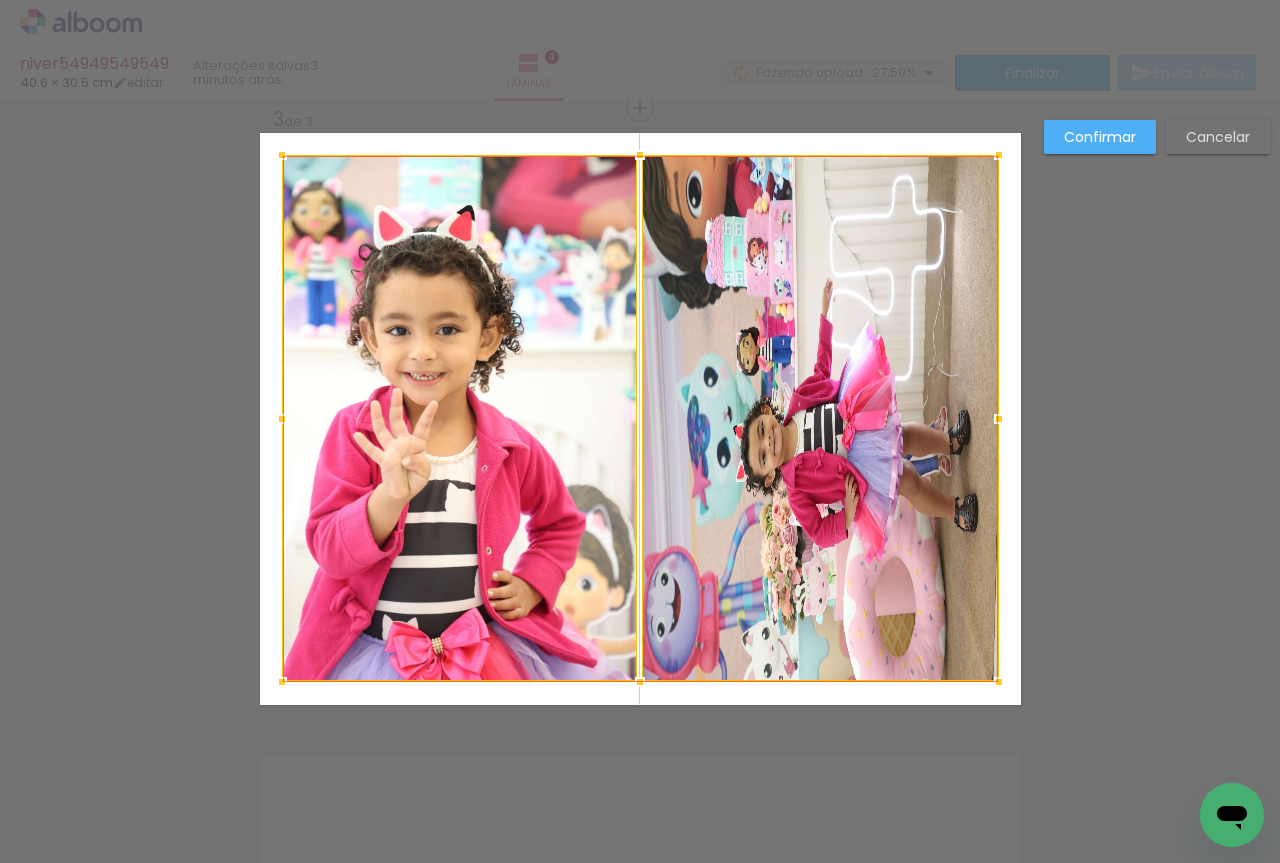drag, startPoint x: 1023, startPoint y: 713, endPoint x: 1003, endPoint y: 690, distance: 30.479502 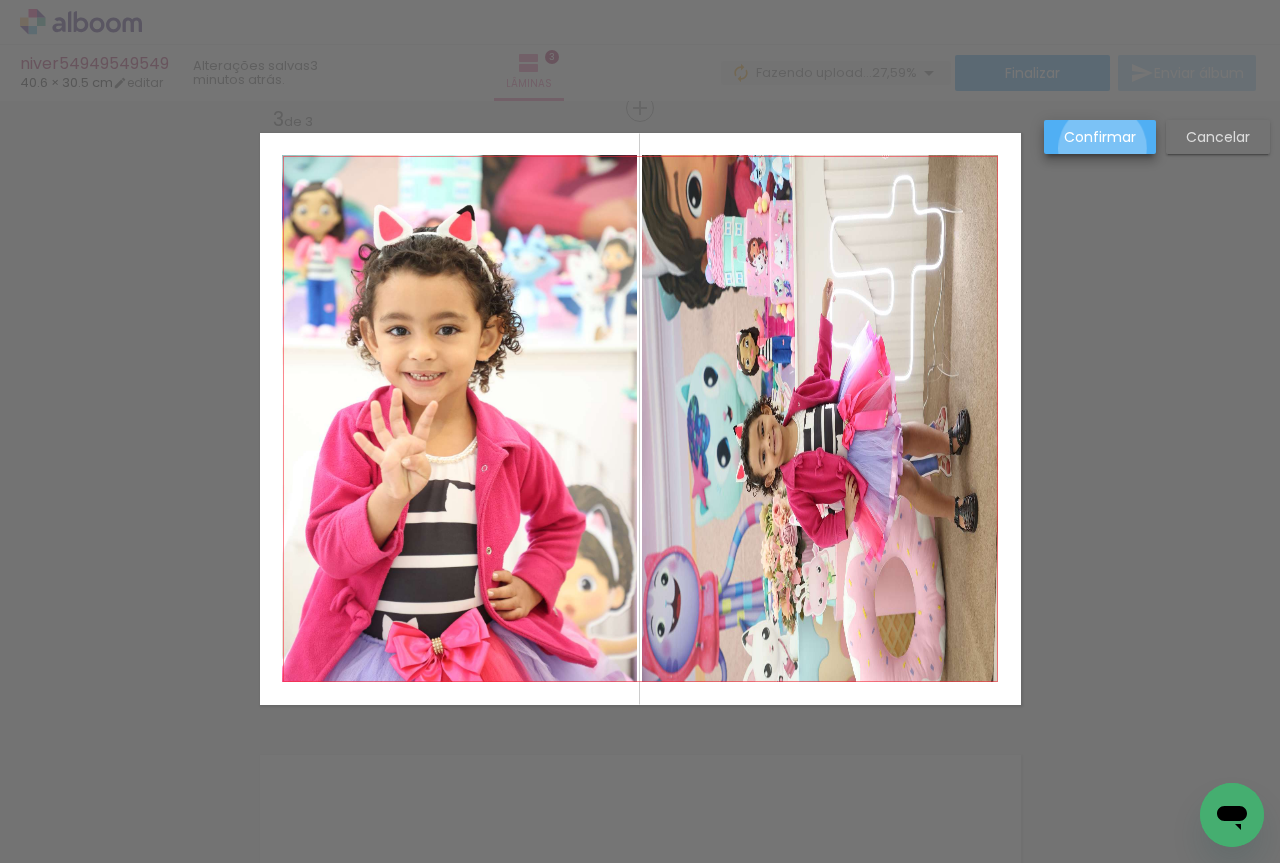 click on "Confirmar" at bounding box center [1100, 137] 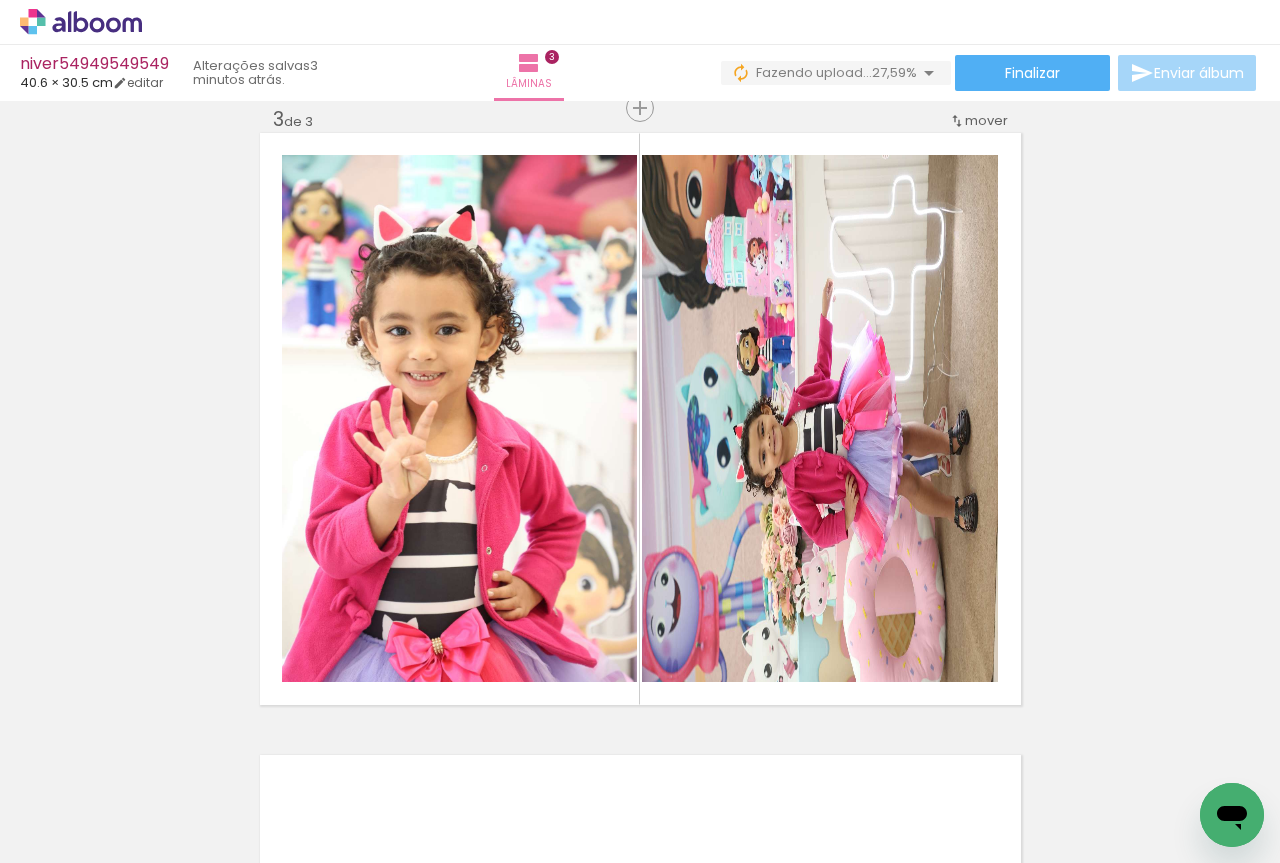 click on "Adicionar
Fotos" at bounding box center [61, 852] 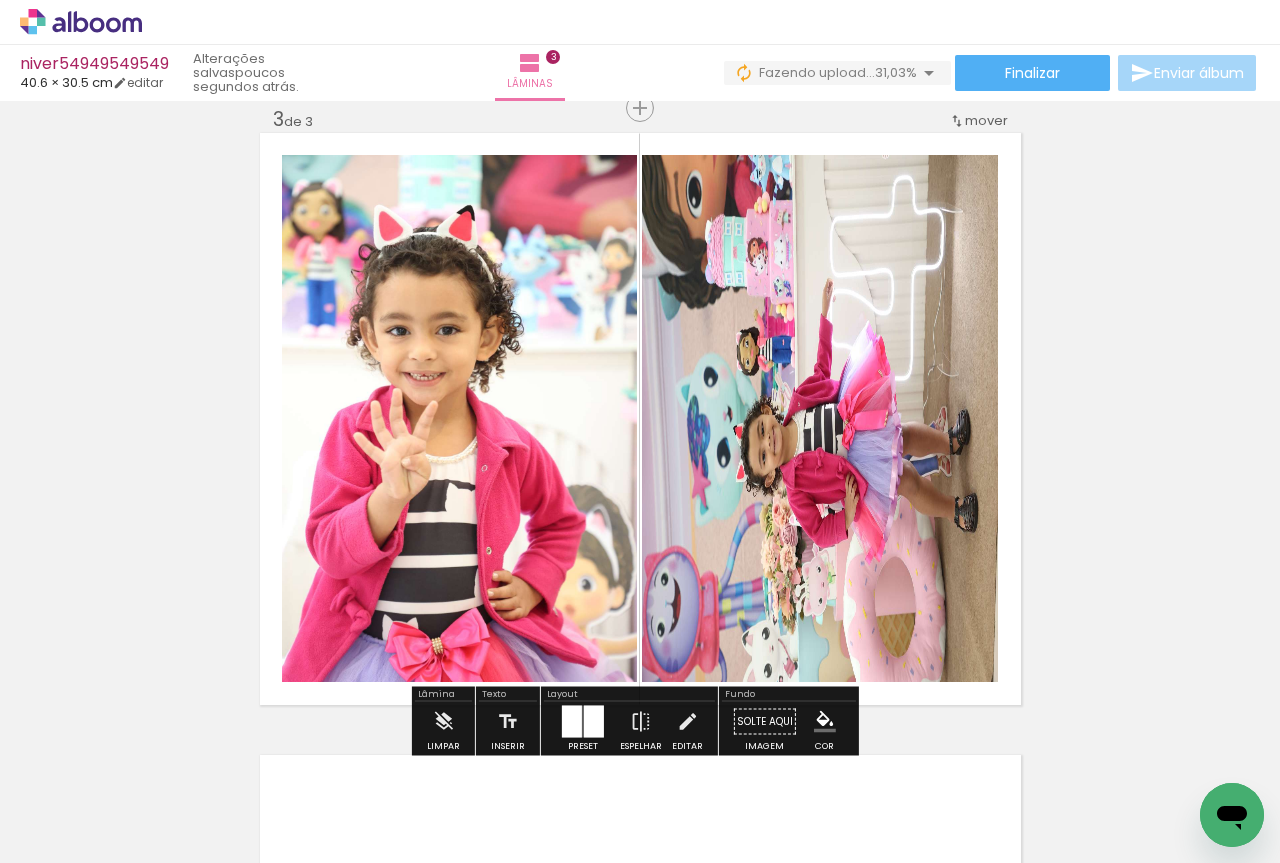 click on "Adicionar
Fotos" at bounding box center [71, 852] 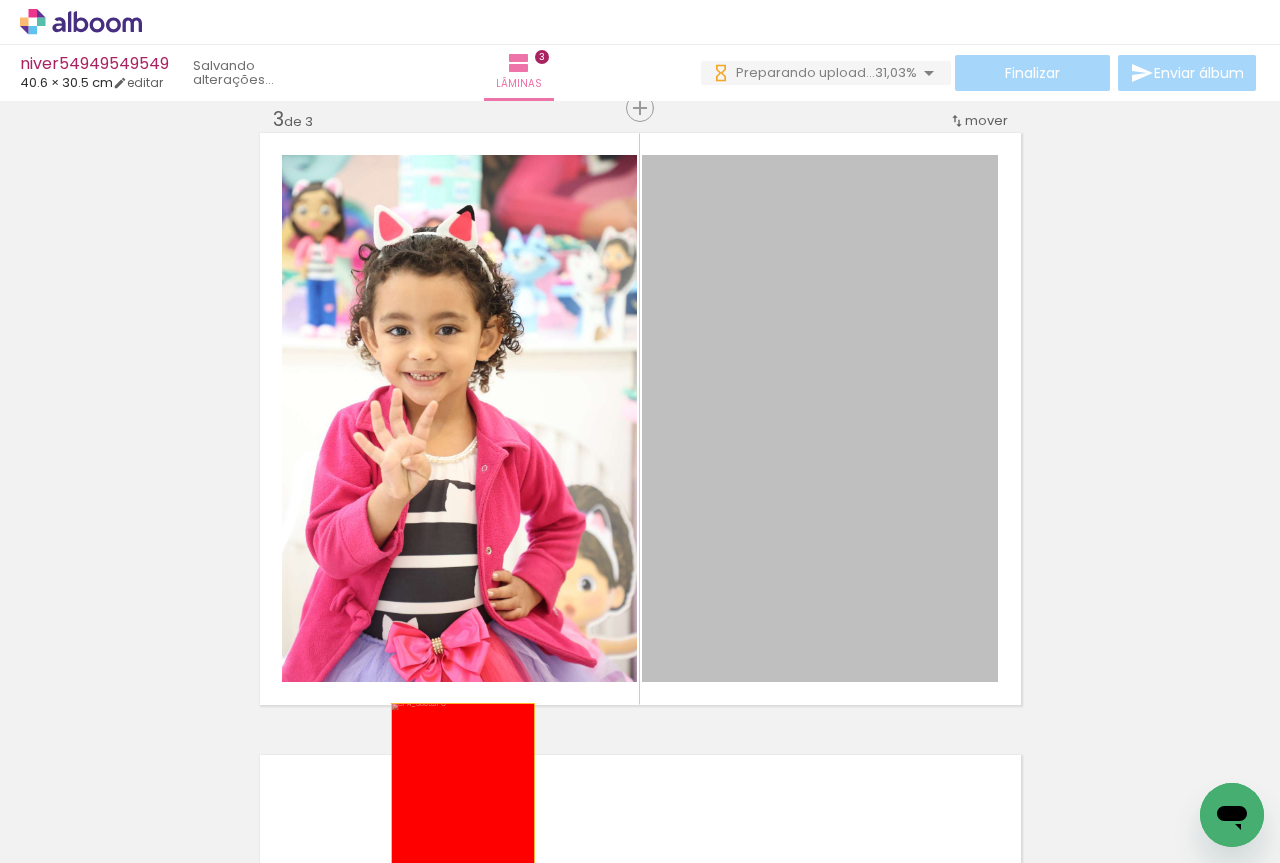 drag, startPoint x: 880, startPoint y: 472, endPoint x: 449, endPoint y: 819, distance: 553.3263 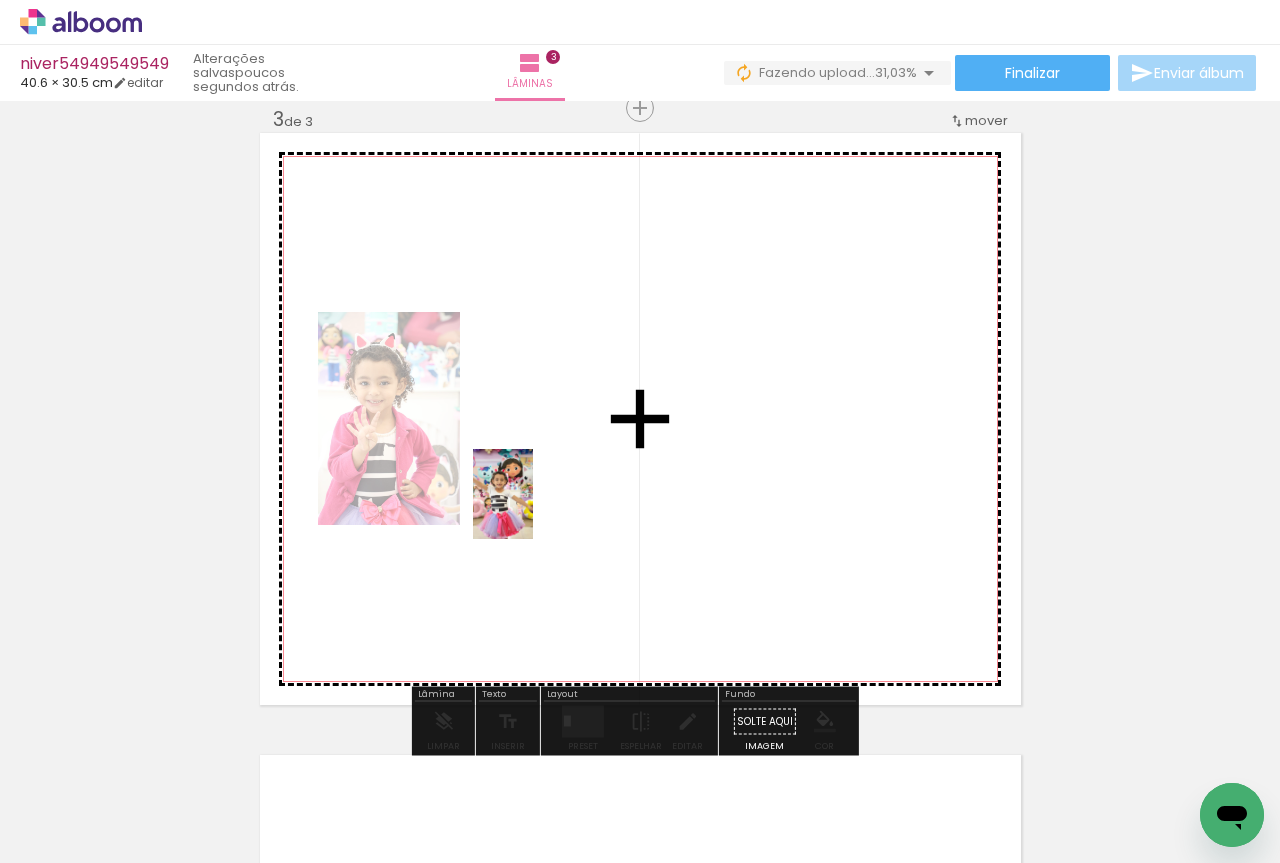 drag, startPoint x: 313, startPoint y: 792, endPoint x: 533, endPoint y: 505, distance: 361.61996 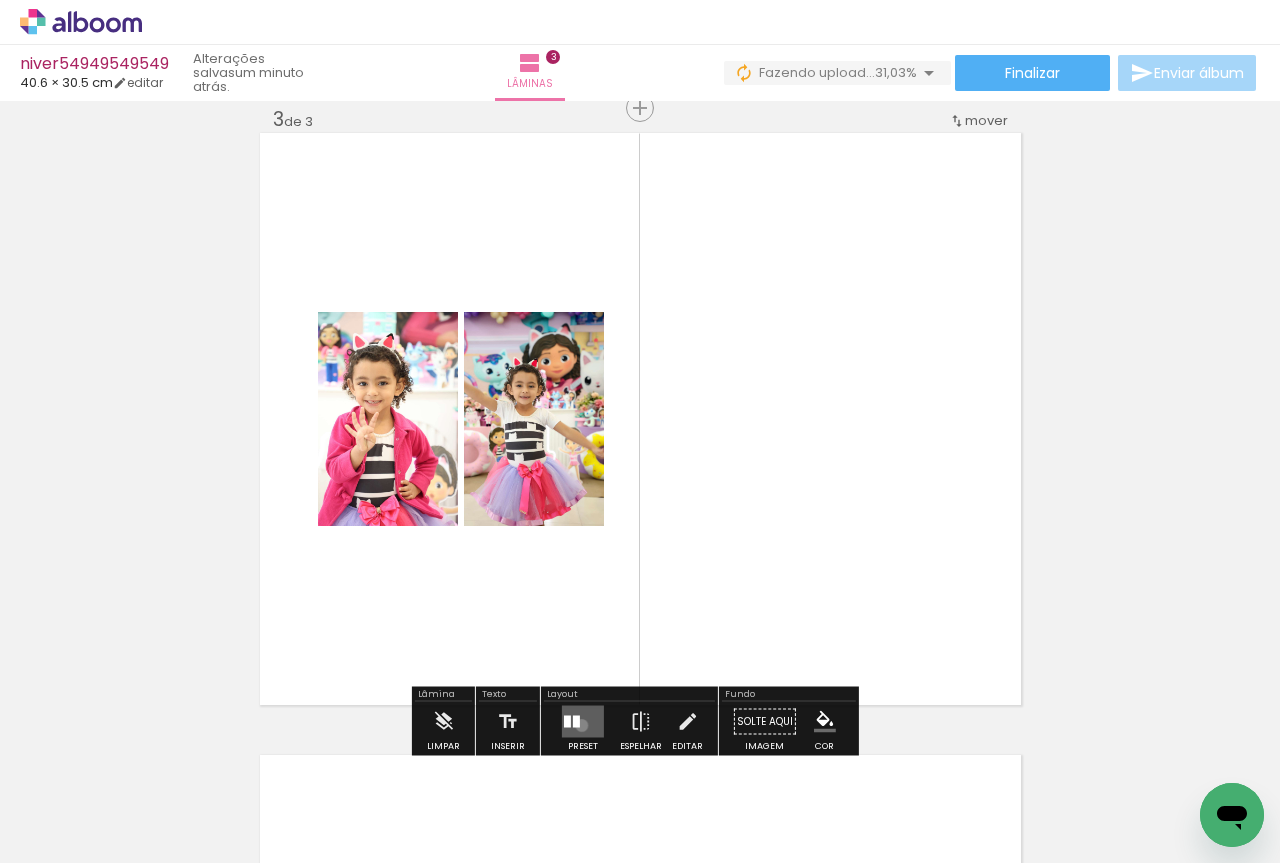 click at bounding box center [583, 722] 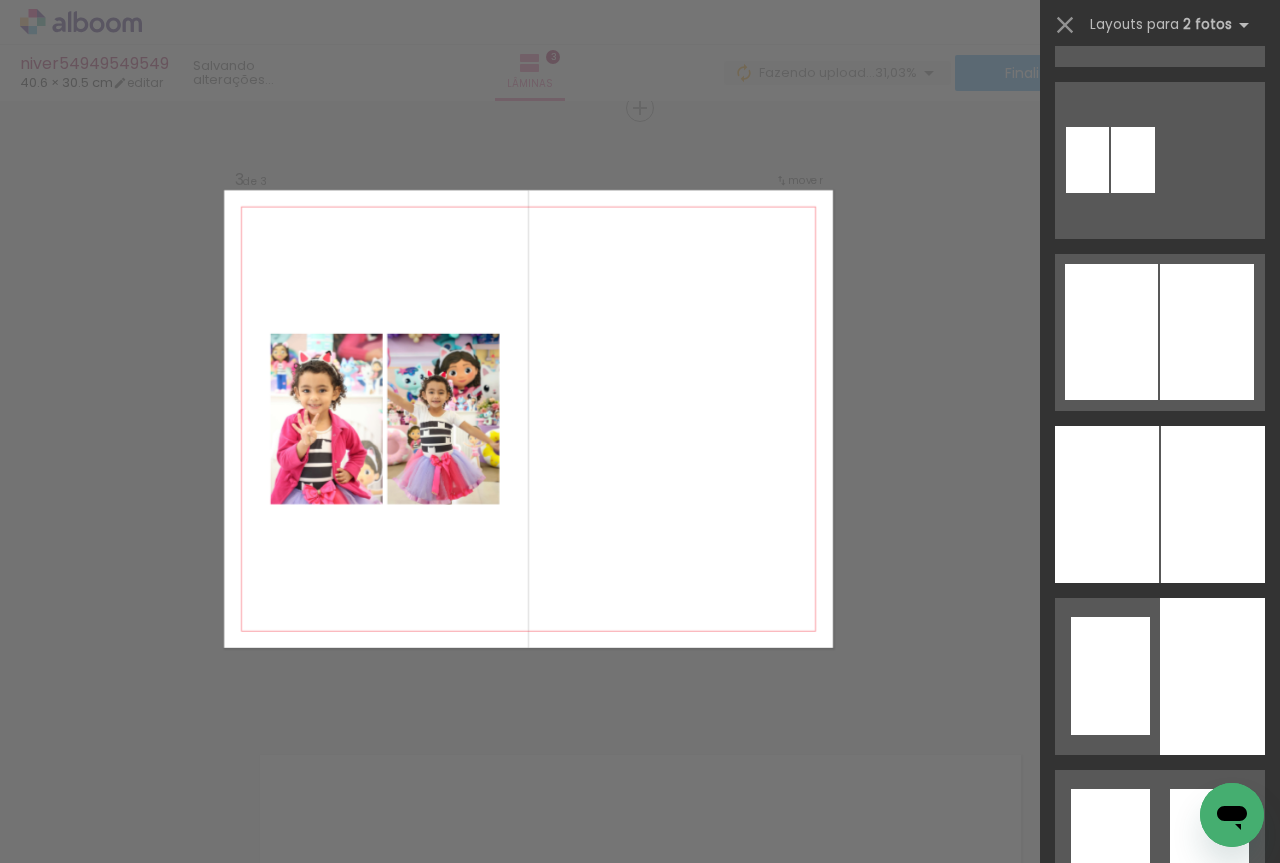 scroll, scrollTop: 0, scrollLeft: 0, axis: both 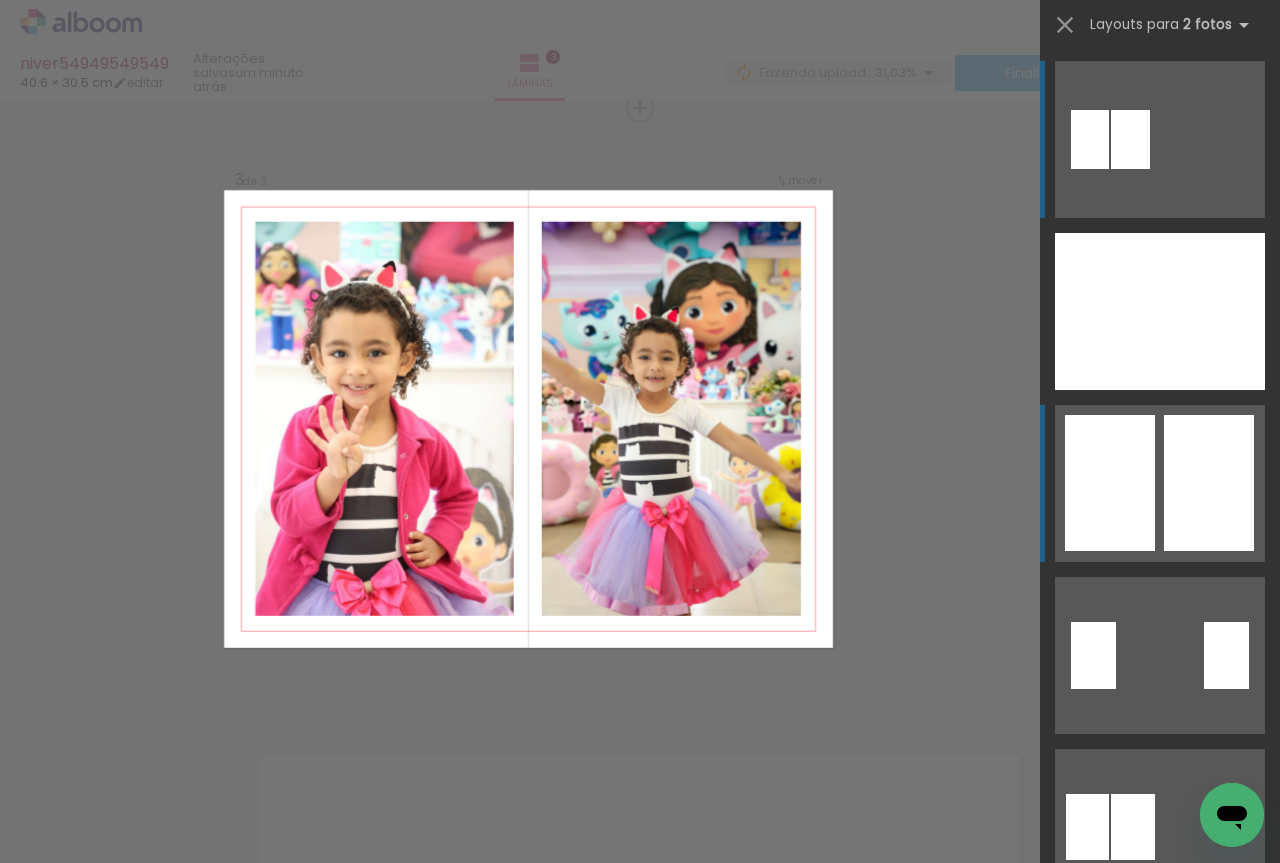 click at bounding box center [1107, 311] 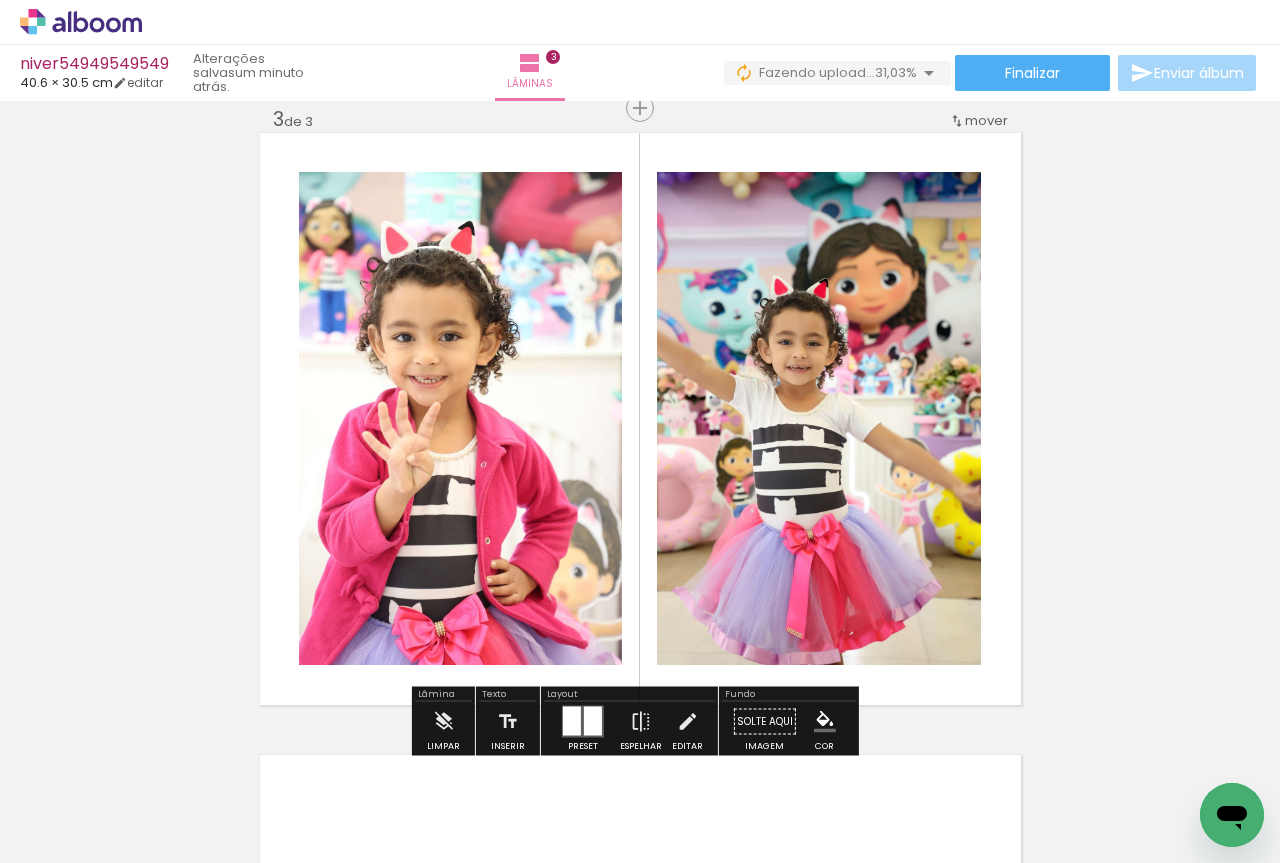 click at bounding box center [536, 795] 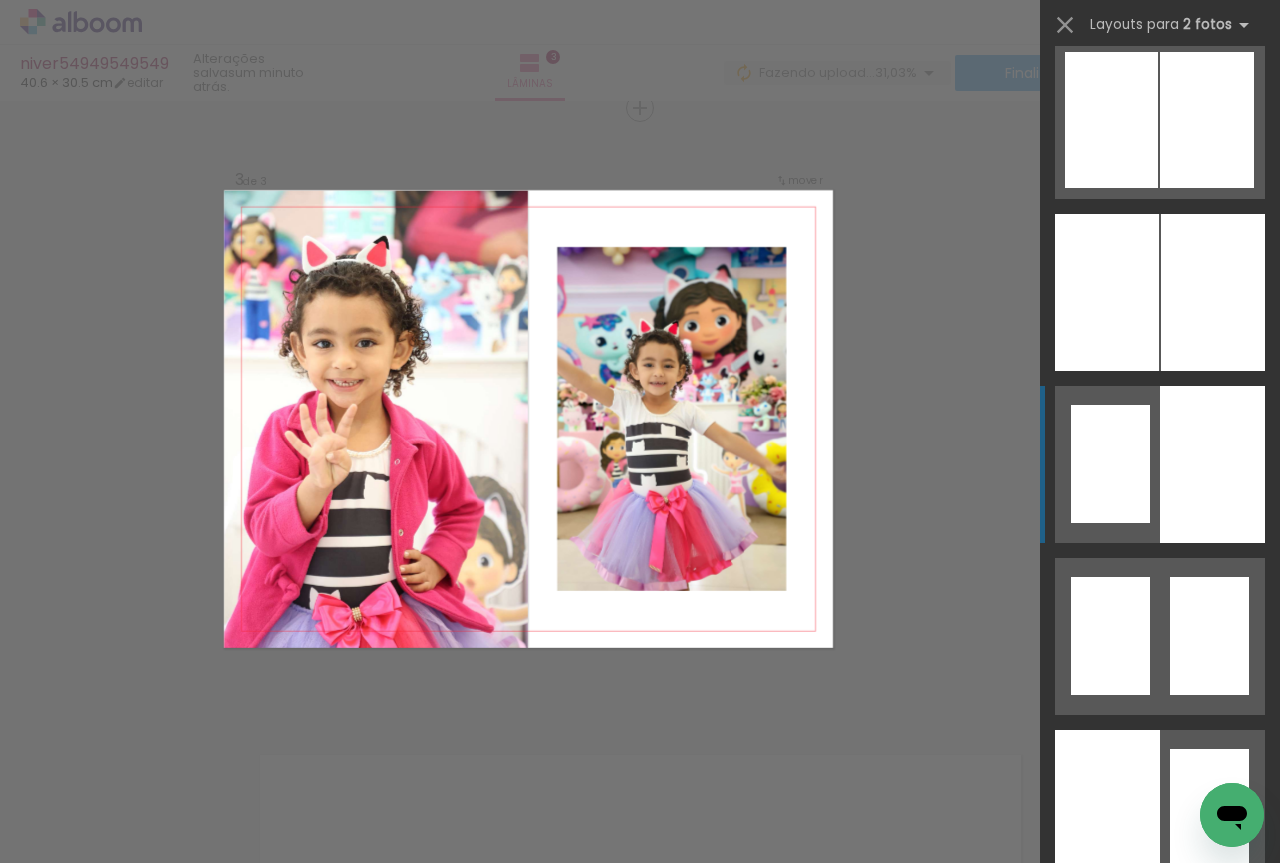 scroll, scrollTop: 677, scrollLeft: 0, axis: vertical 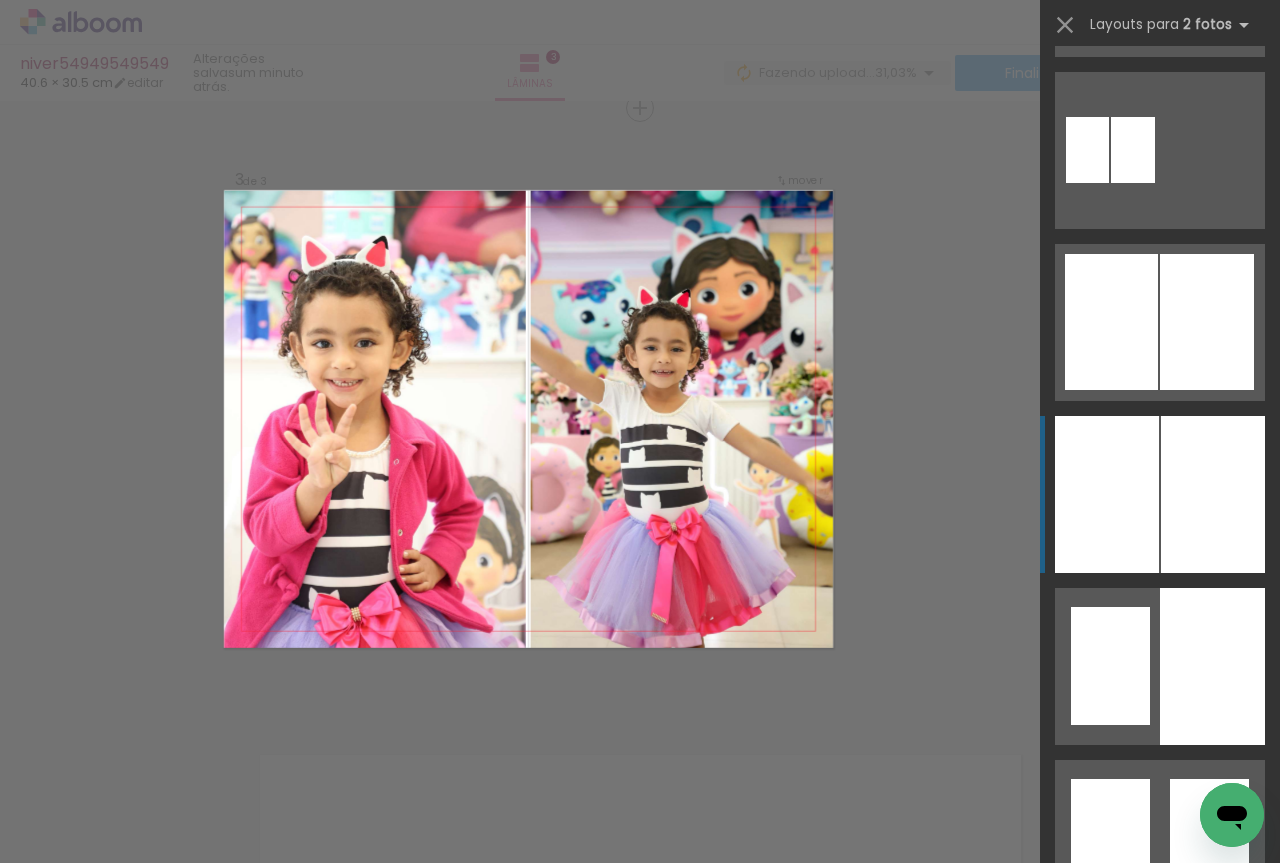 click at bounding box center [1107, -366] 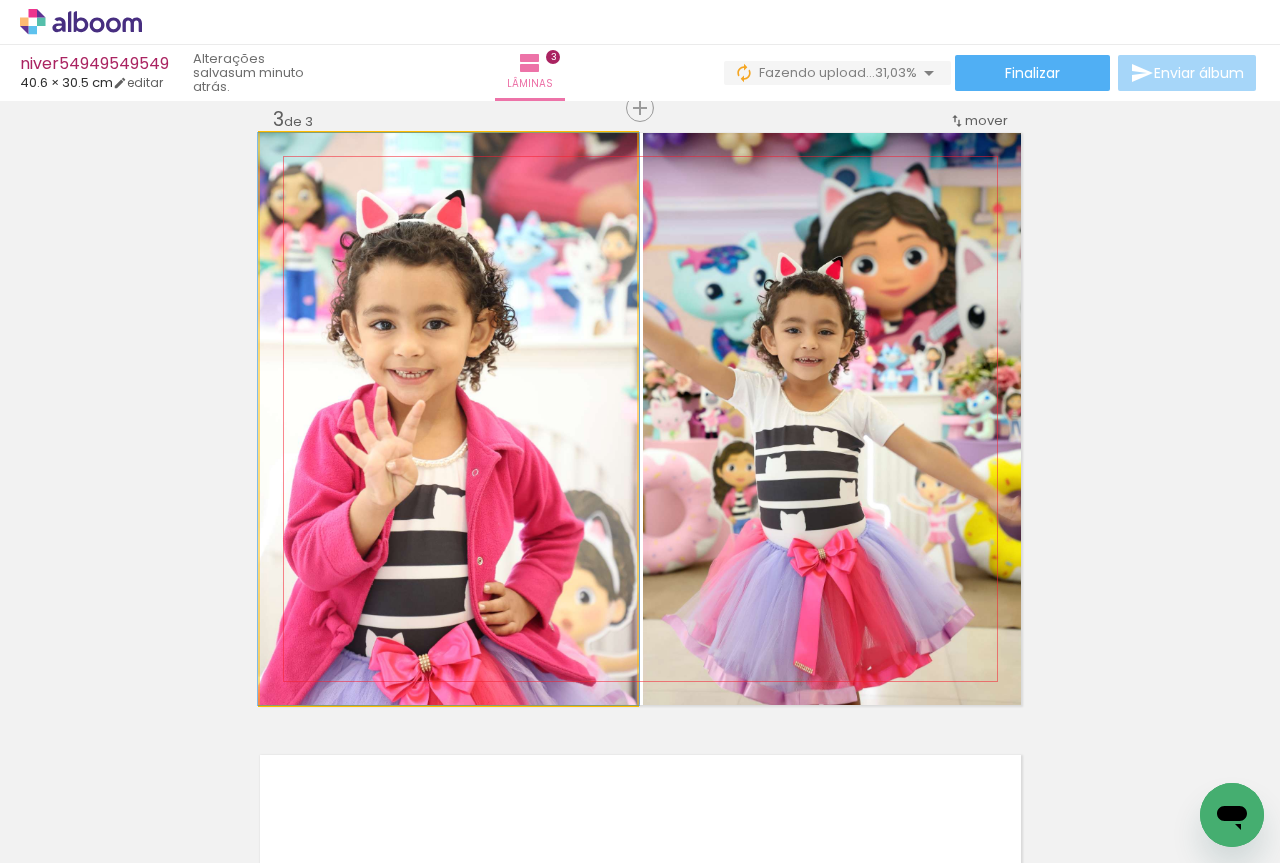click 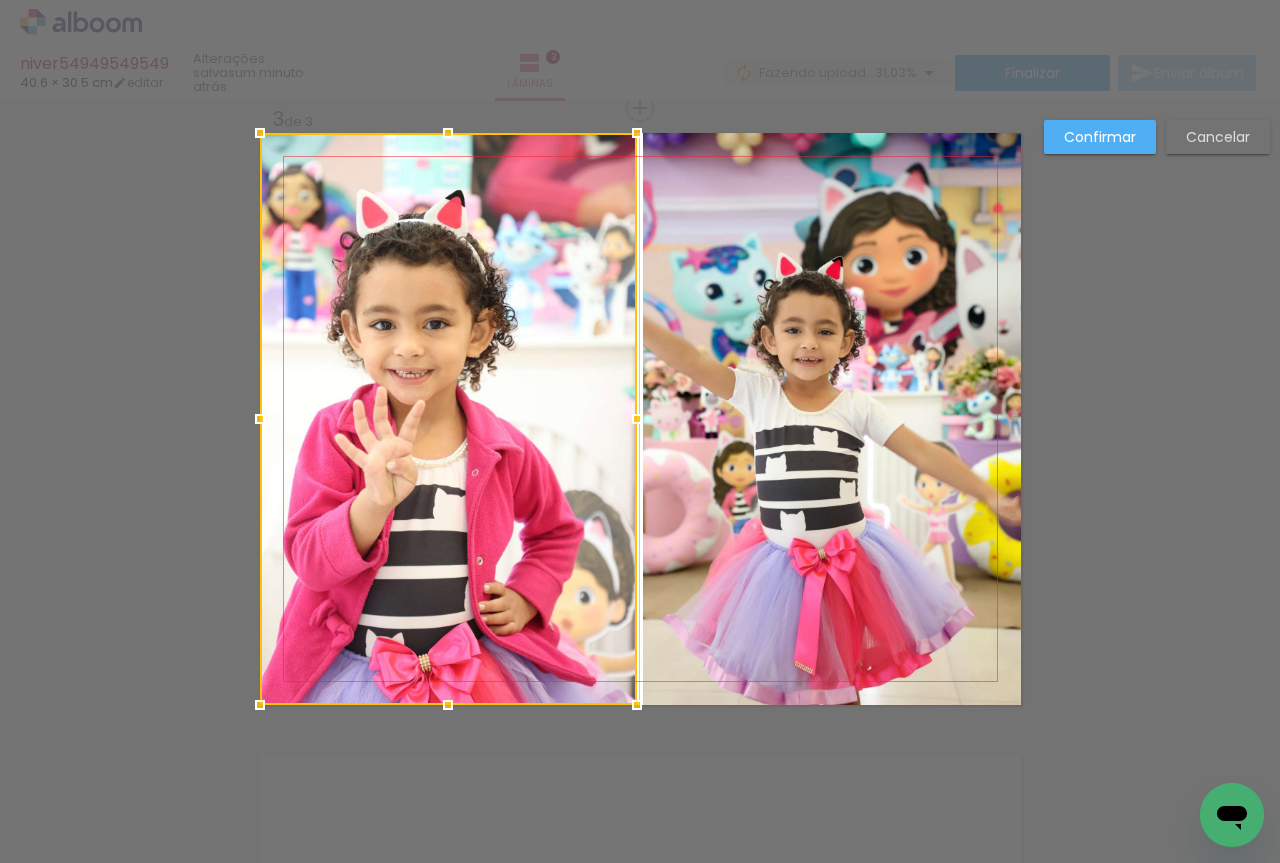 click 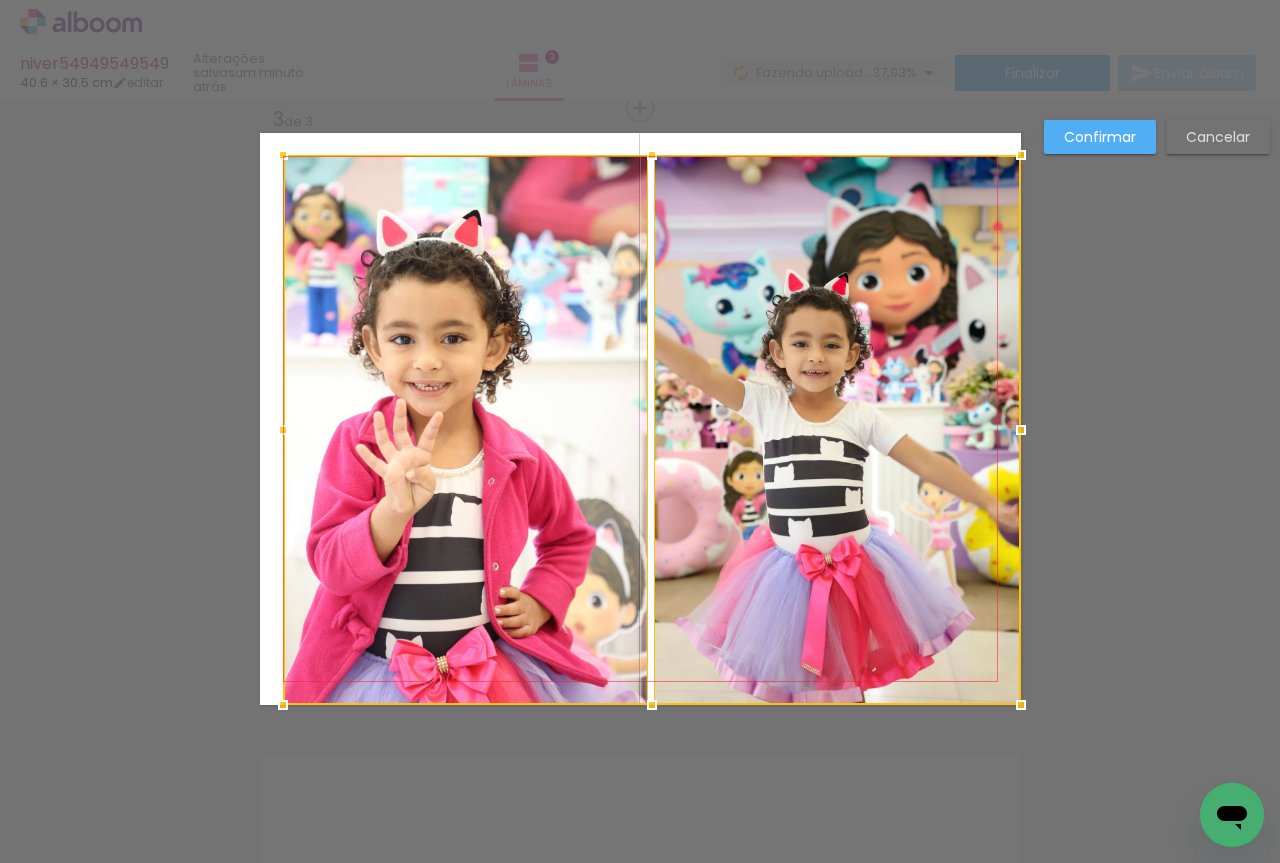 drag, startPoint x: 255, startPoint y: 135, endPoint x: 278, endPoint y: 159, distance: 33.24154 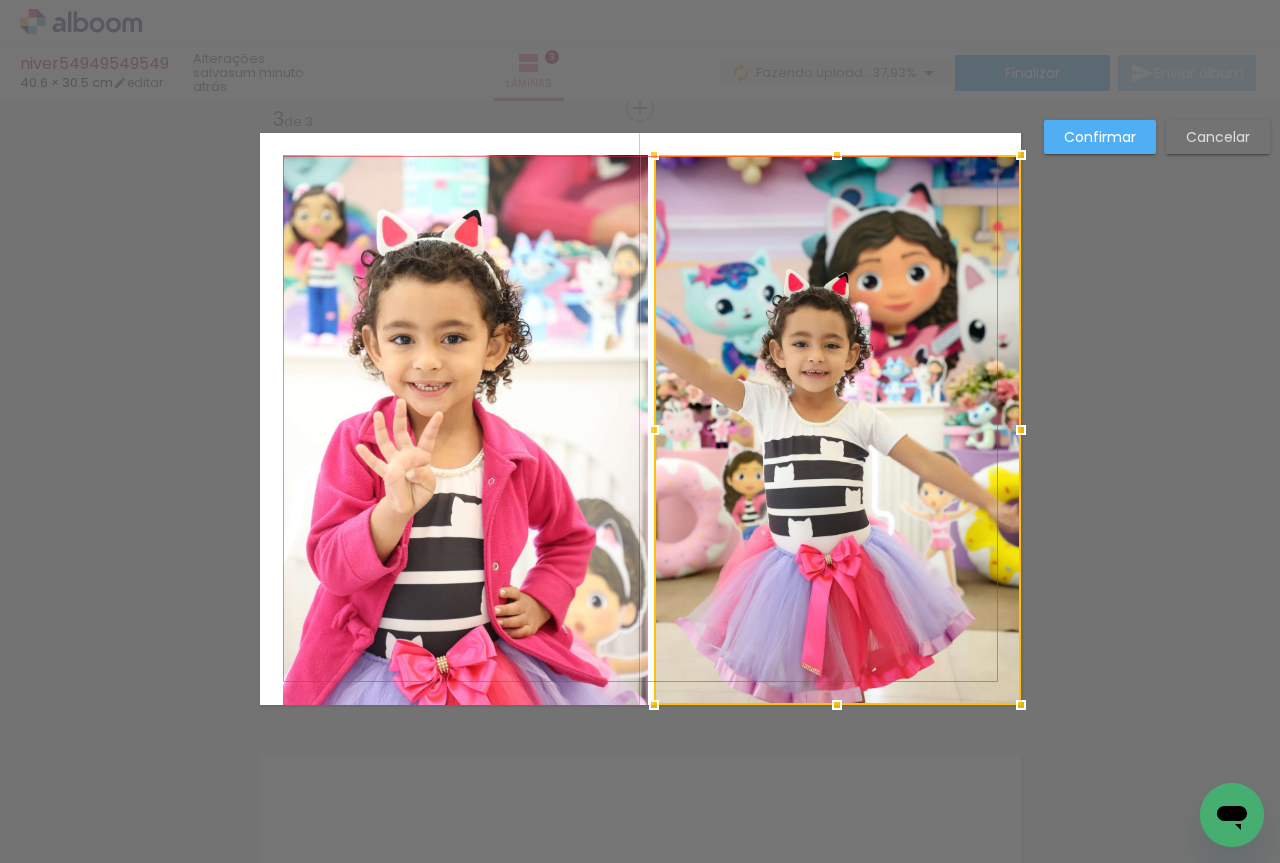 click 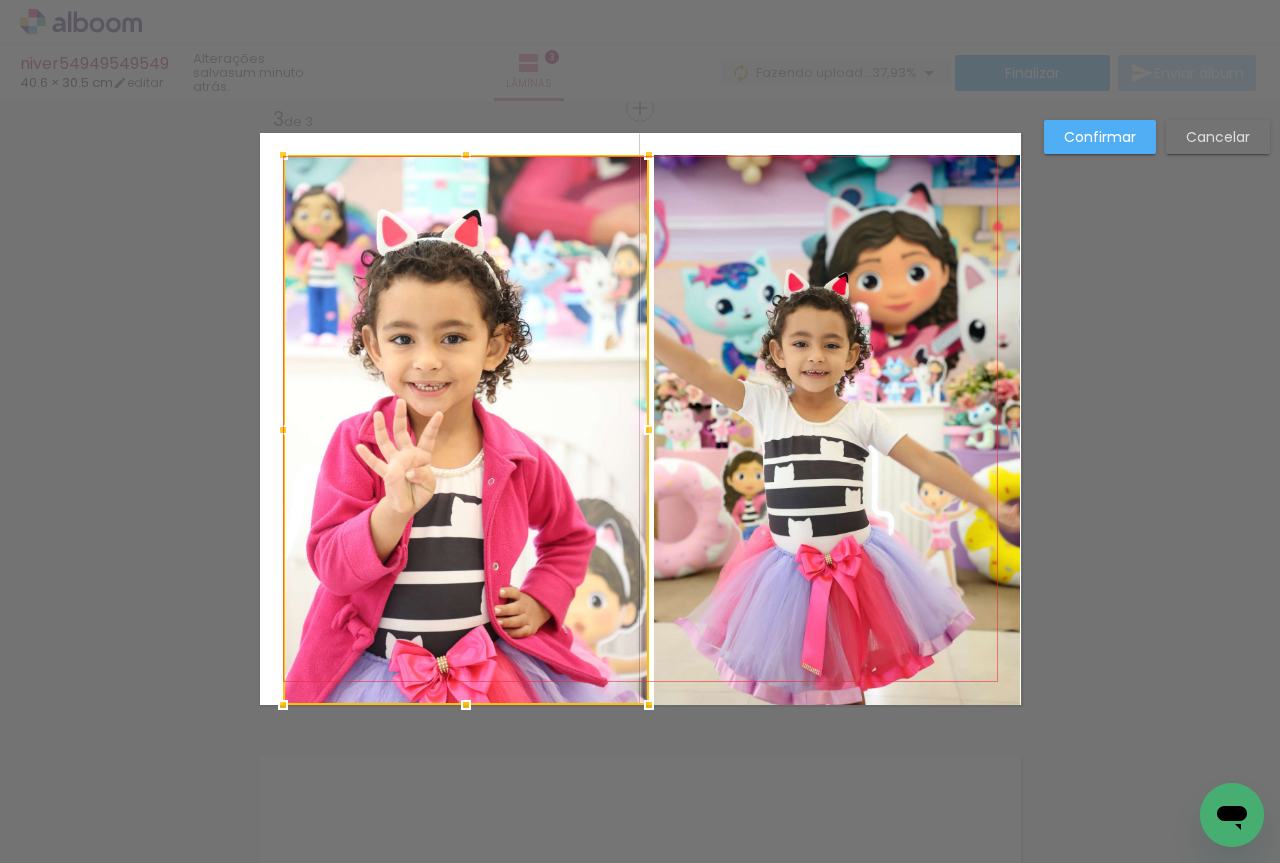 click 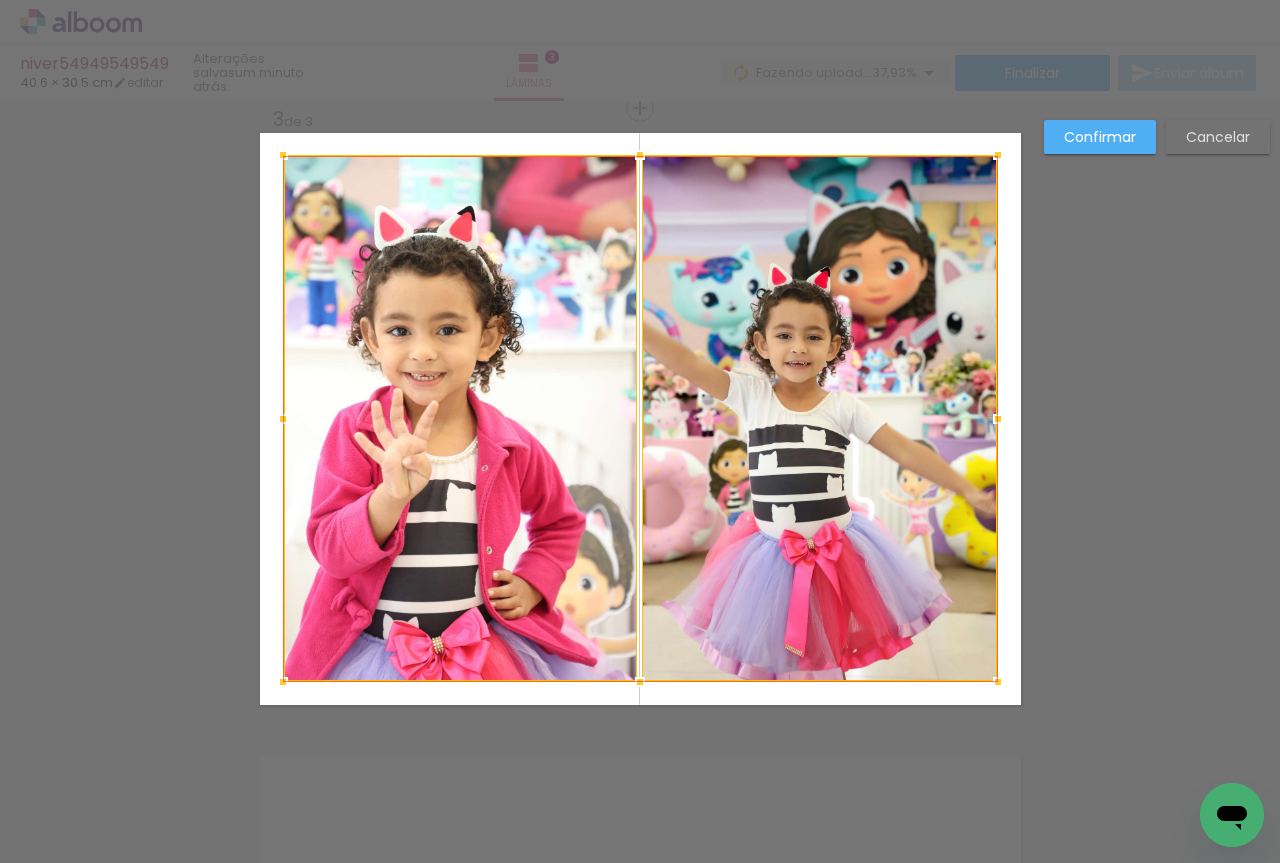 drag, startPoint x: 1013, startPoint y: 705, endPoint x: 988, endPoint y: 681, distance: 34.655445 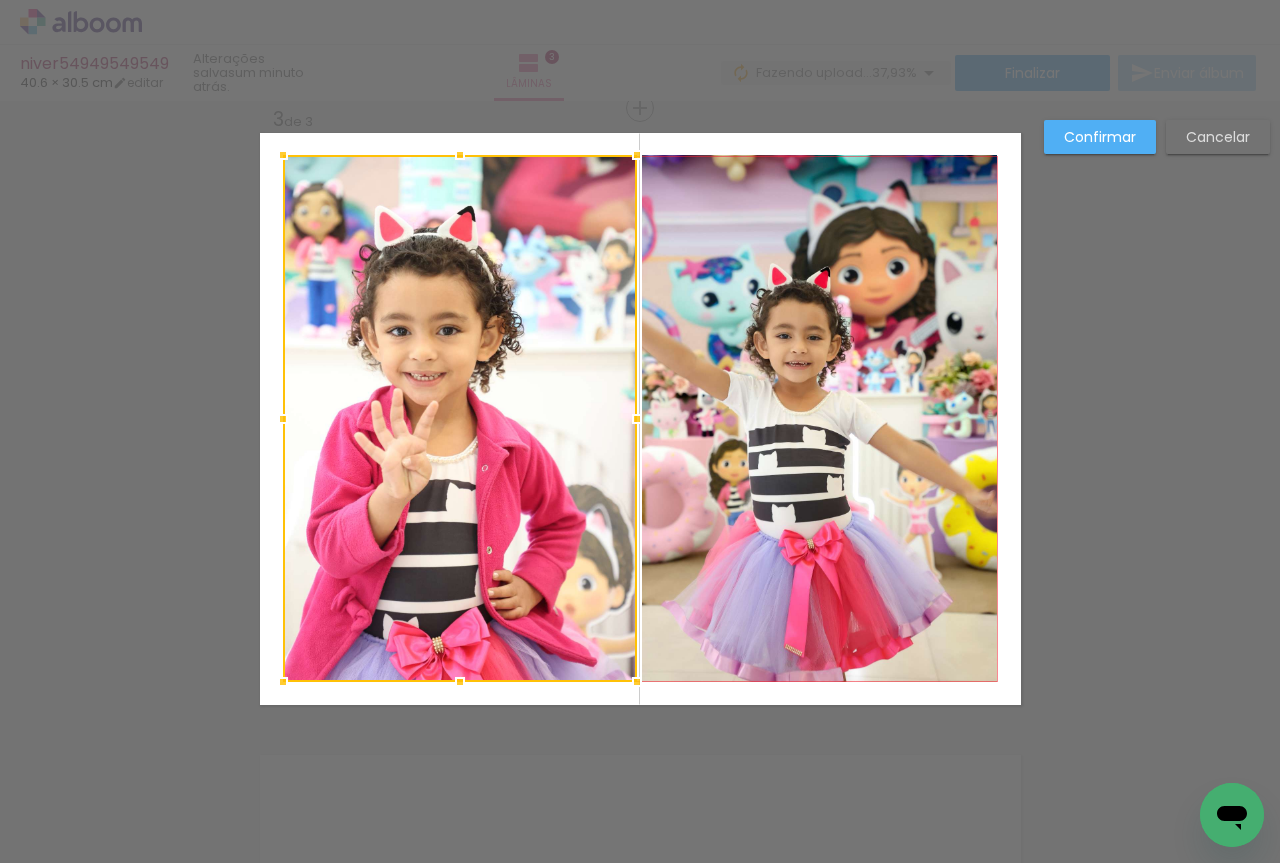 click on "Confirmar" at bounding box center [0, 0] 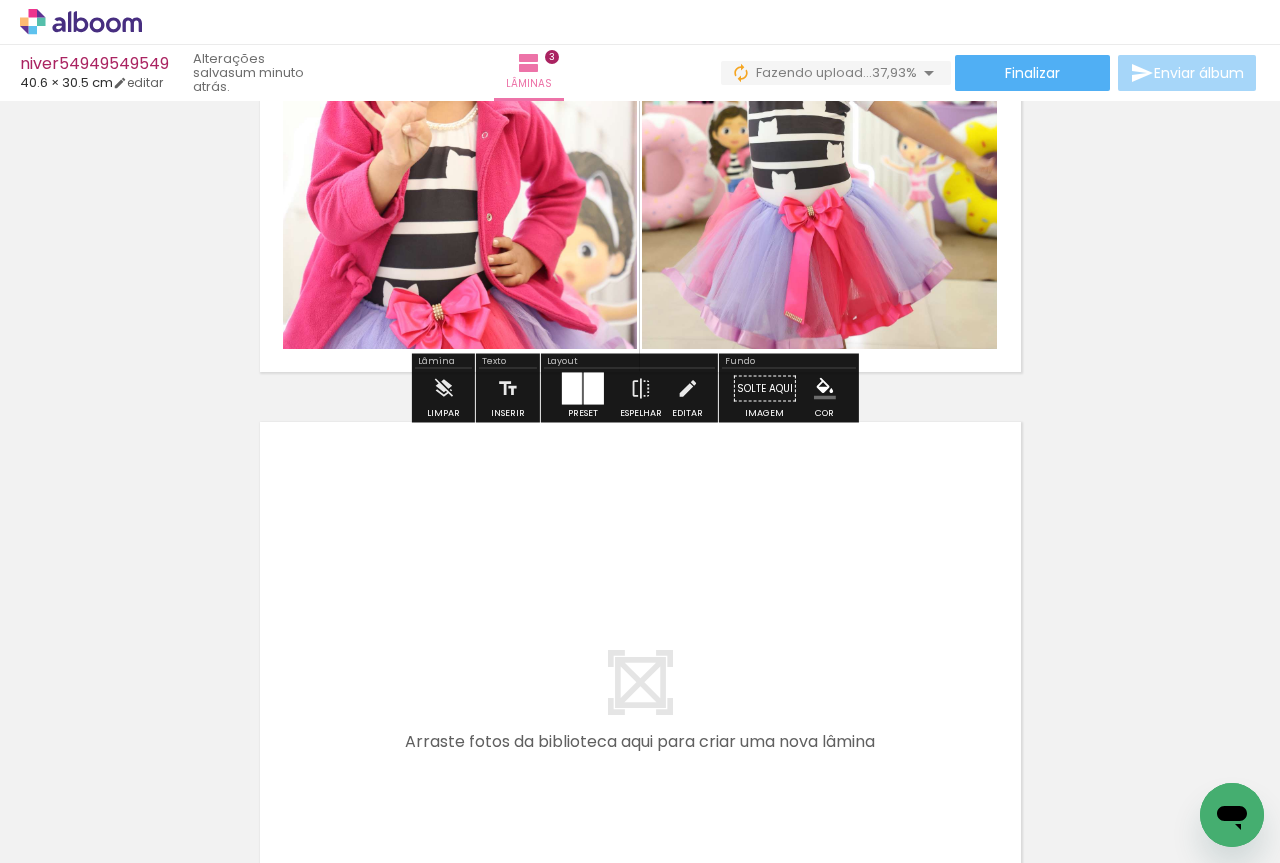 drag, startPoint x: 227, startPoint y: 796, endPoint x: 440, endPoint y: 552, distance: 323.8904 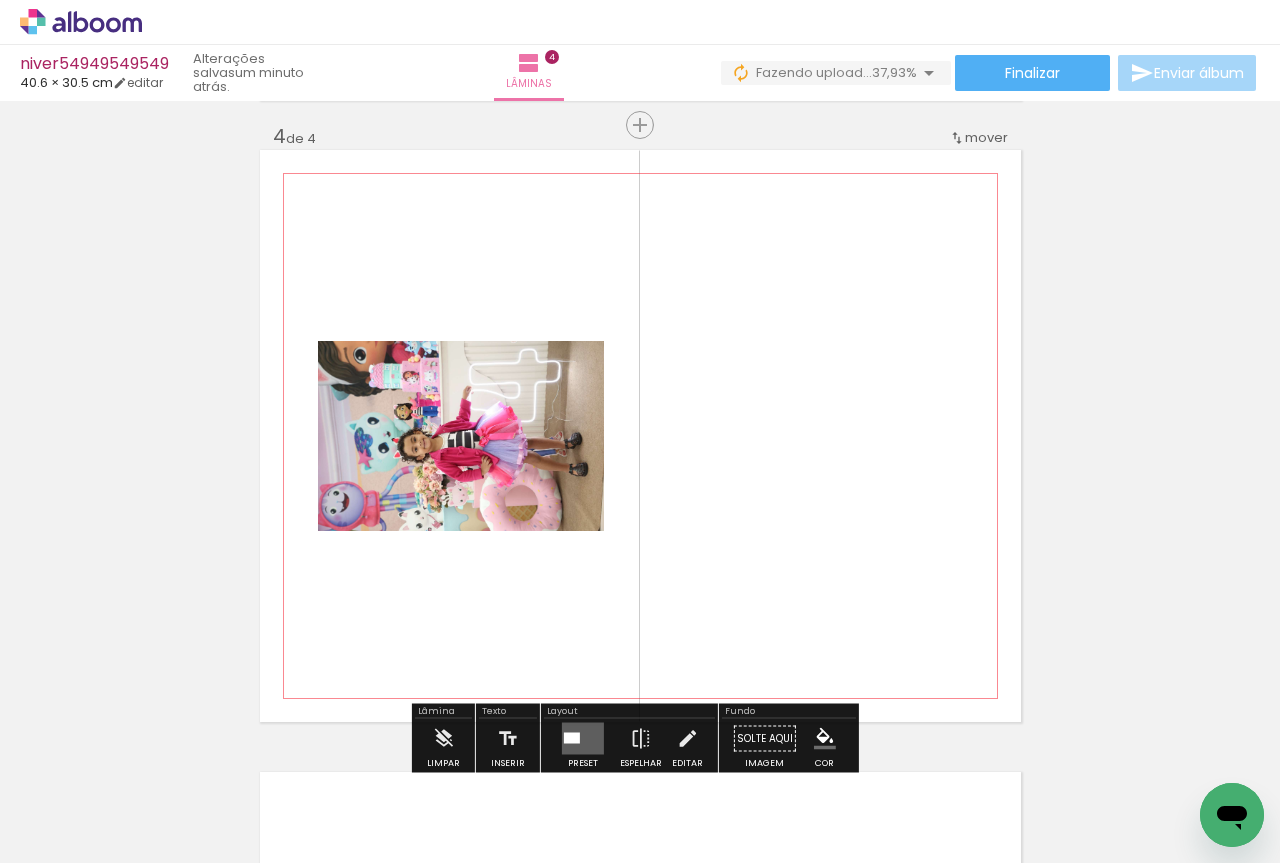 scroll, scrollTop: 1892, scrollLeft: 0, axis: vertical 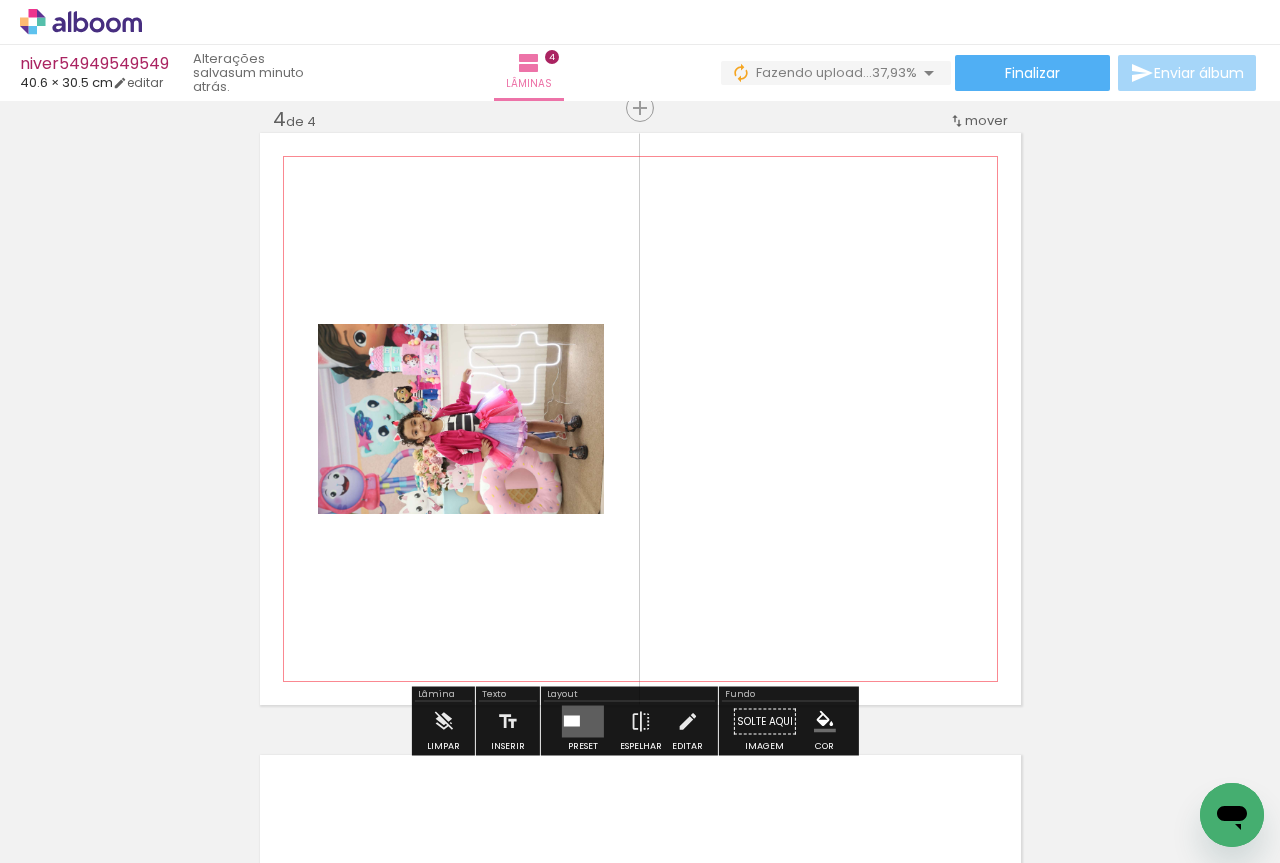 click 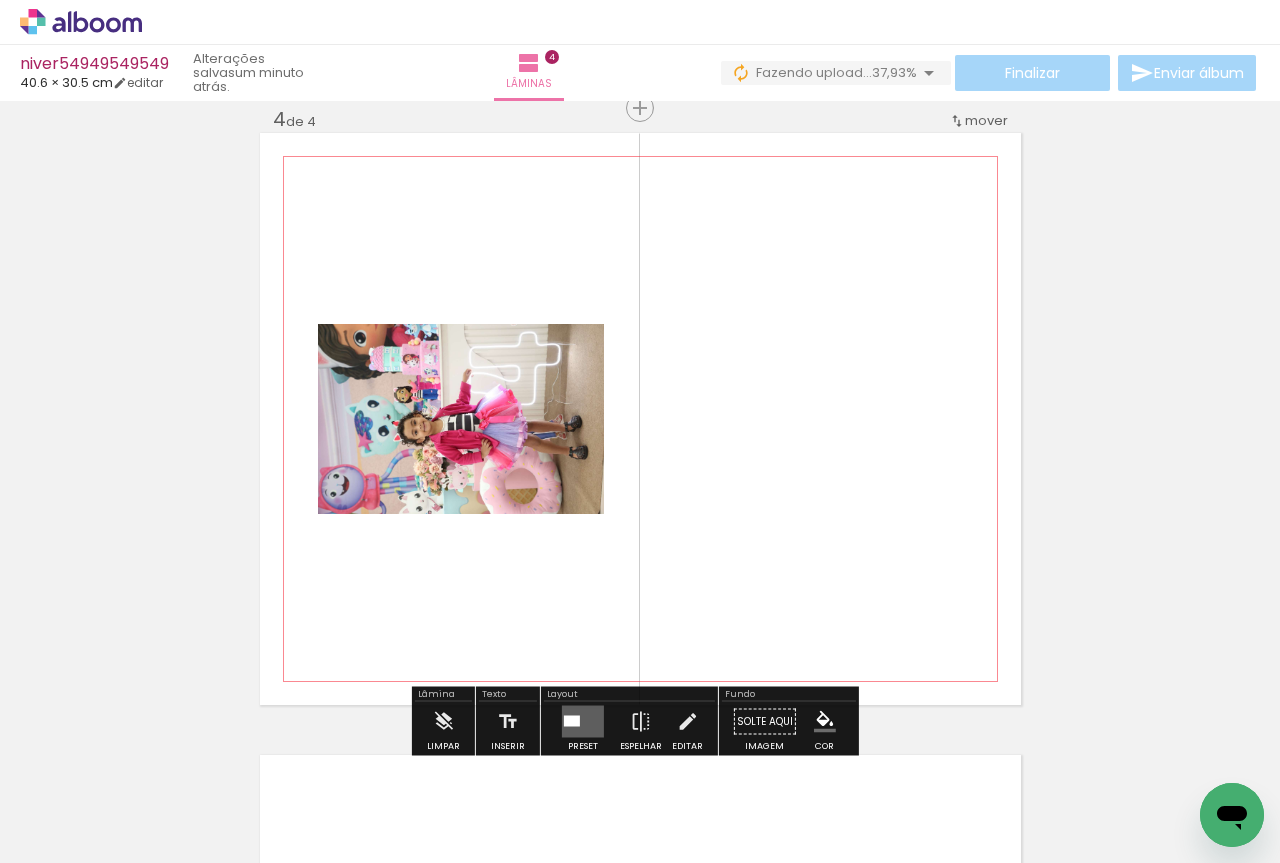 click 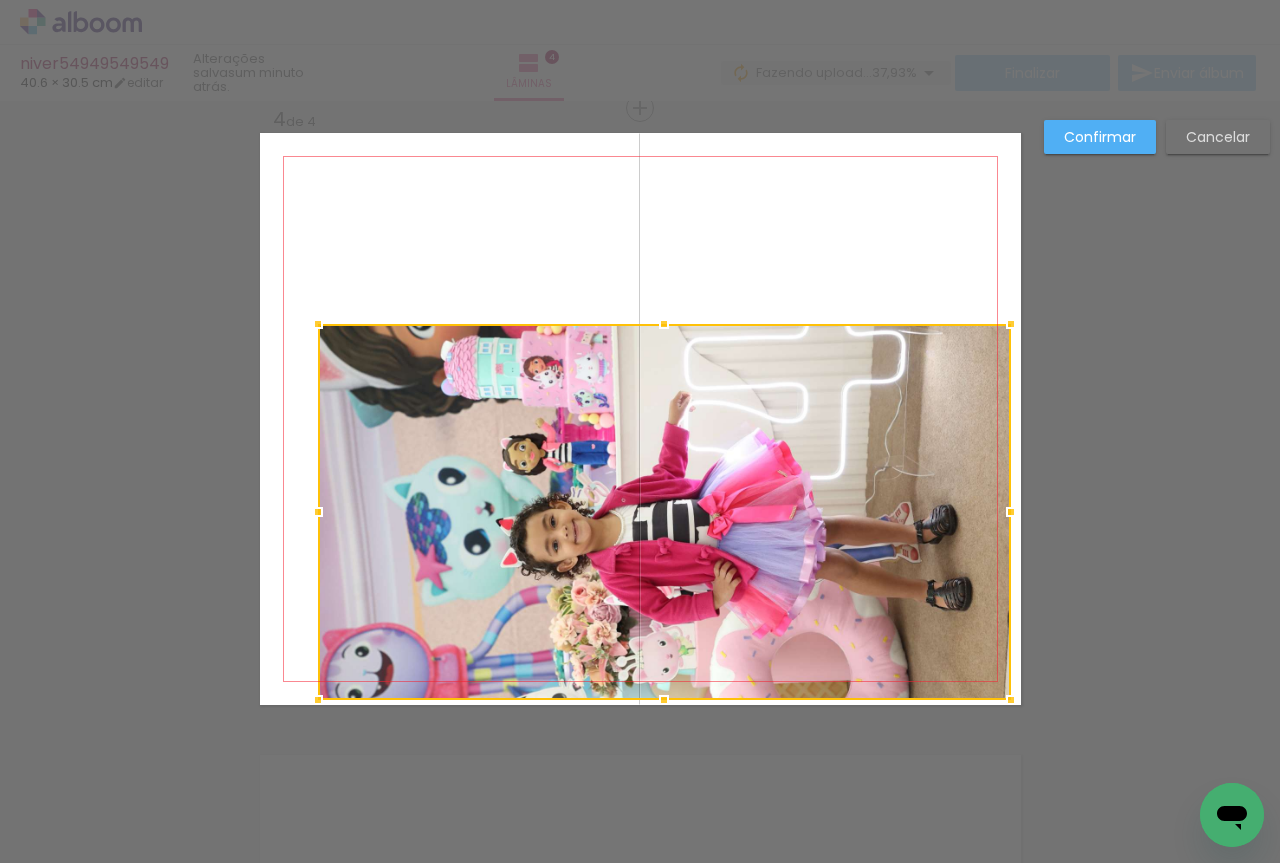 drag, startPoint x: 602, startPoint y: 519, endPoint x: 1009, endPoint y: 710, distance: 449.5887 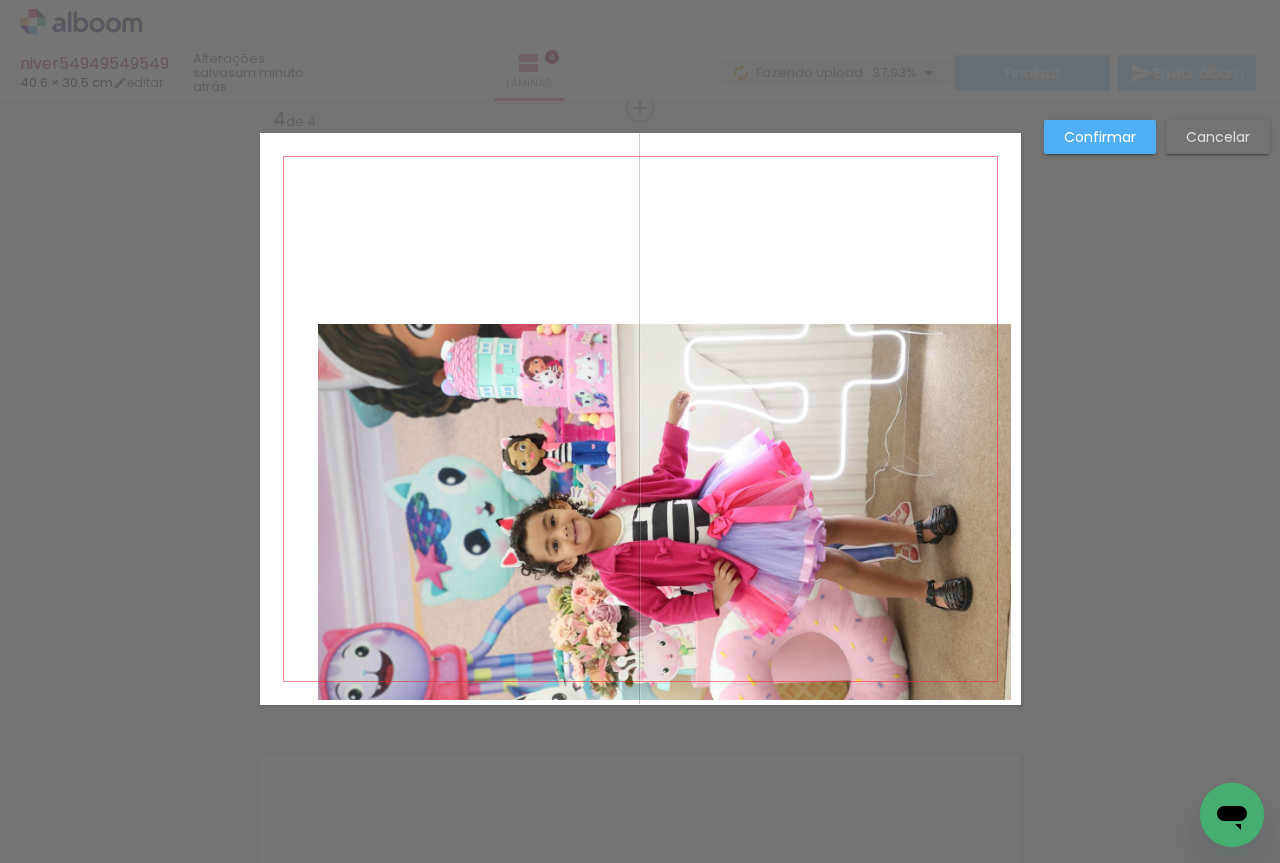 click 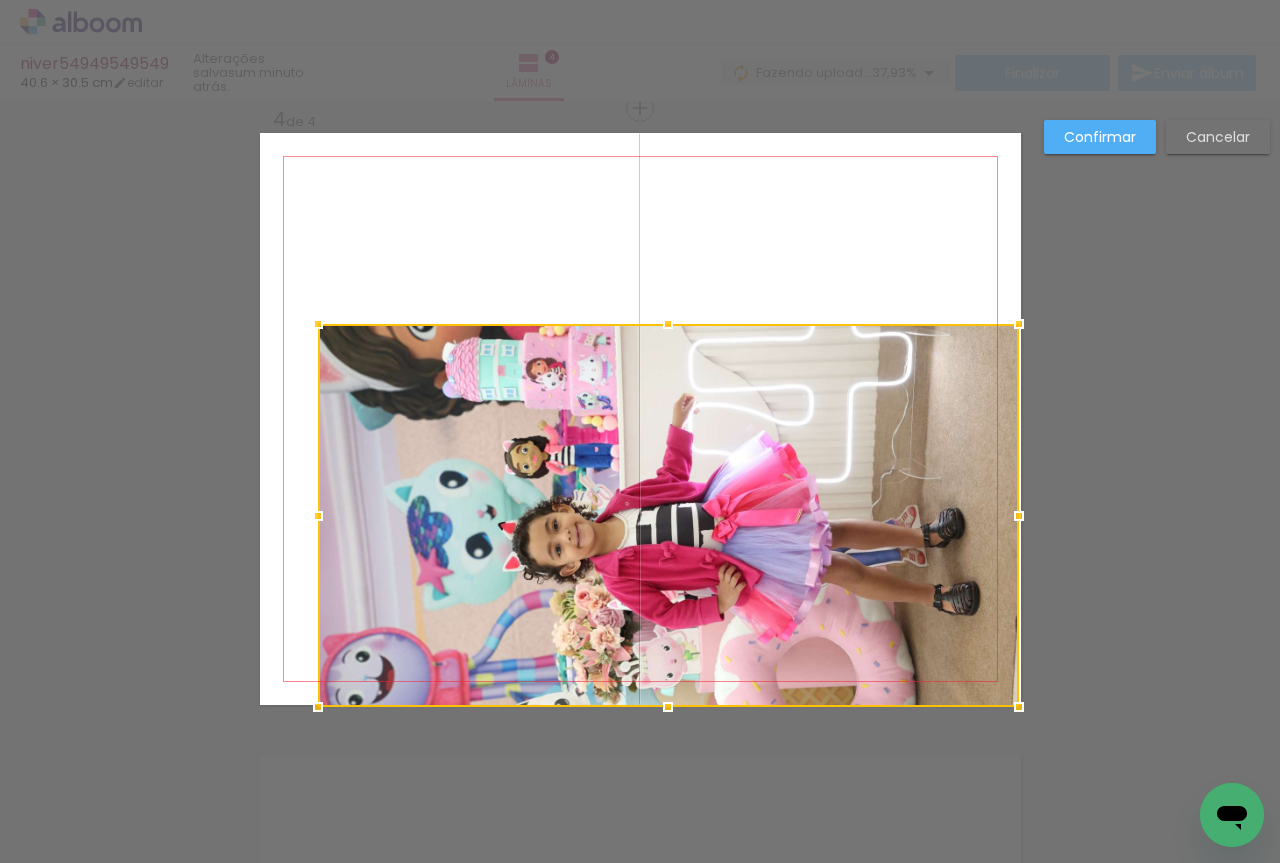 drag, startPoint x: 1005, startPoint y: 703, endPoint x: 1024, endPoint y: 705, distance: 19.104973 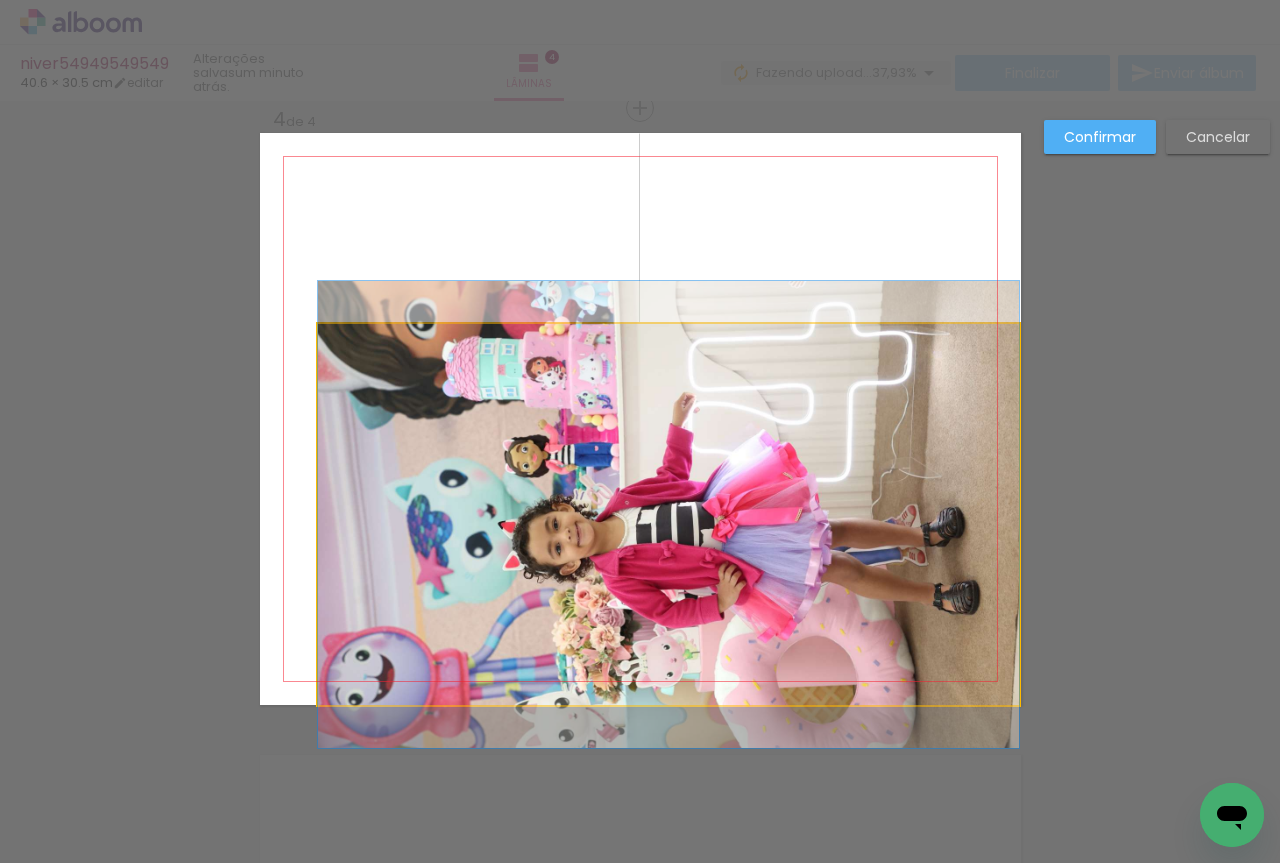 click 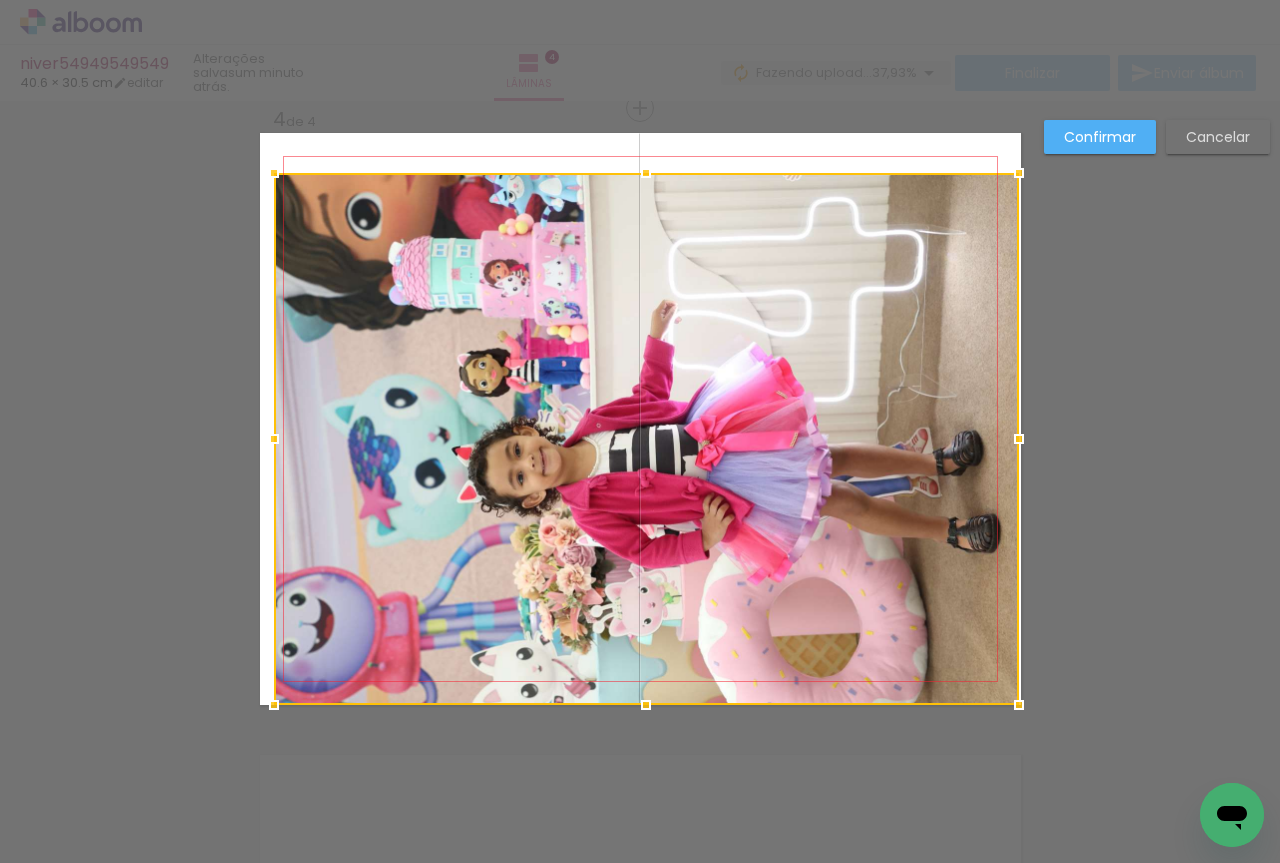 drag, startPoint x: 307, startPoint y: 331, endPoint x: 244, endPoint y: 178, distance: 165.46298 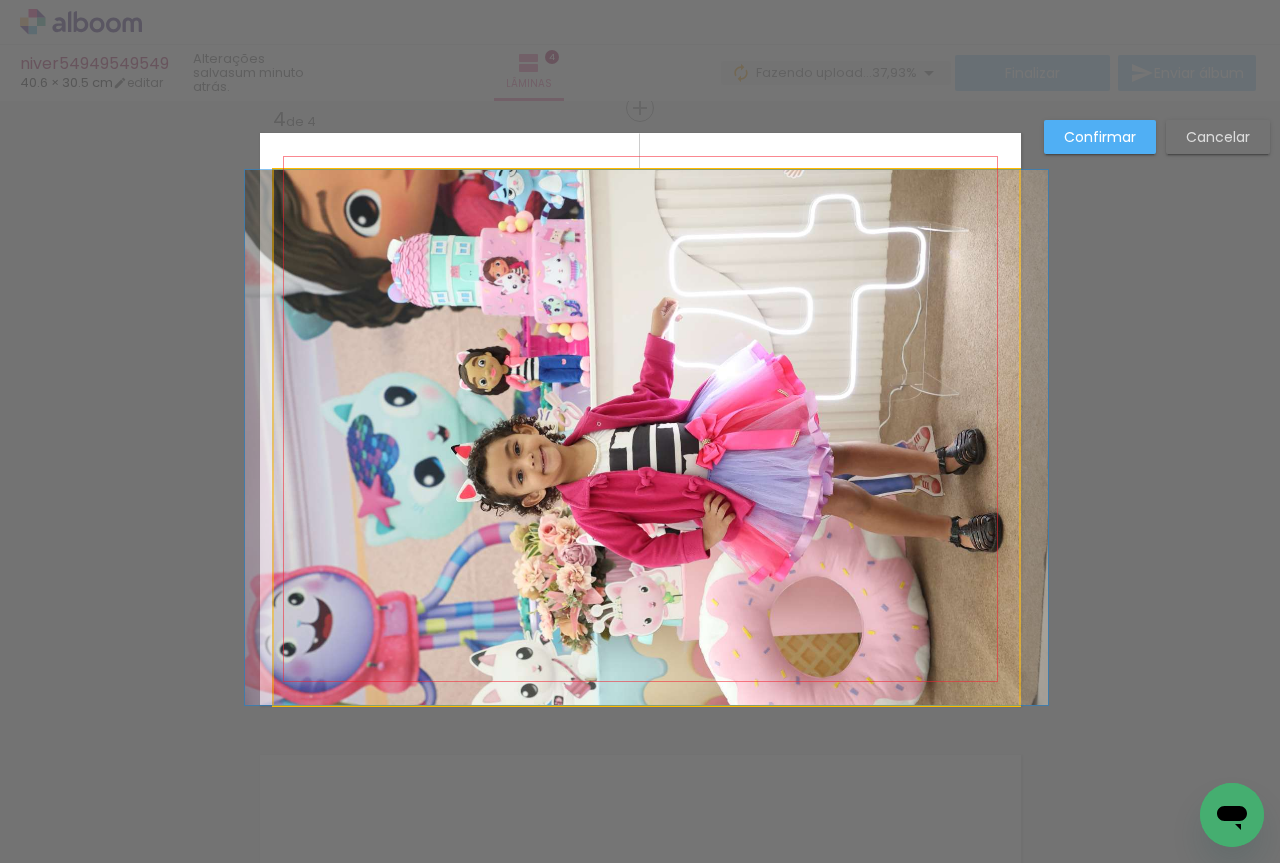 click 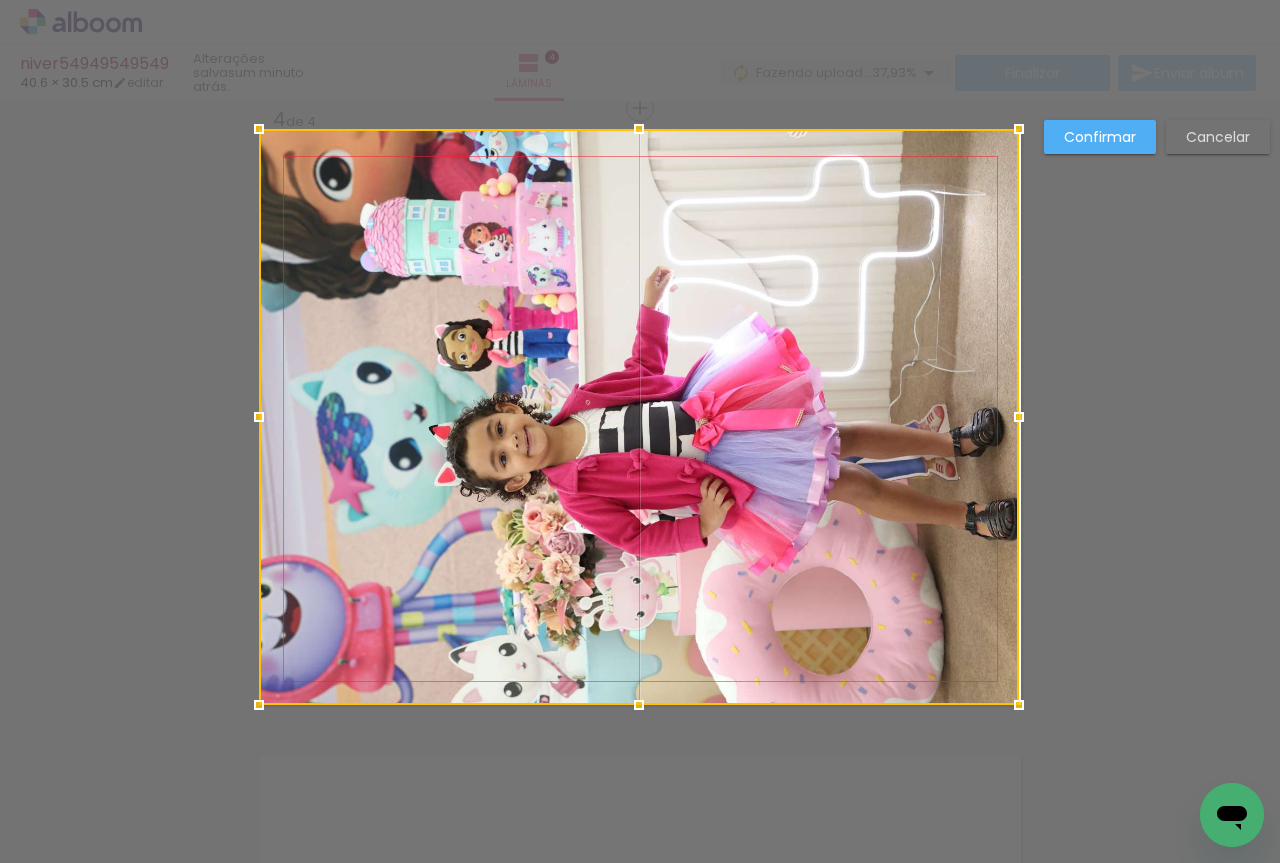 drag, startPoint x: 268, startPoint y: 174, endPoint x: 261, endPoint y: 127, distance: 47.518417 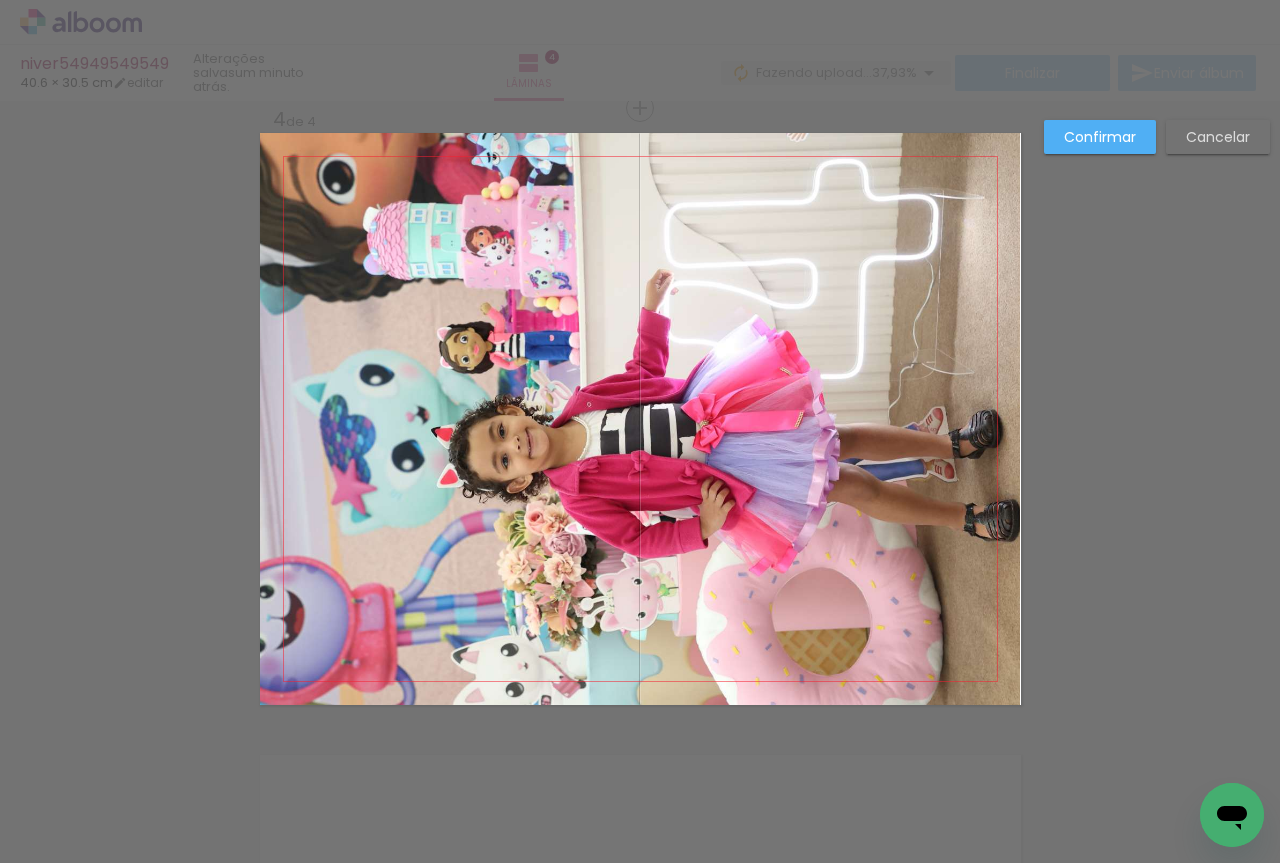 click on "Confirmar" at bounding box center [1100, 137] 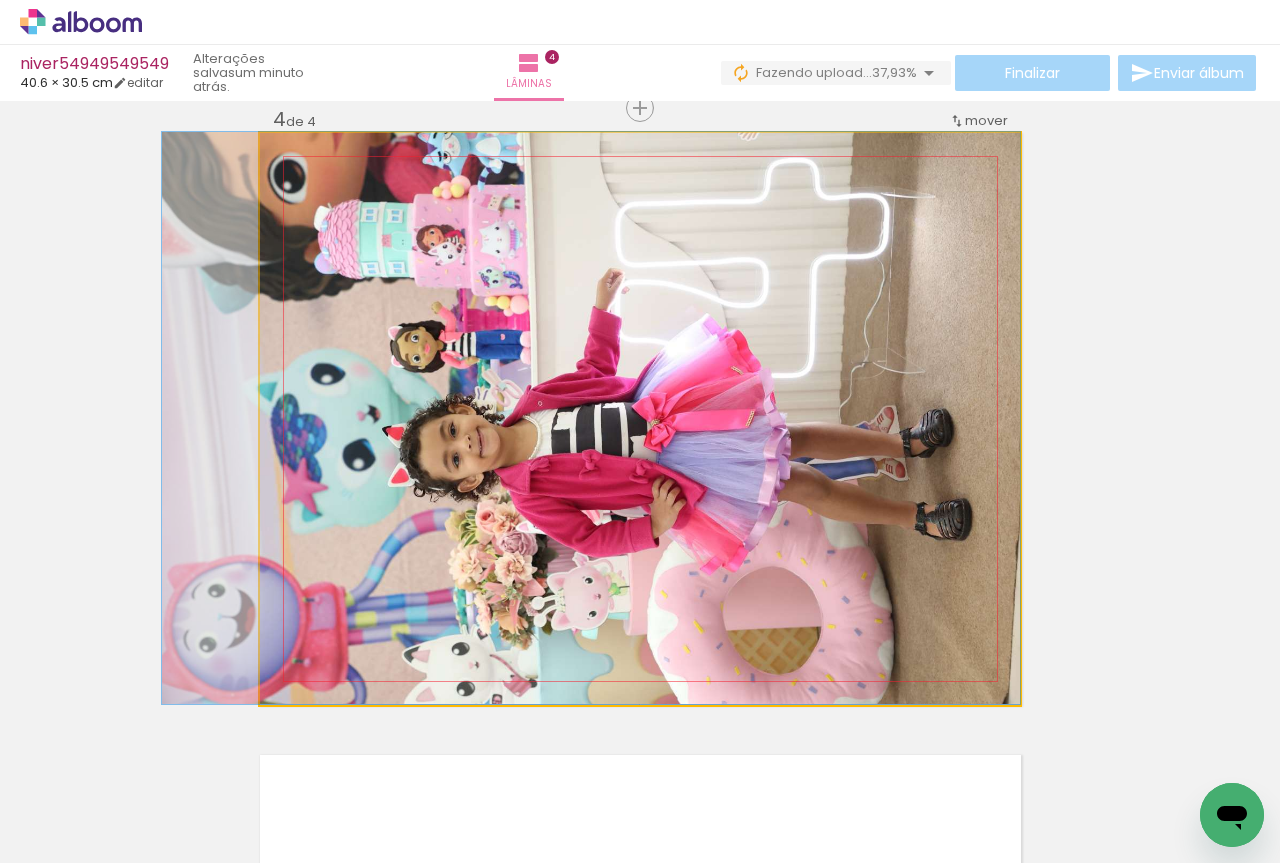 drag, startPoint x: 790, startPoint y: 403, endPoint x: 740, endPoint y: 389, distance: 51.92302 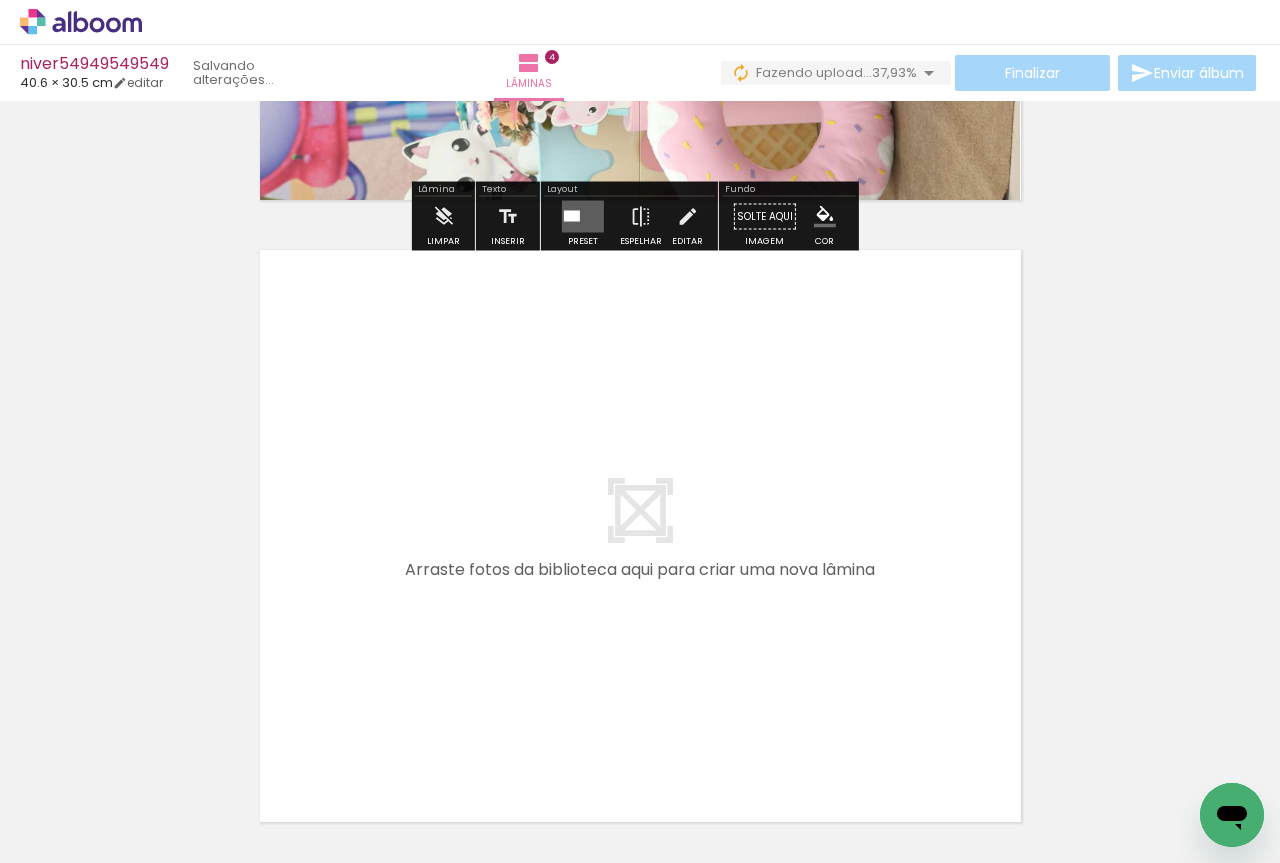 scroll, scrollTop: 2551, scrollLeft: 0, axis: vertical 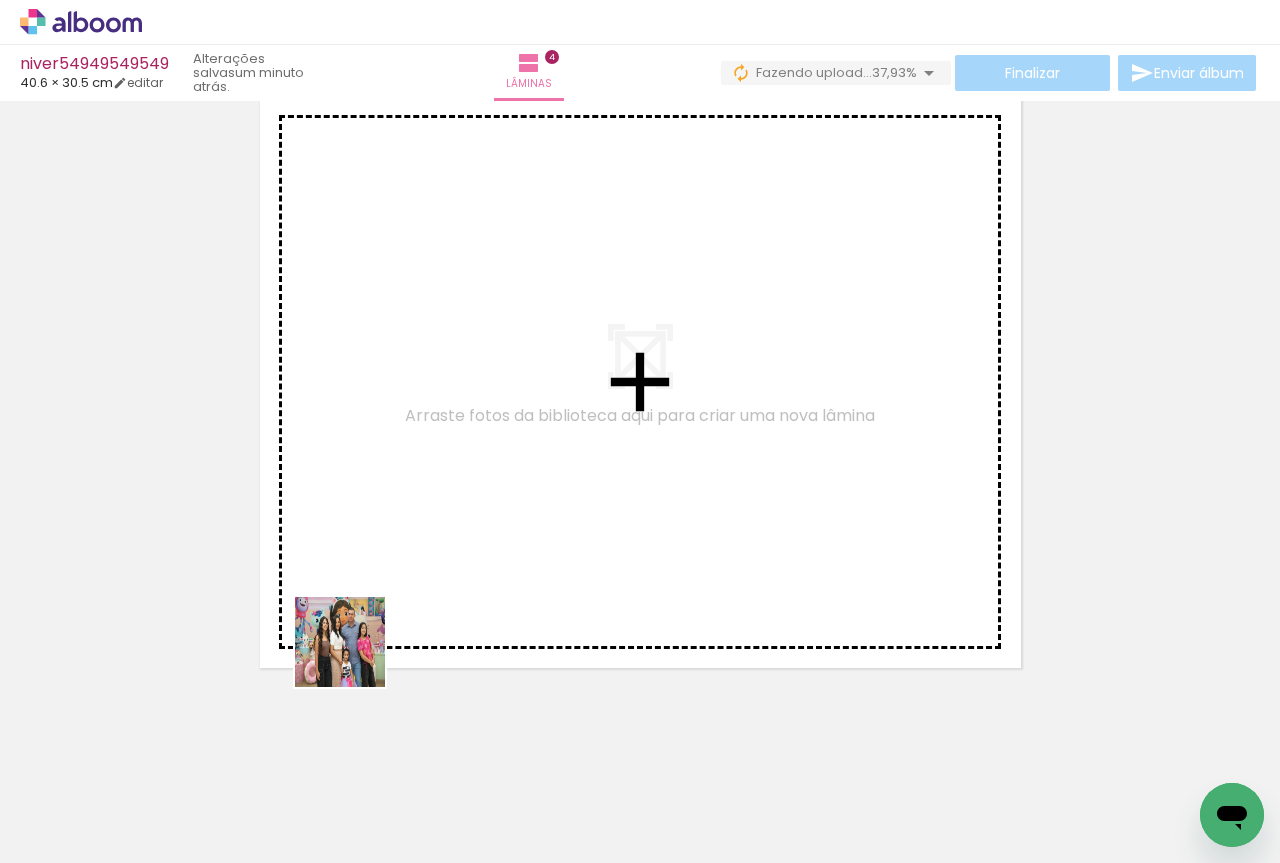 drag, startPoint x: 321, startPoint y: 822, endPoint x: 392, endPoint y: 427, distance: 401.3303 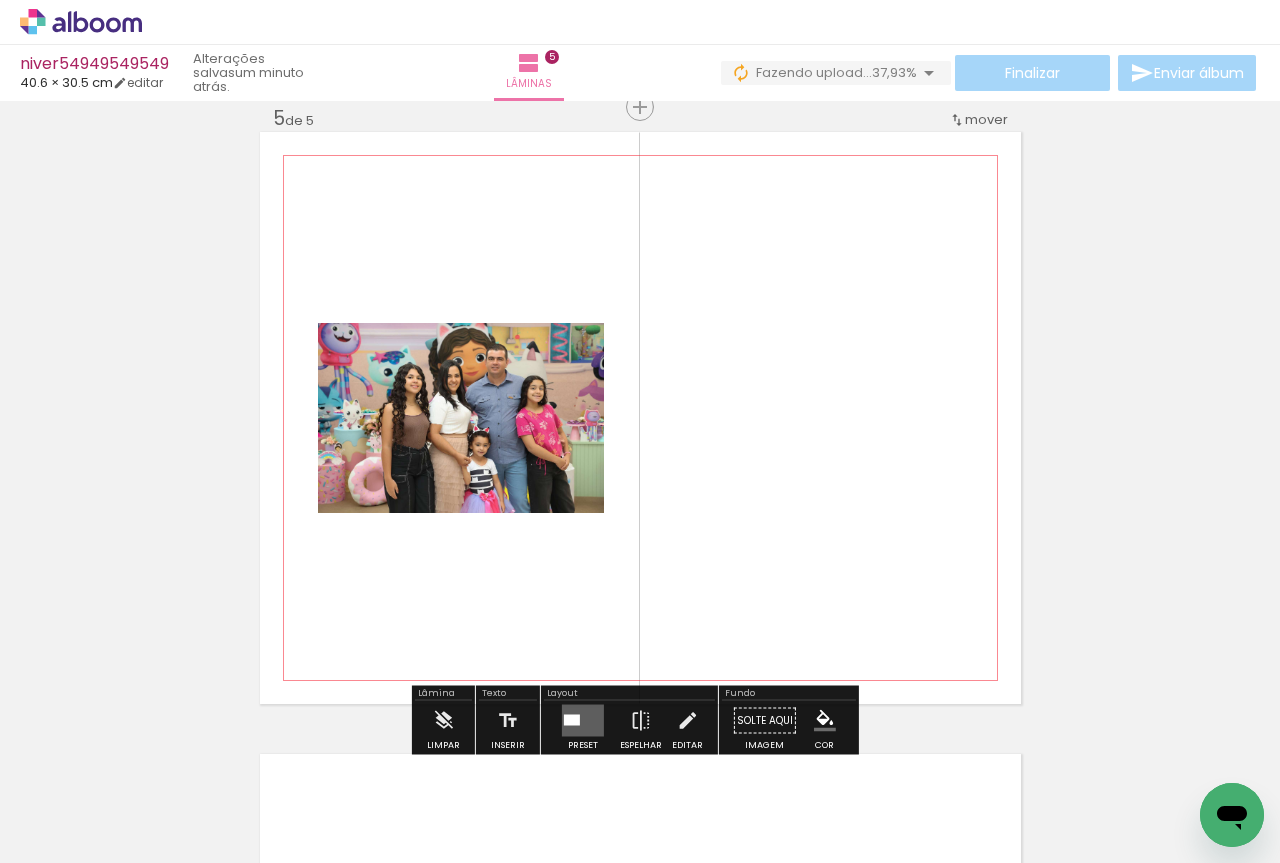 scroll, scrollTop: 2514, scrollLeft: 0, axis: vertical 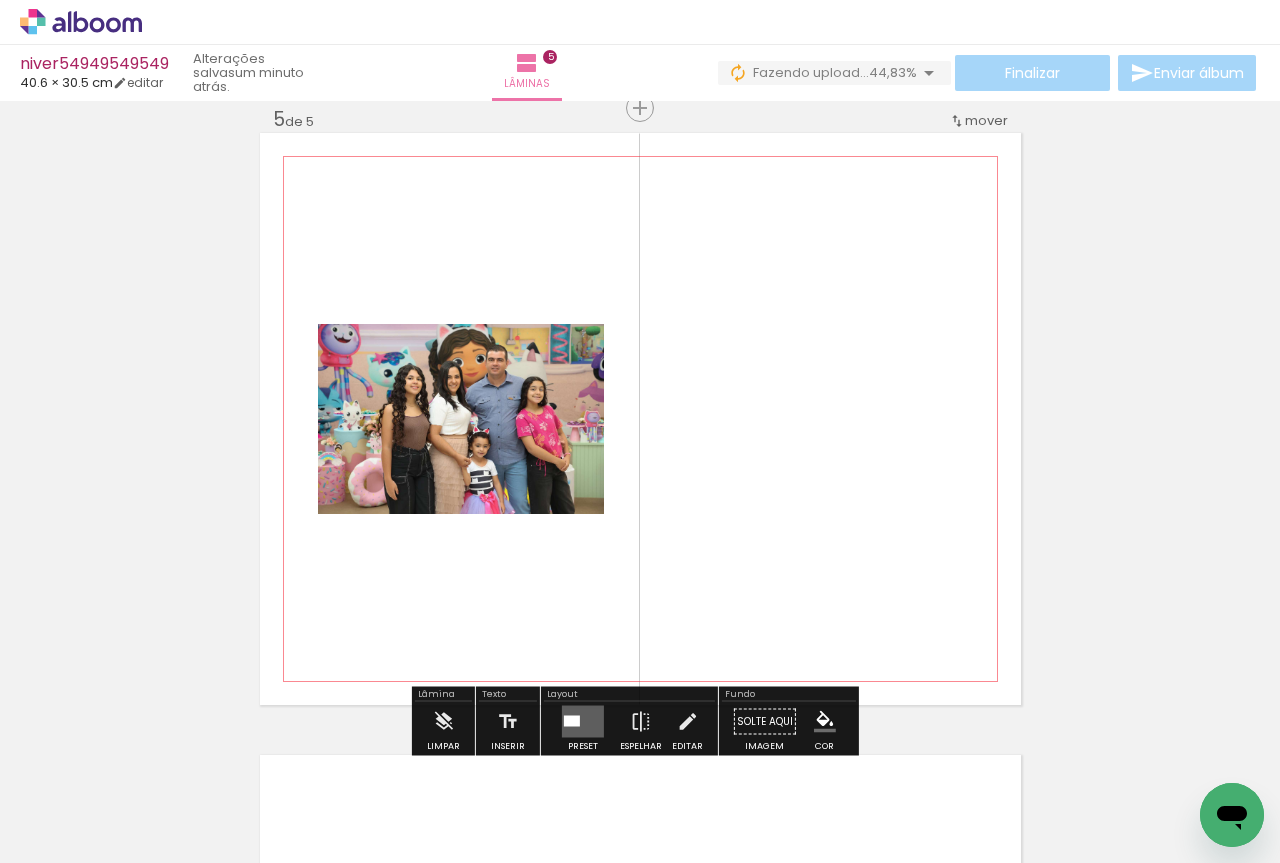 click 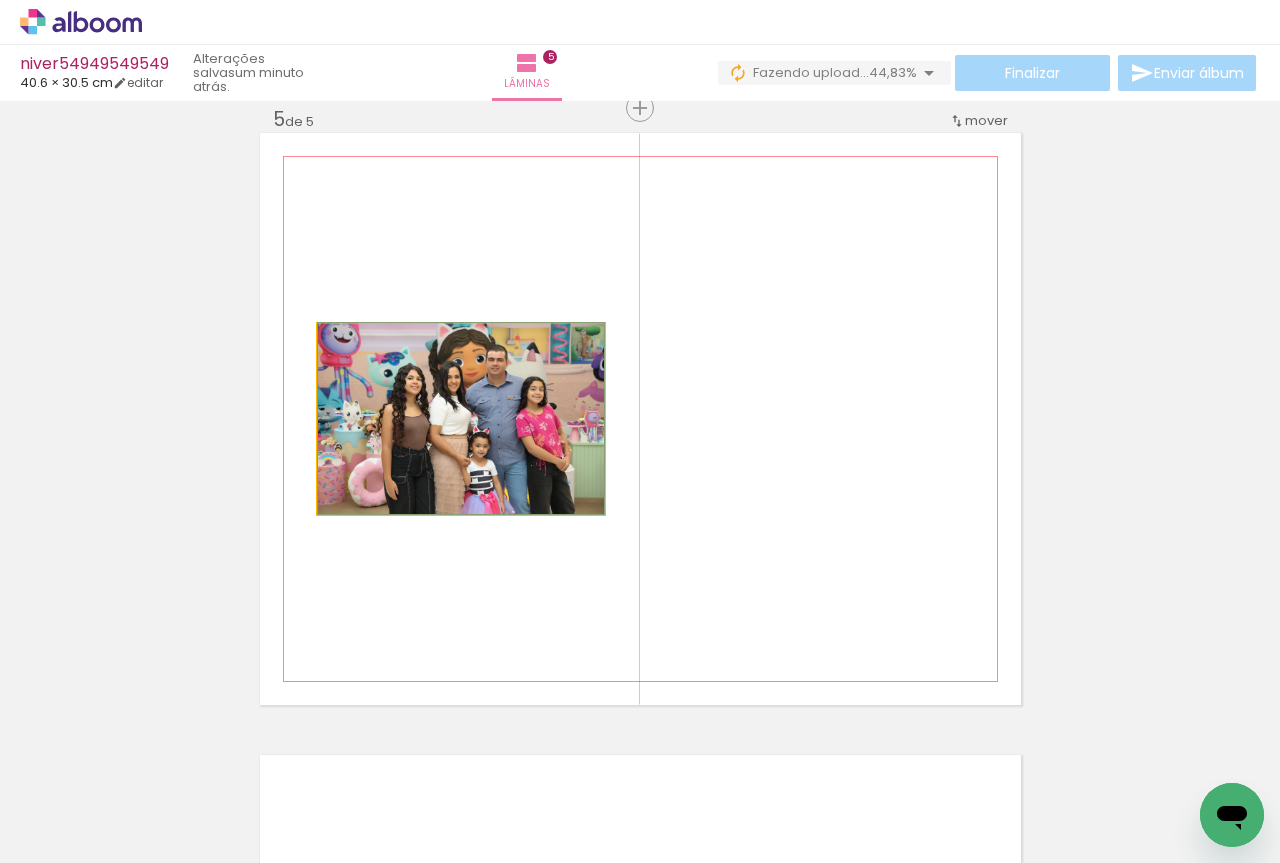click 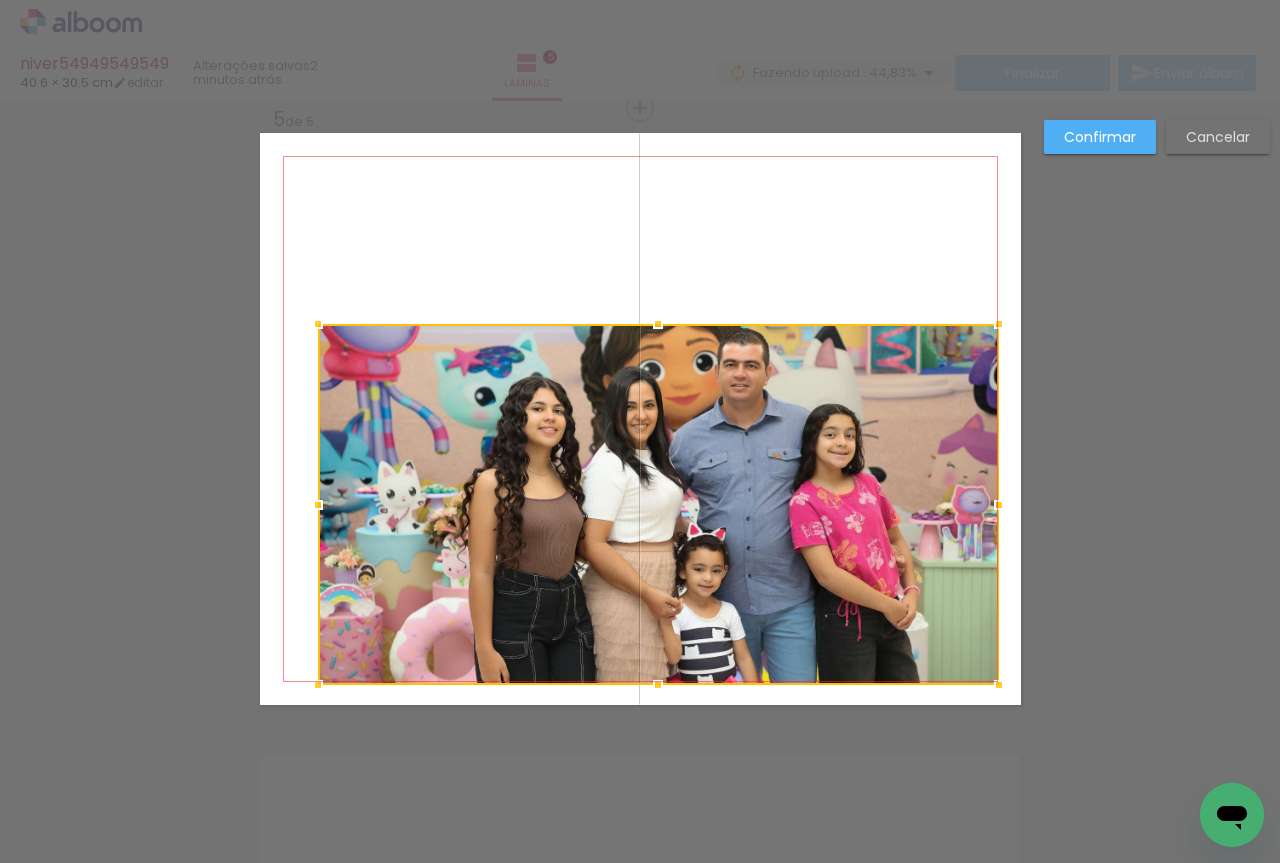 drag, startPoint x: 606, startPoint y: 516, endPoint x: 986, endPoint y: 692, distance: 418.77917 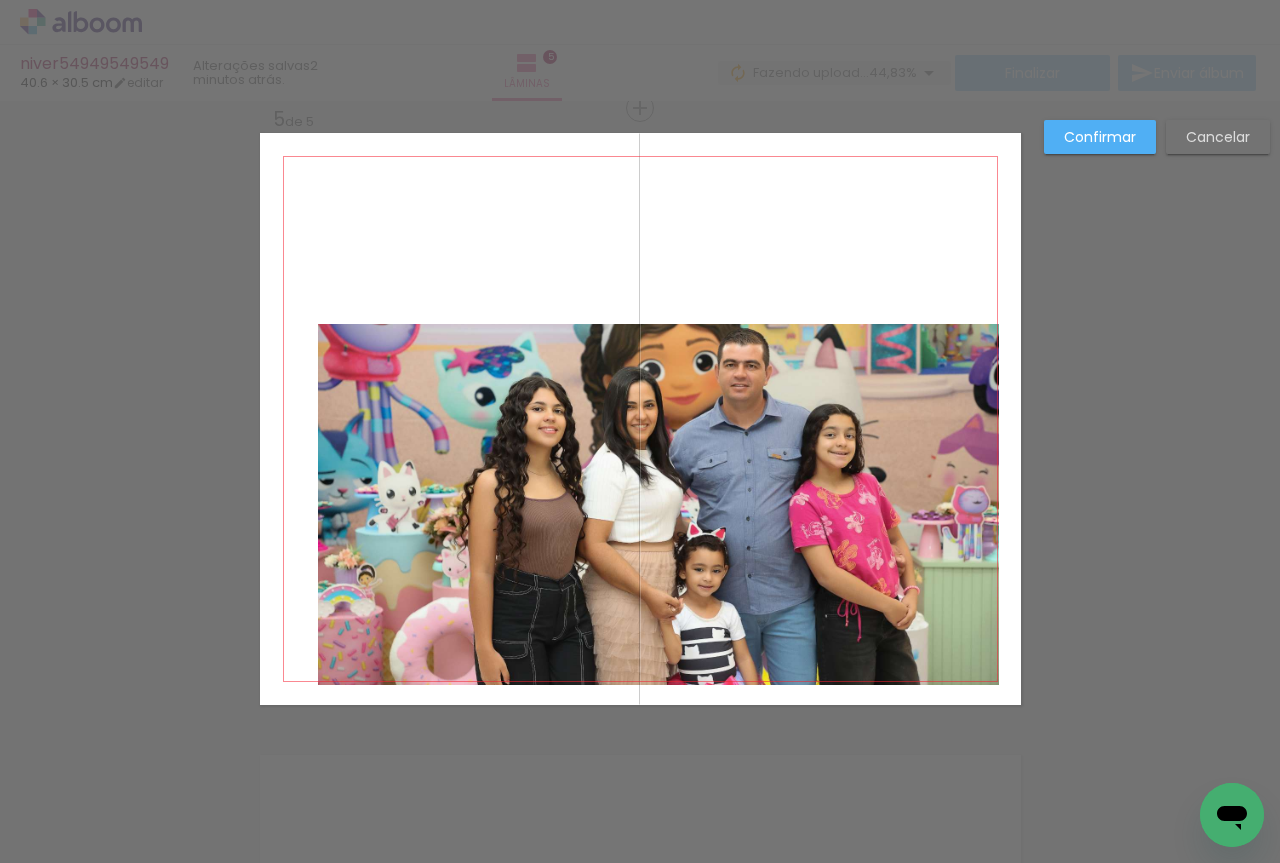 click 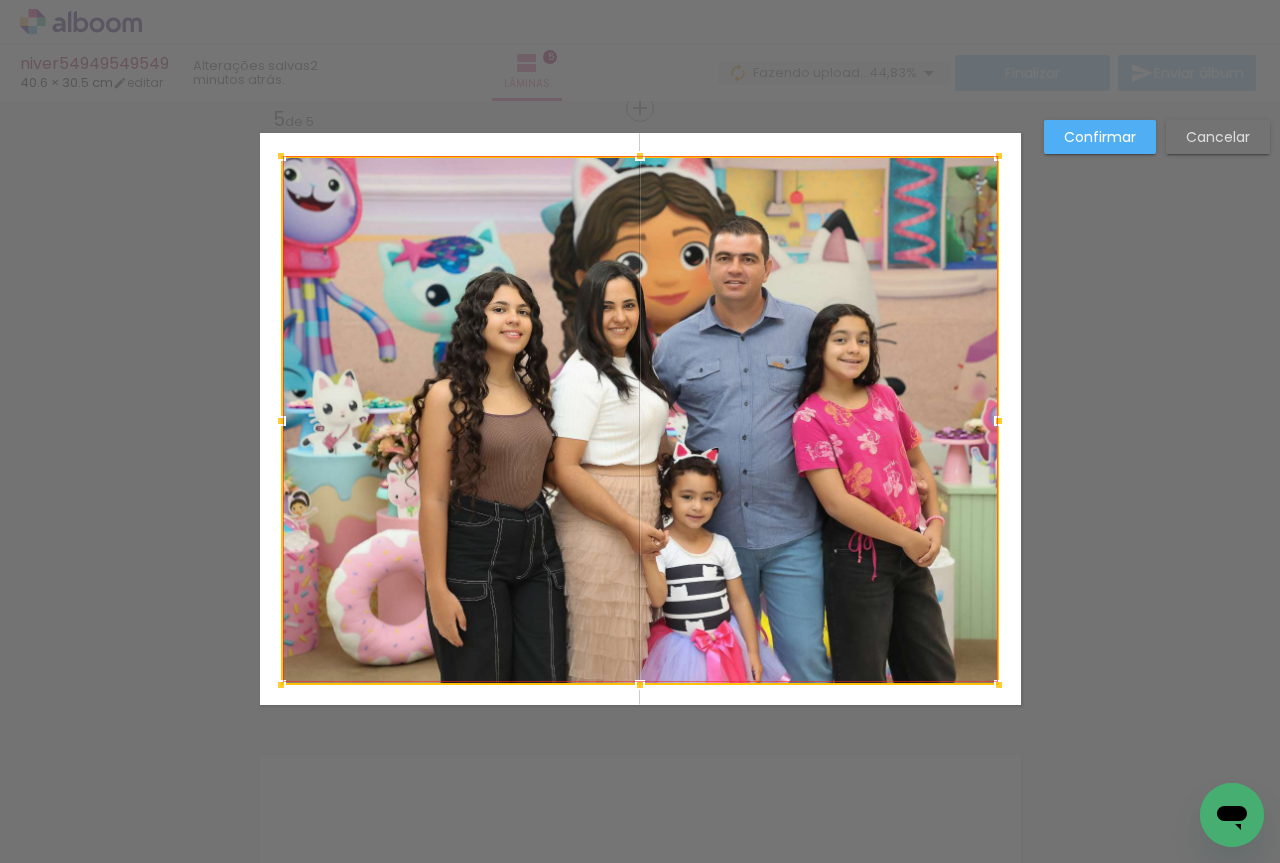 drag, startPoint x: 311, startPoint y: 326, endPoint x: 274, endPoint y: 162, distance: 168.12198 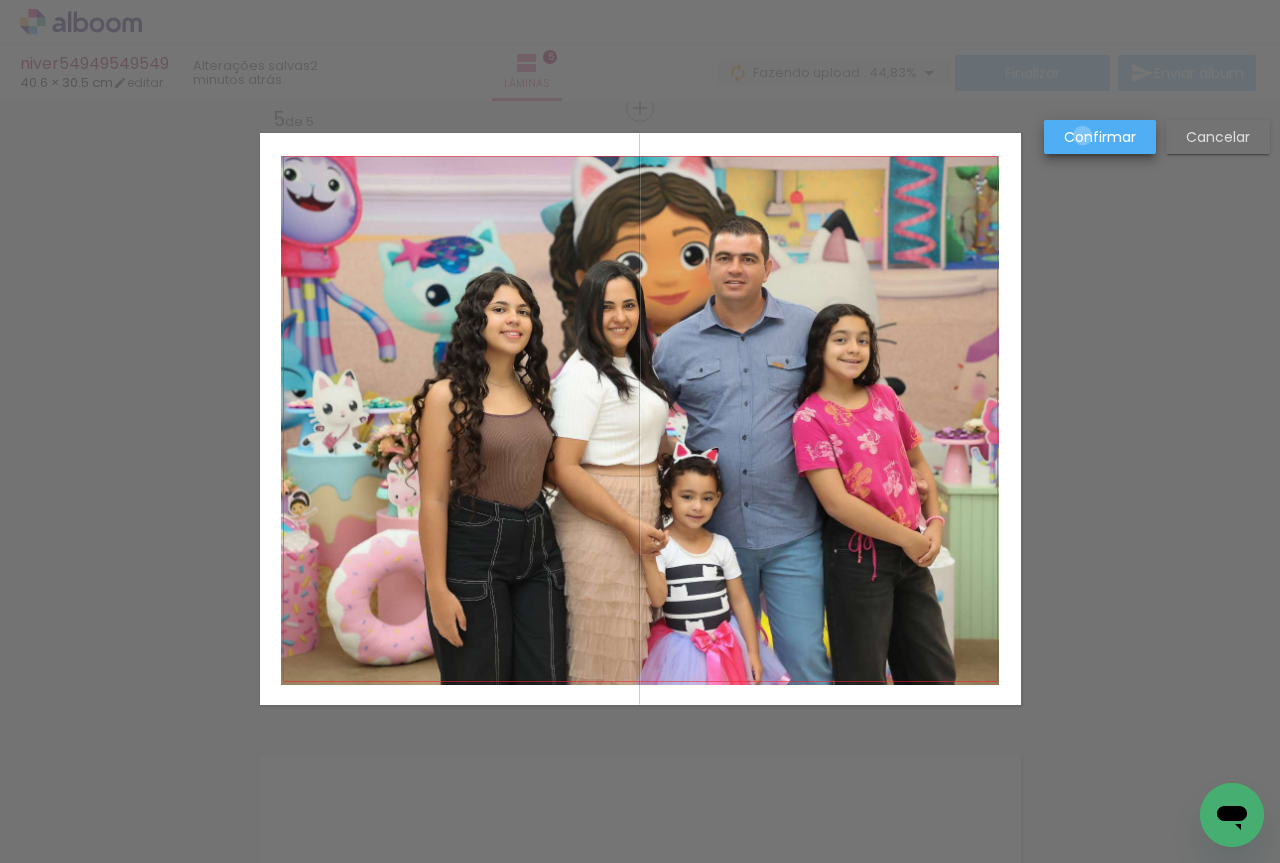 click on "Confirmar" at bounding box center [0, 0] 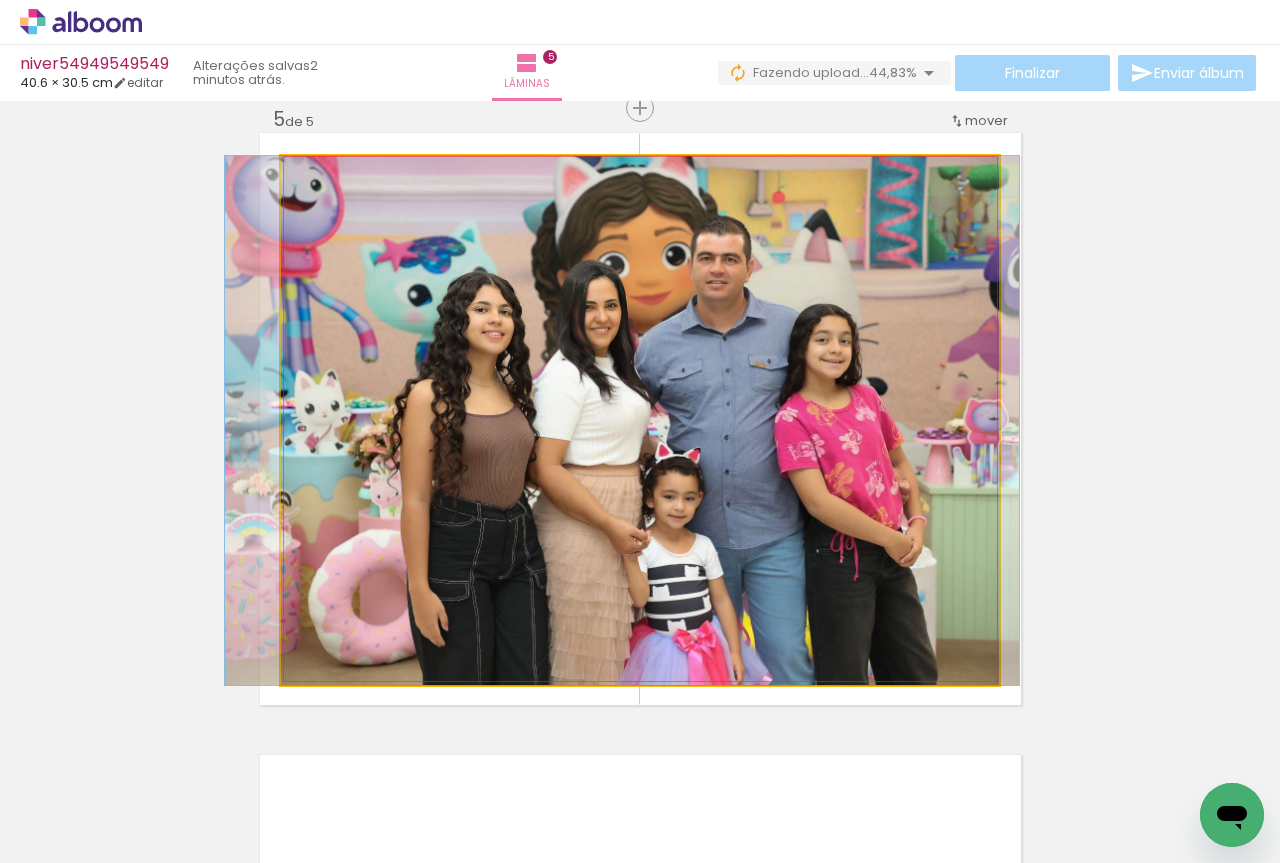 drag, startPoint x: 769, startPoint y: 336, endPoint x: 751, endPoint y: 336, distance: 18 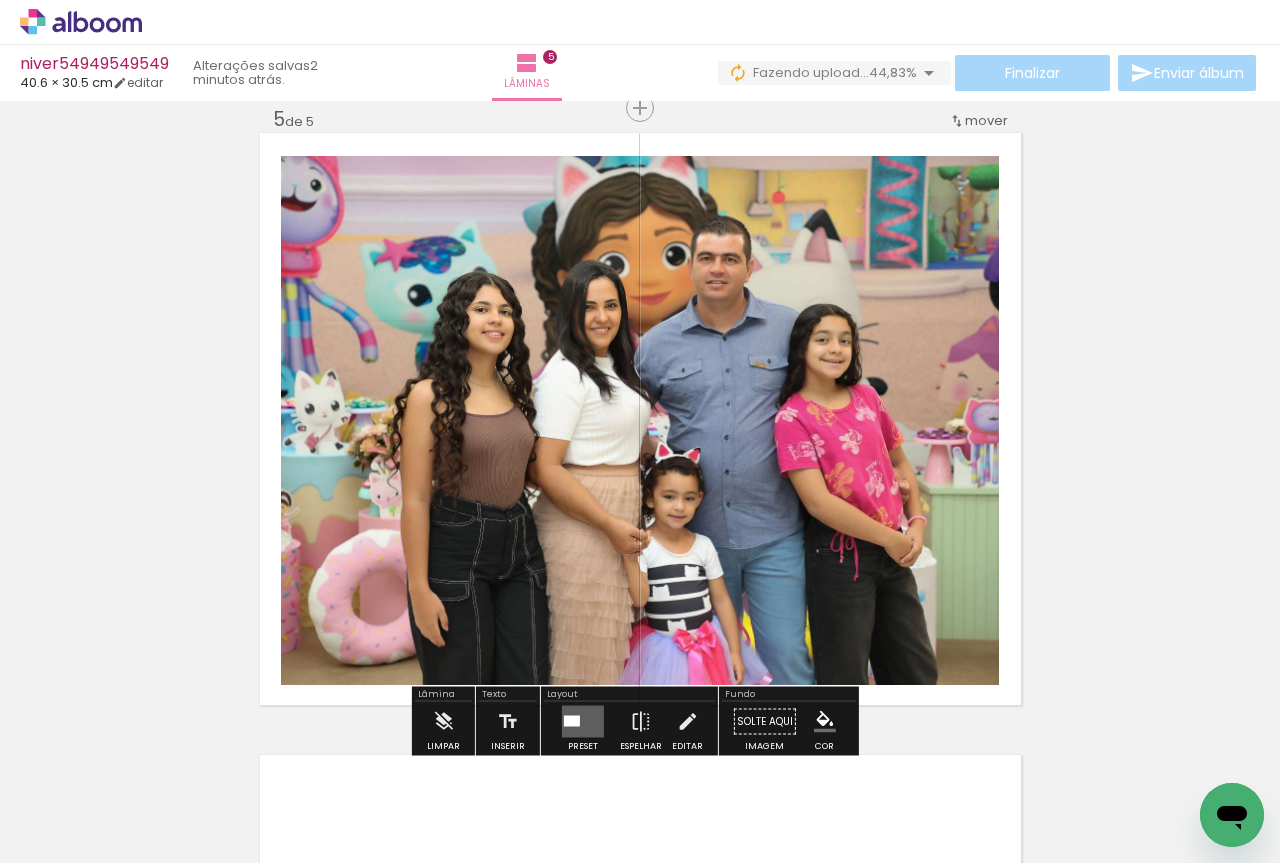 click on "Adicionar
Fotos" at bounding box center [71, 852] 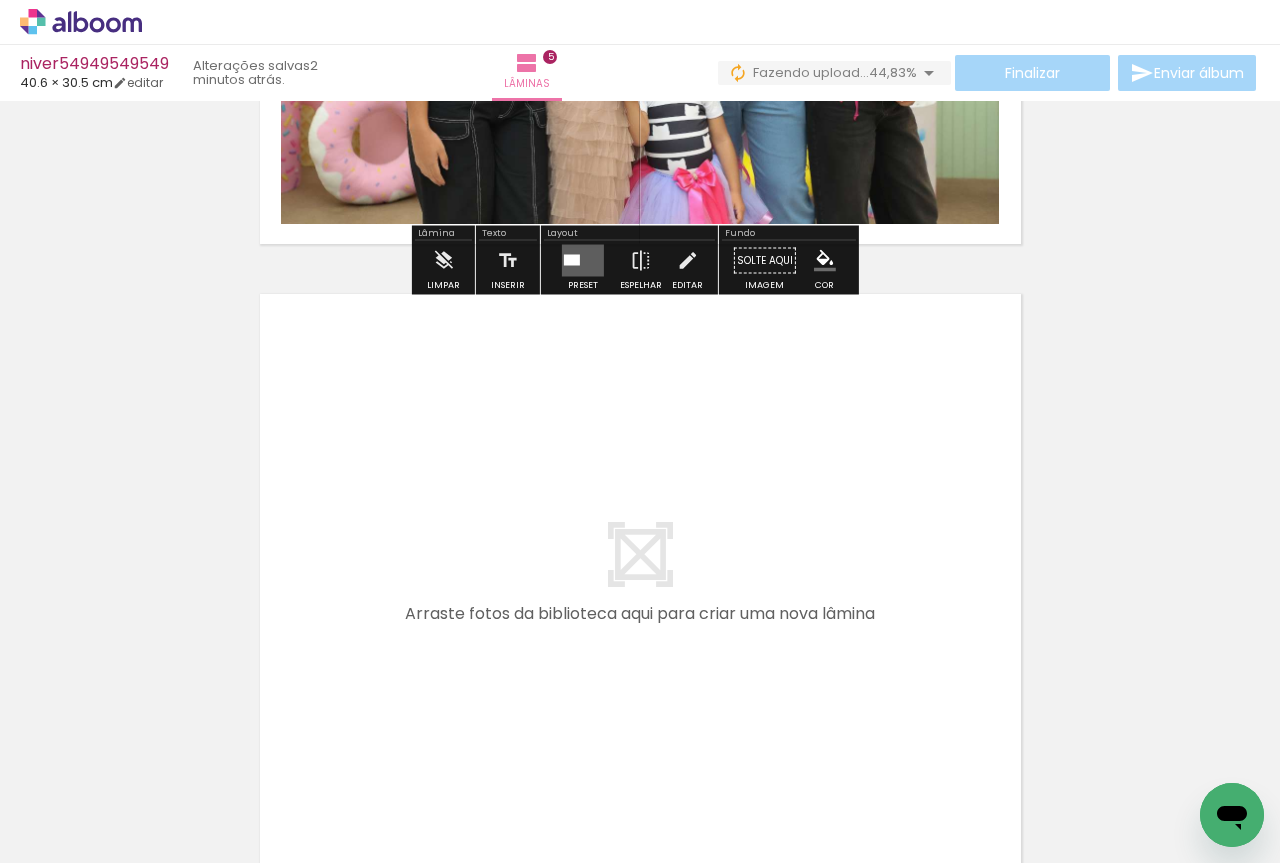scroll, scrollTop: 3173, scrollLeft: 0, axis: vertical 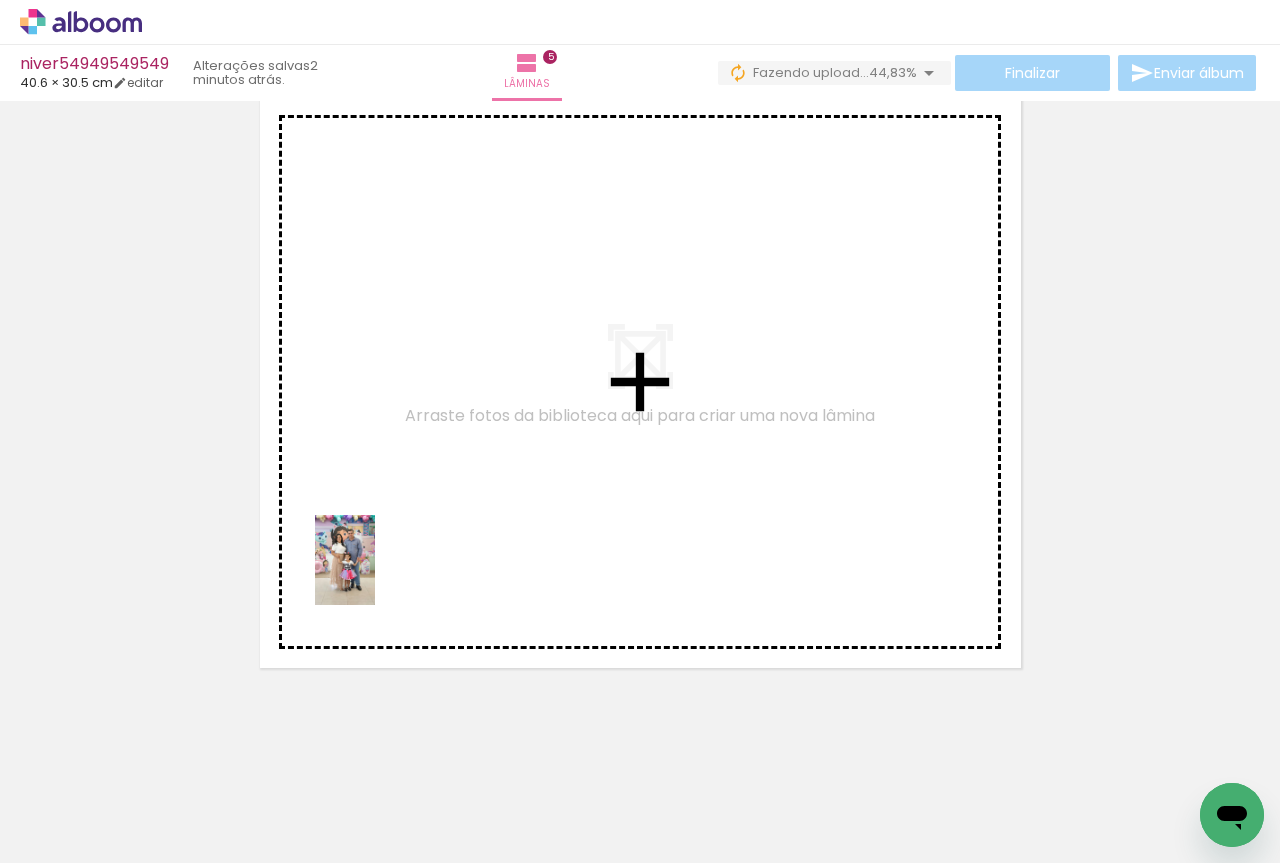 drag, startPoint x: 204, startPoint y: 809, endPoint x: 375, endPoint y: 575, distance: 289.82236 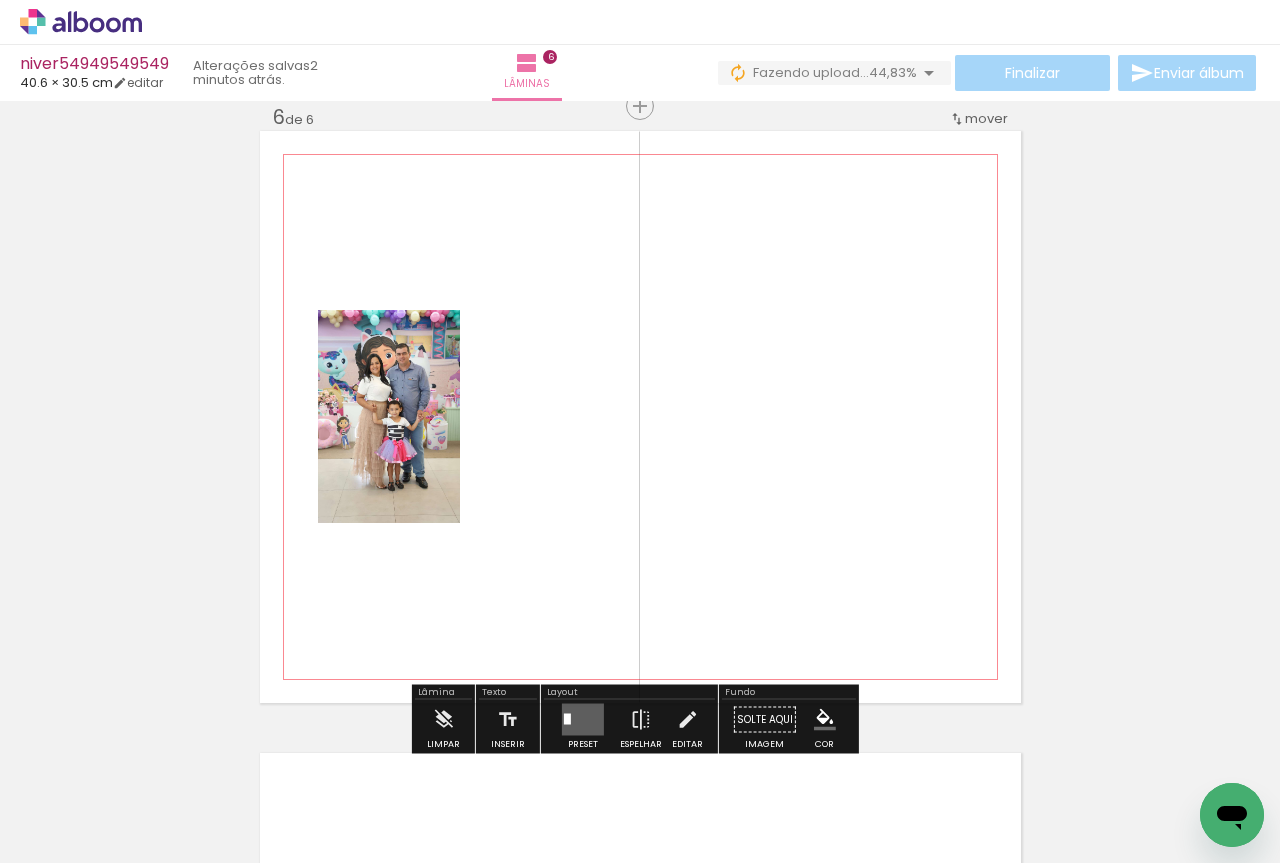 scroll, scrollTop: 3136, scrollLeft: 0, axis: vertical 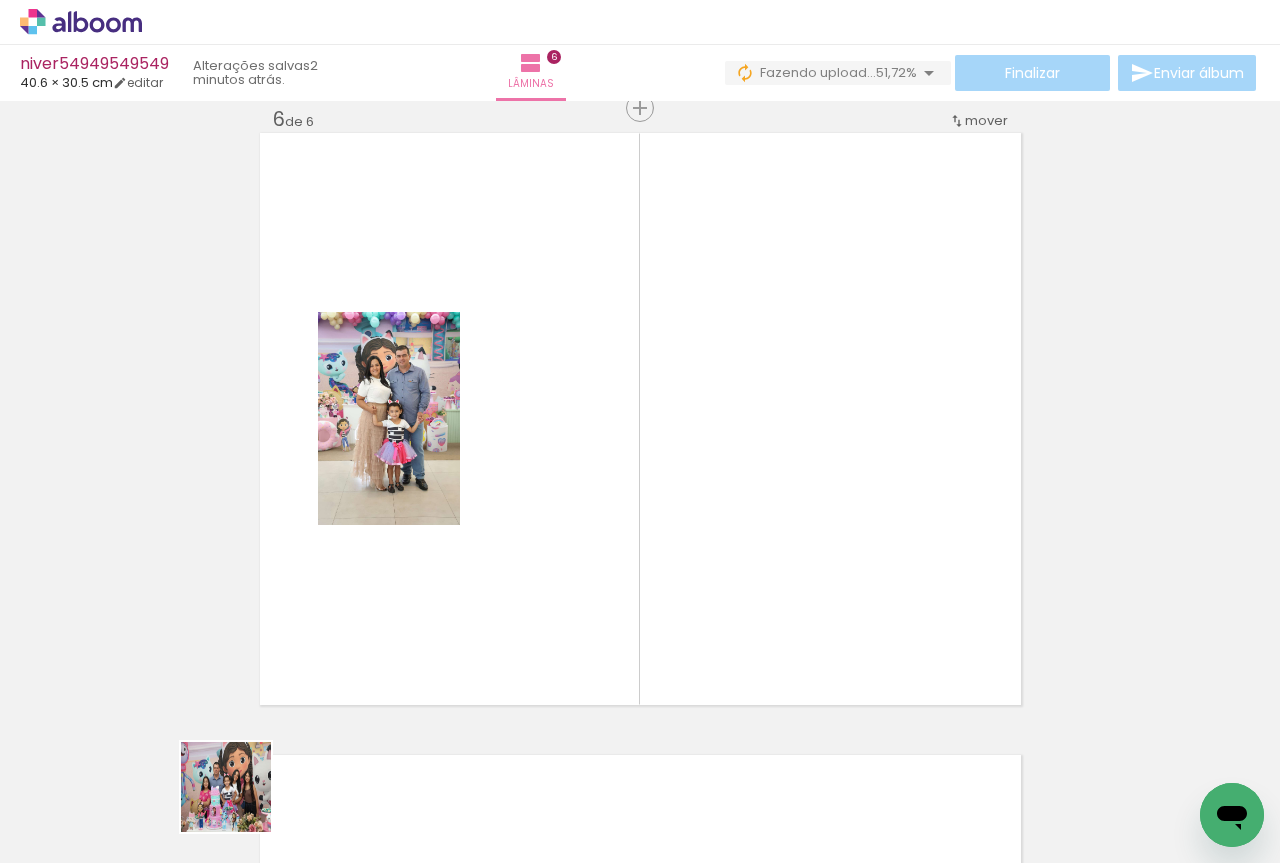 drag, startPoint x: 236, startPoint y: 807, endPoint x: 452, endPoint y: 588, distance: 307.59875 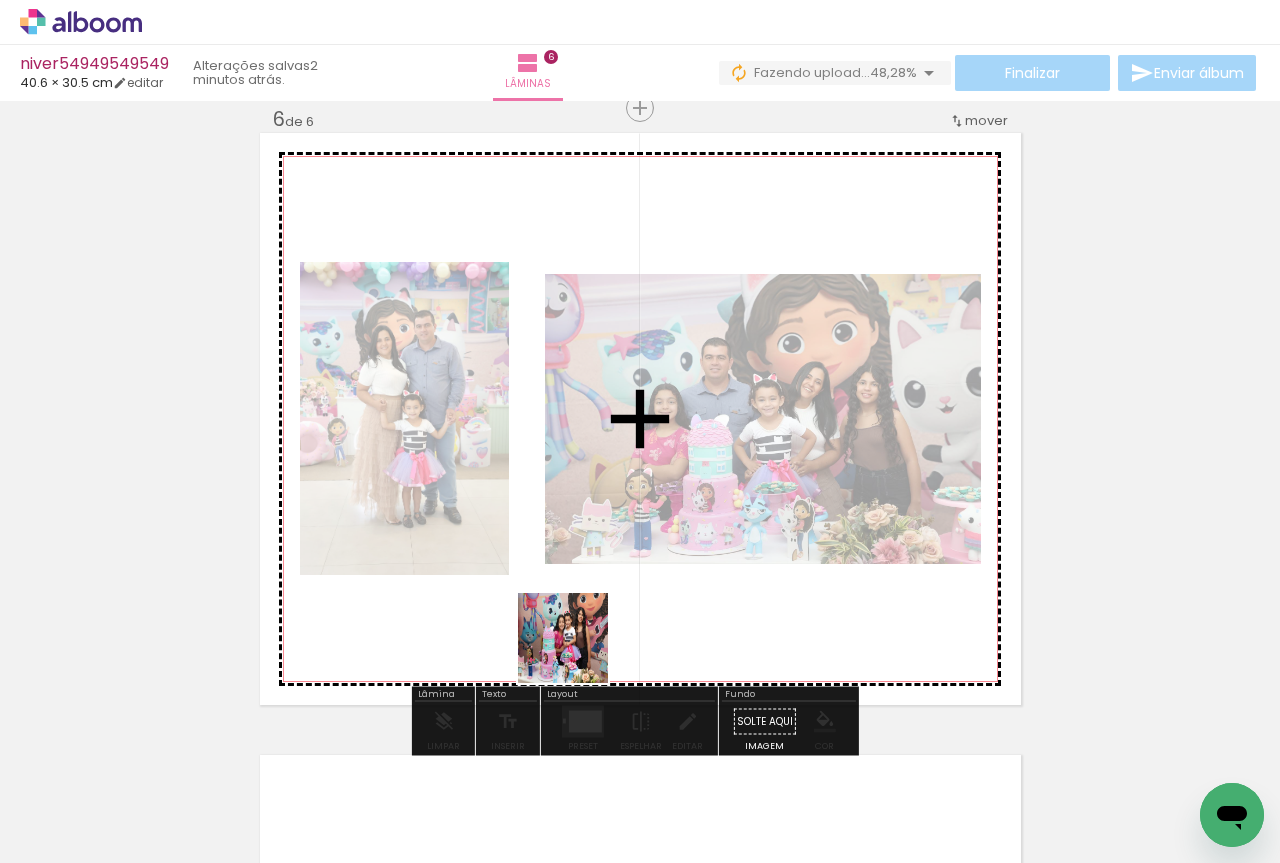 drag, startPoint x: 240, startPoint y: 787, endPoint x: 712, endPoint y: 598, distance: 508.43387 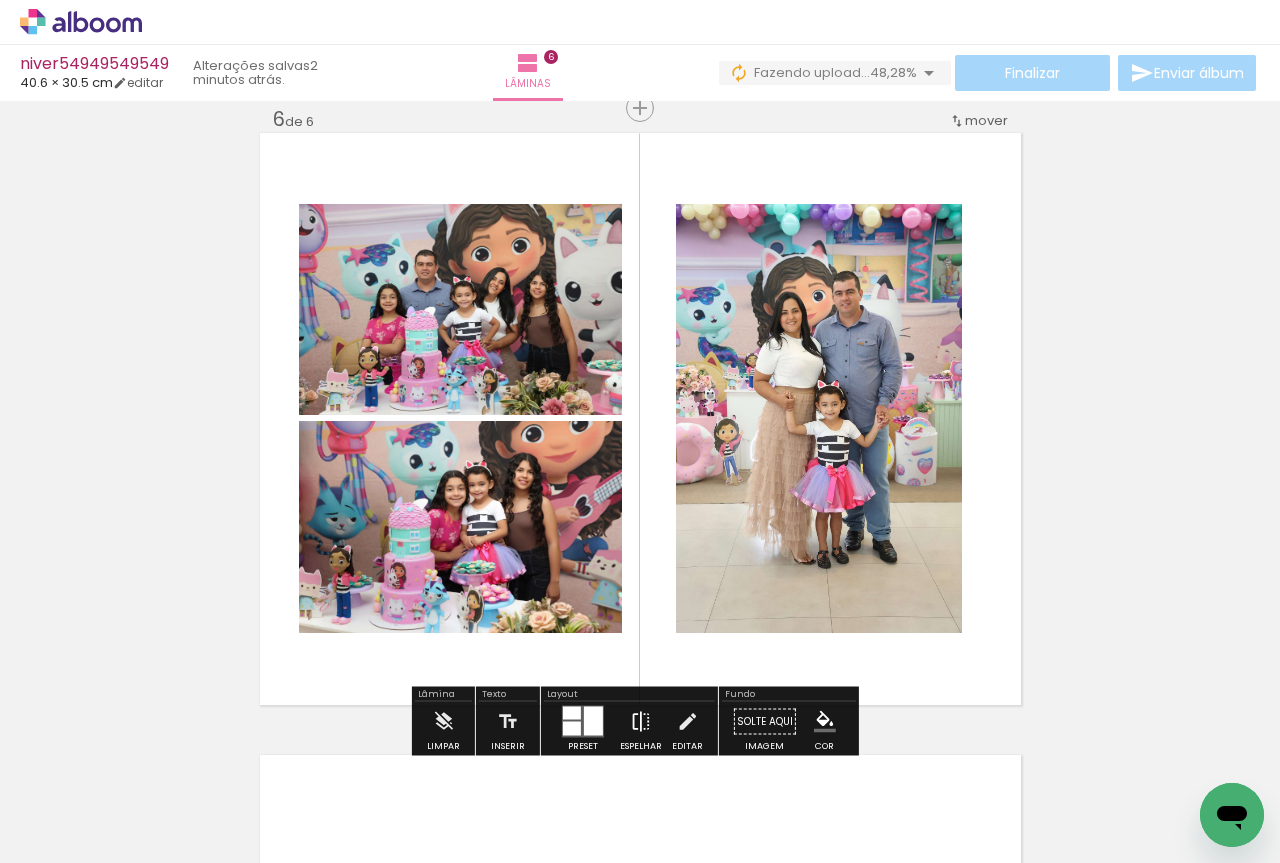 click at bounding box center [641, 722] 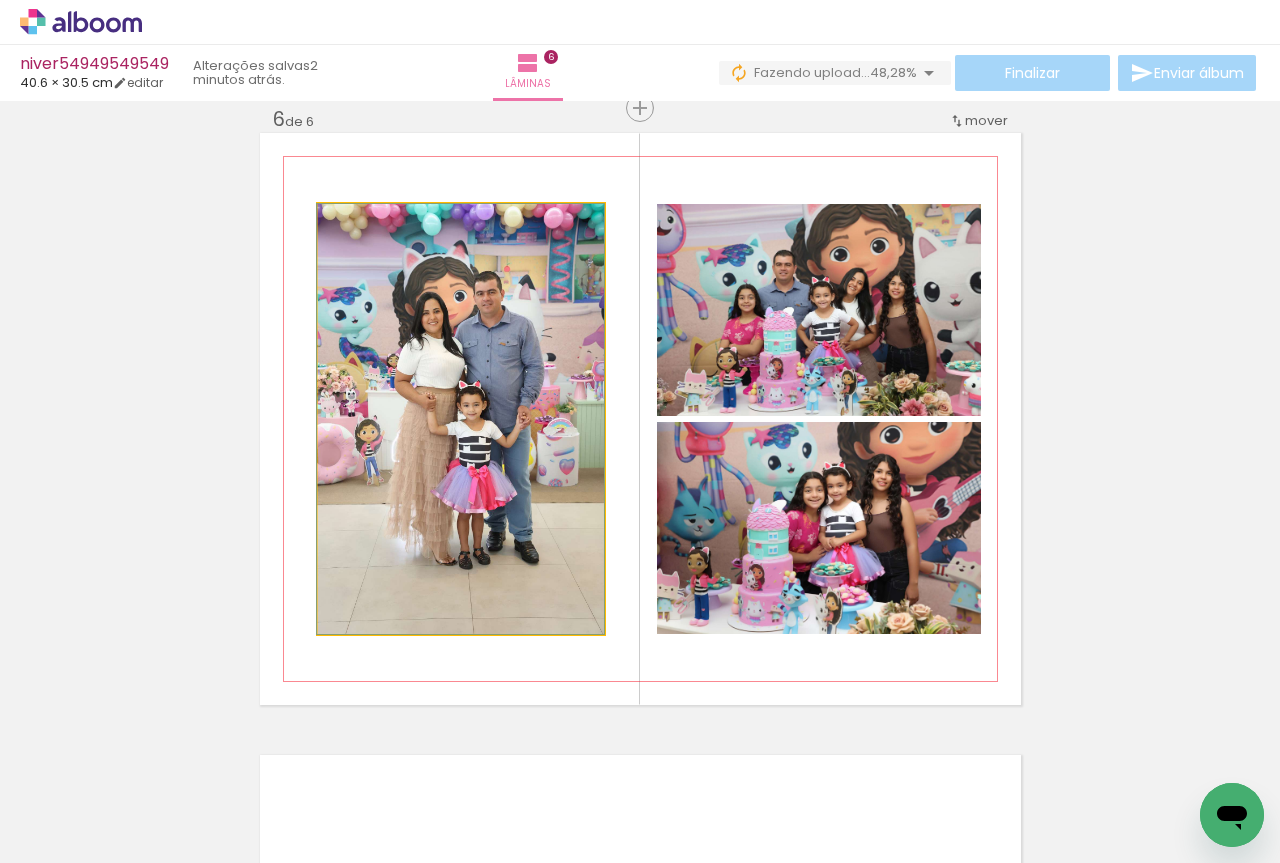 click 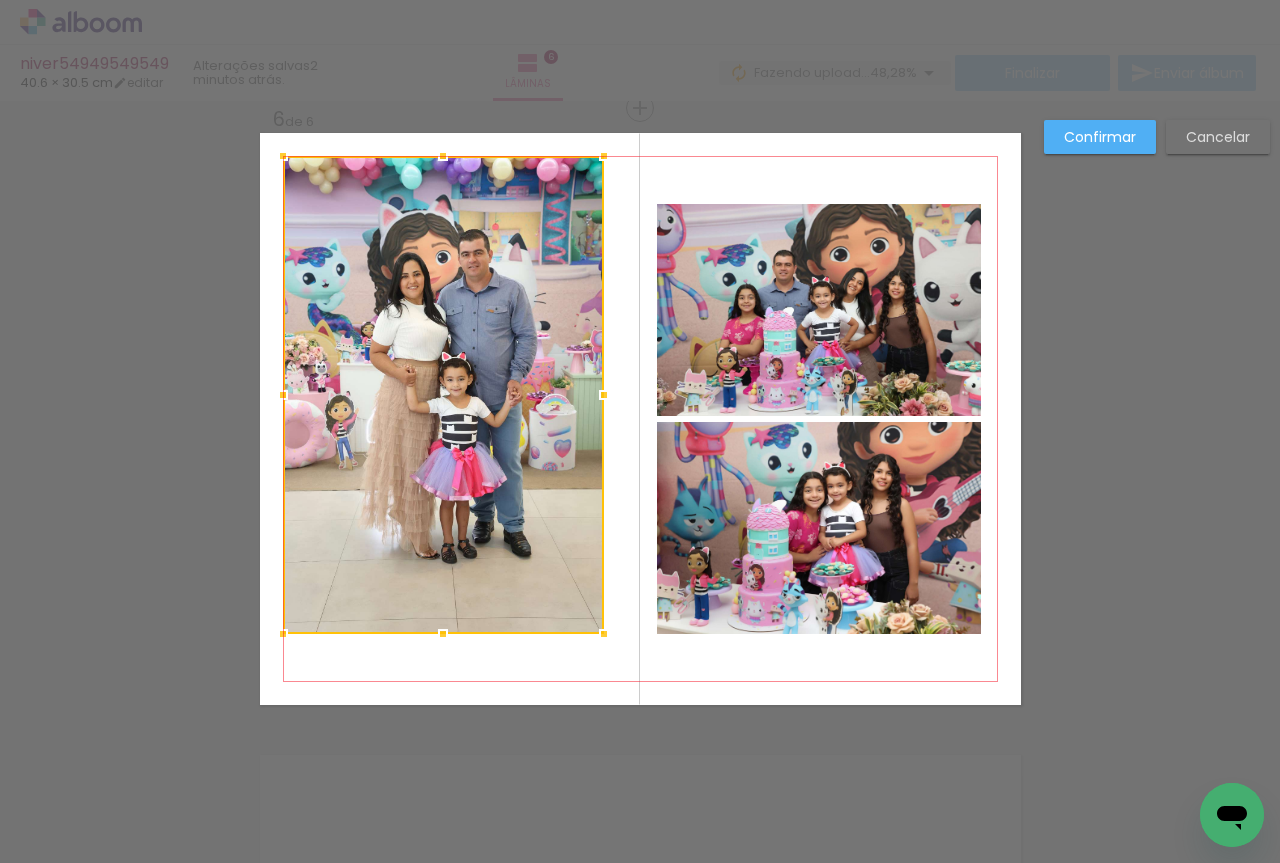 drag, startPoint x: 305, startPoint y: 199, endPoint x: 272, endPoint y: 152, distance: 57.428215 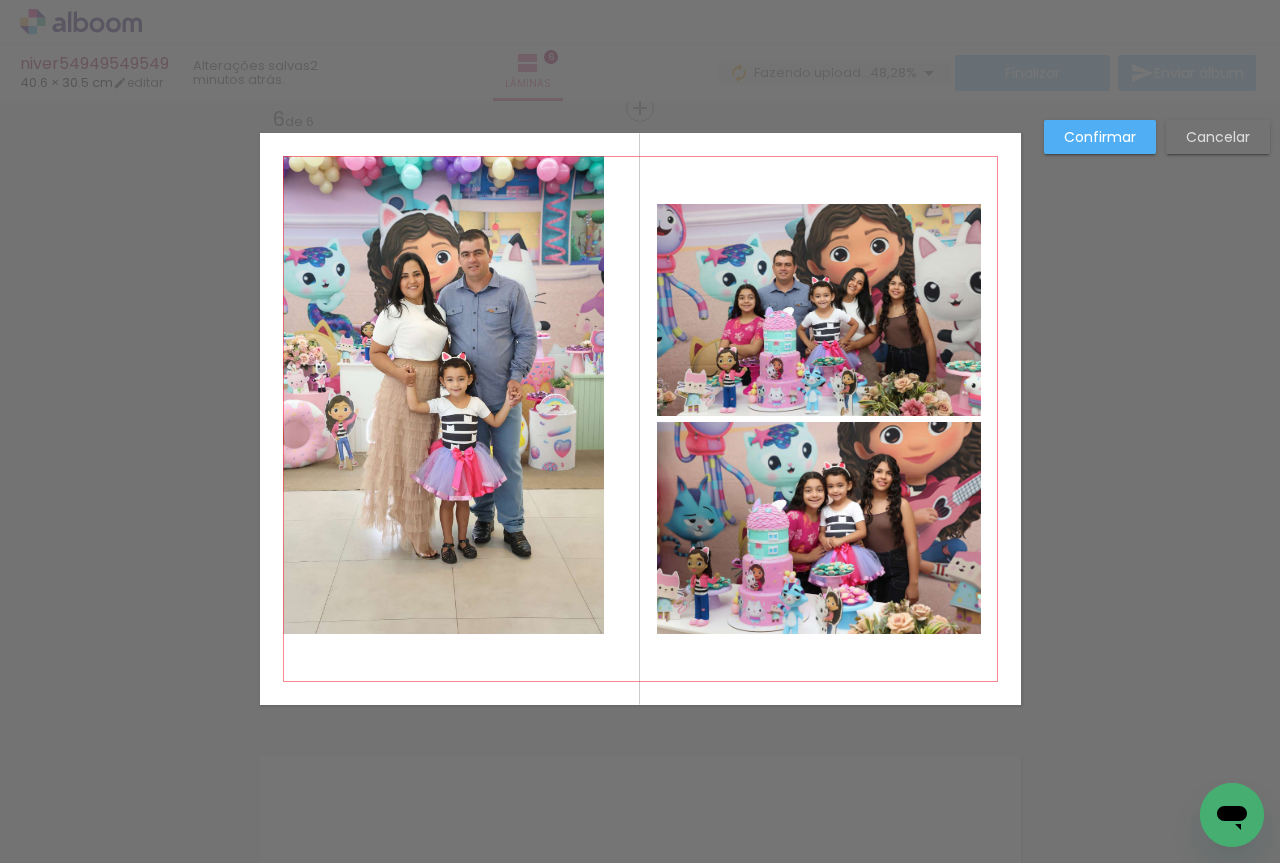 click 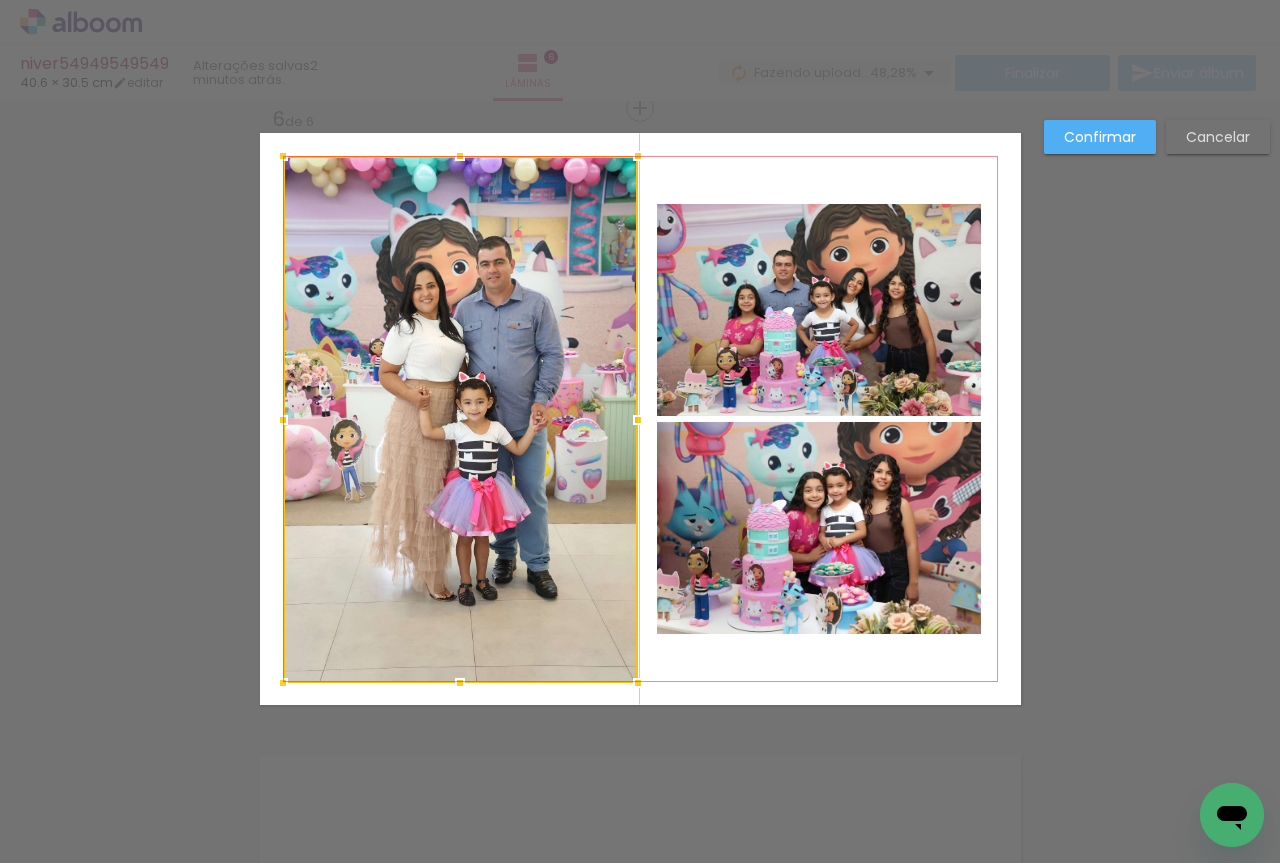 drag, startPoint x: 594, startPoint y: 644, endPoint x: 628, endPoint y: 693, distance: 59.64059 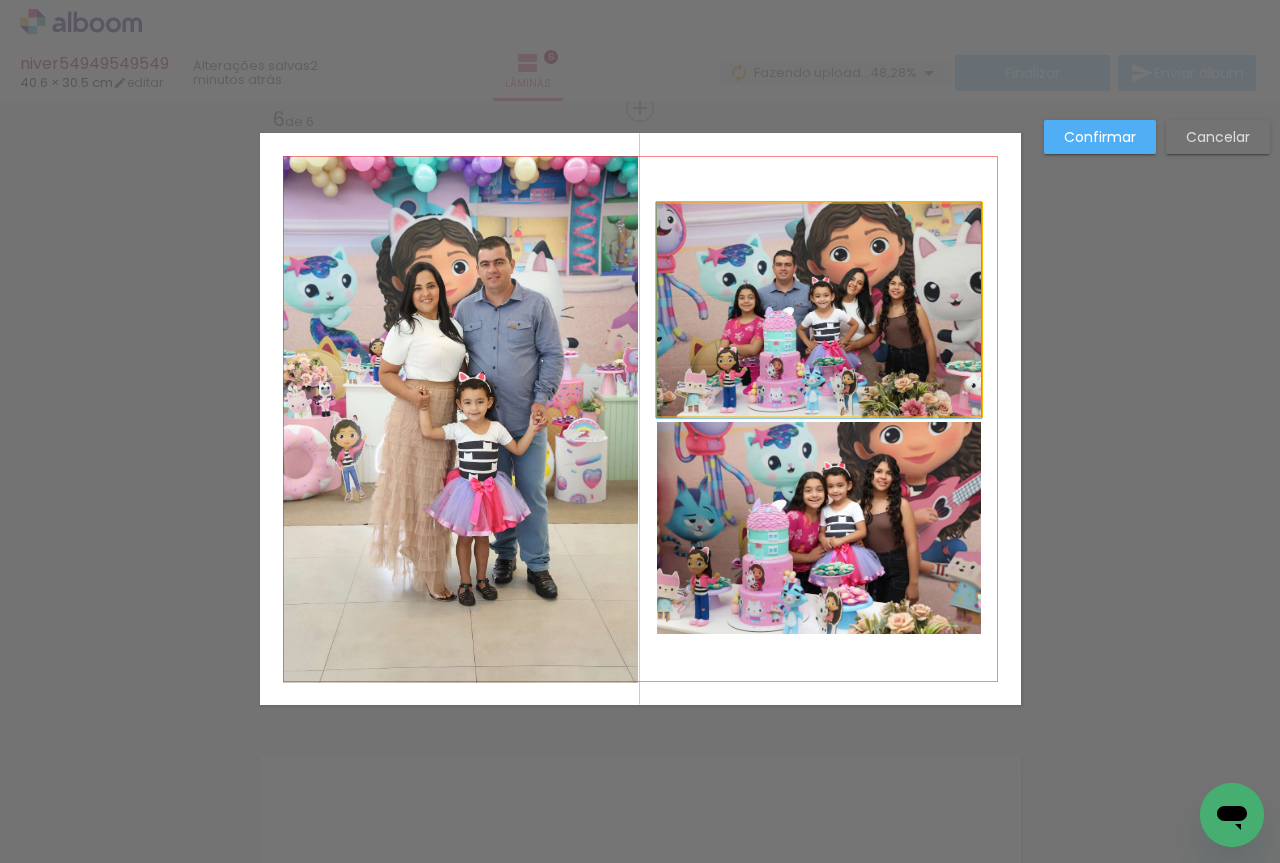 click 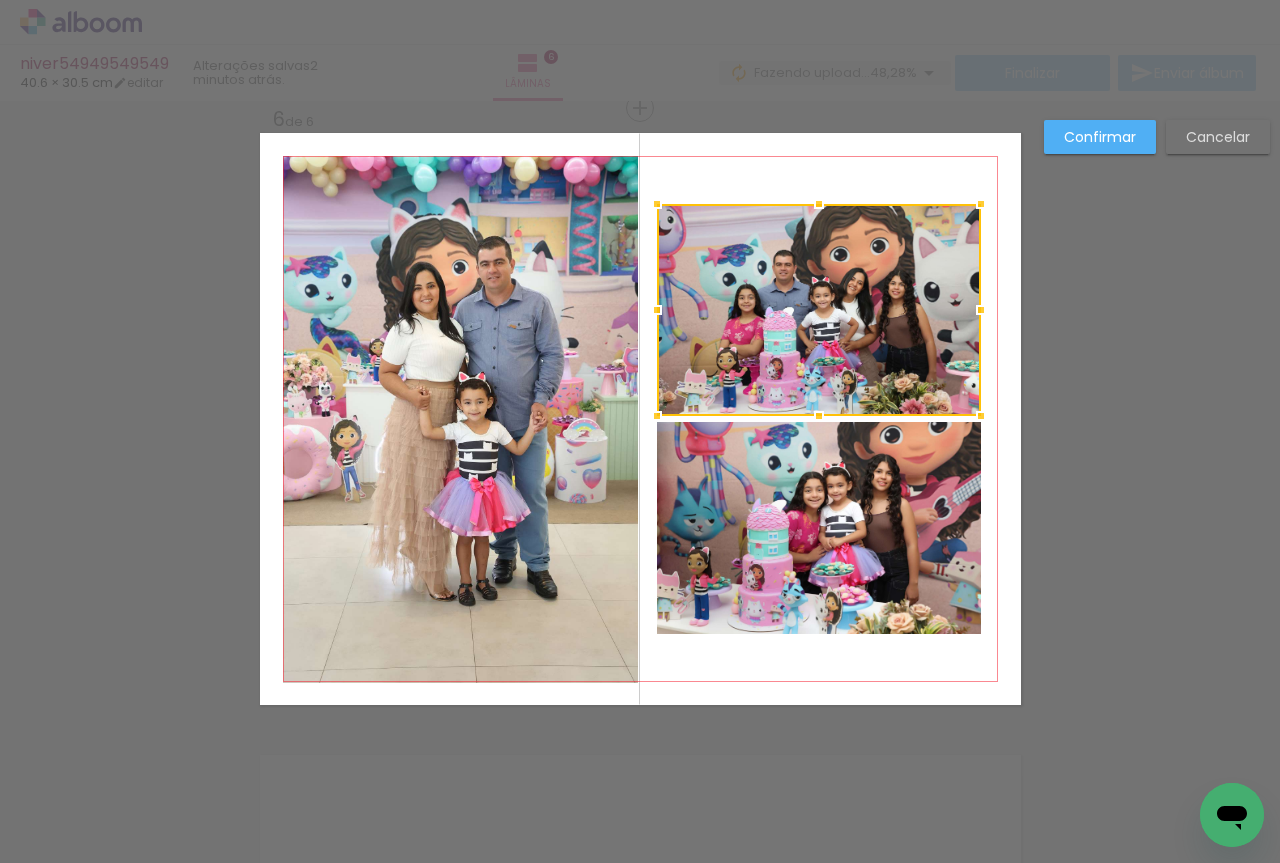 click 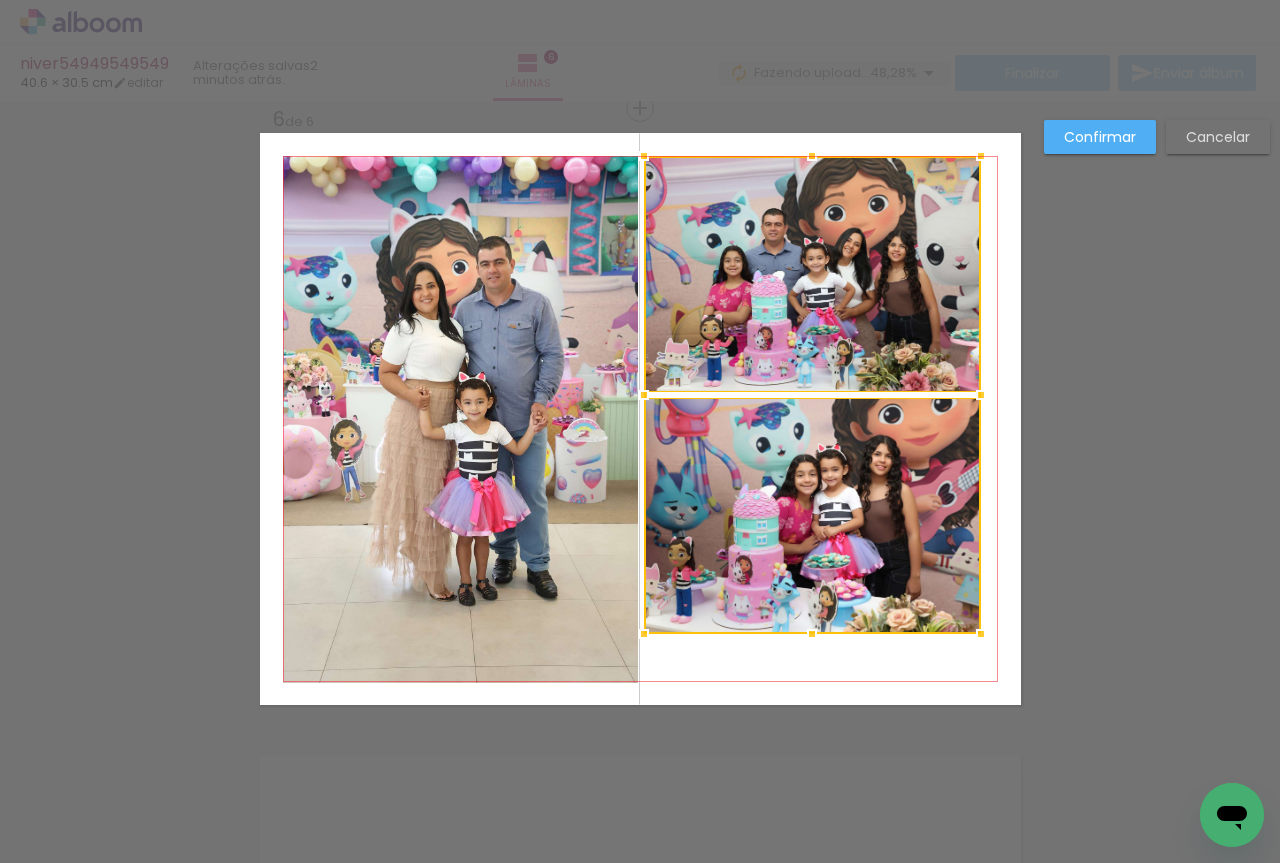 drag, startPoint x: 658, startPoint y: 200, endPoint x: 647, endPoint y: 152, distance: 49.24429 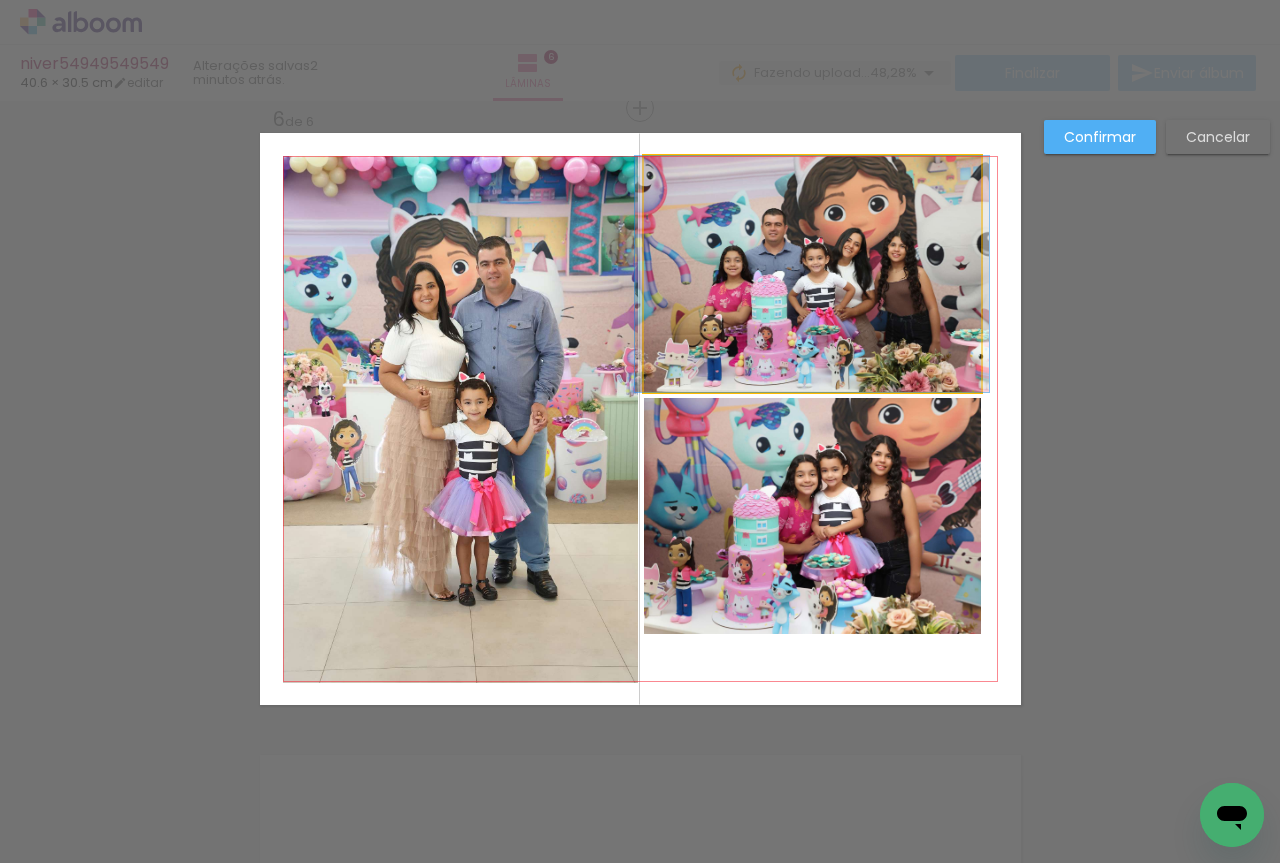 click 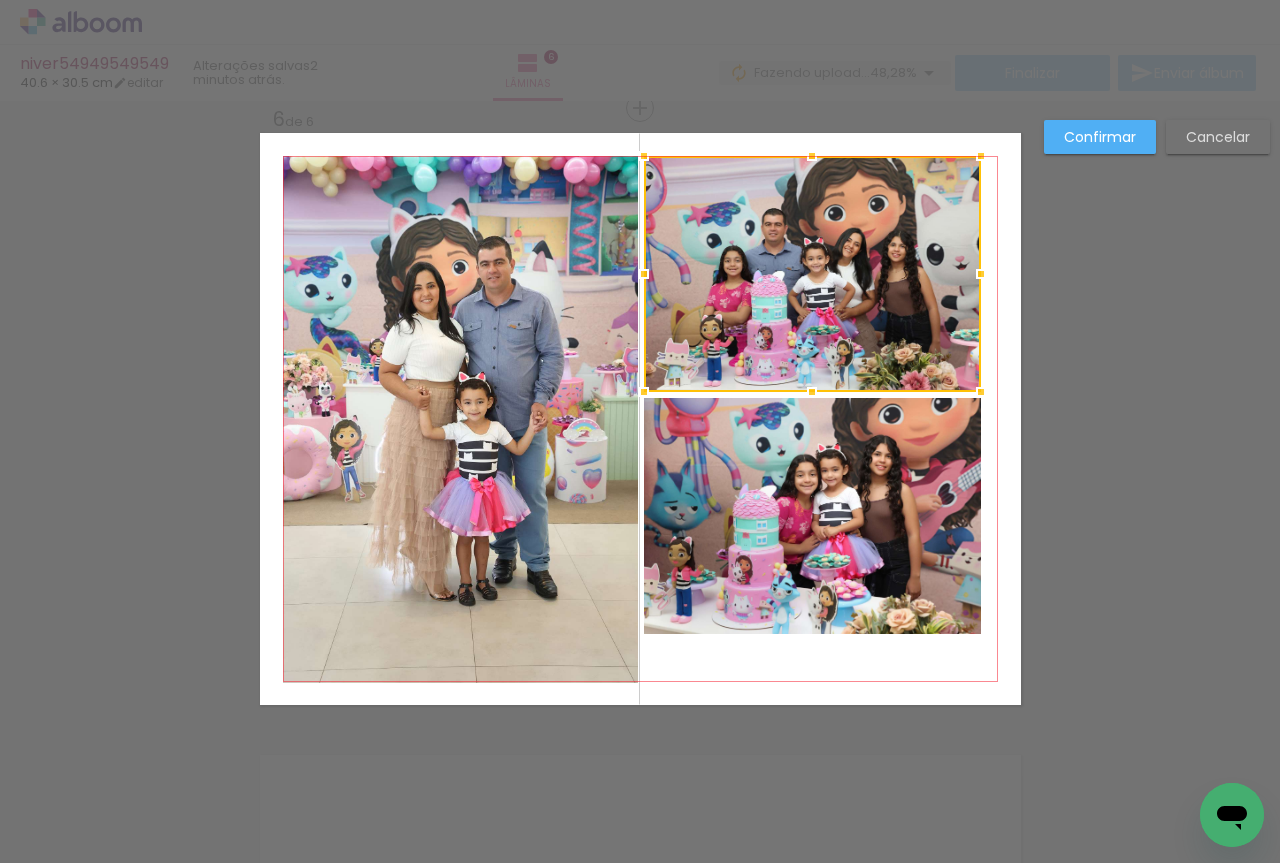click 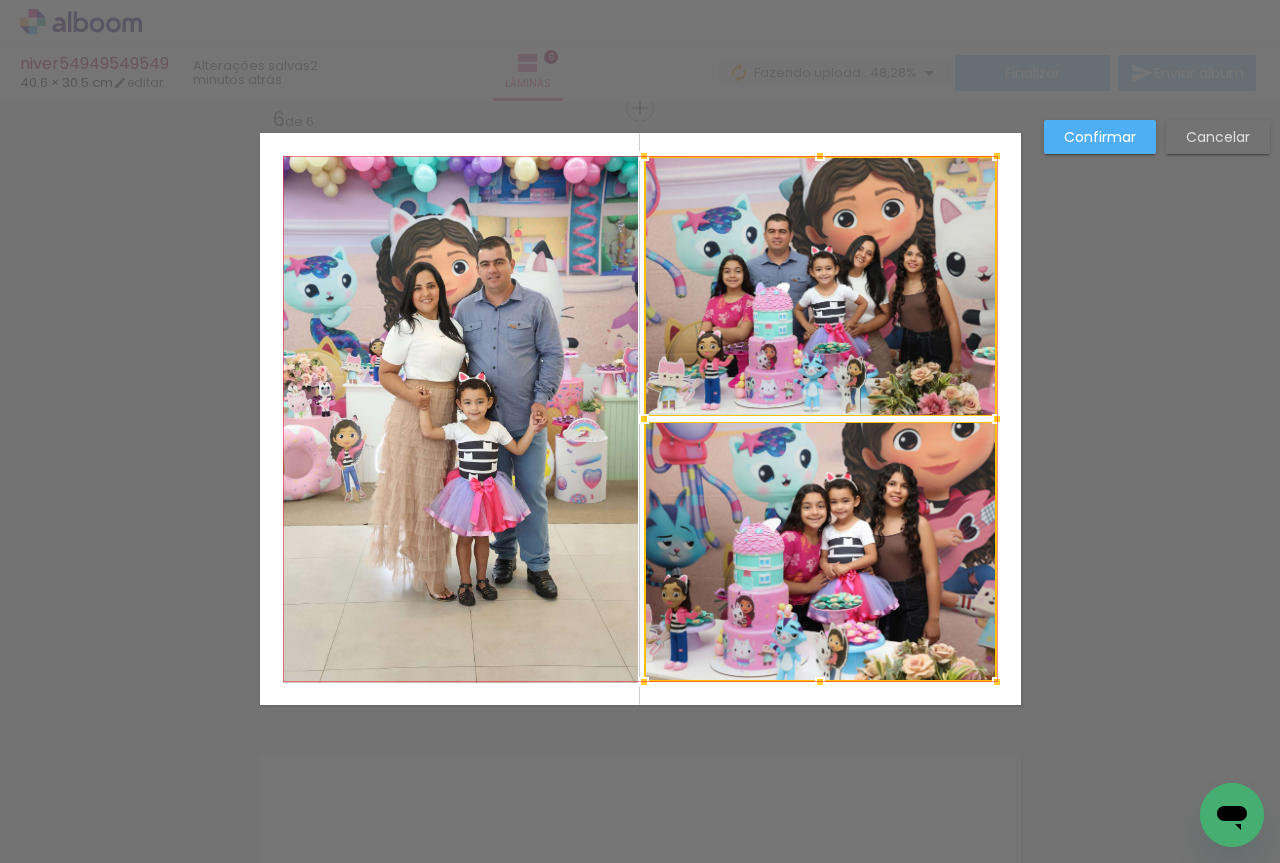 drag, startPoint x: 984, startPoint y: 647, endPoint x: 1000, endPoint y: 695, distance: 50.596443 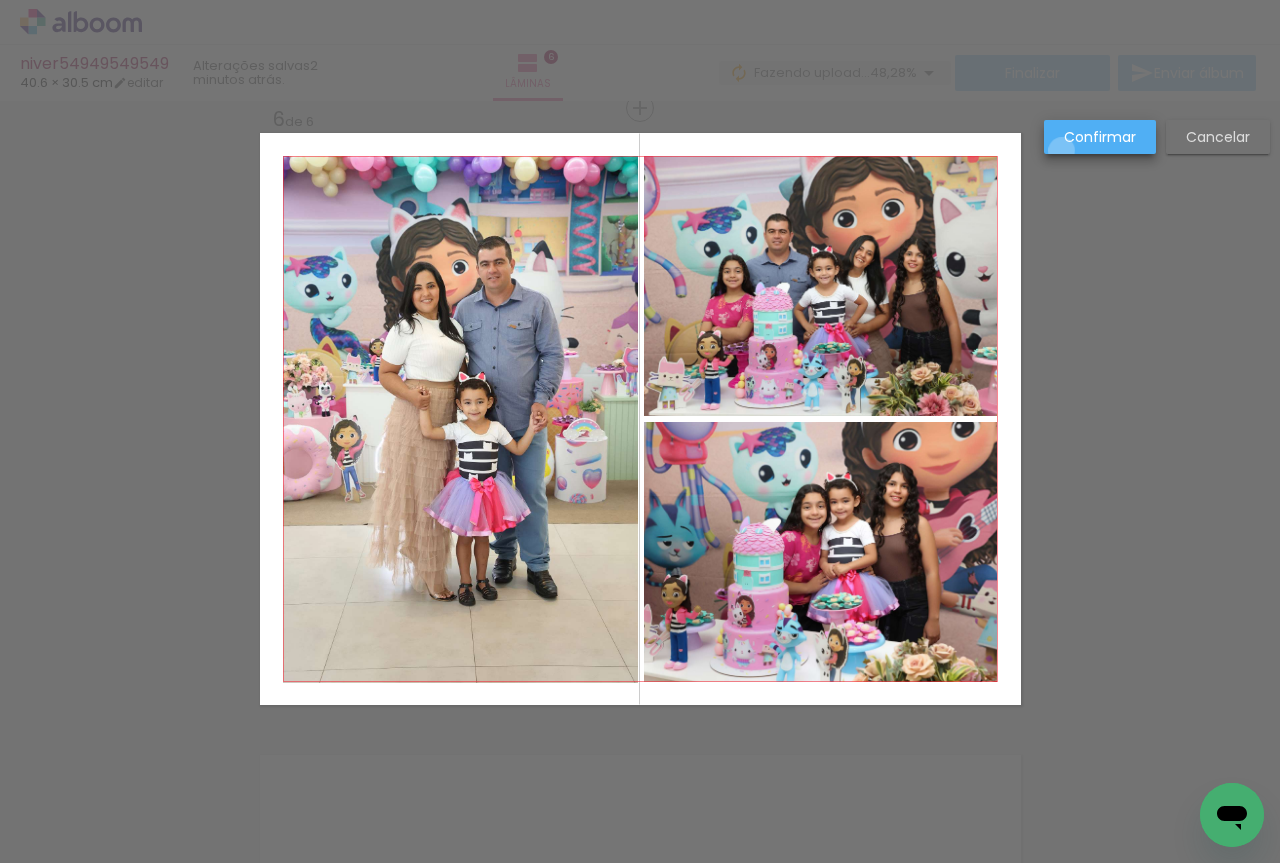 click on "Confirmar" at bounding box center [1100, 137] 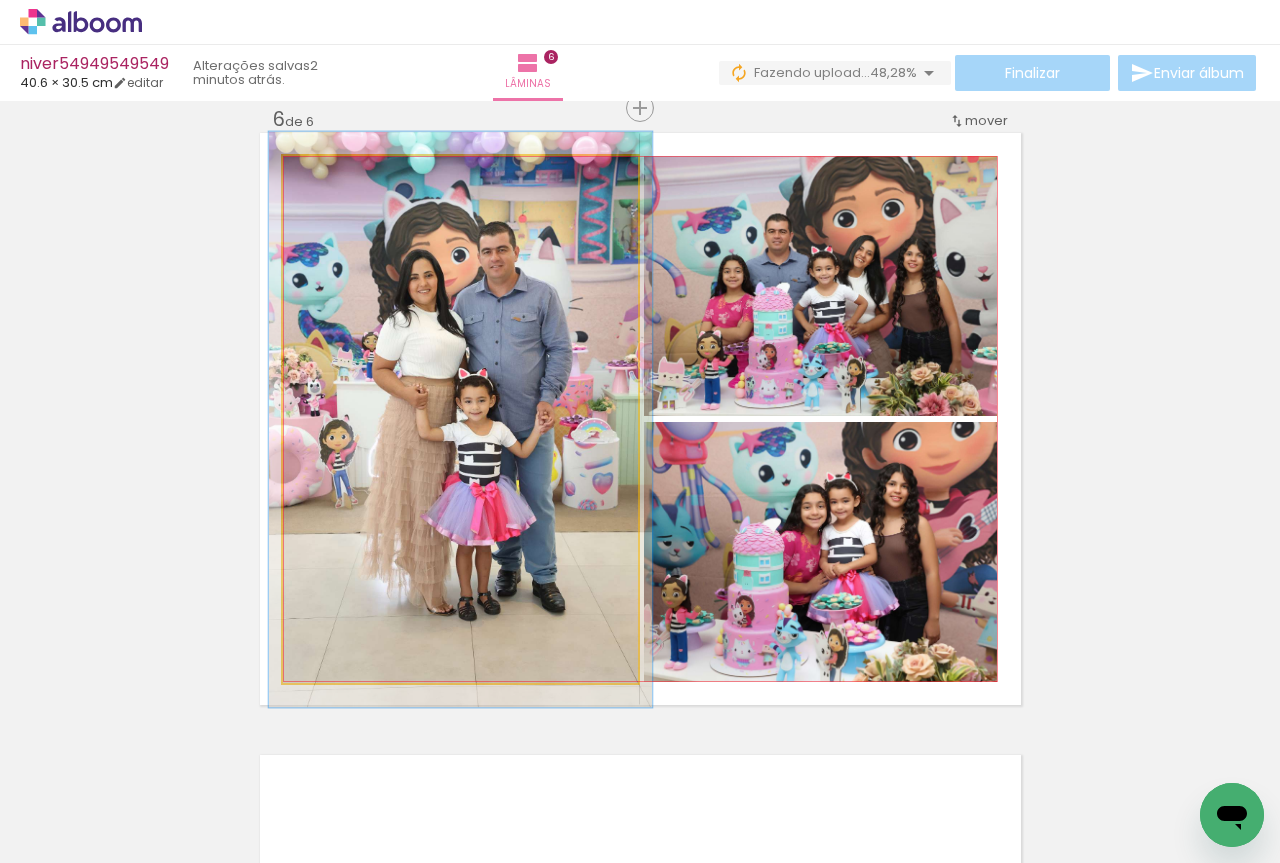 type on "108" 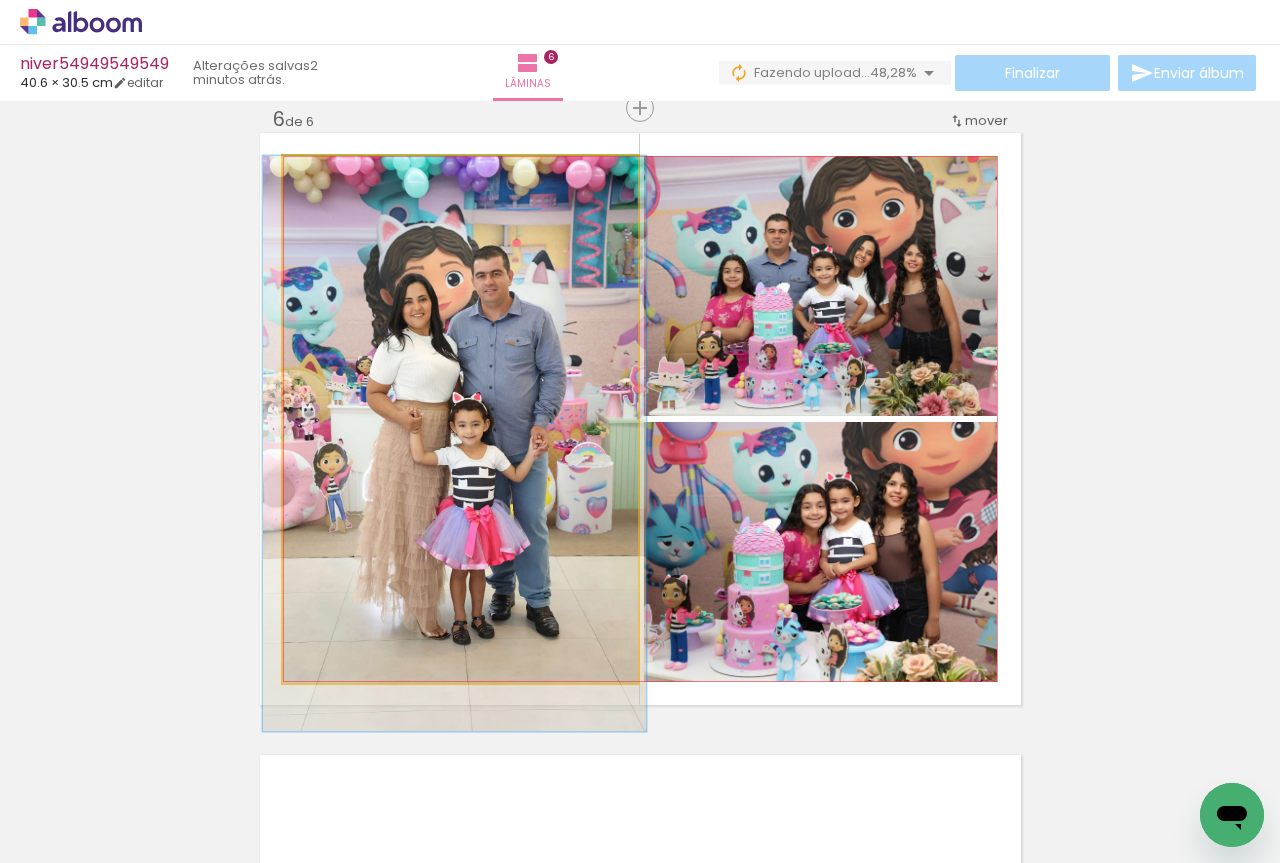 drag, startPoint x: 400, startPoint y: 299, endPoint x: 394, endPoint y: 329, distance: 30.594116 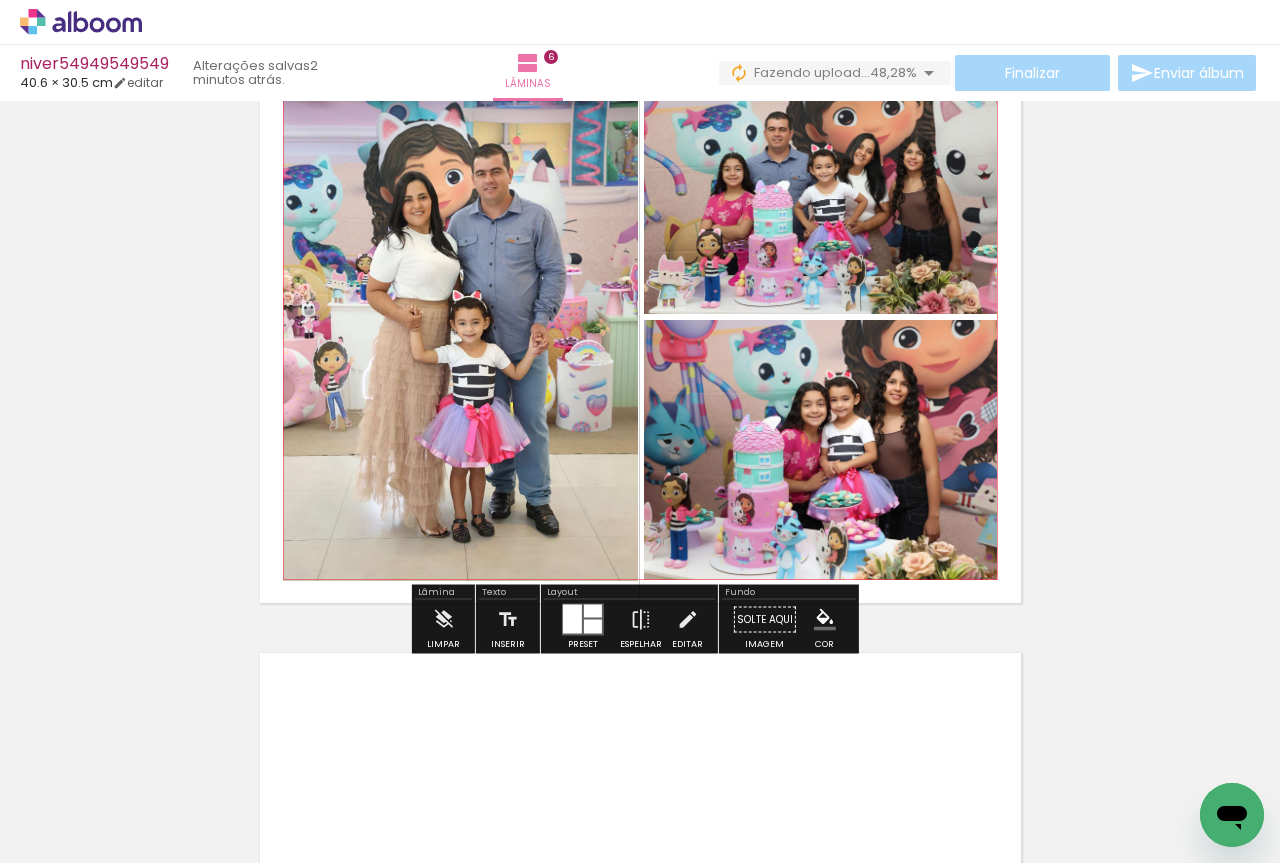 scroll, scrollTop: 3469, scrollLeft: 0, axis: vertical 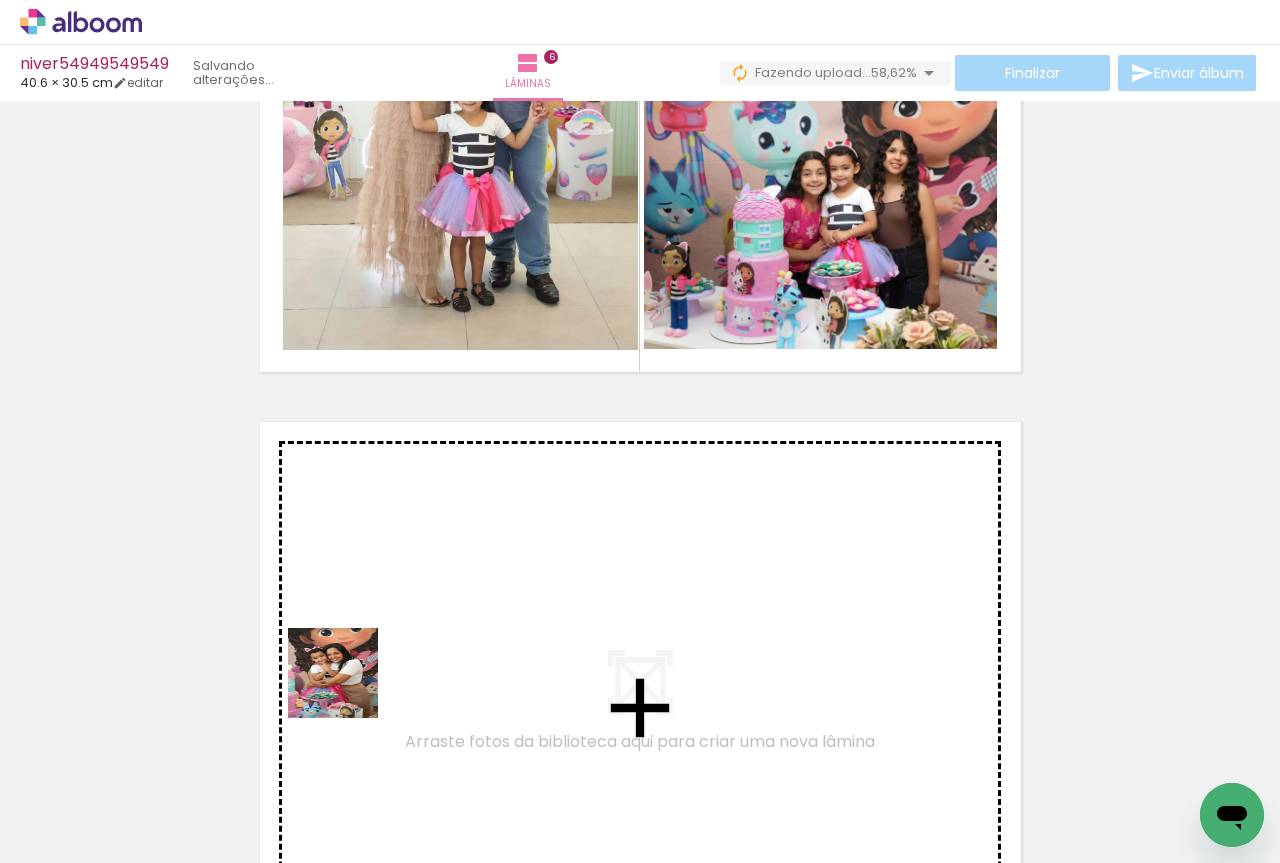 drag, startPoint x: 215, startPoint y: 794, endPoint x: 429, endPoint y: 616, distance: 278.3523 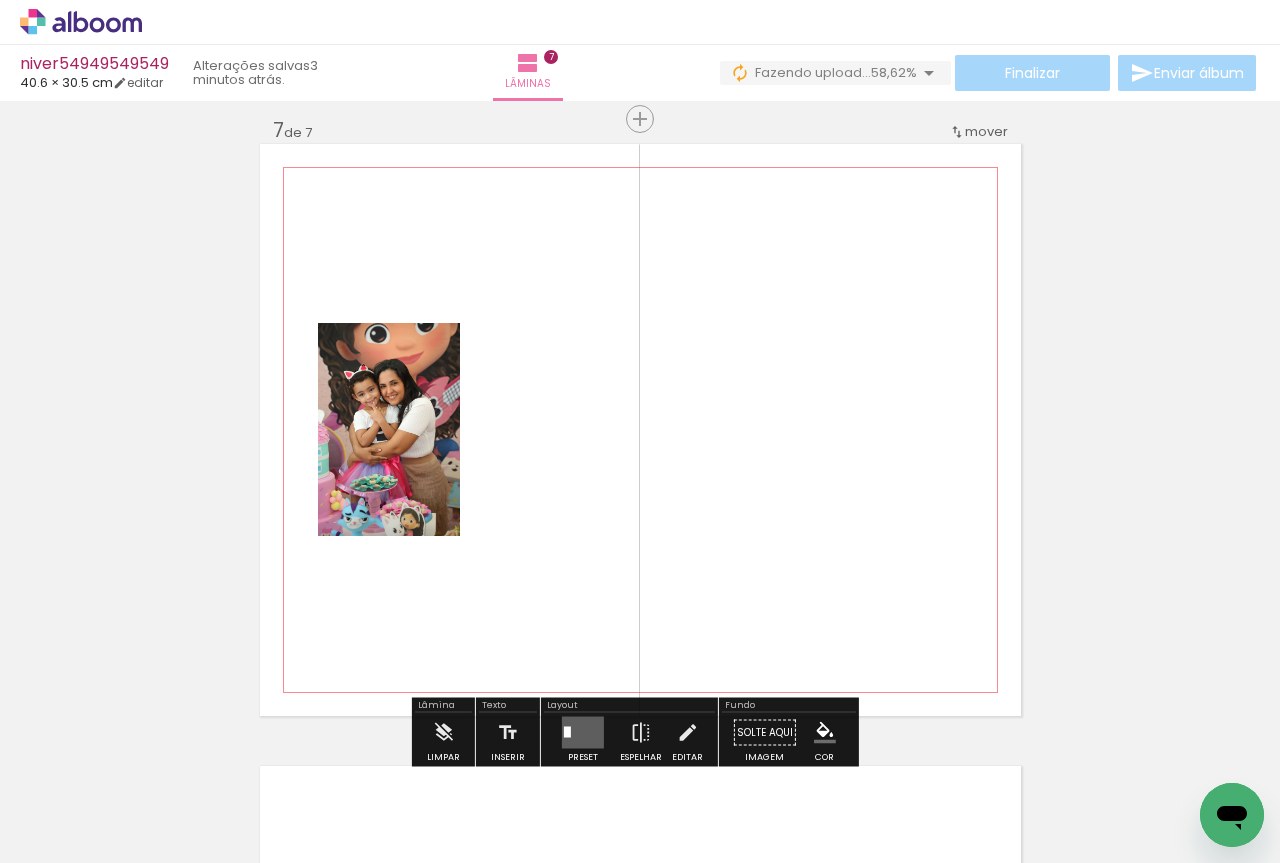 scroll, scrollTop: 3758, scrollLeft: 0, axis: vertical 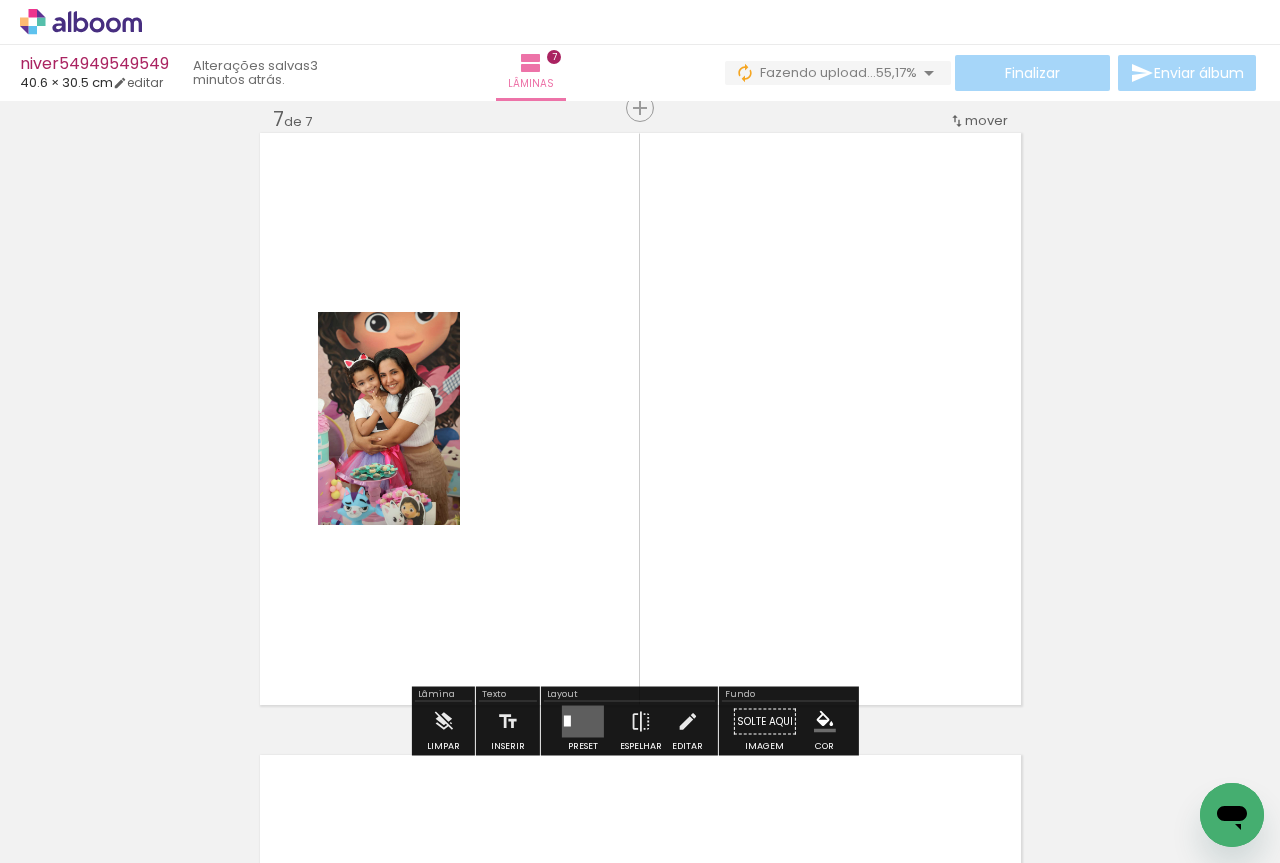 drag, startPoint x: 210, startPoint y: 778, endPoint x: 540, endPoint y: 508, distance: 426.38013 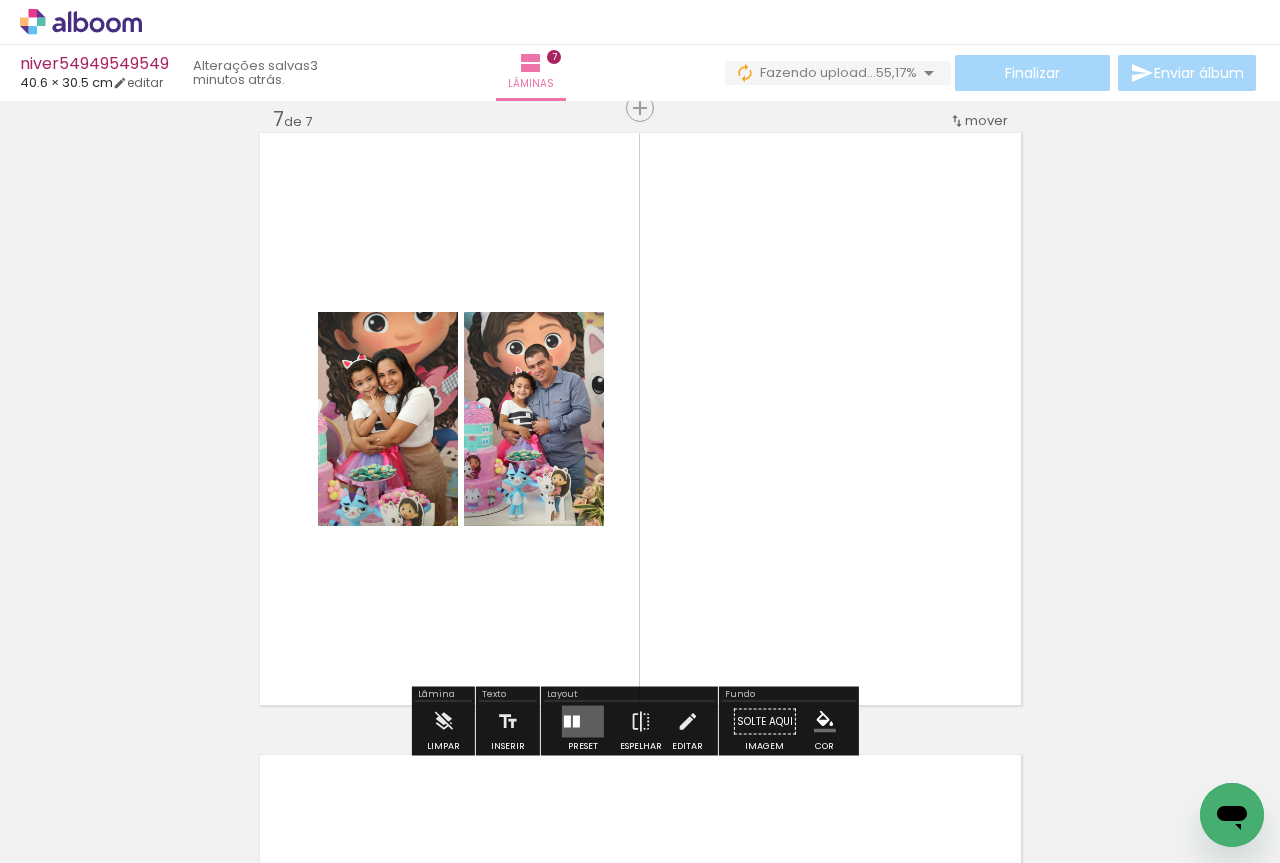 click at bounding box center [583, 722] 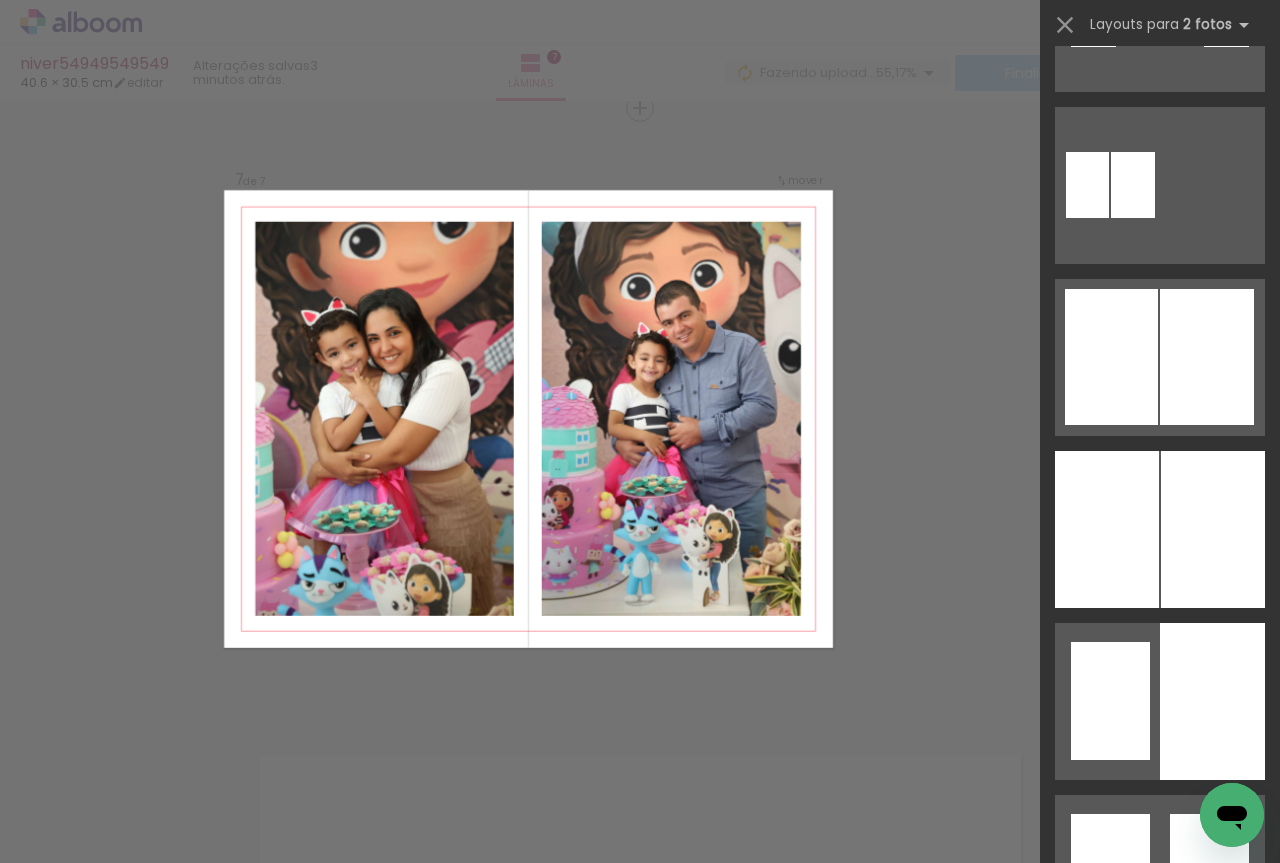 scroll, scrollTop: 667, scrollLeft: 0, axis: vertical 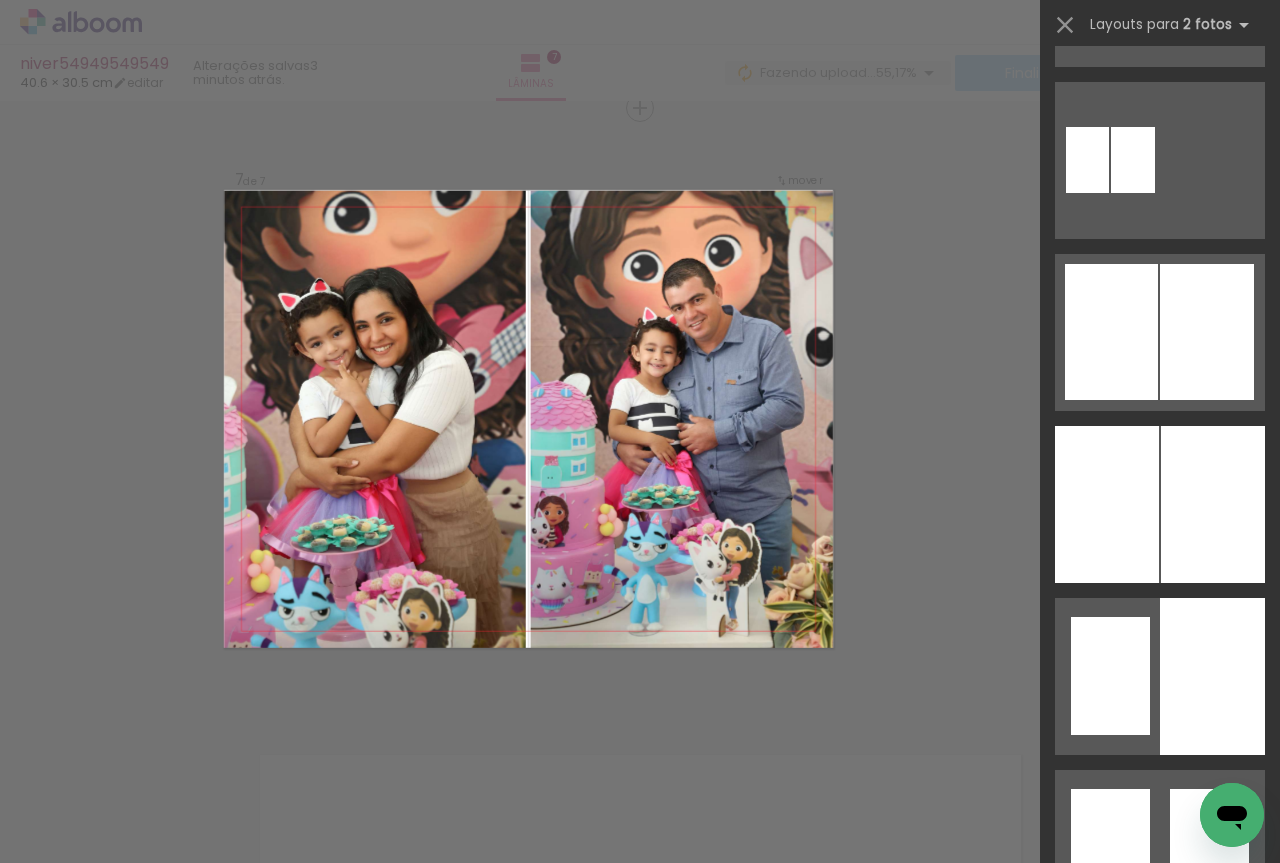 click at bounding box center (1107, -356) 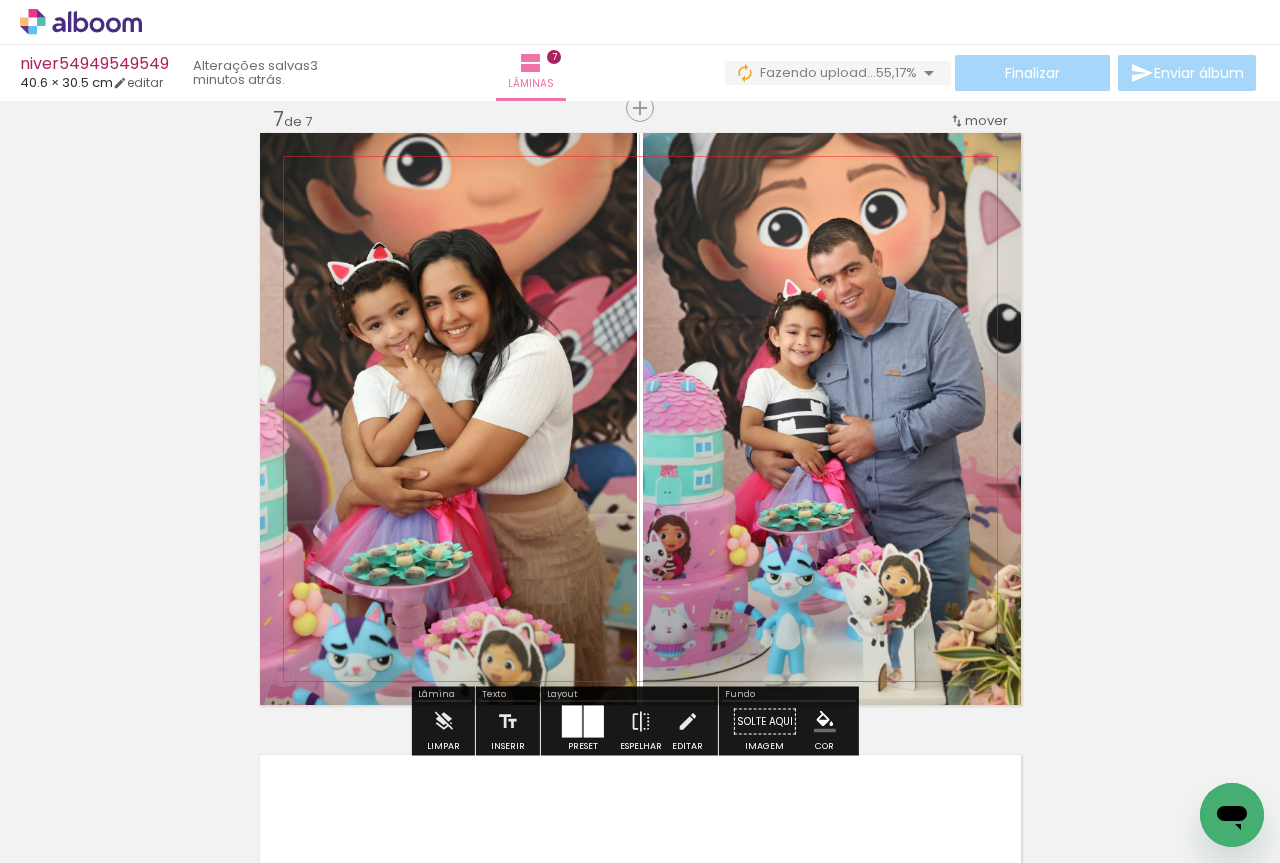 click 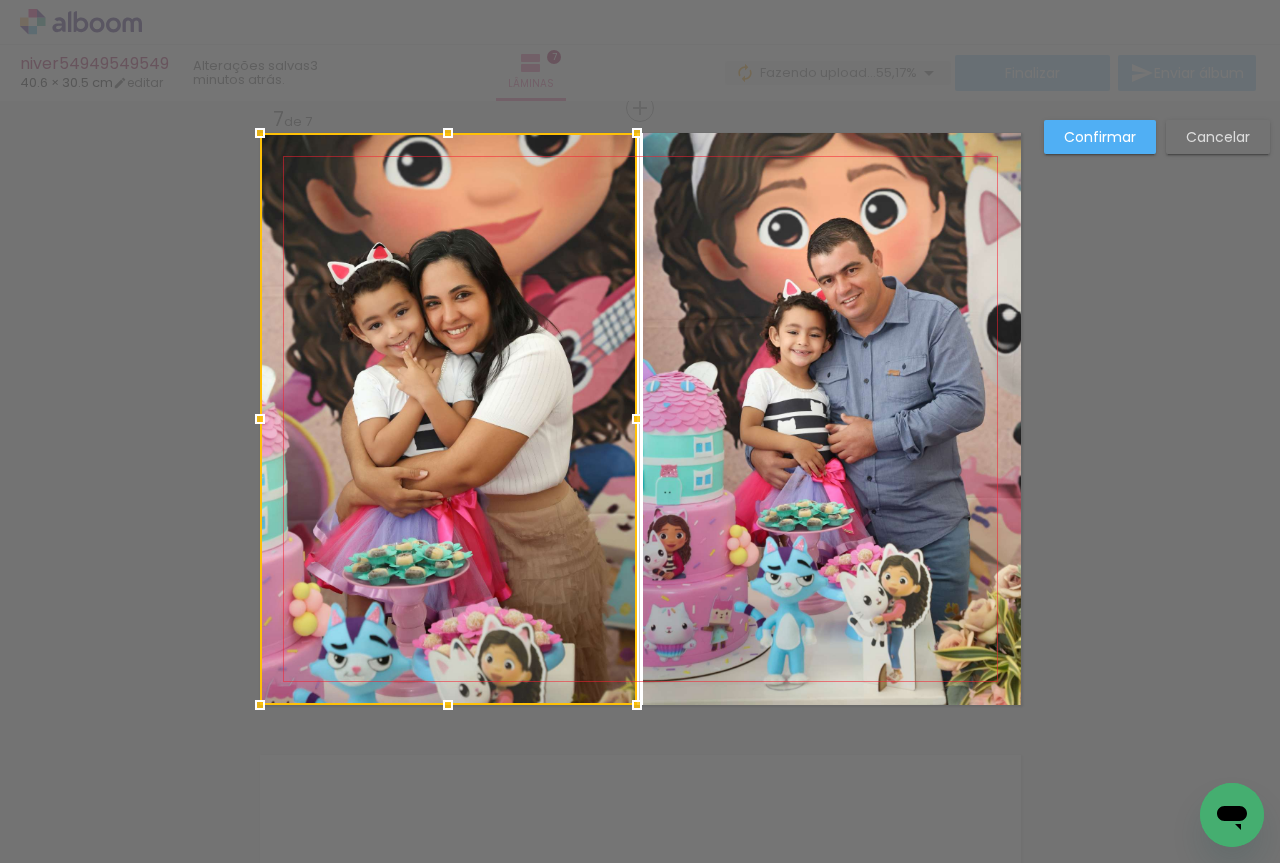 click 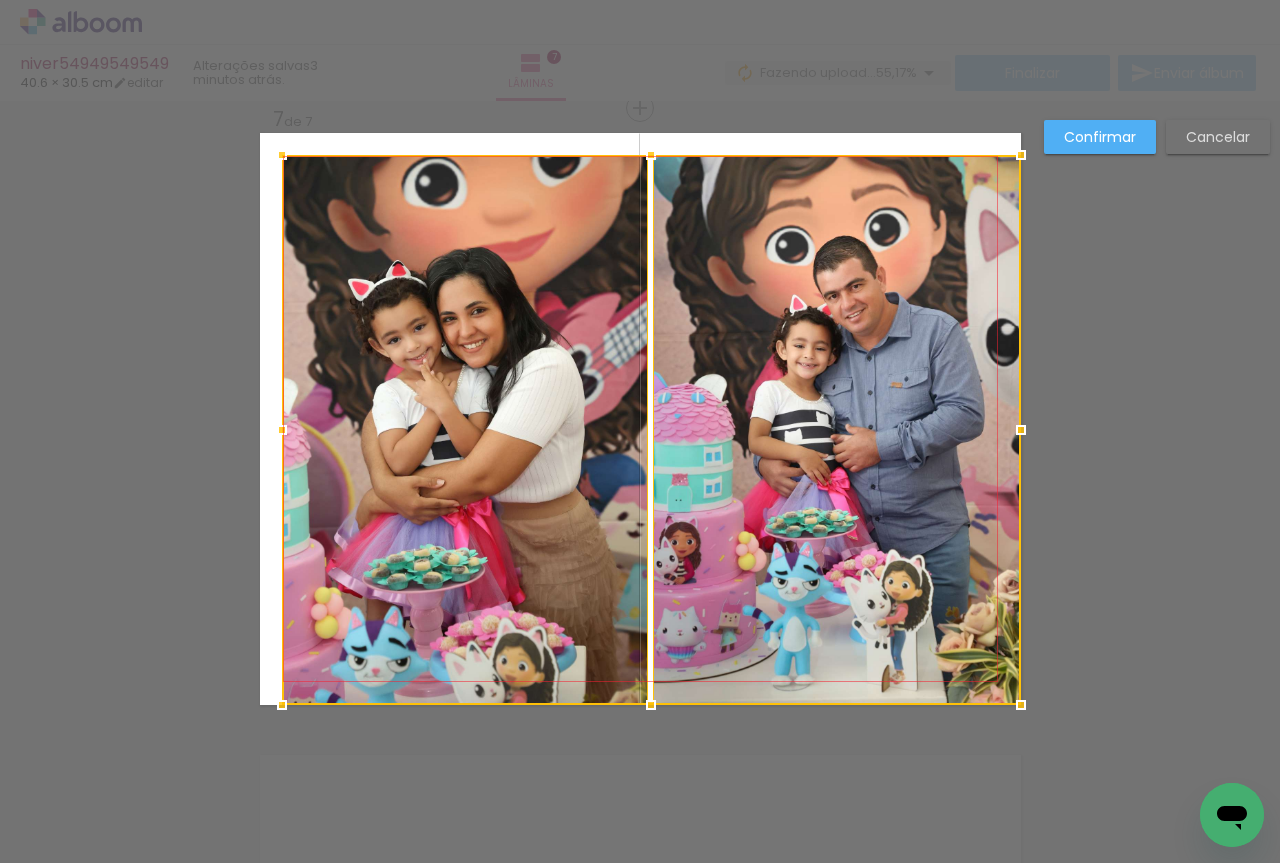 drag, startPoint x: 257, startPoint y: 139, endPoint x: 279, endPoint y: 161, distance: 31.112698 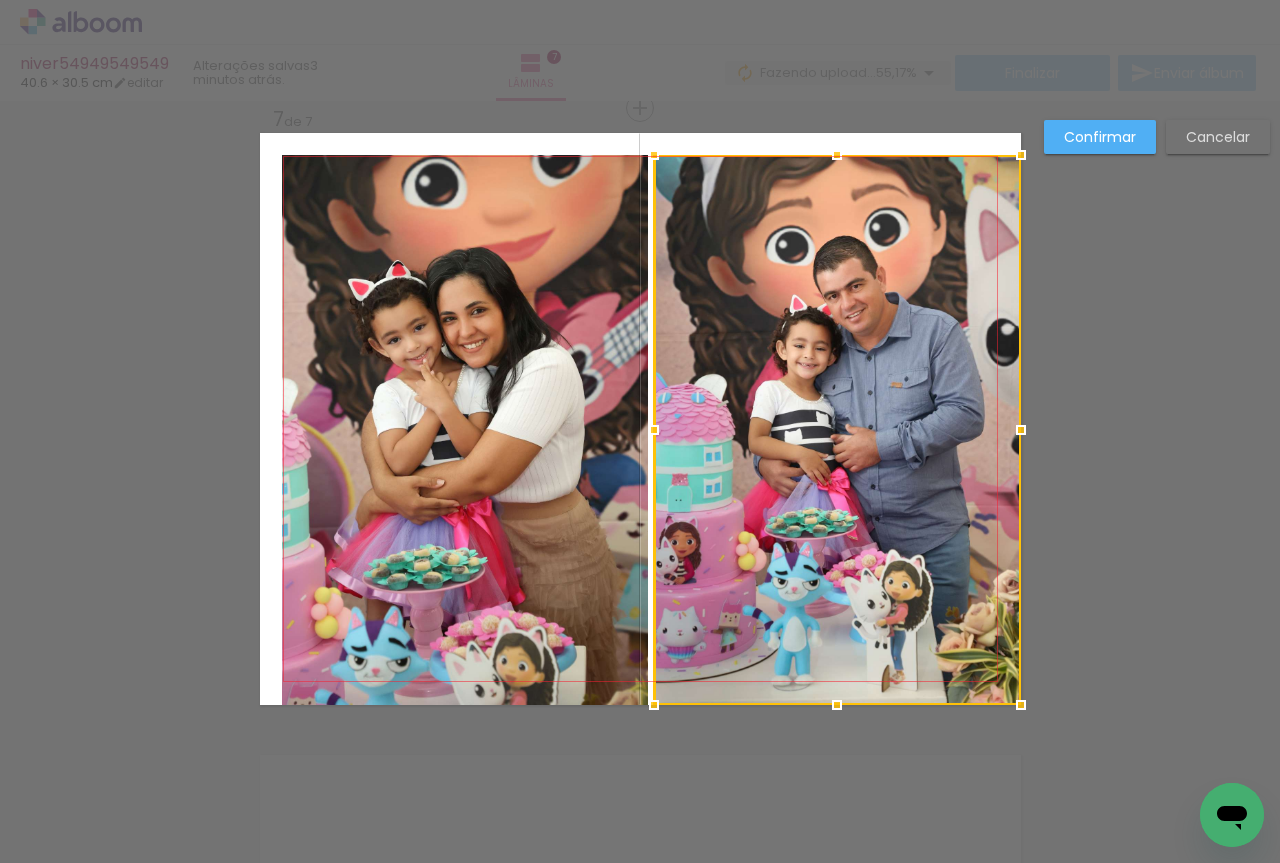click 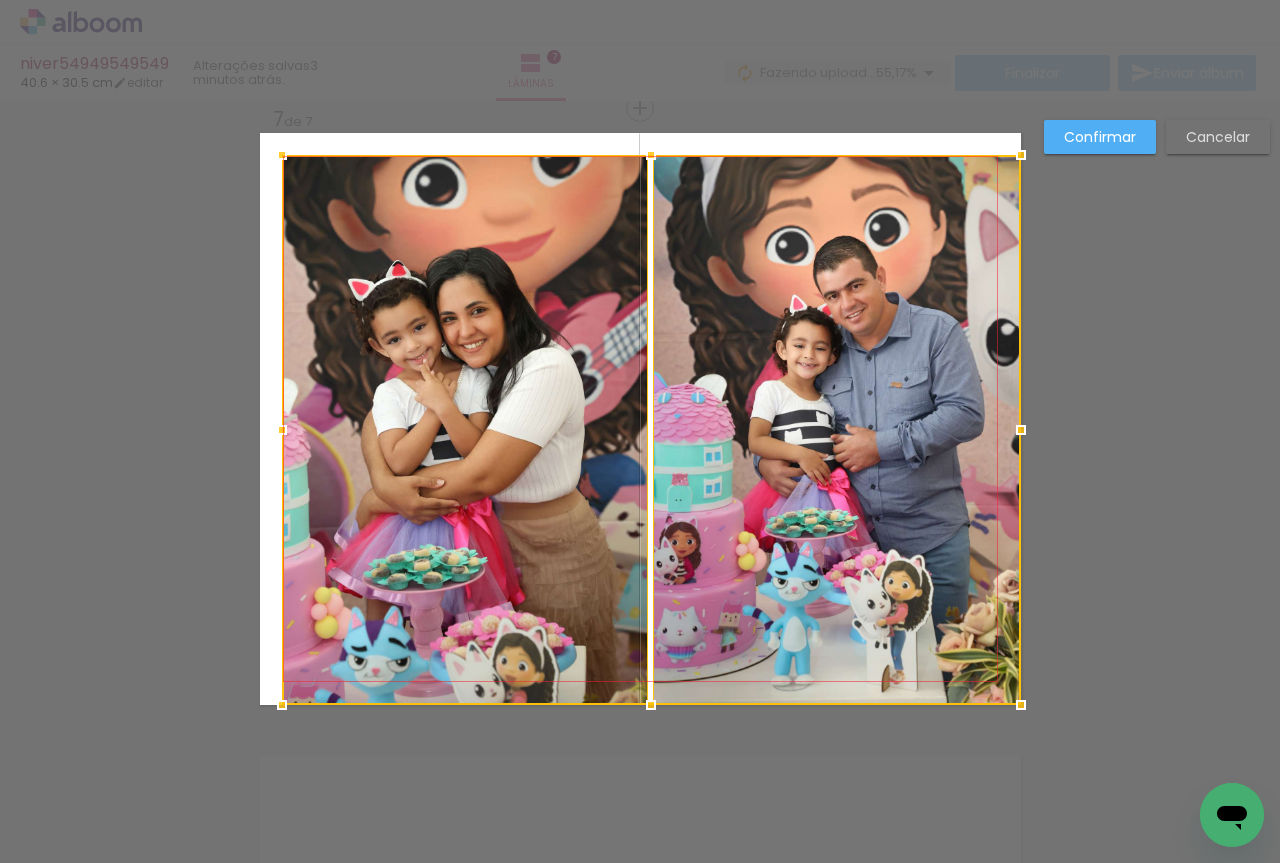 click at bounding box center [651, 430] 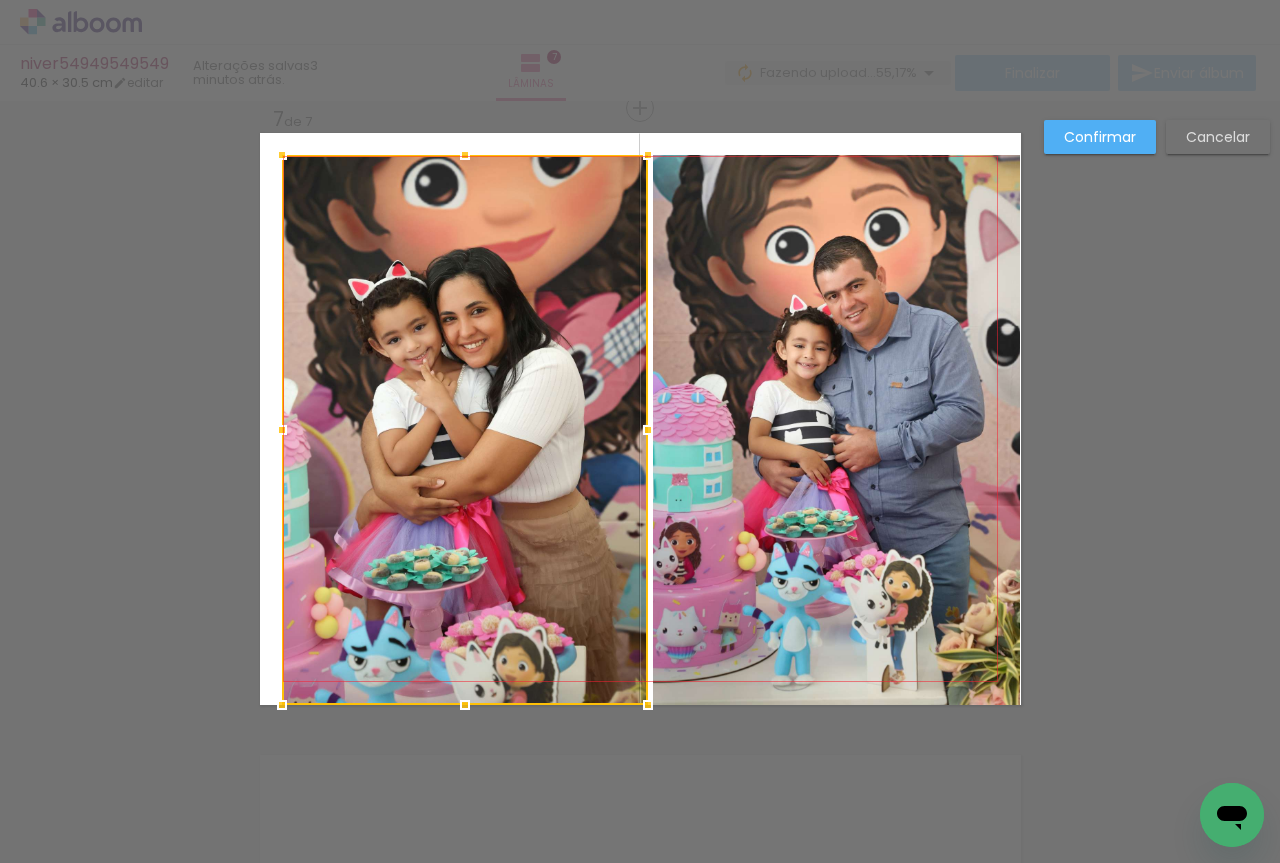 click 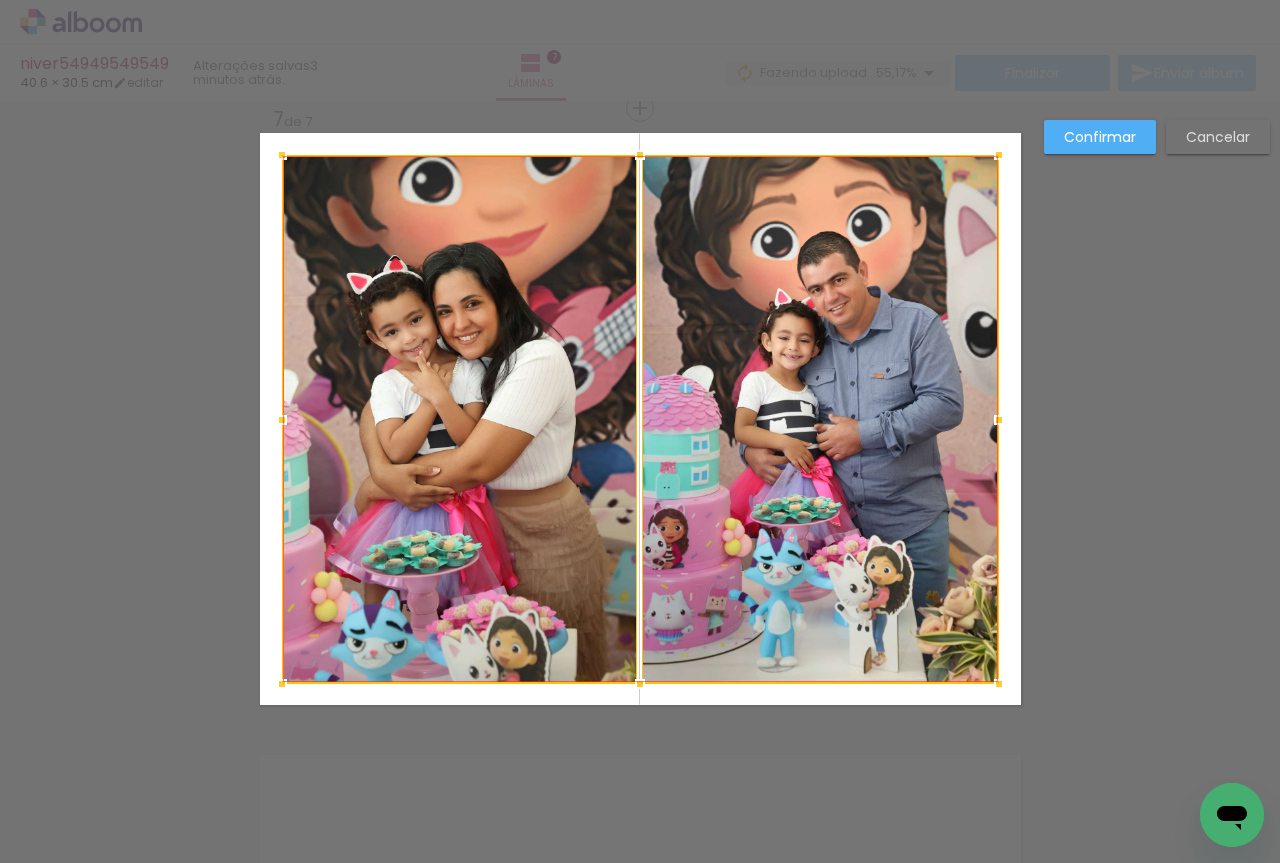 drag, startPoint x: 1016, startPoint y: 706, endPoint x: 995, endPoint y: 685, distance: 29.698484 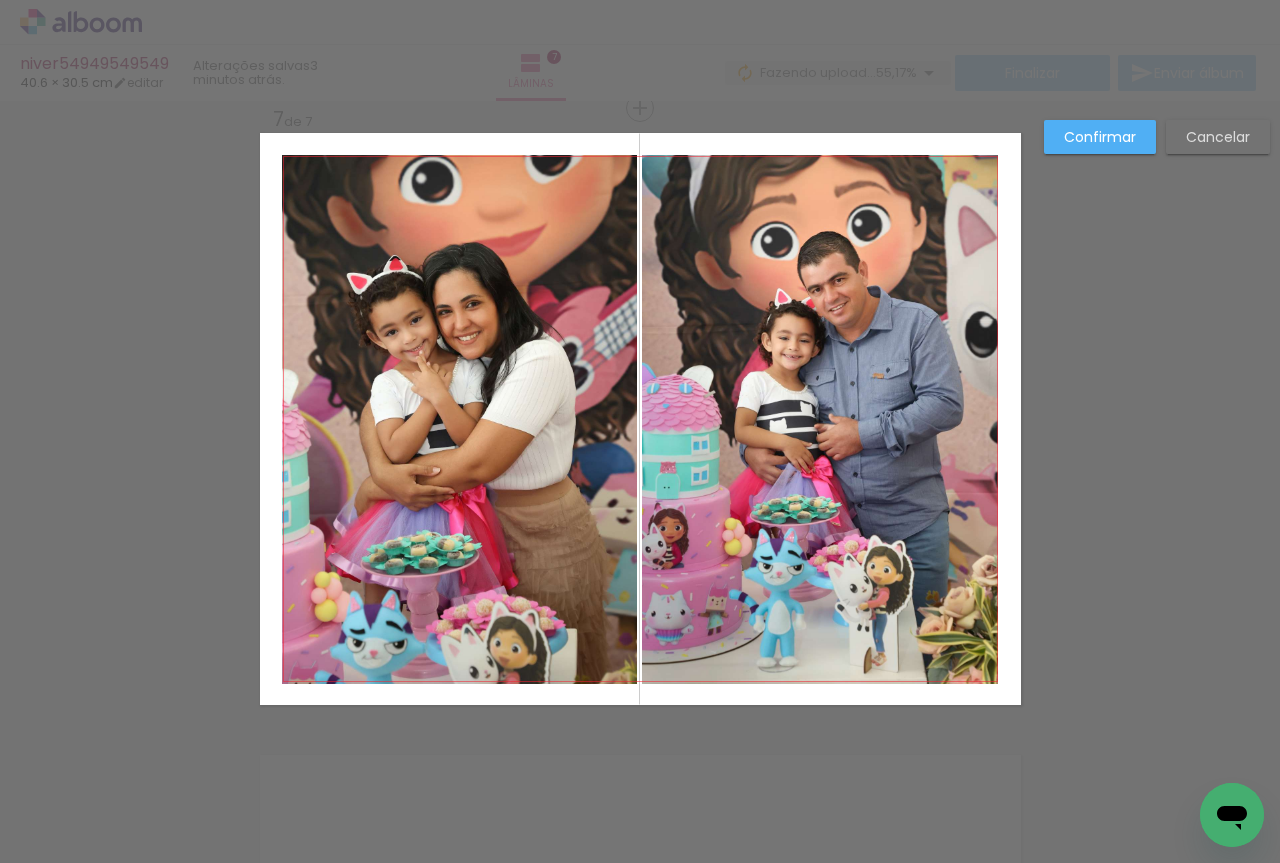 click on "Confirmar" at bounding box center (0, 0) 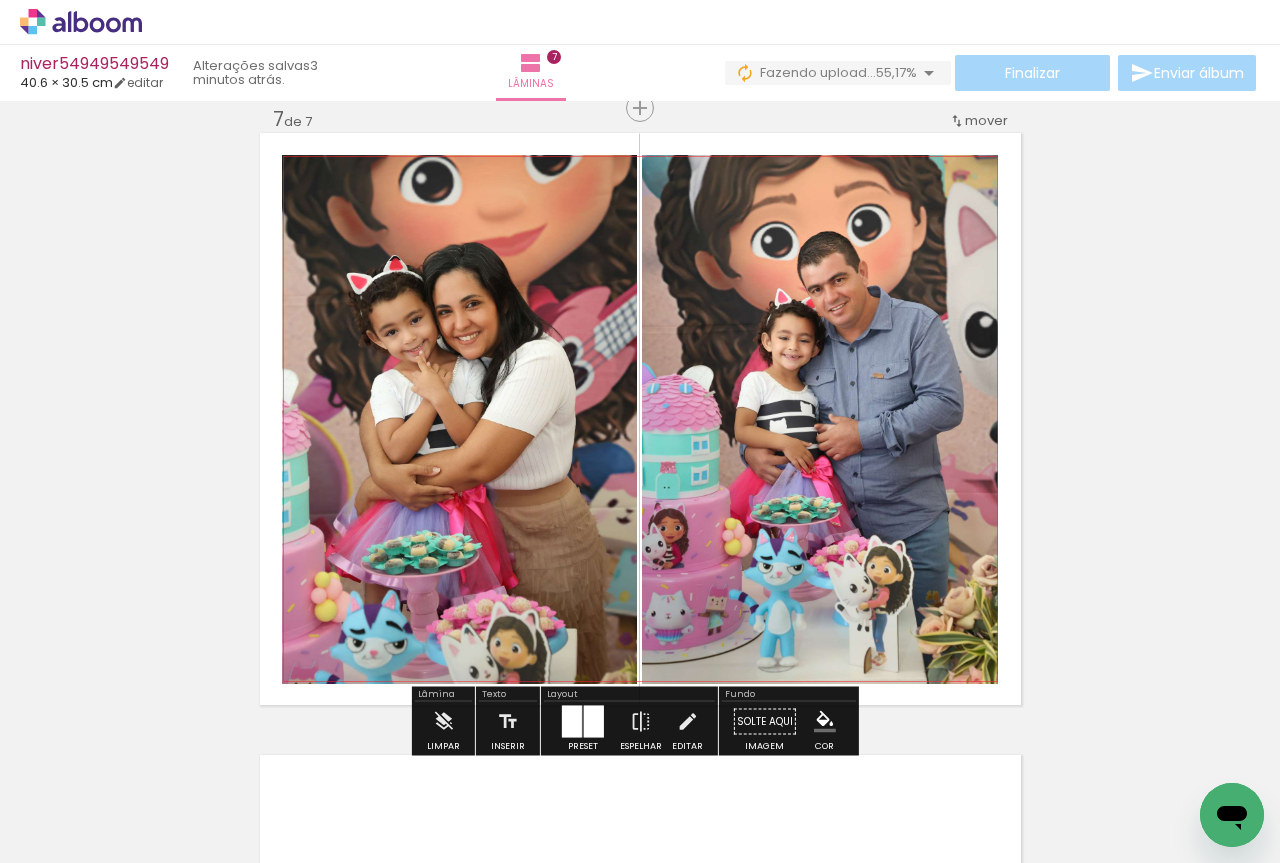 scroll, scrollTop: 4258, scrollLeft: 0, axis: vertical 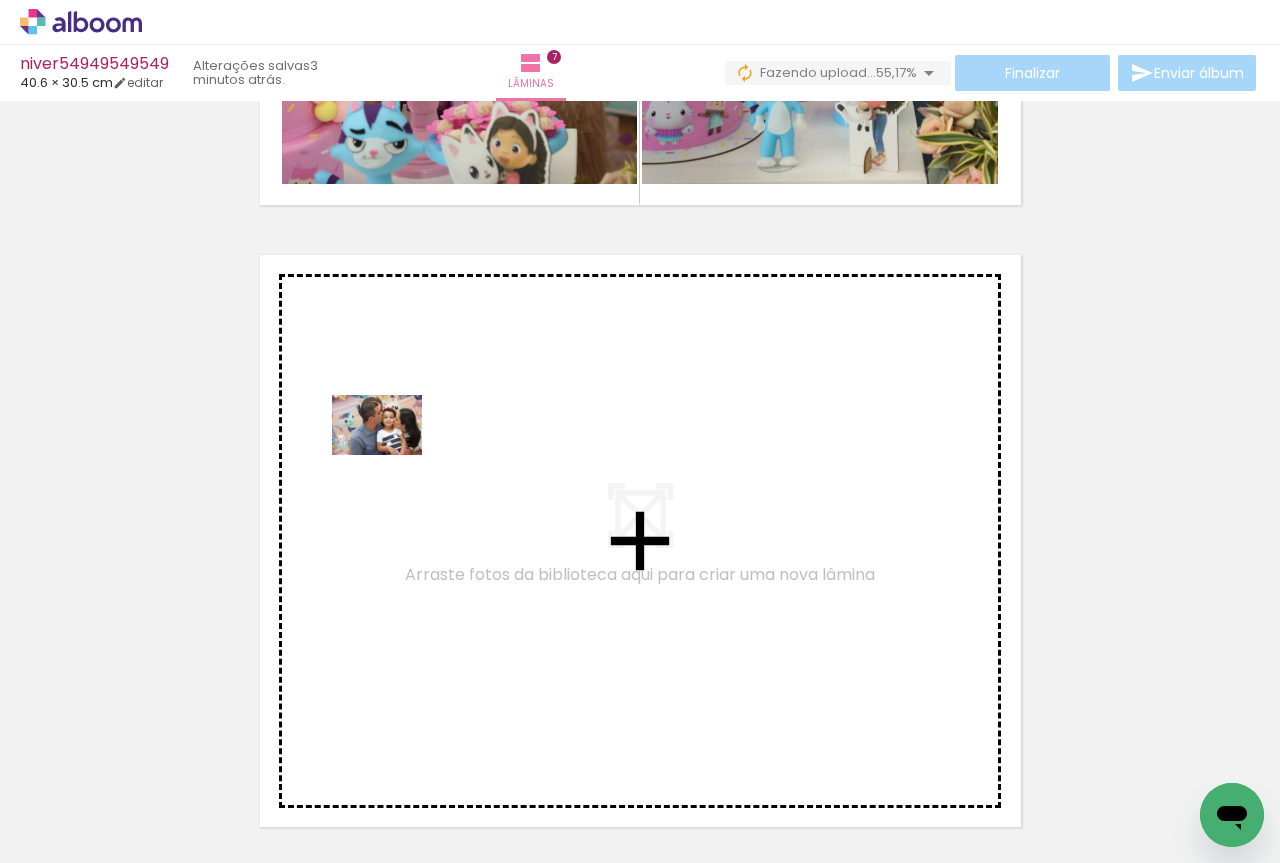drag, startPoint x: 216, startPoint y: 809, endPoint x: 398, endPoint y: 432, distance: 418.6323 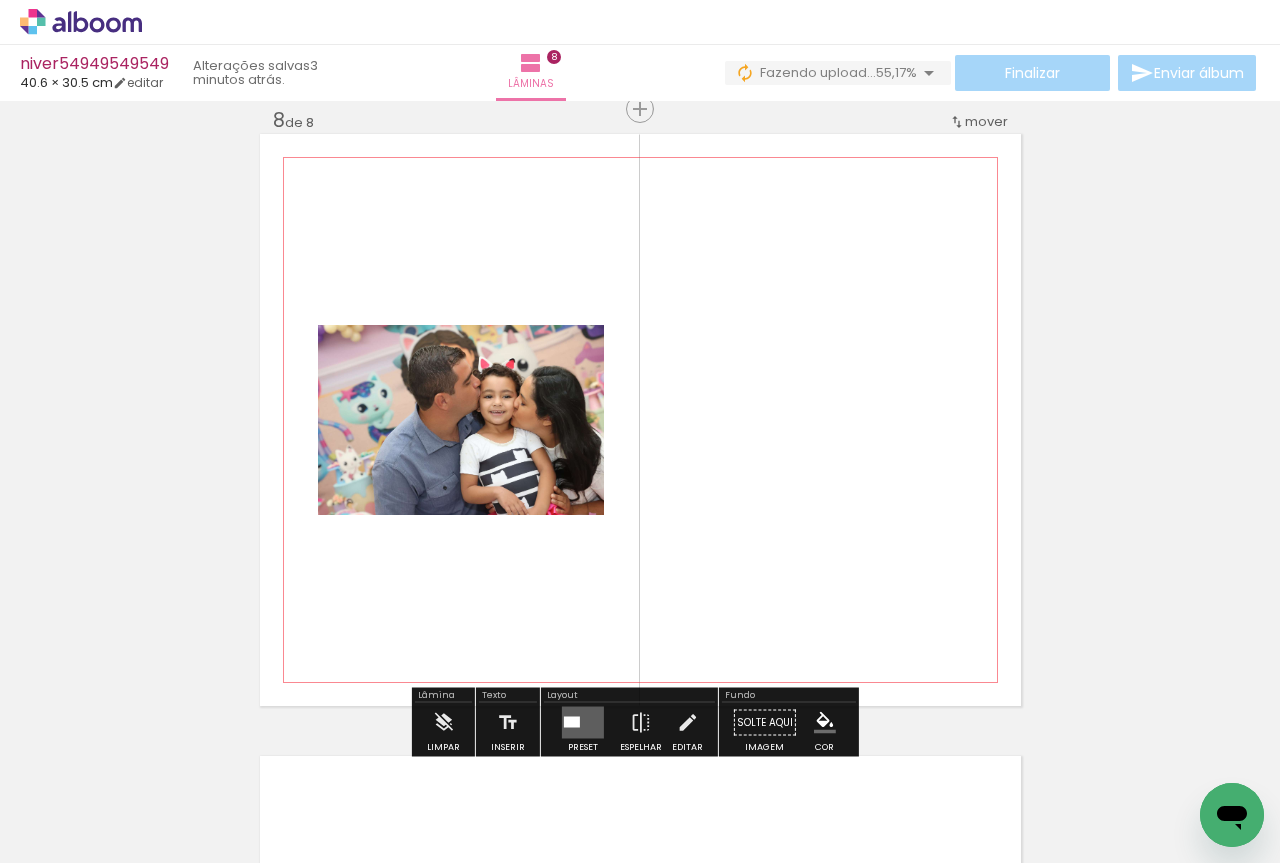 scroll, scrollTop: 4380, scrollLeft: 0, axis: vertical 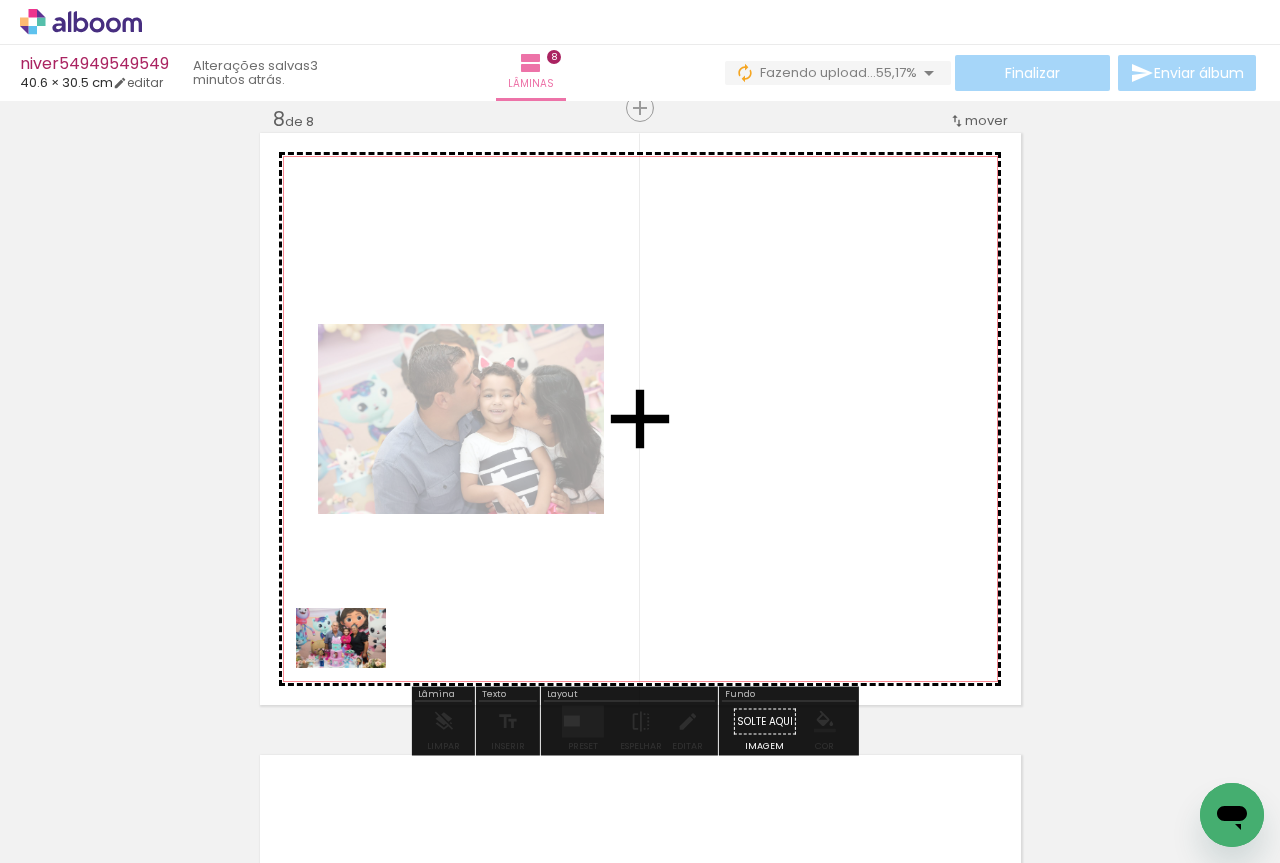 drag, startPoint x: 232, startPoint y: 819, endPoint x: 358, endPoint y: 661, distance: 202.0891 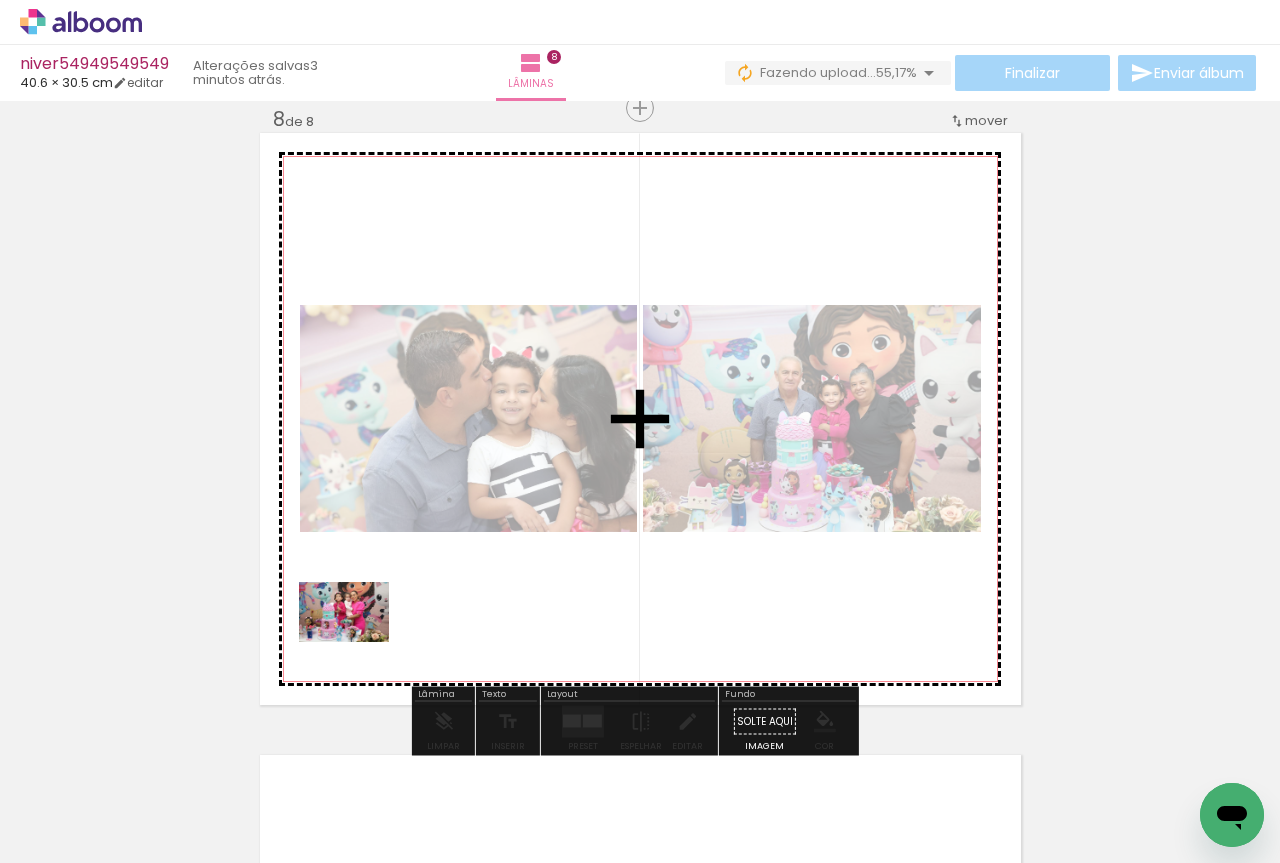 drag, startPoint x: 268, startPoint y: 755, endPoint x: 359, endPoint y: 642, distance: 145.08618 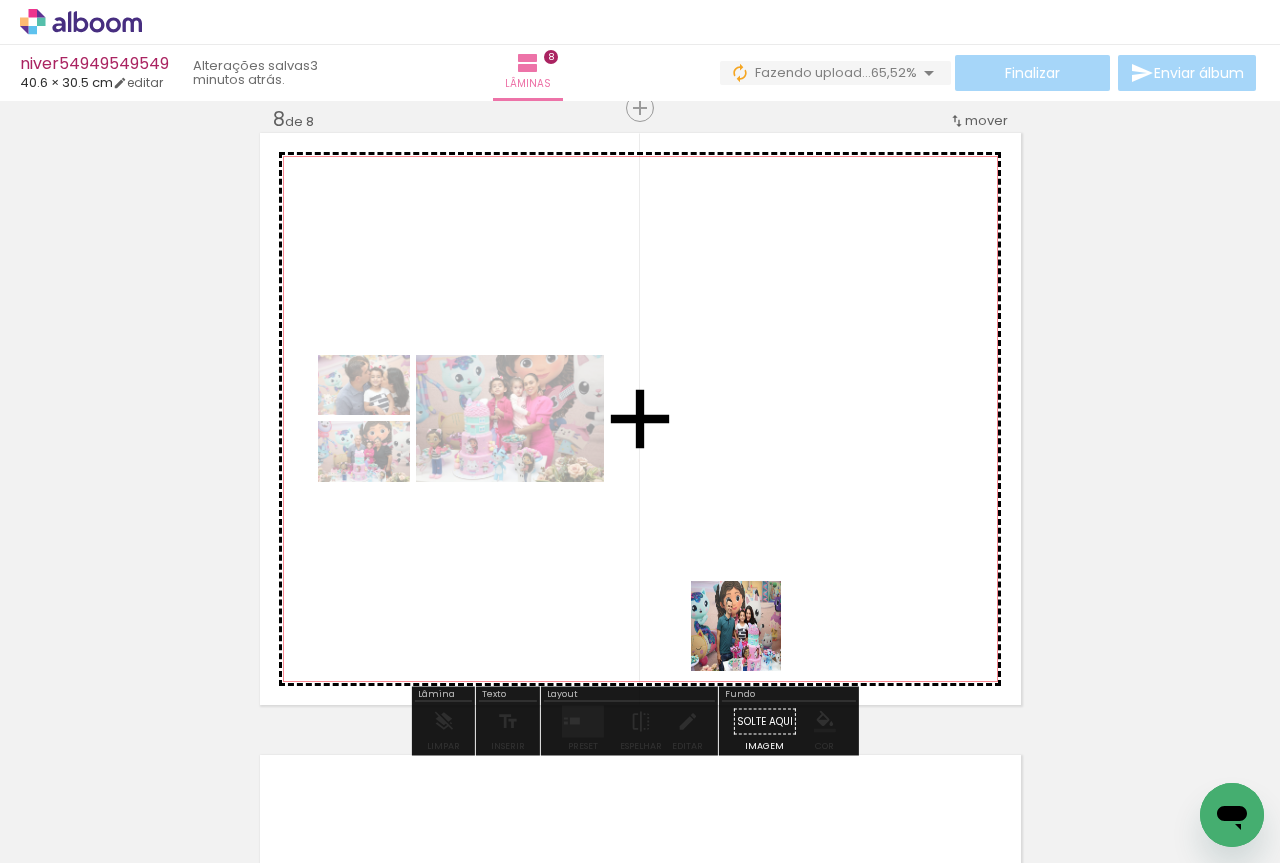 drag, startPoint x: 913, startPoint y: 803, endPoint x: 719, endPoint y: 587, distance: 290.33084 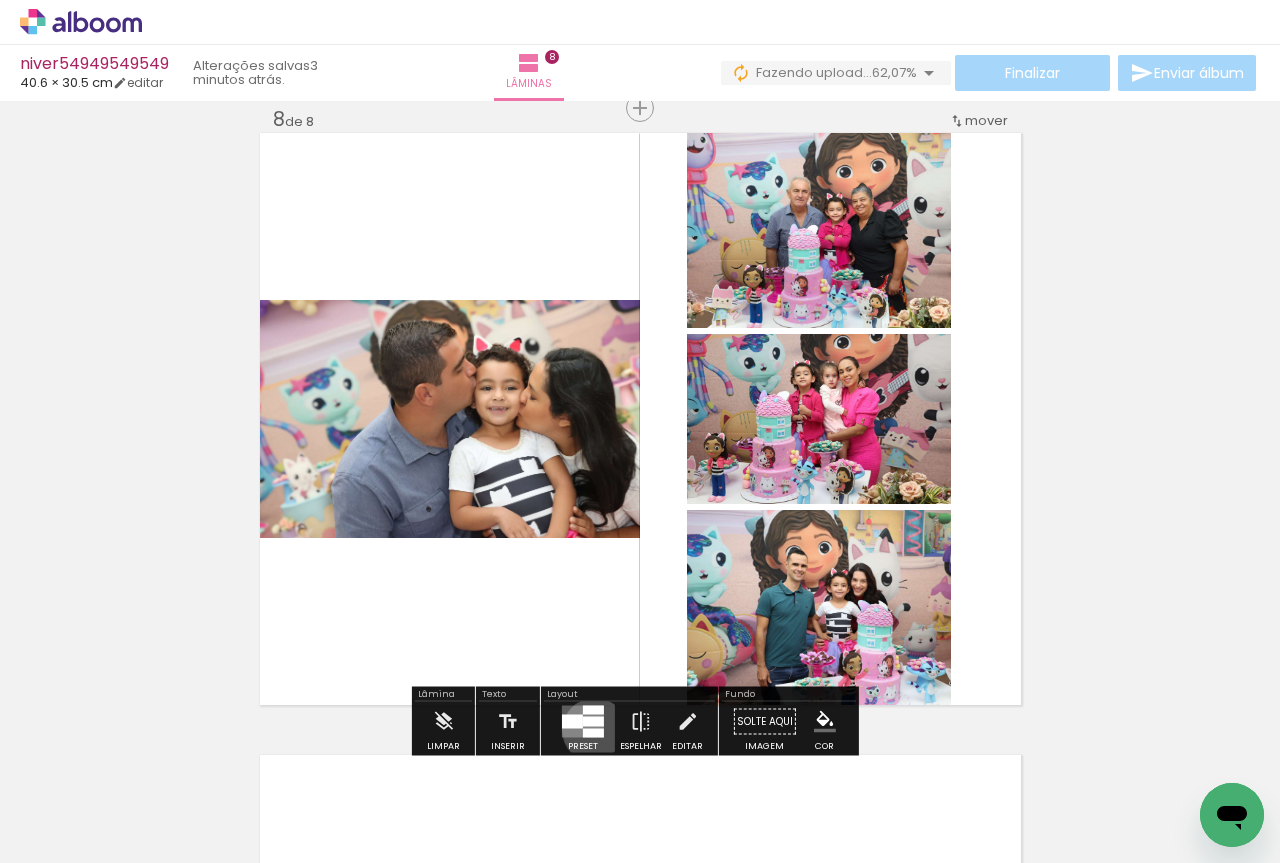 click at bounding box center [593, 733] 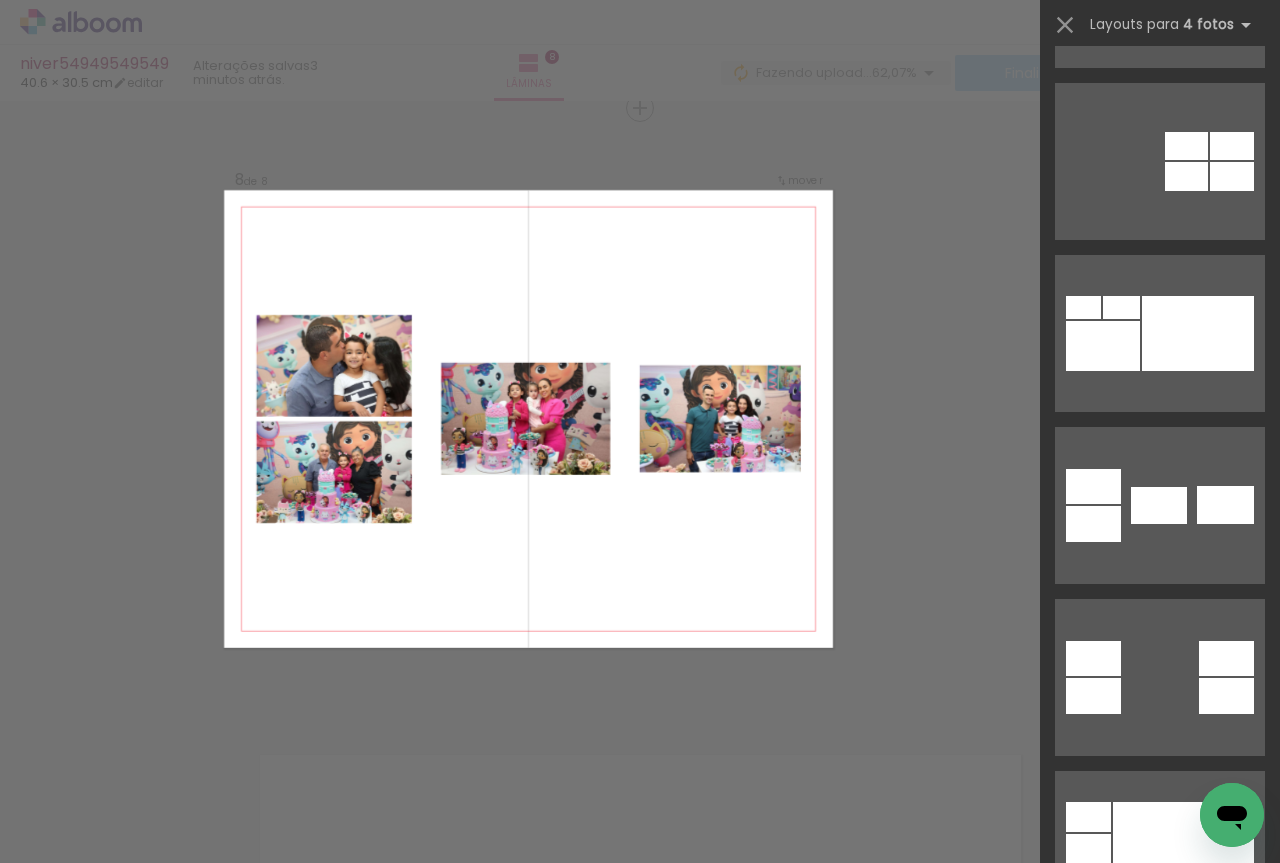 scroll, scrollTop: 1166, scrollLeft: 0, axis: vertical 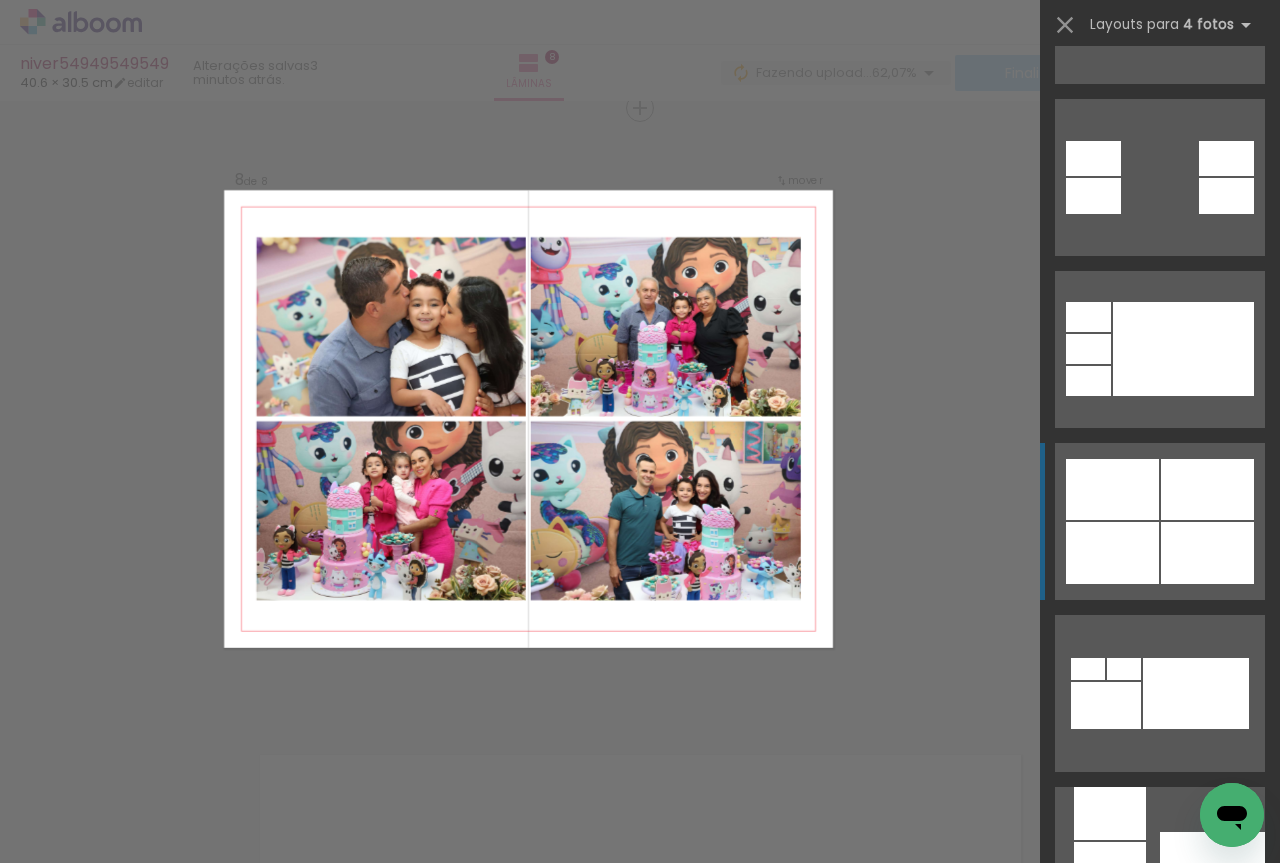 click at bounding box center [1244, 1209] 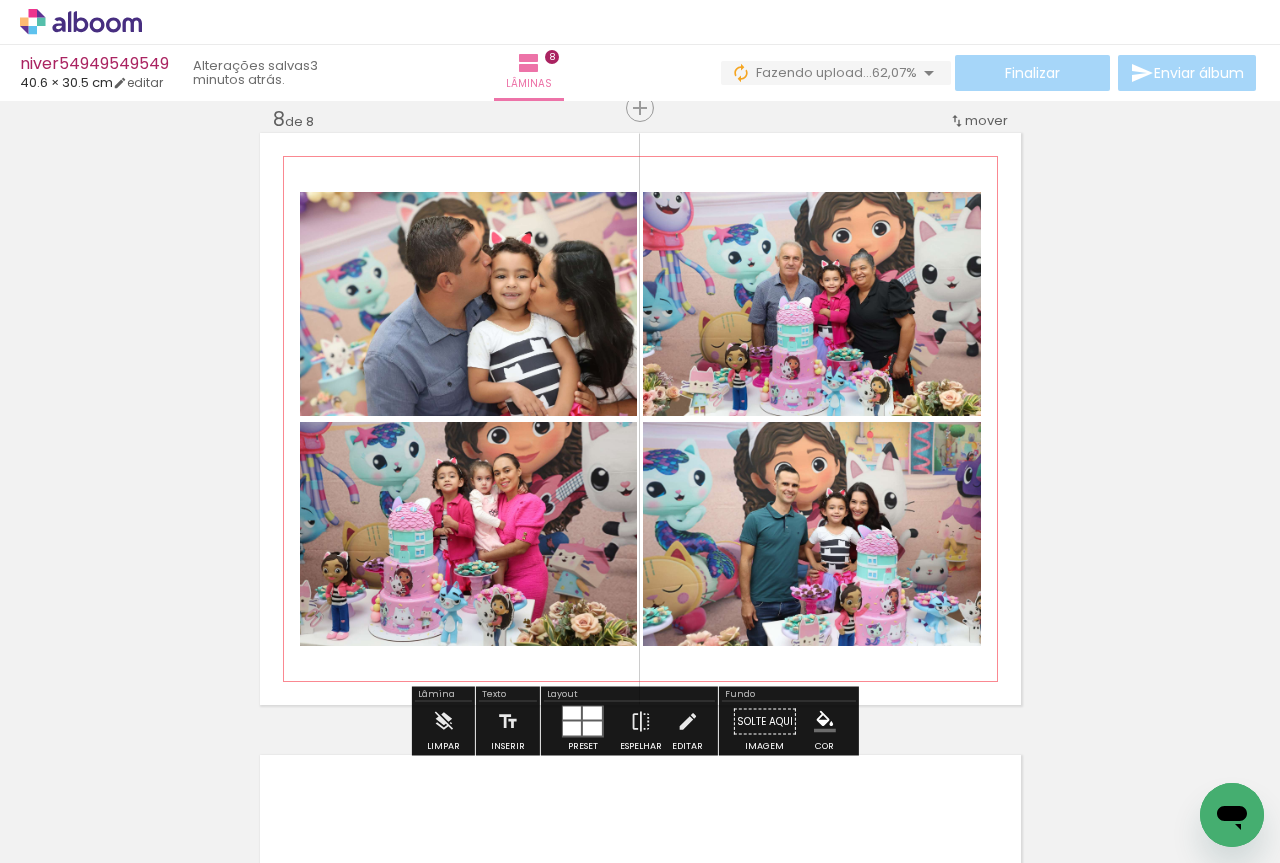 click 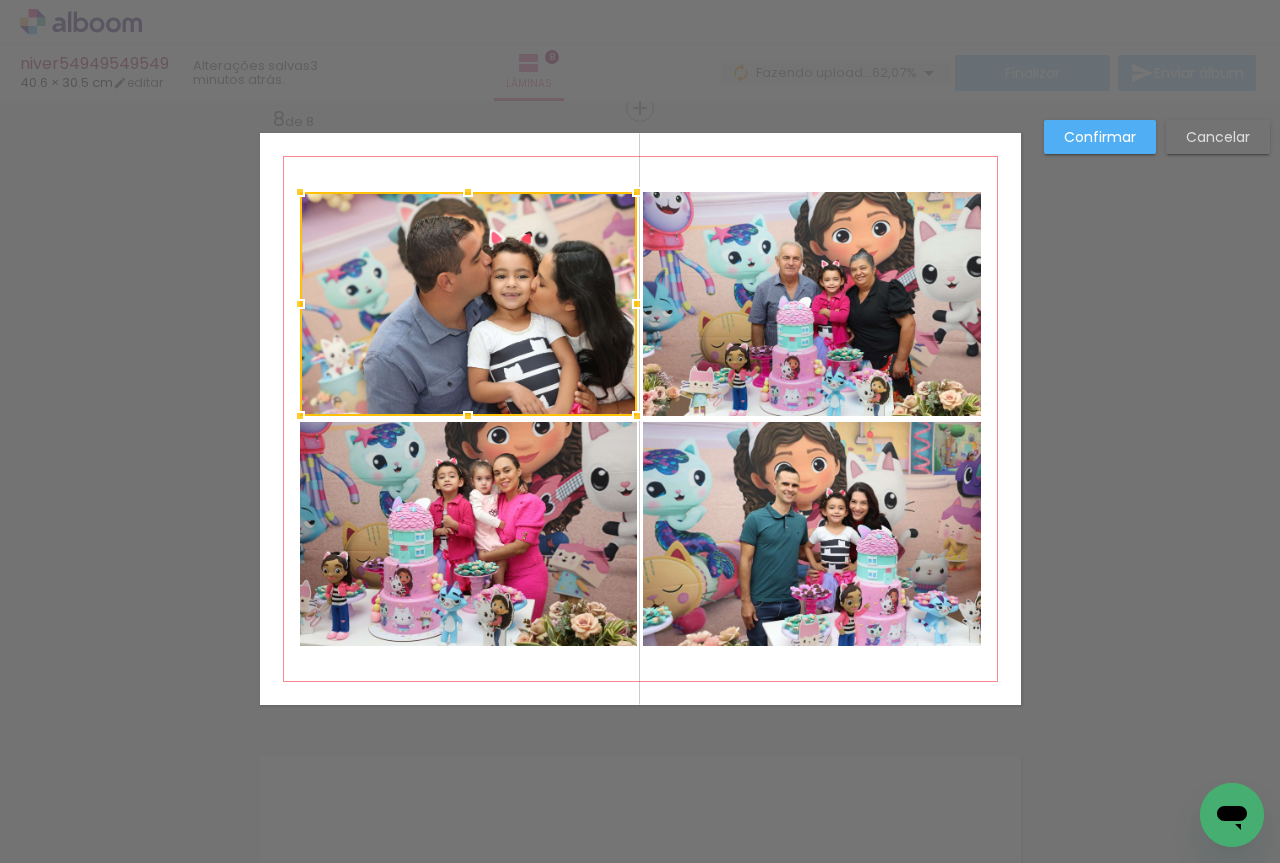 click 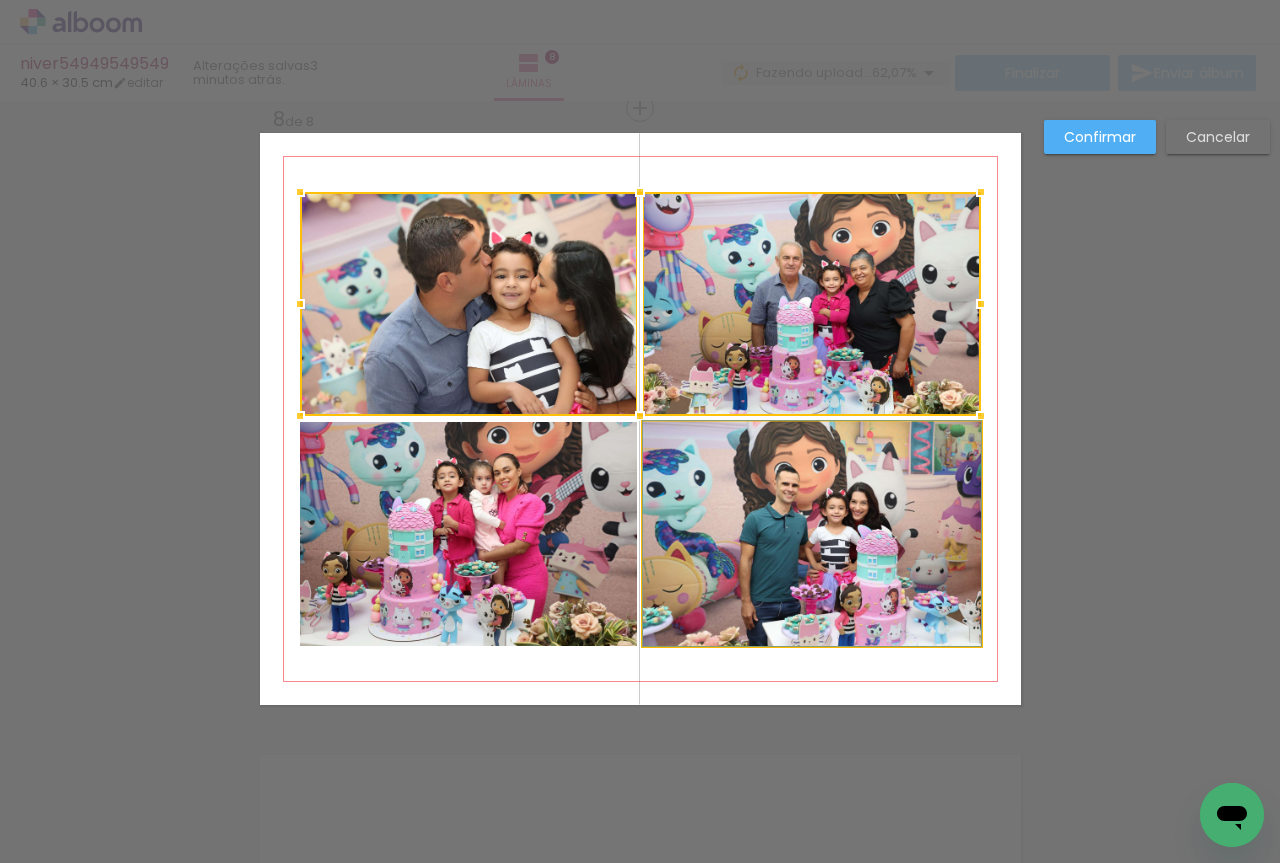 click 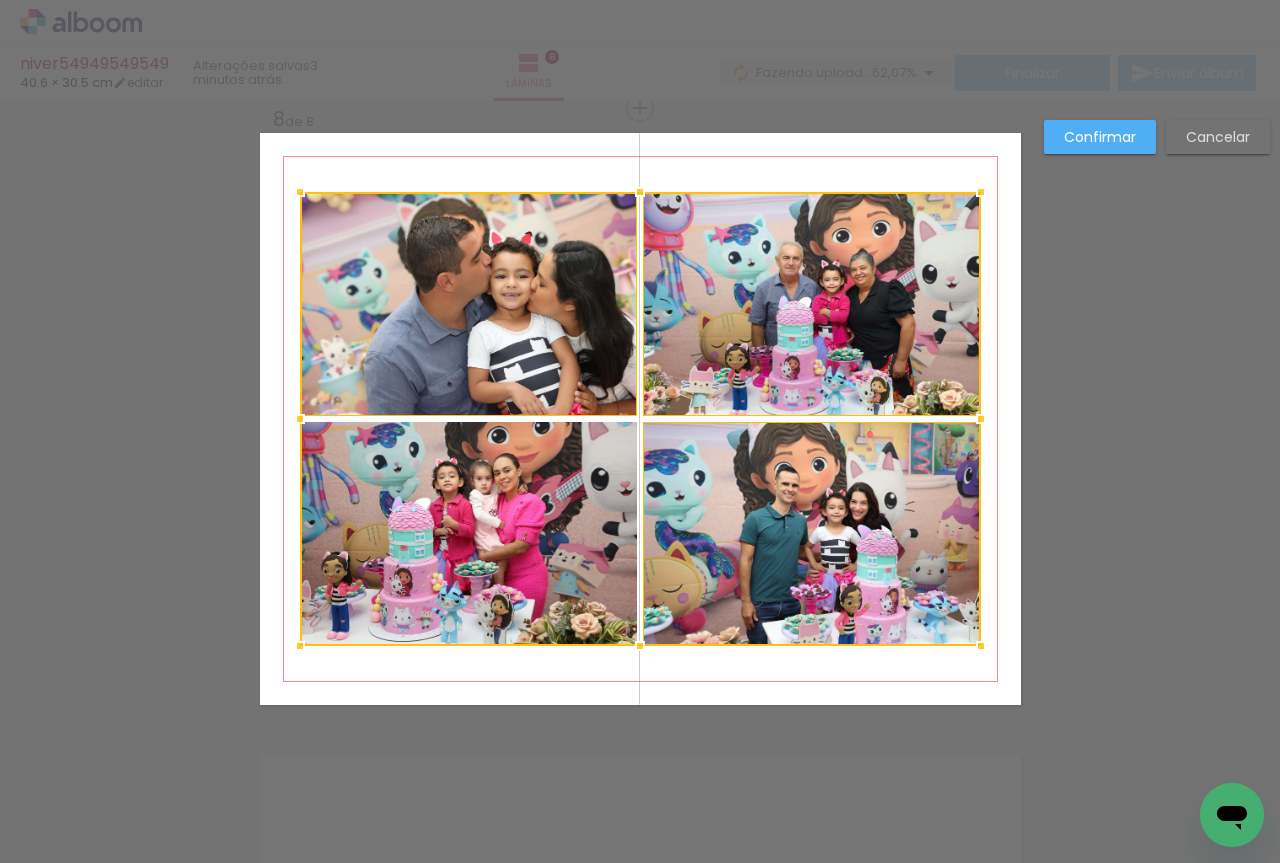 click at bounding box center (640, 419) 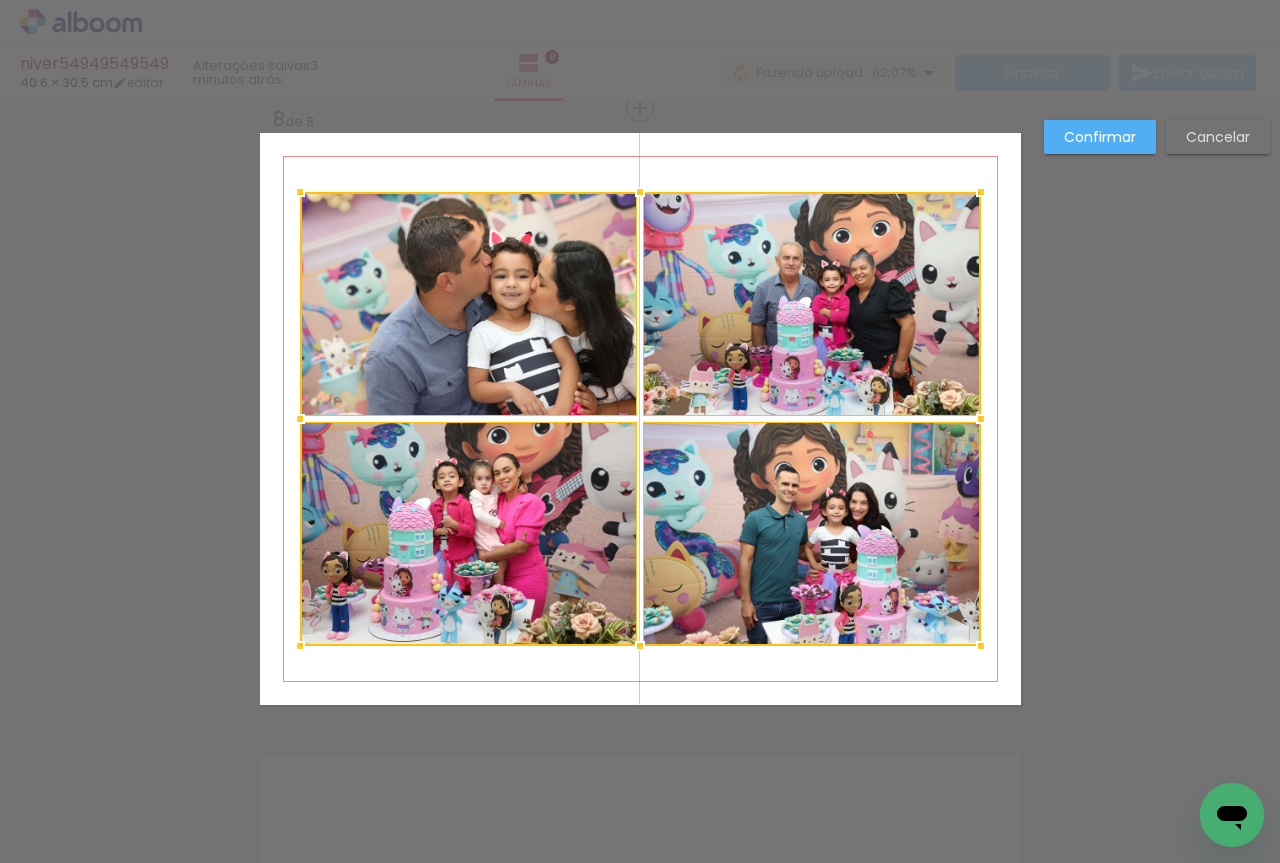 click at bounding box center [300, 192] 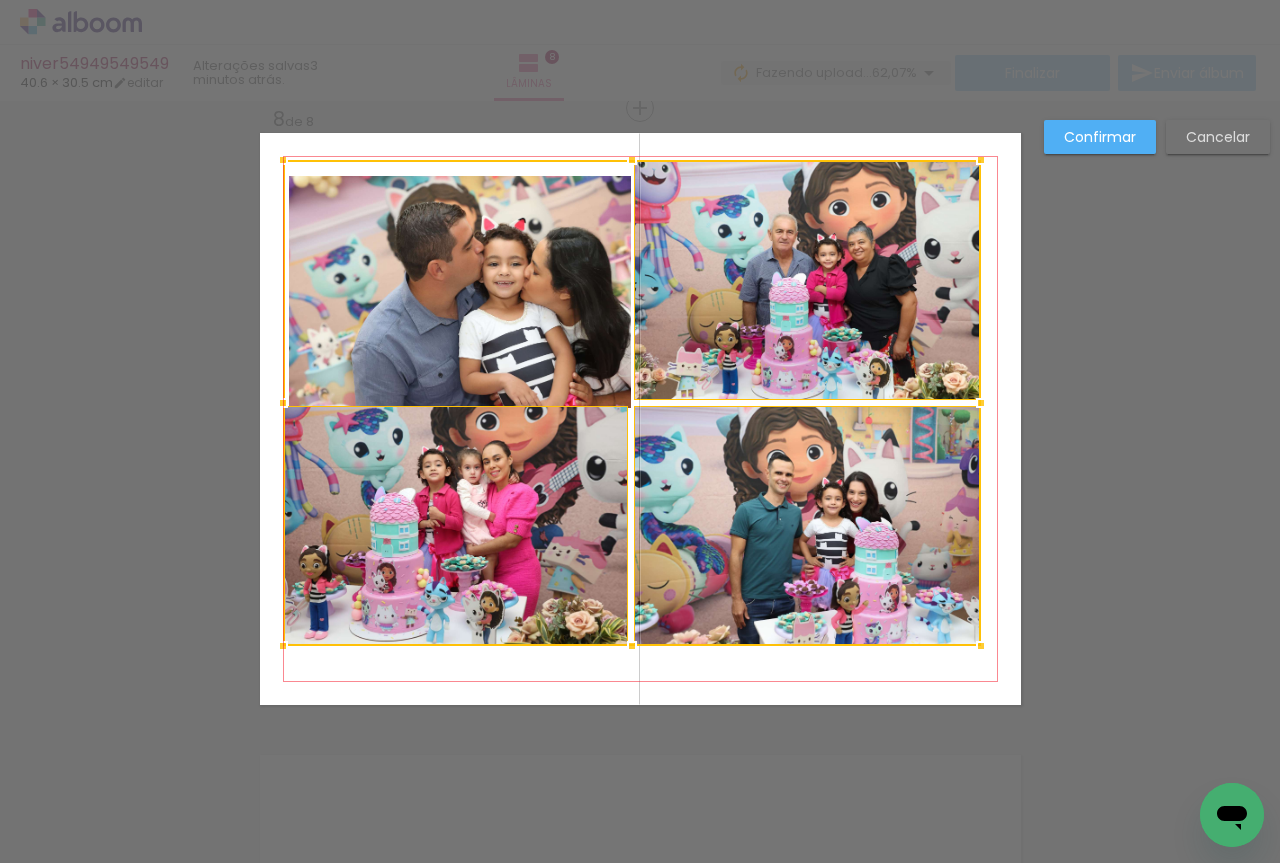 drag, startPoint x: 283, startPoint y: 178, endPoint x: 277, endPoint y: 162, distance: 17.088007 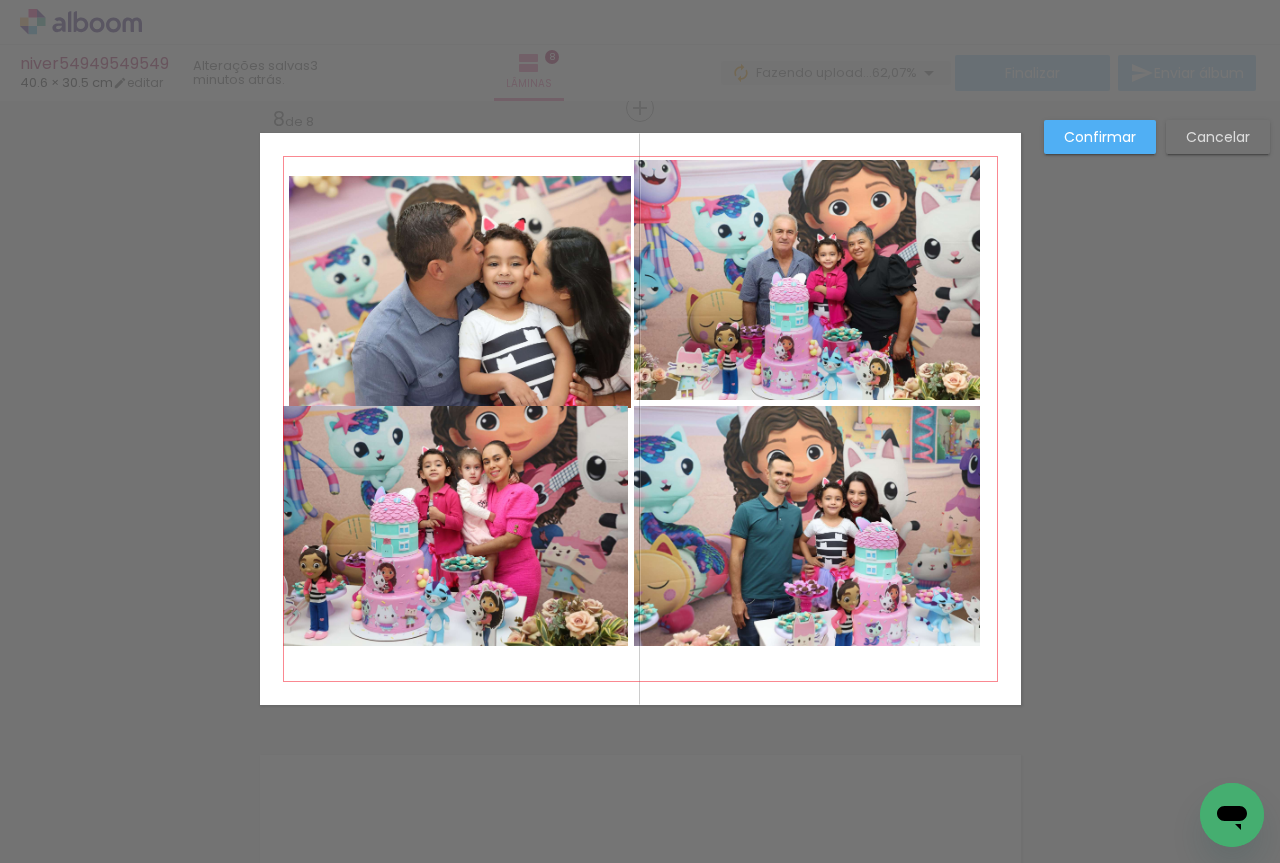 click on "Cancelar" at bounding box center (0, 0) 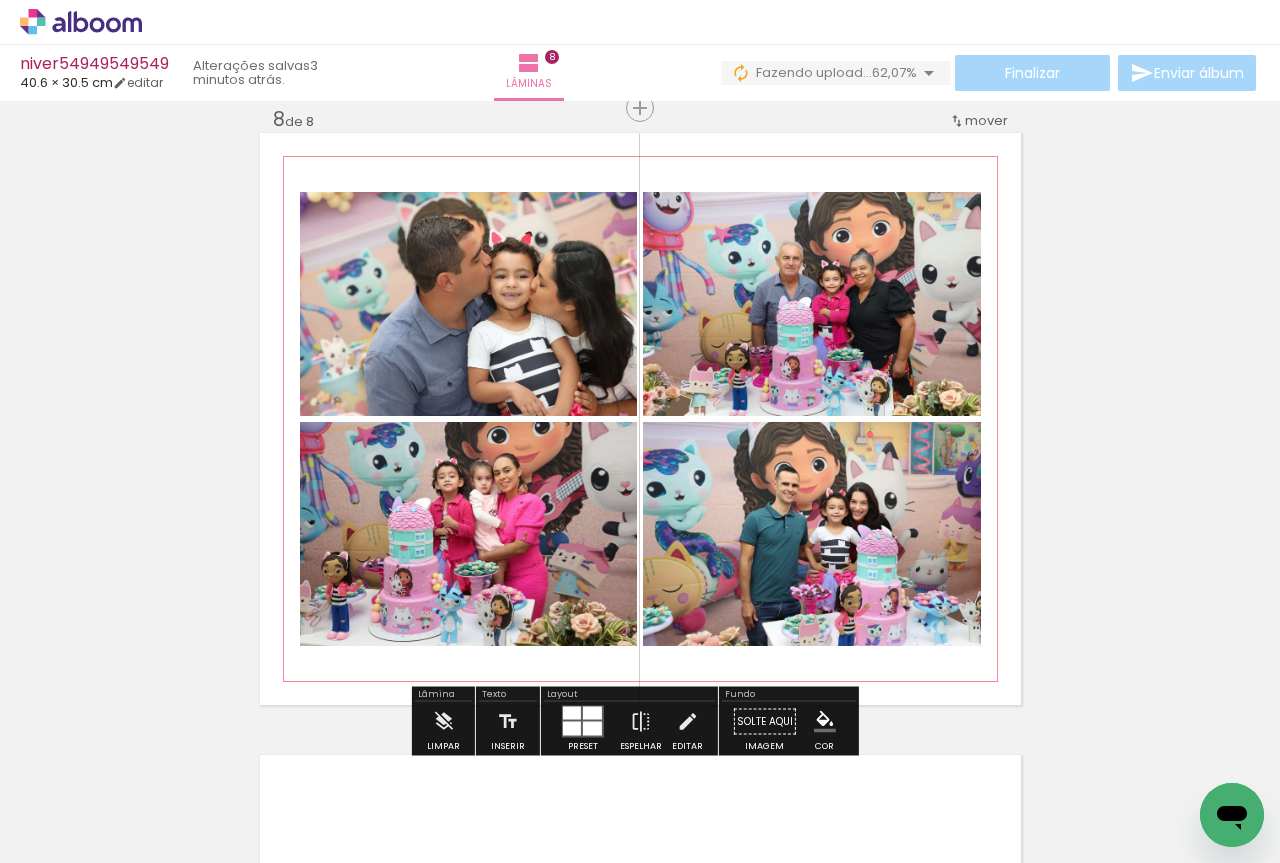 click 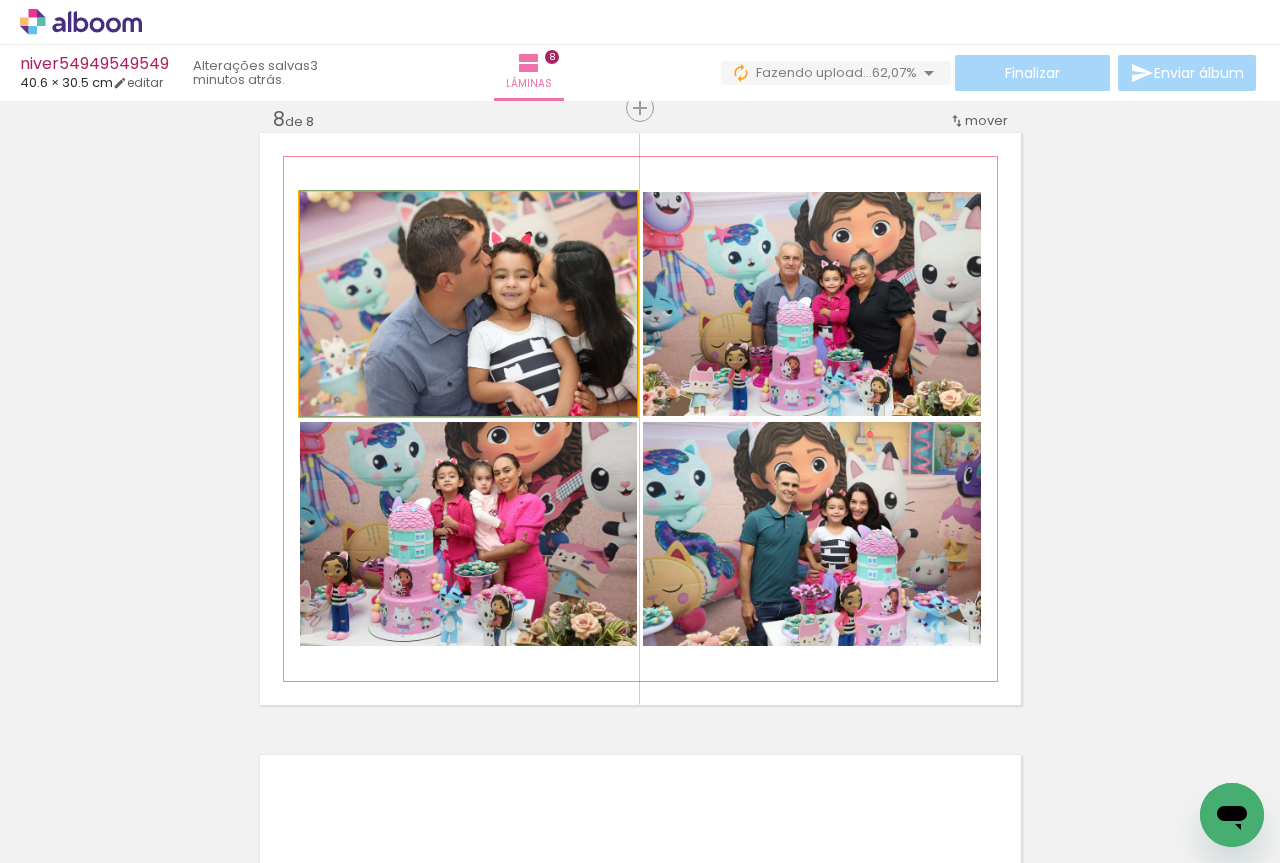 click 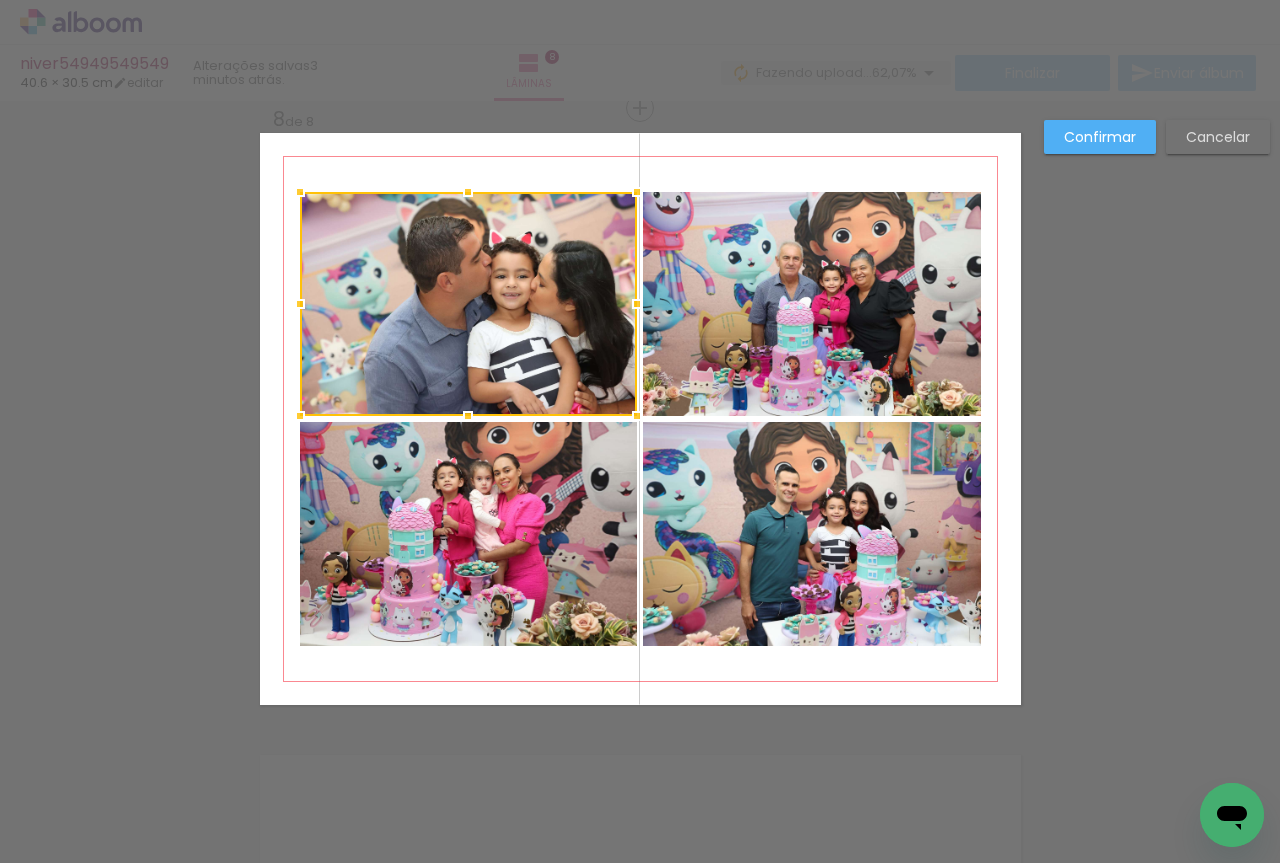 click 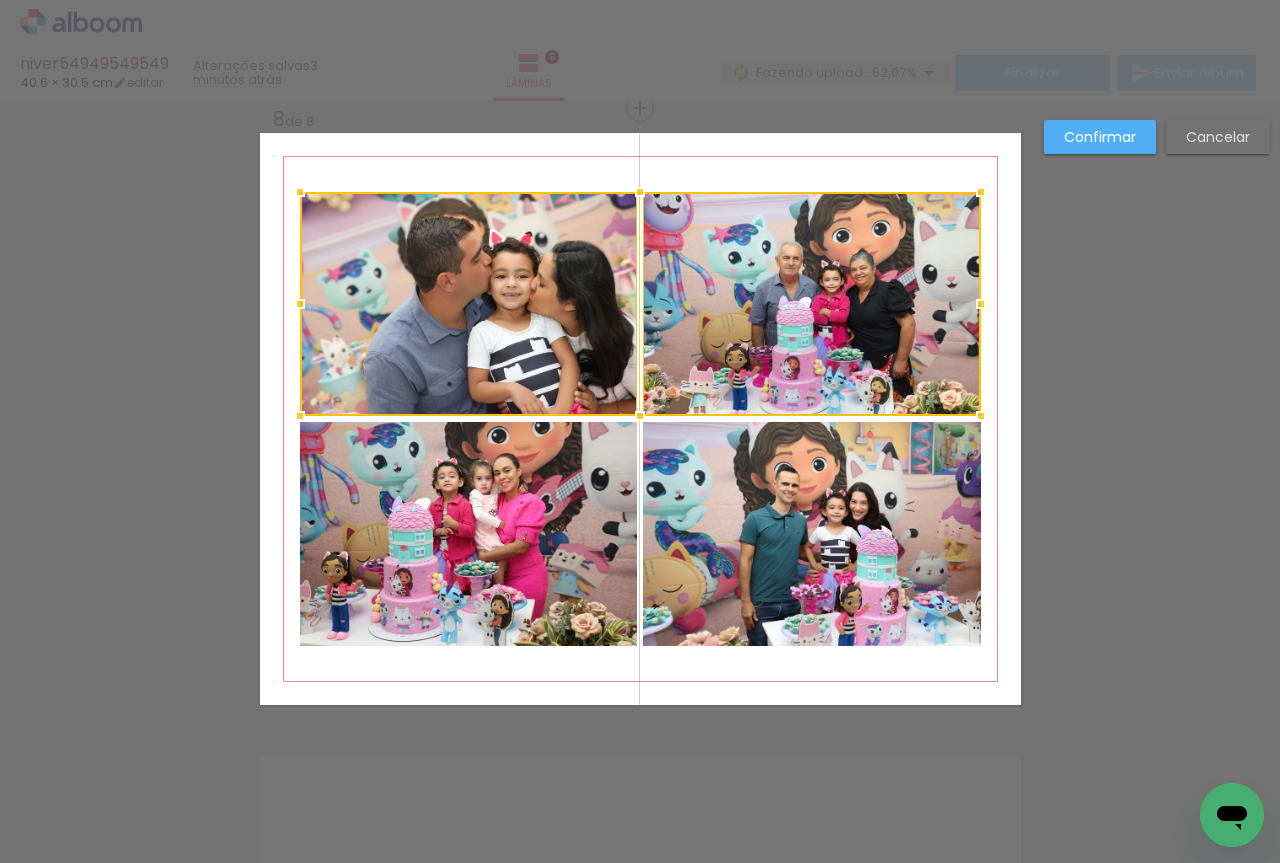 click 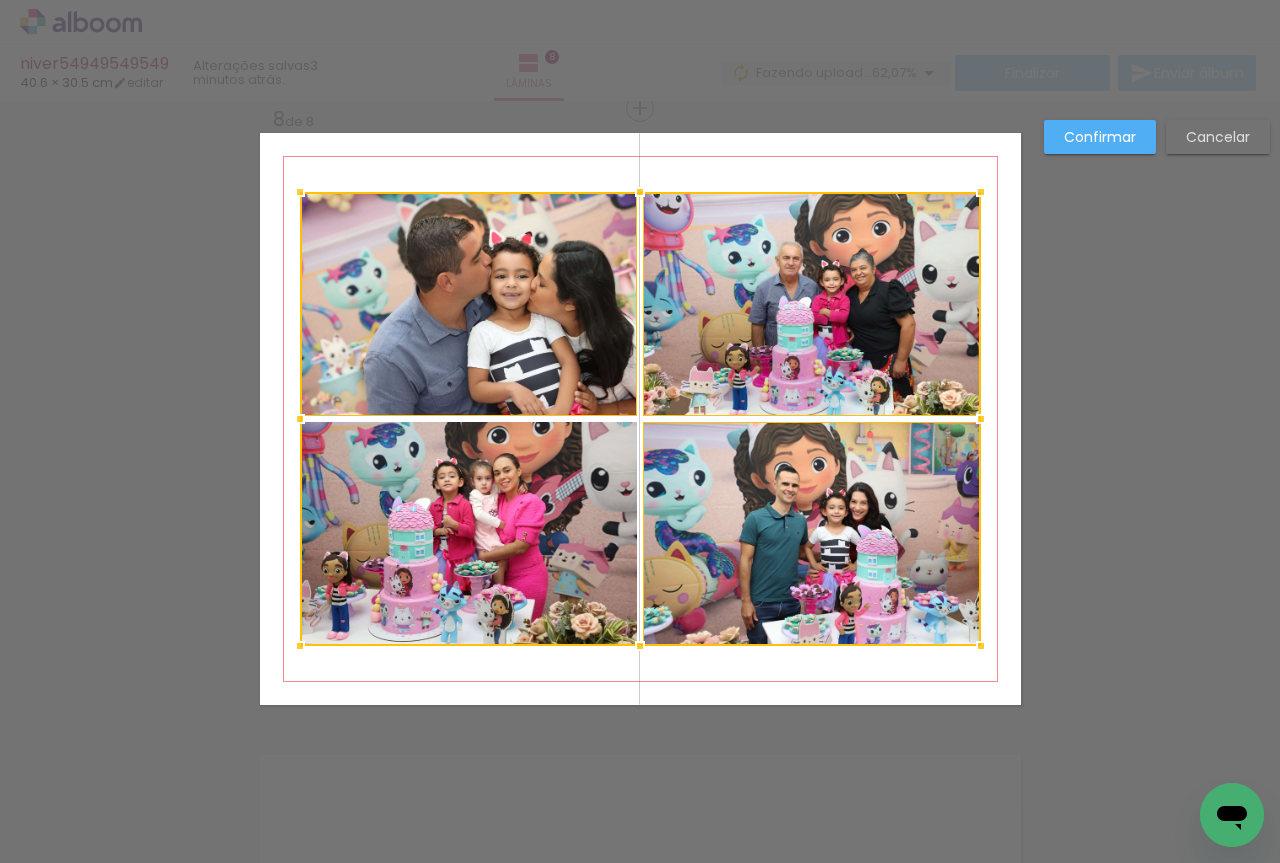 click at bounding box center (640, 419) 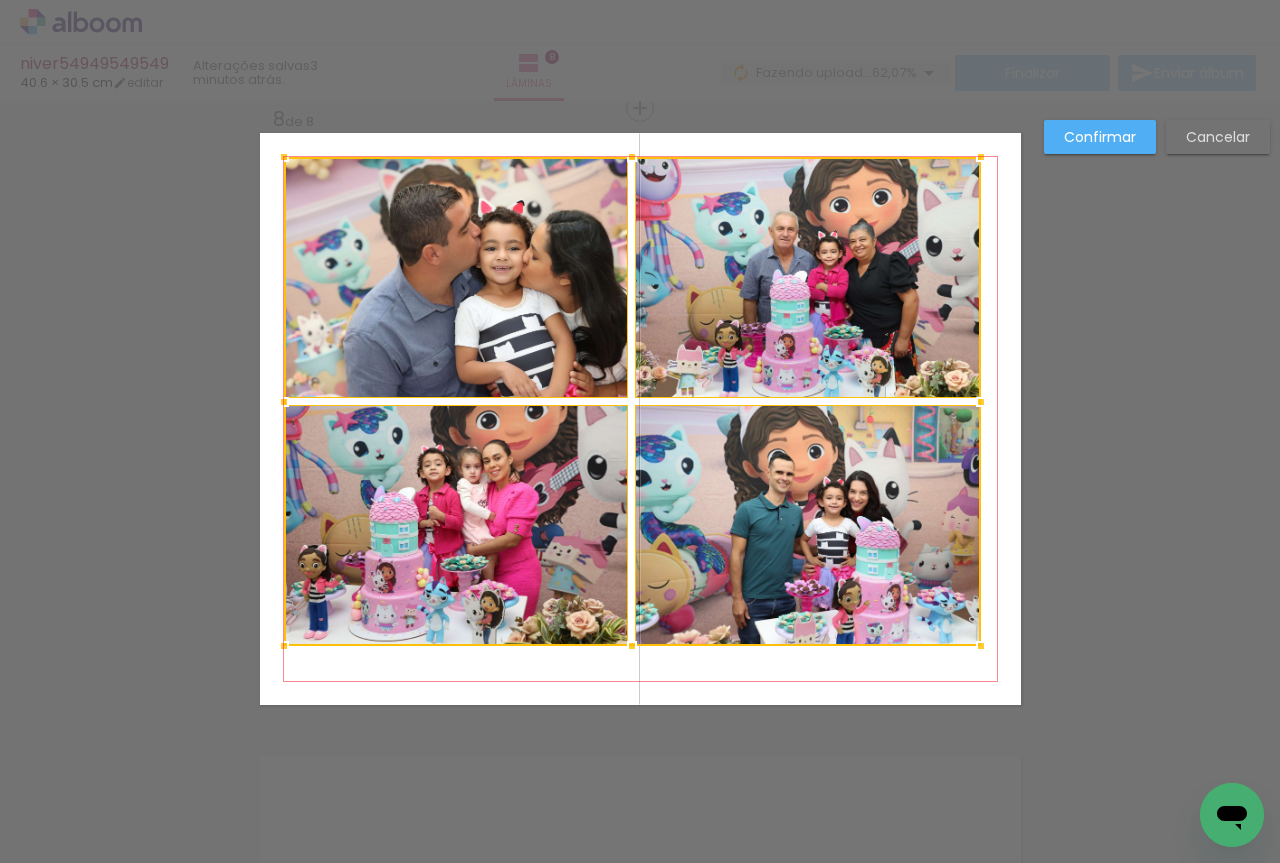 drag, startPoint x: 285, startPoint y: 182, endPoint x: 269, endPoint y: 147, distance: 38.483765 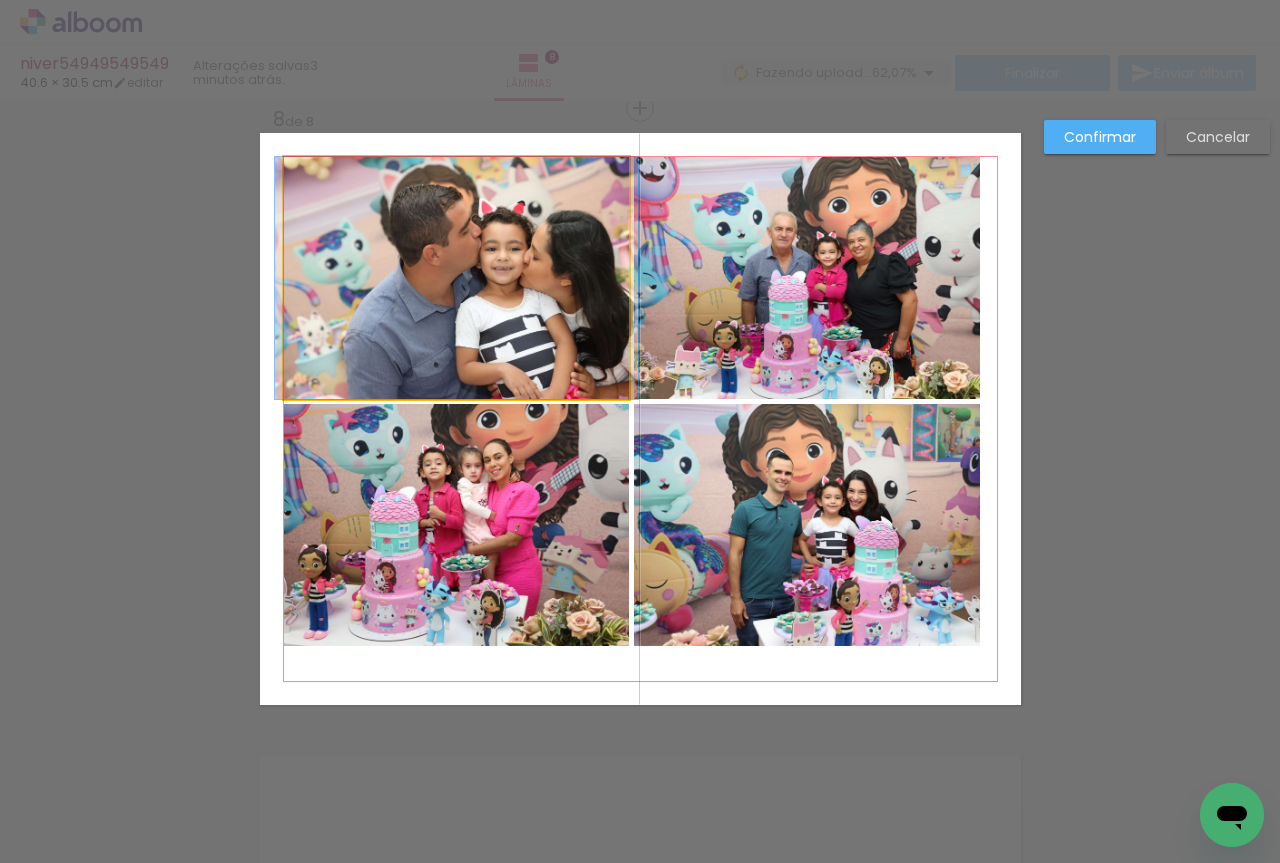 click 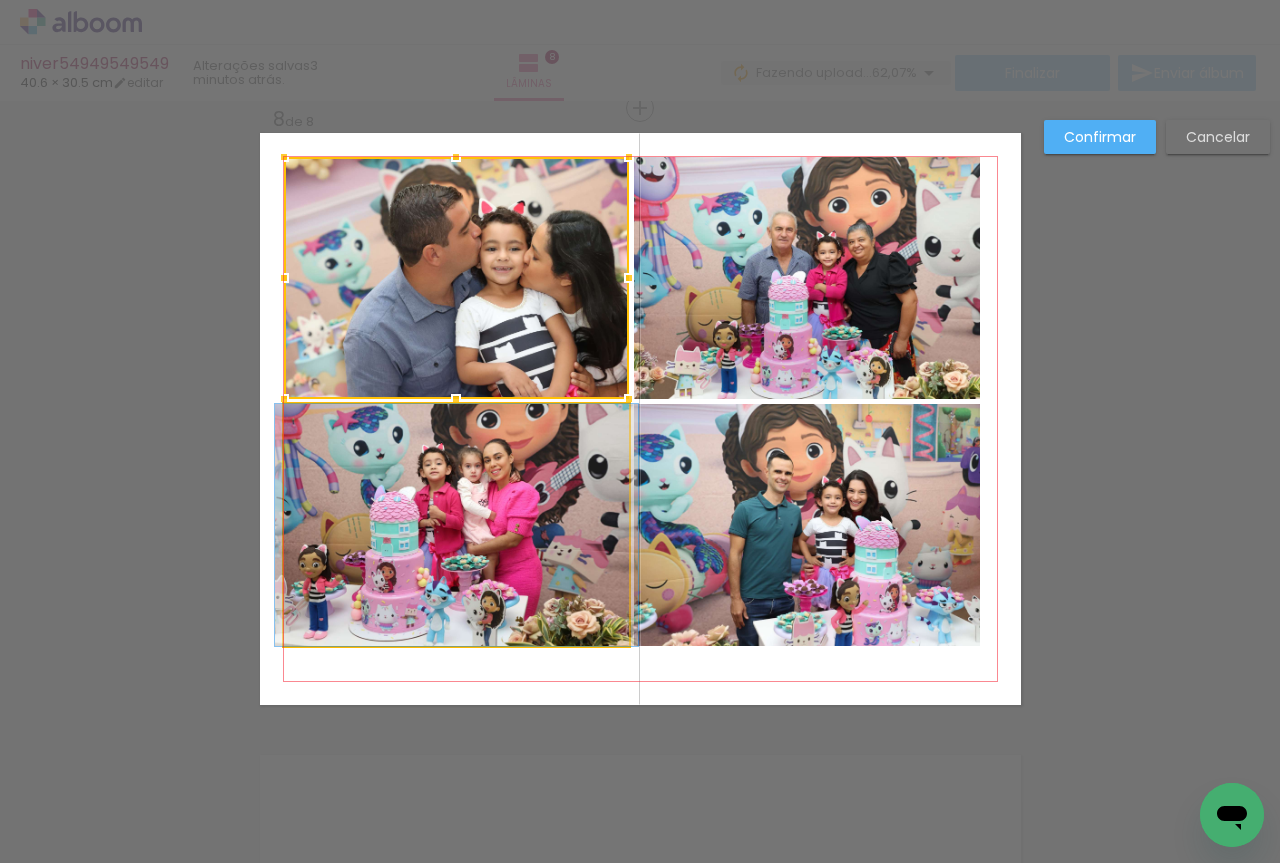click 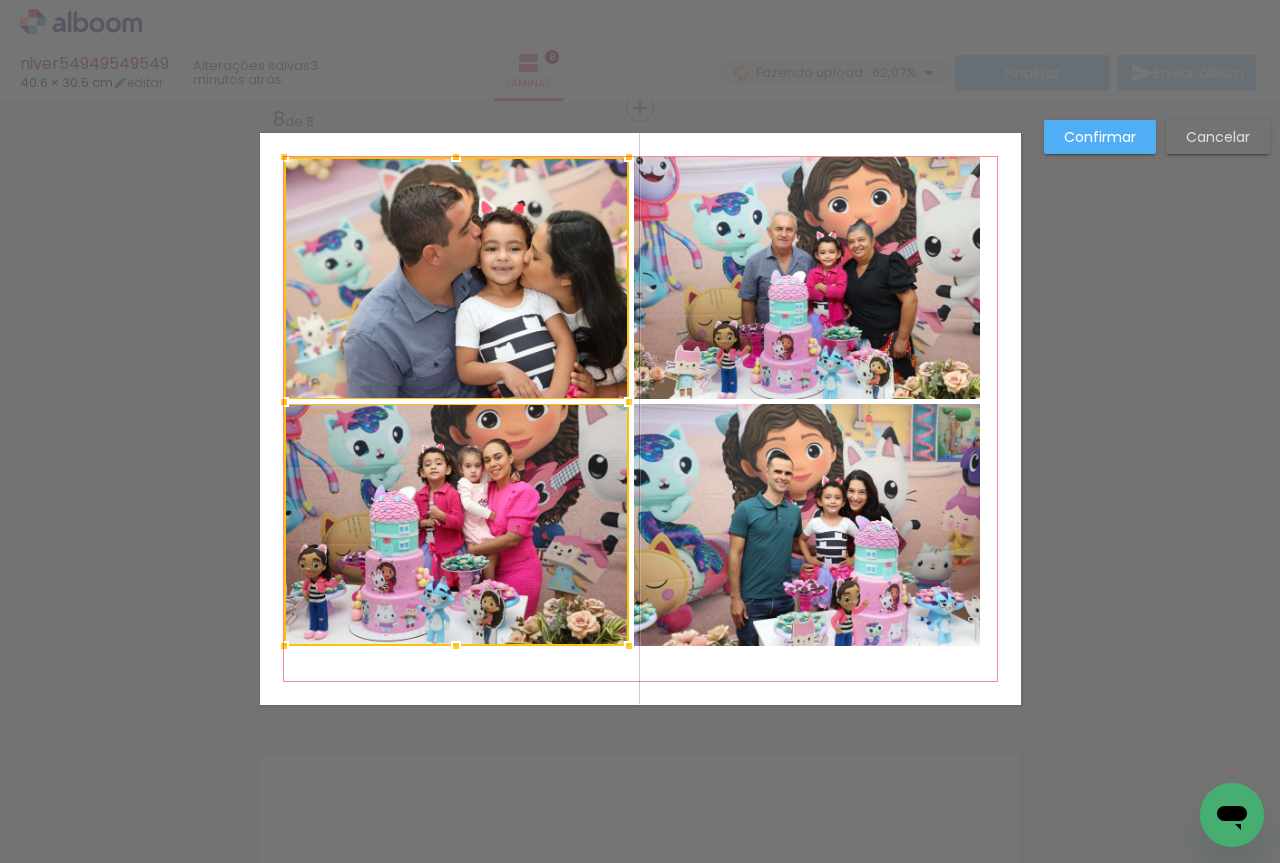 click 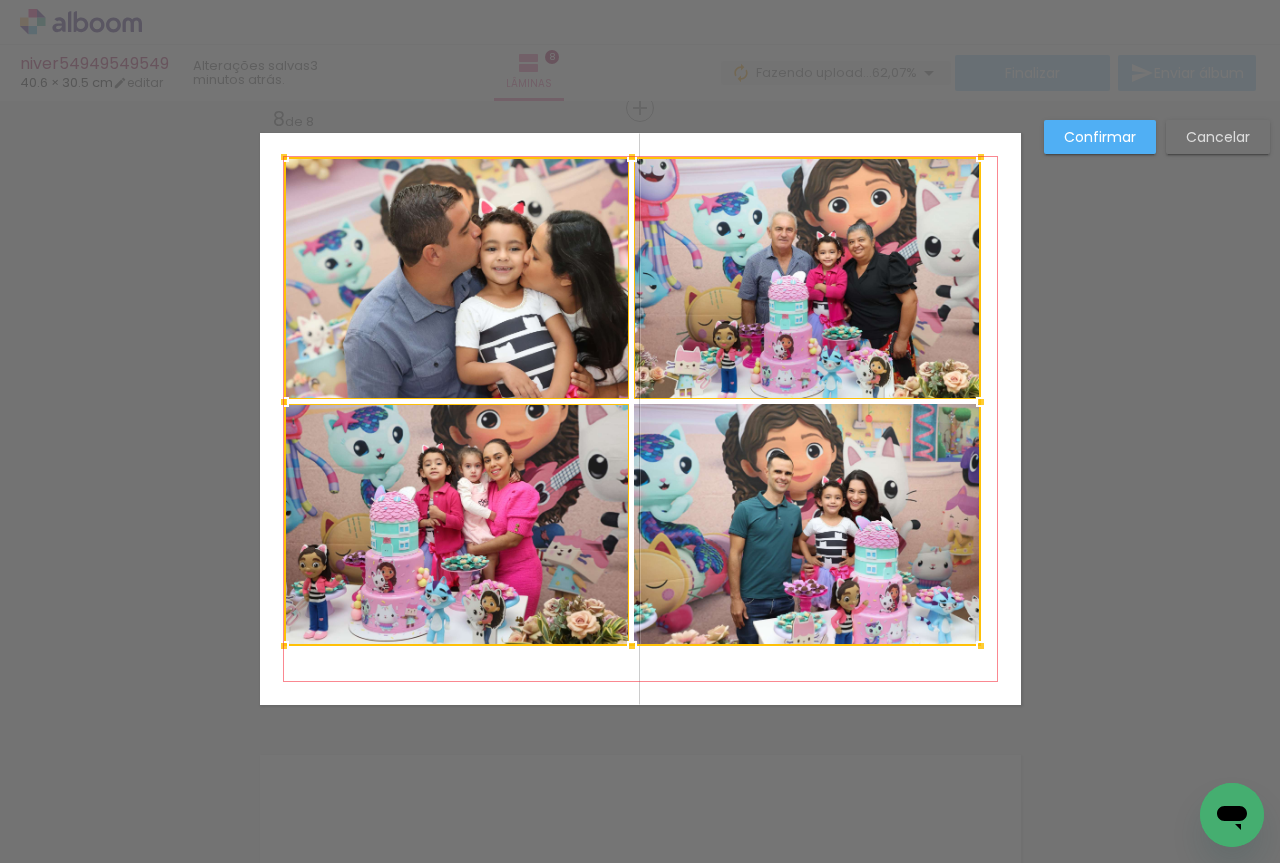 click at bounding box center [632, 401] 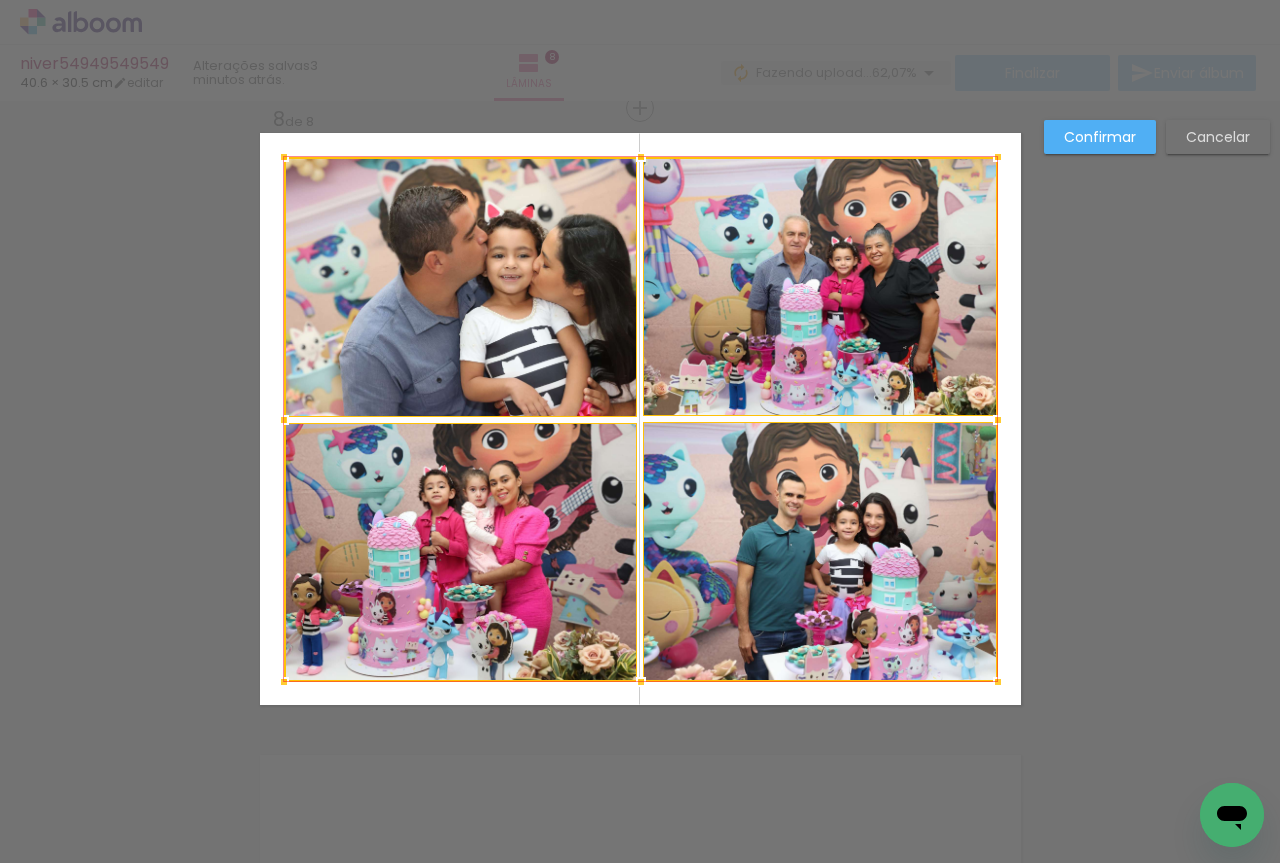 drag, startPoint x: 978, startPoint y: 643, endPoint x: 995, endPoint y: 679, distance: 39.812057 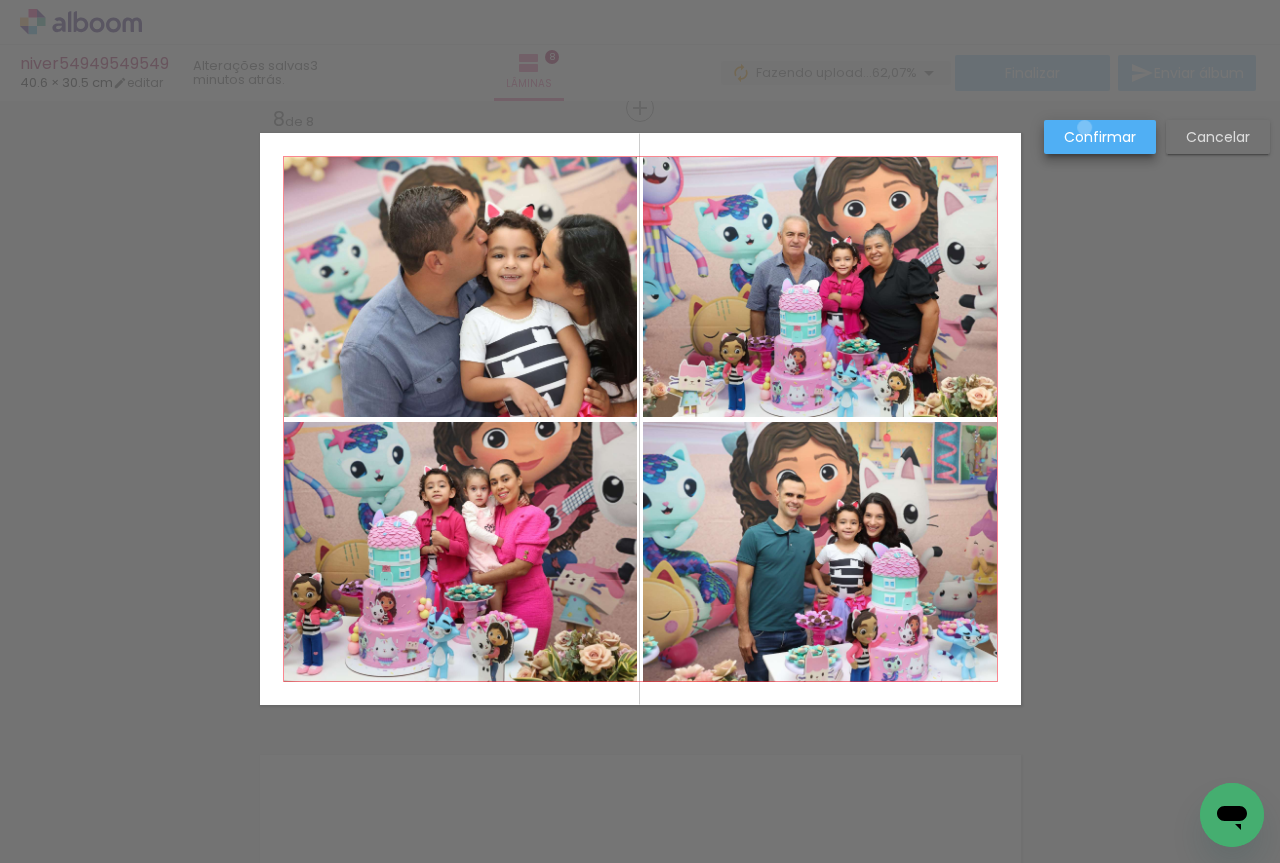 click on "Confirmar" at bounding box center (0, 0) 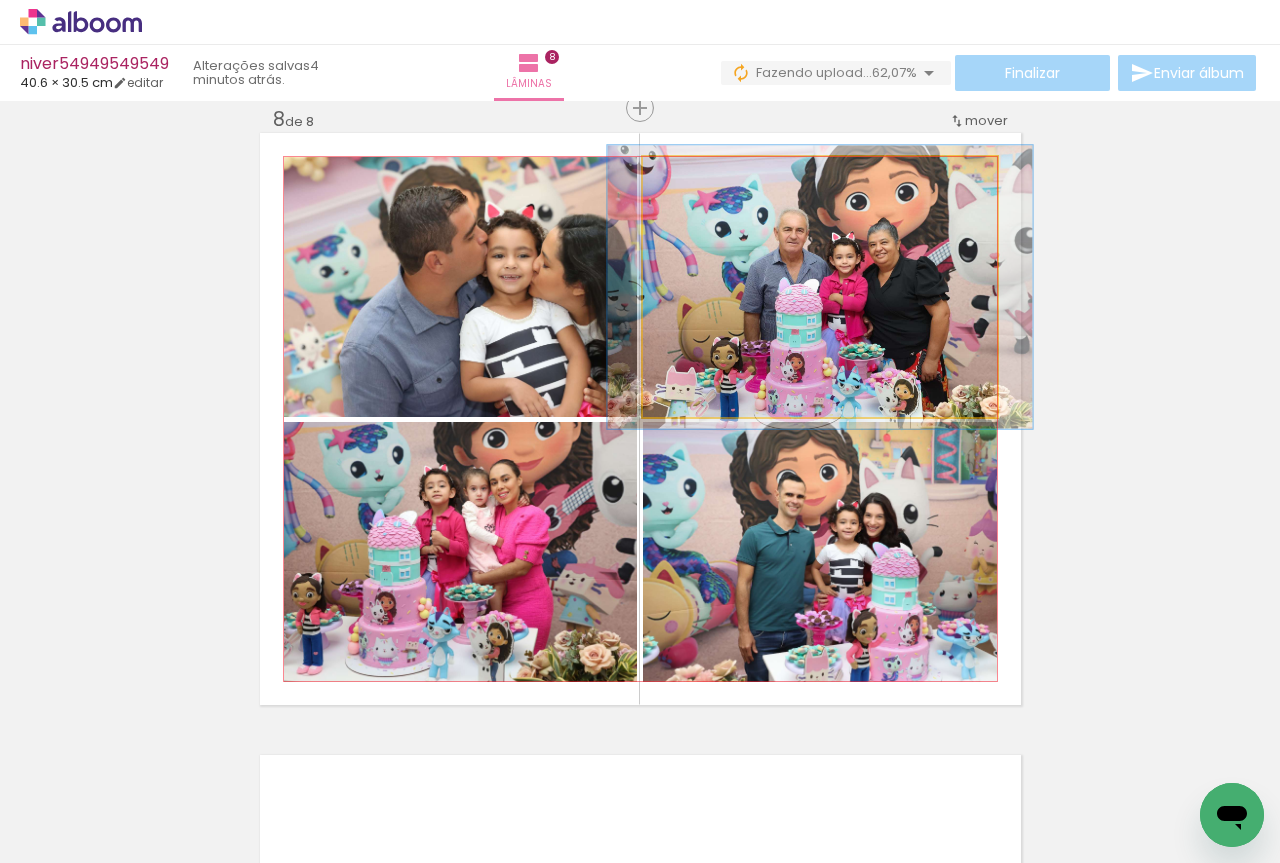 type on "109" 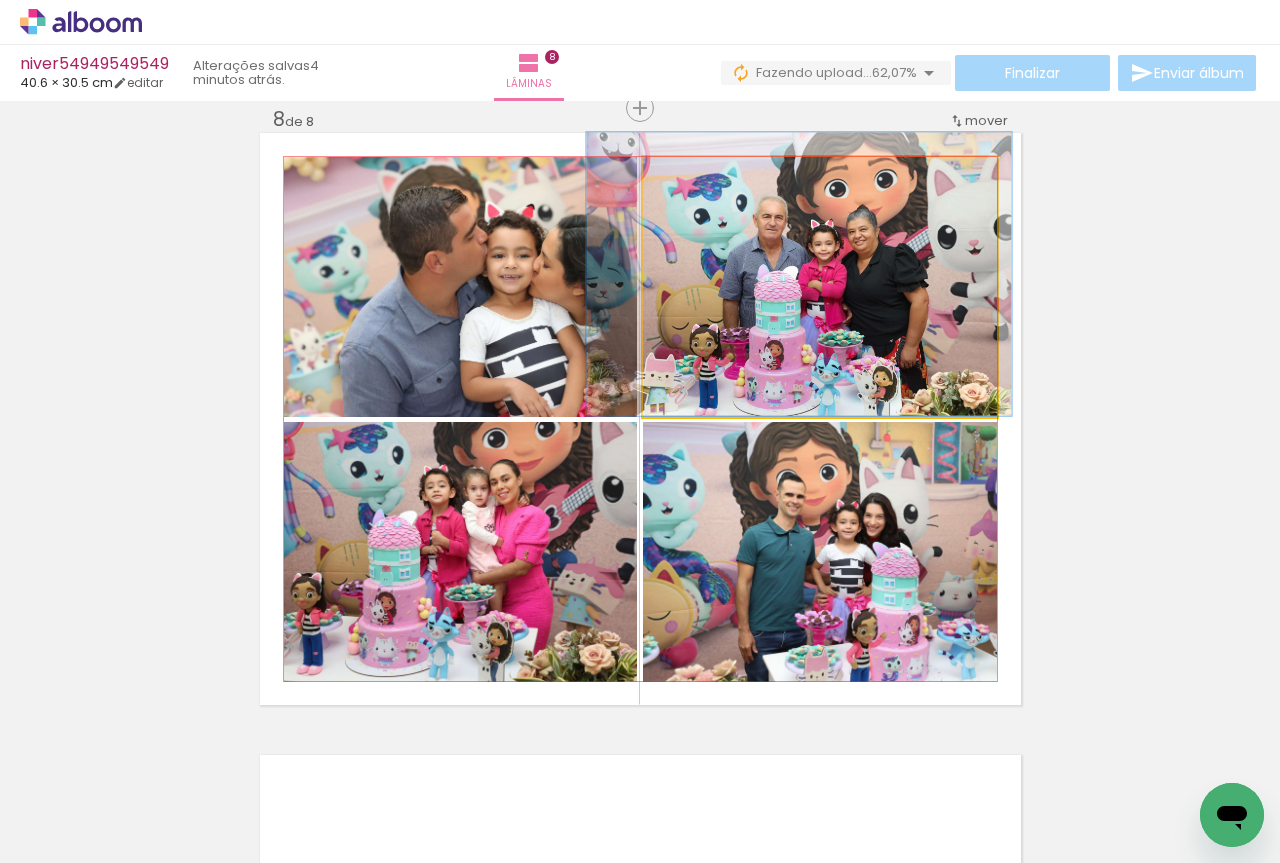 drag, startPoint x: 726, startPoint y: 271, endPoint x: 705, endPoint y: 258, distance: 24.698177 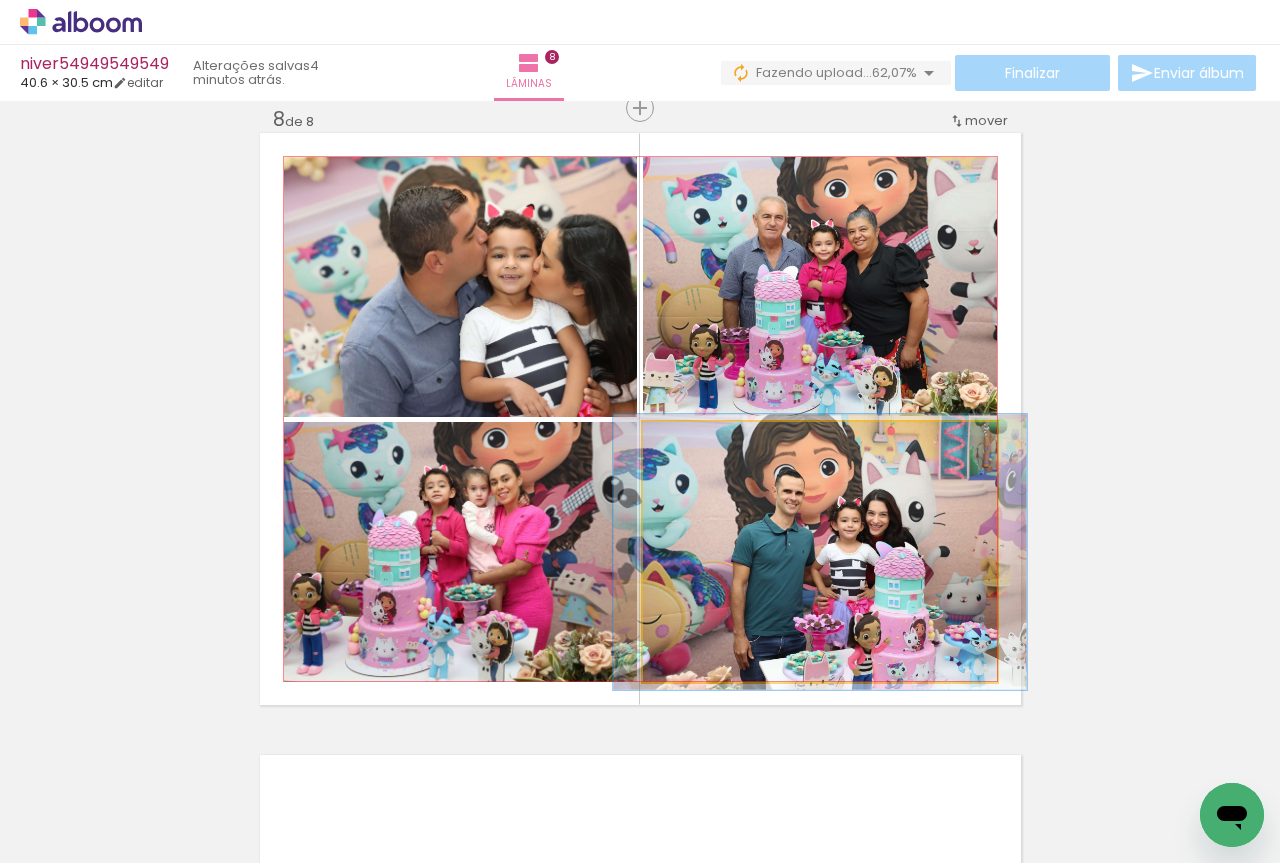 type on "106" 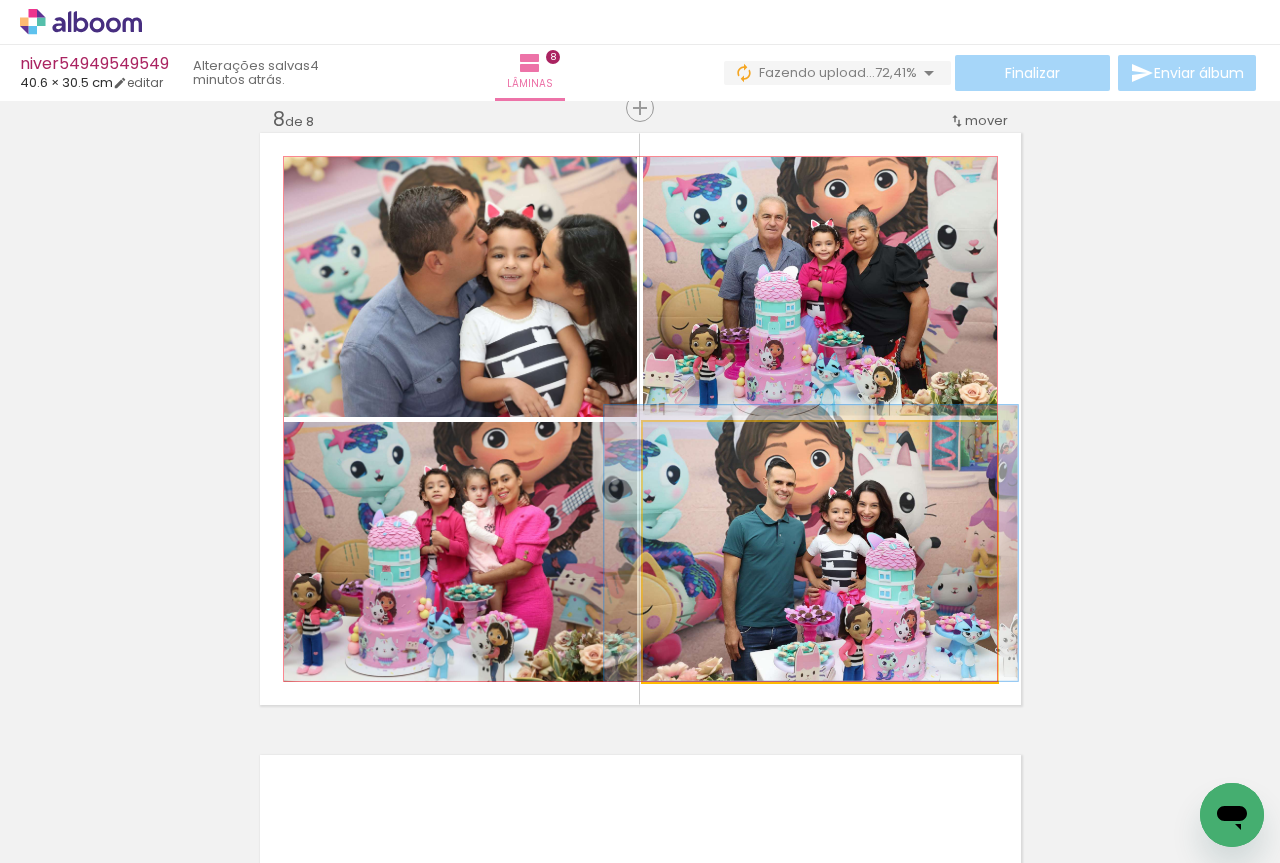 drag, startPoint x: 746, startPoint y: 577, endPoint x: 615, endPoint y: 536, distance: 137.26616 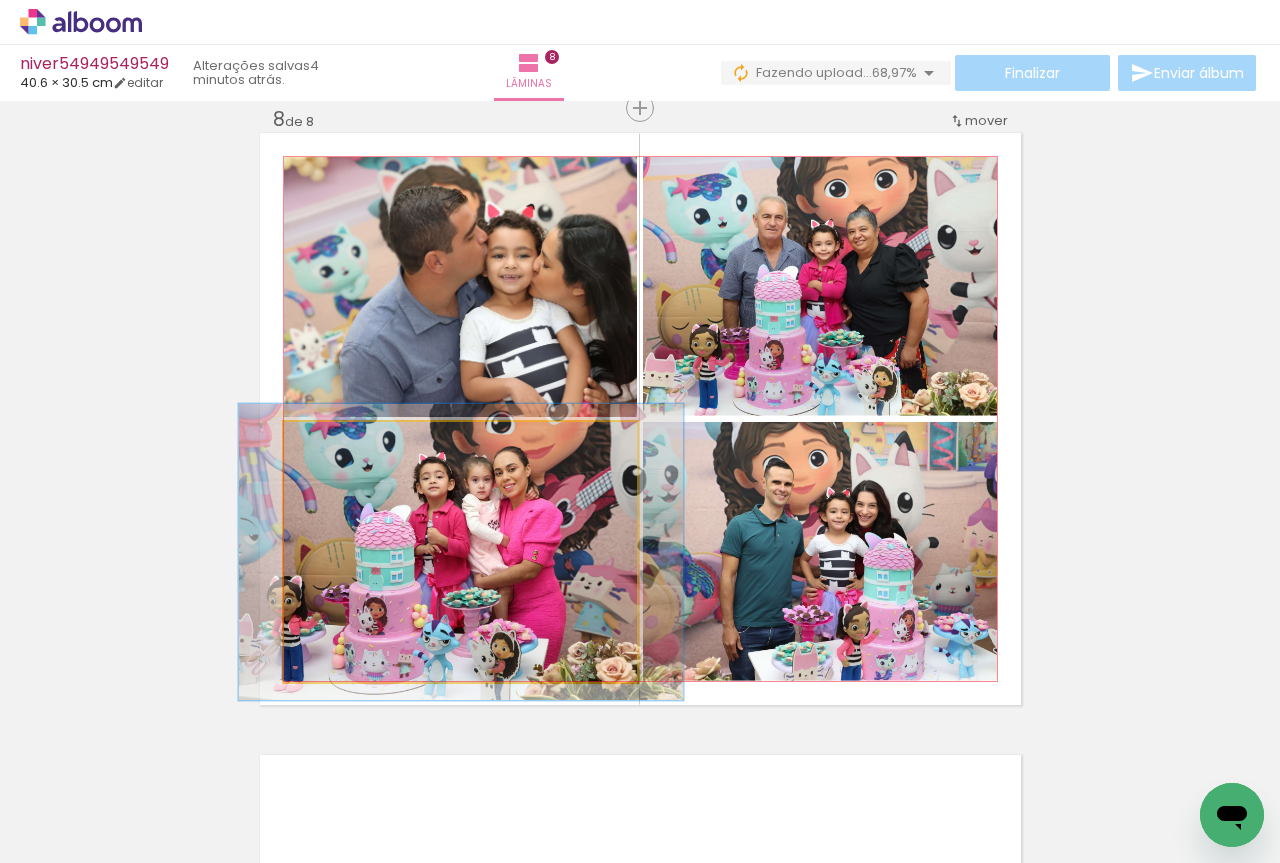 drag, startPoint x: 326, startPoint y: 447, endPoint x: 336, endPoint y: 446, distance: 10.049875 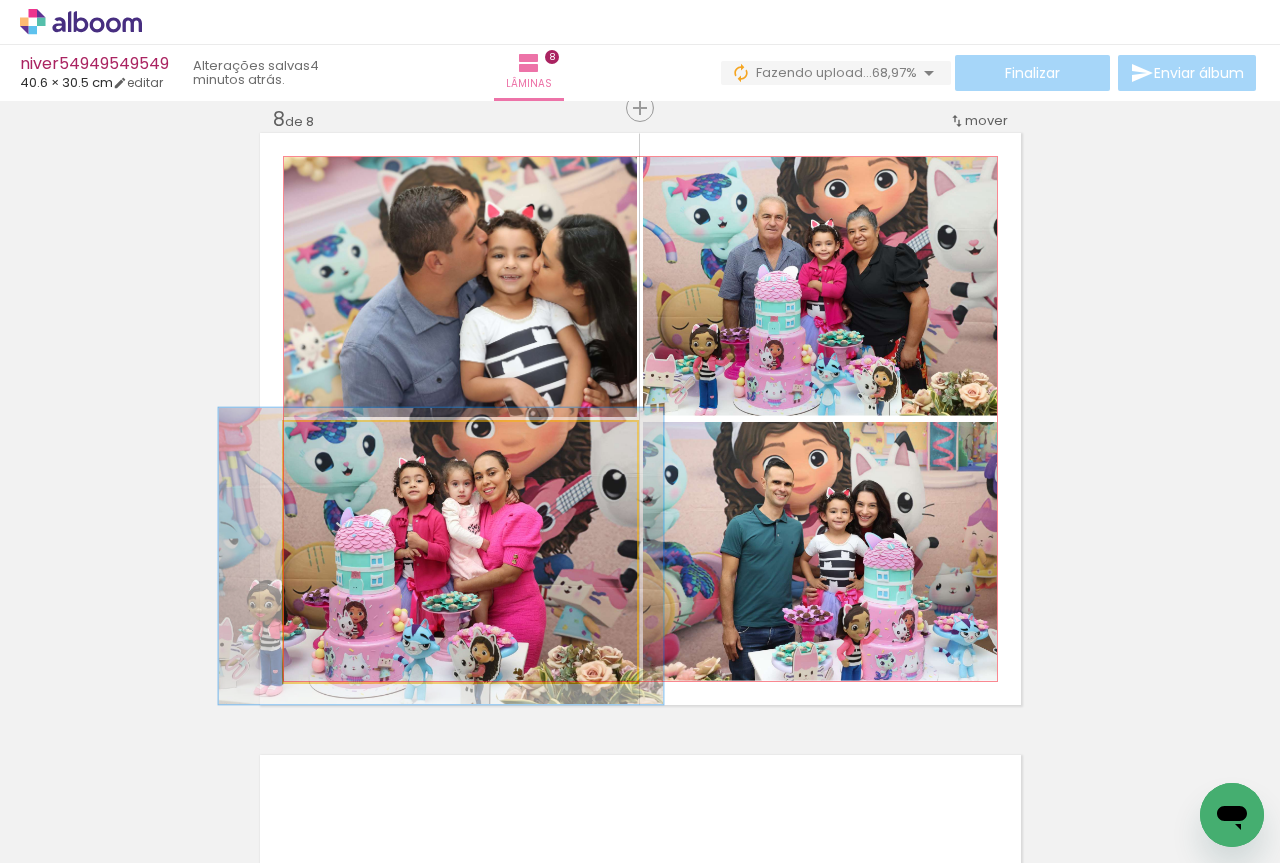 drag, startPoint x: 392, startPoint y: 530, endPoint x: 372, endPoint y: 534, distance: 20.396078 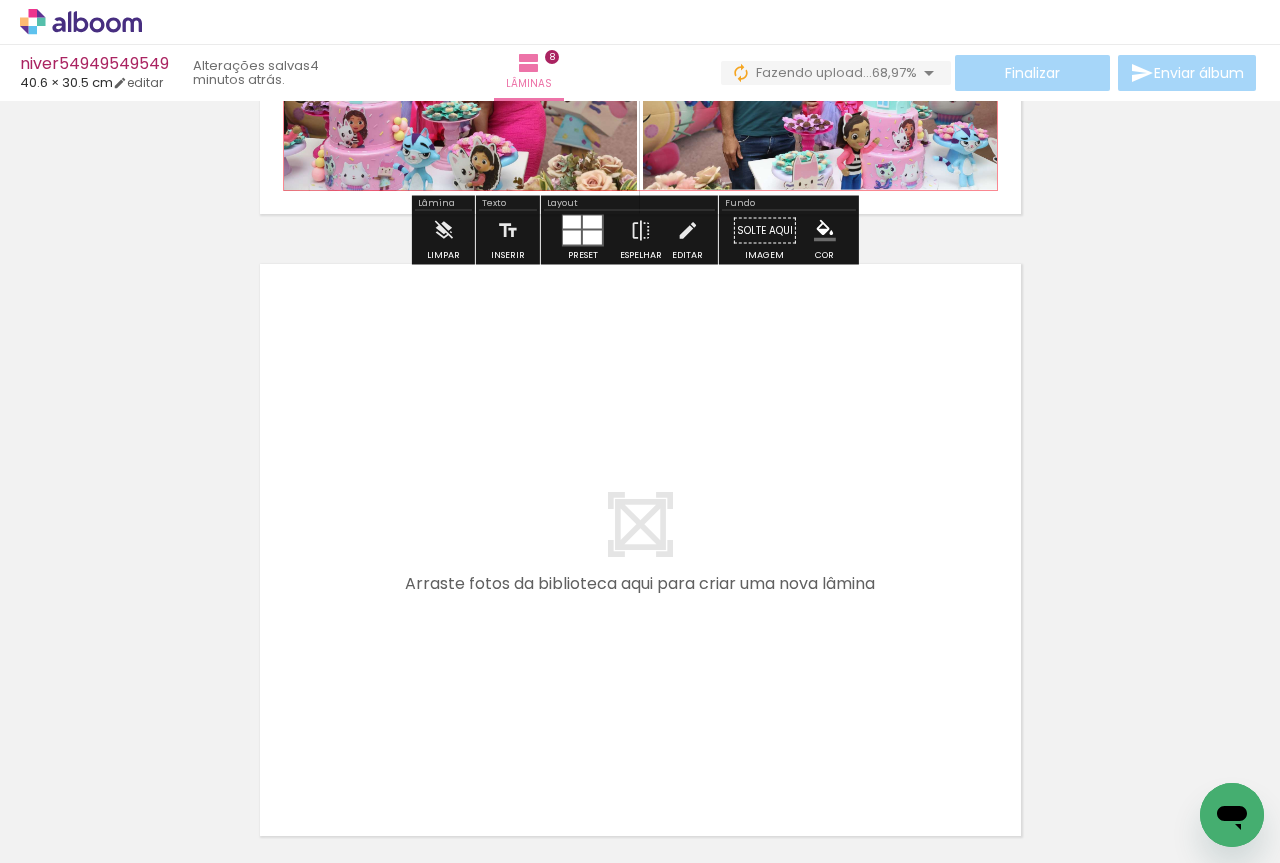 scroll, scrollTop: 4880, scrollLeft: 0, axis: vertical 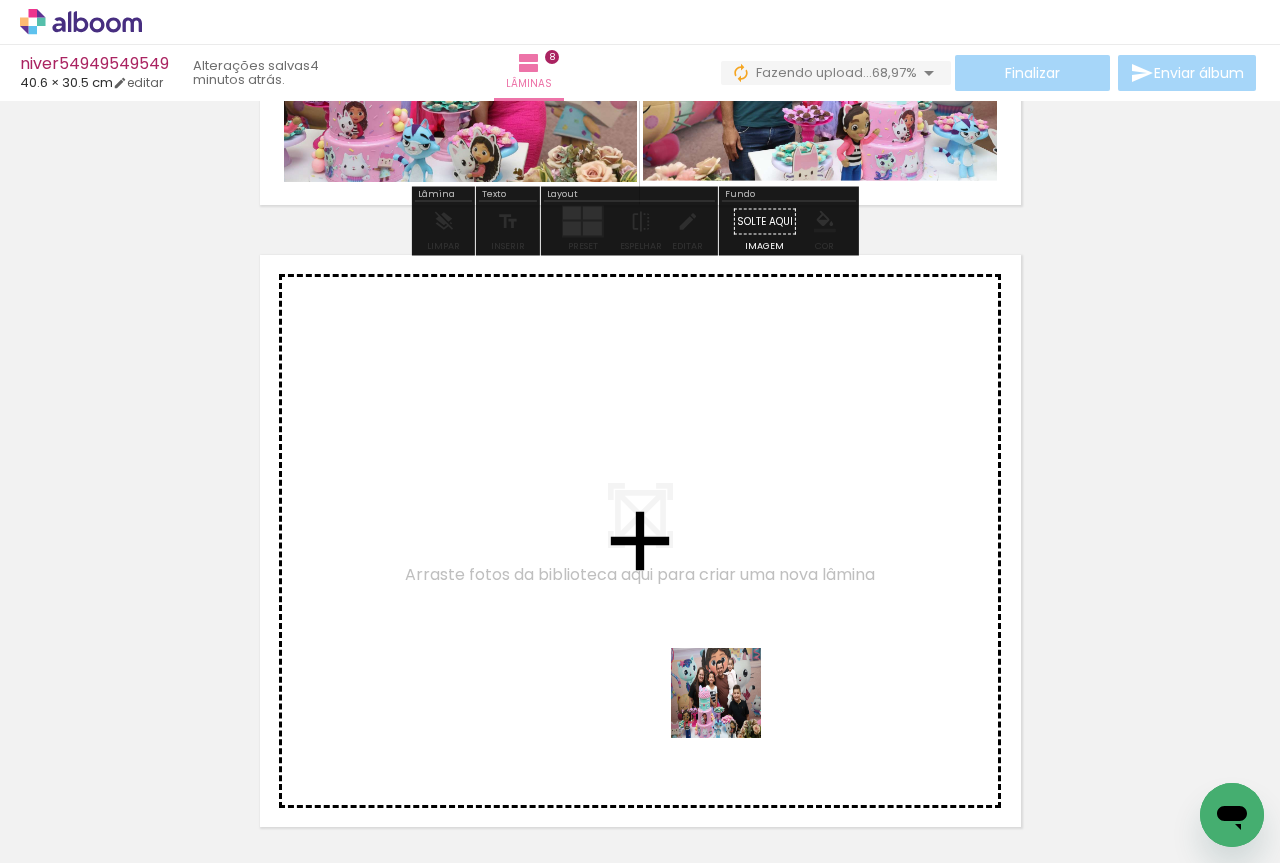 drag, startPoint x: 731, startPoint y: 708, endPoint x: 417, endPoint y: 549, distance: 351.96164 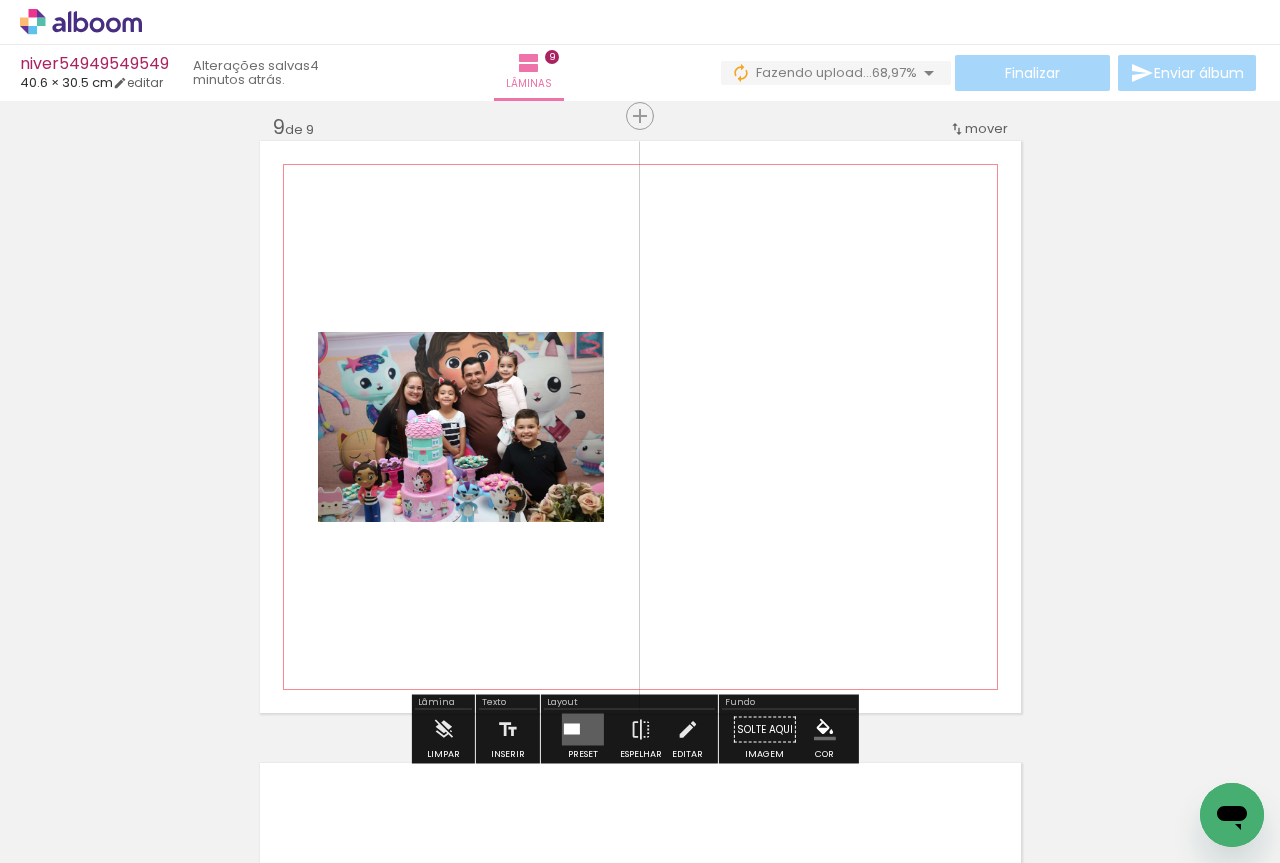 scroll, scrollTop: 5002, scrollLeft: 0, axis: vertical 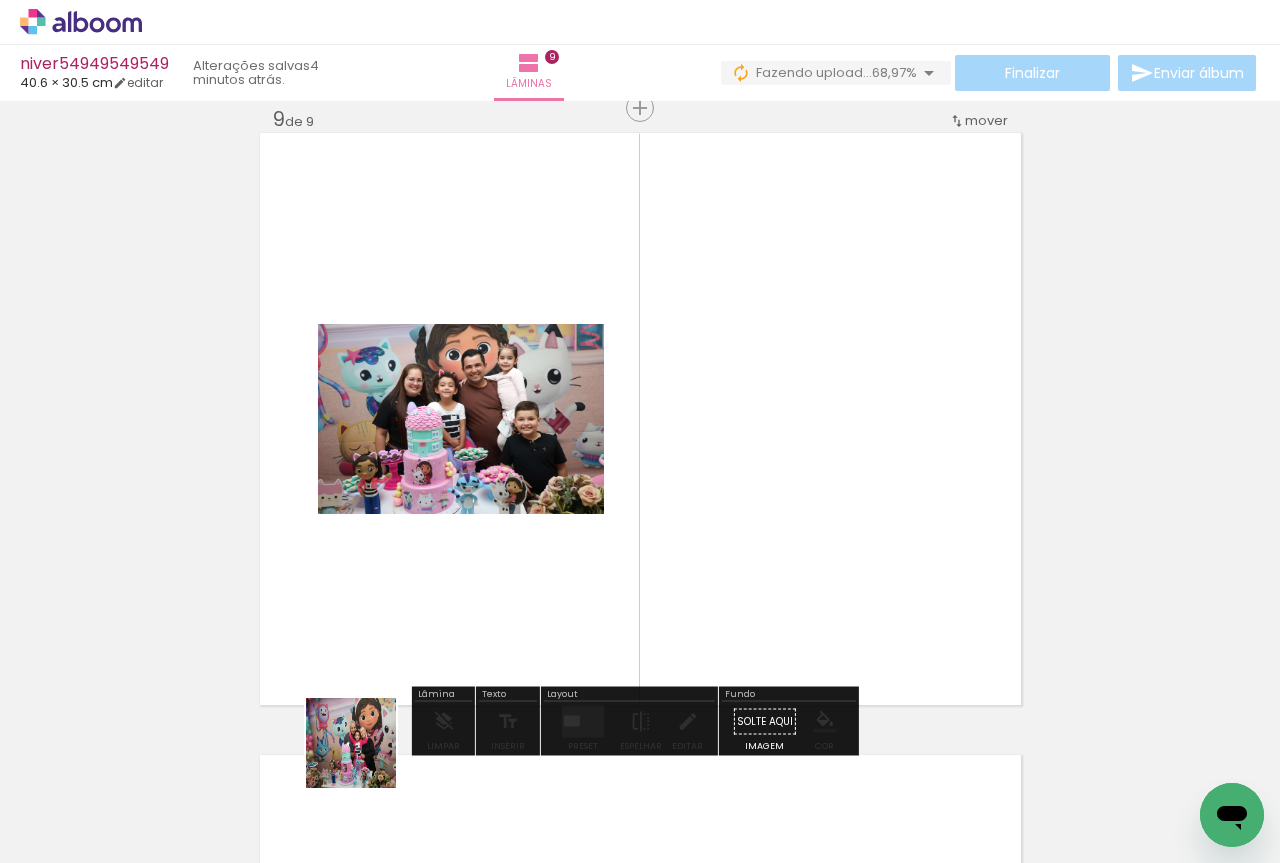 drag, startPoint x: 350, startPoint y: 804, endPoint x: 406, endPoint y: 650, distance: 163.8658 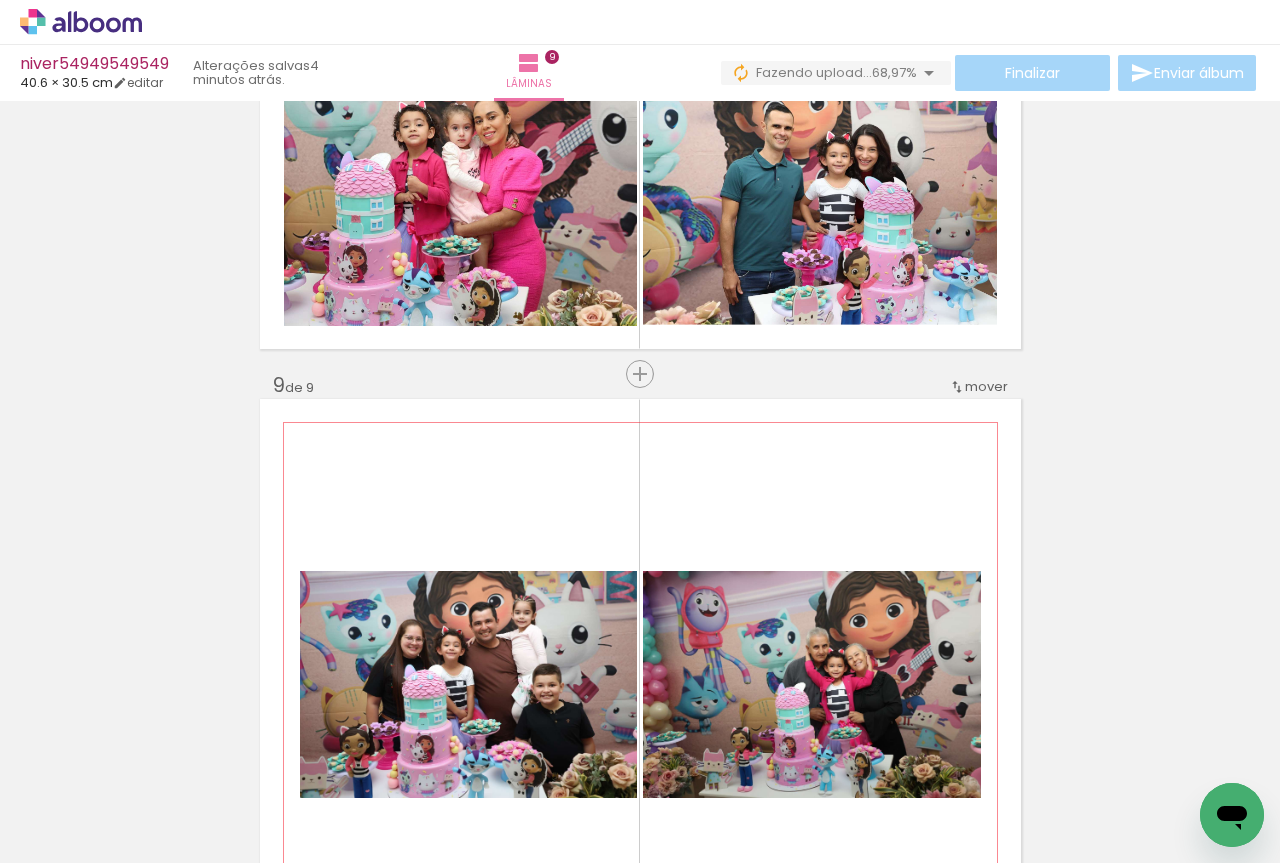 scroll, scrollTop: 4669, scrollLeft: 0, axis: vertical 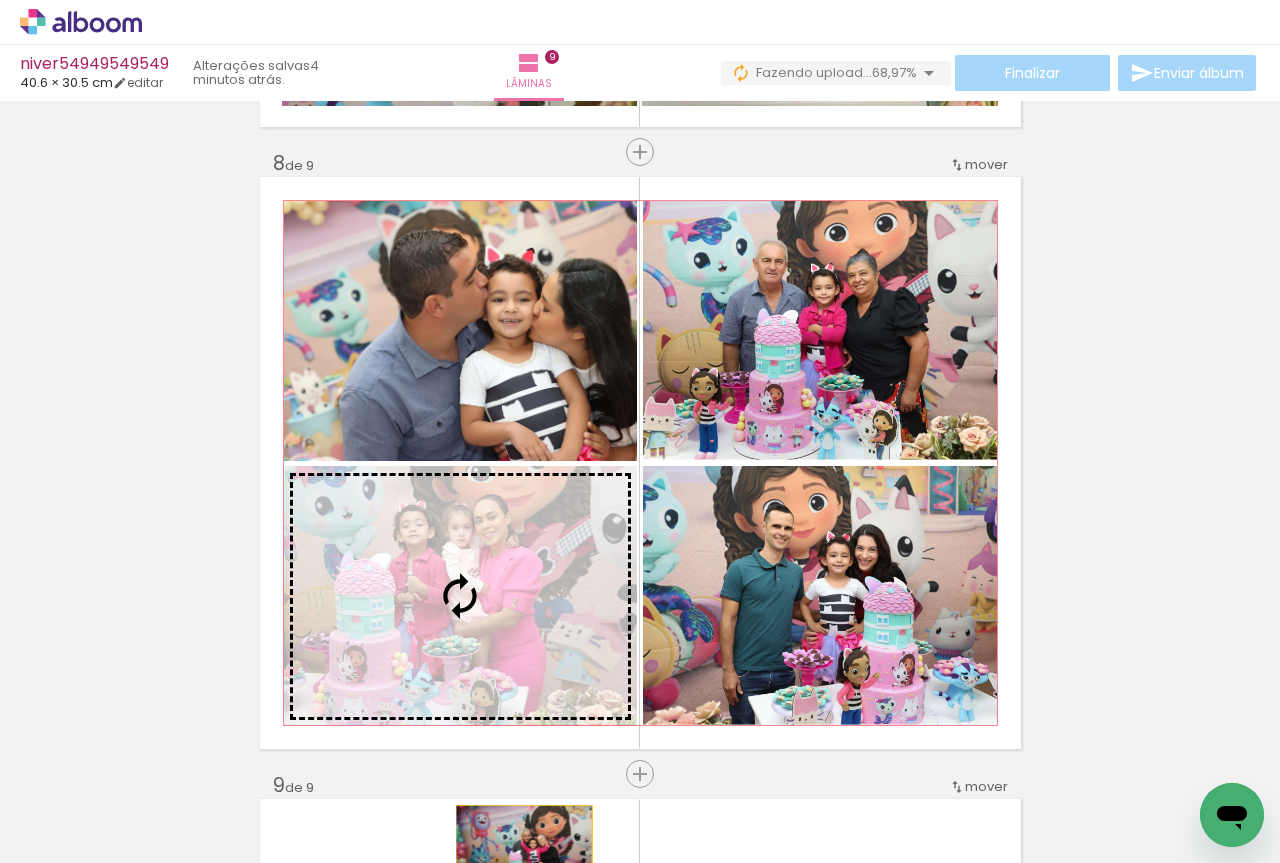 click on "Inserir lâmina 1  de 9  Inserir lâmina 2  de 9  Inserir lâmina 3  de 9  Inserir lâmina 4  de 9  Inserir lâmina 5  de 9  Inserir lâmina 6  de 9  Inserir lâmina 7  de 9  Inserir lâmina 8  de 9  Inserir lâmina 9  de 9" at bounding box center (640, -1118) 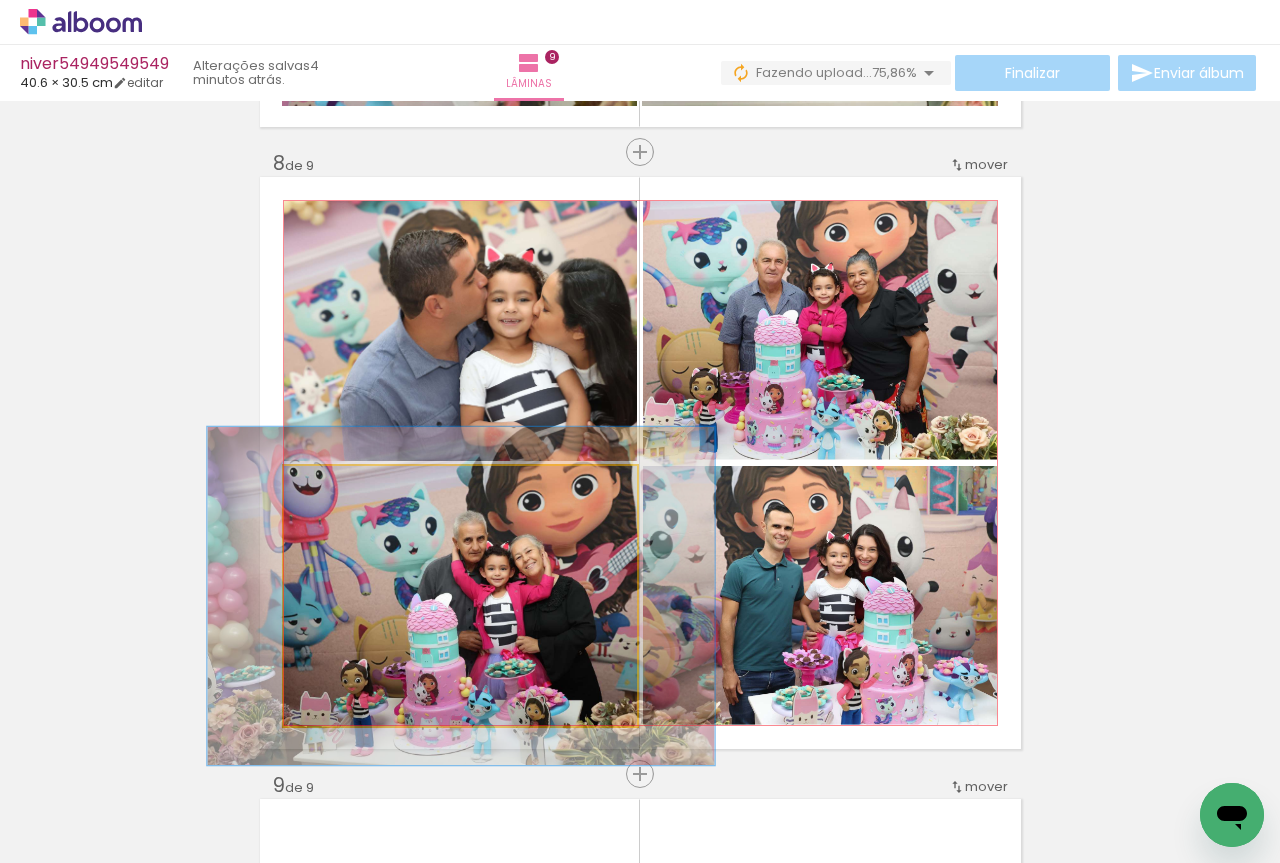 drag, startPoint x: 332, startPoint y: 489, endPoint x: 353, endPoint y: 491, distance: 21.095022 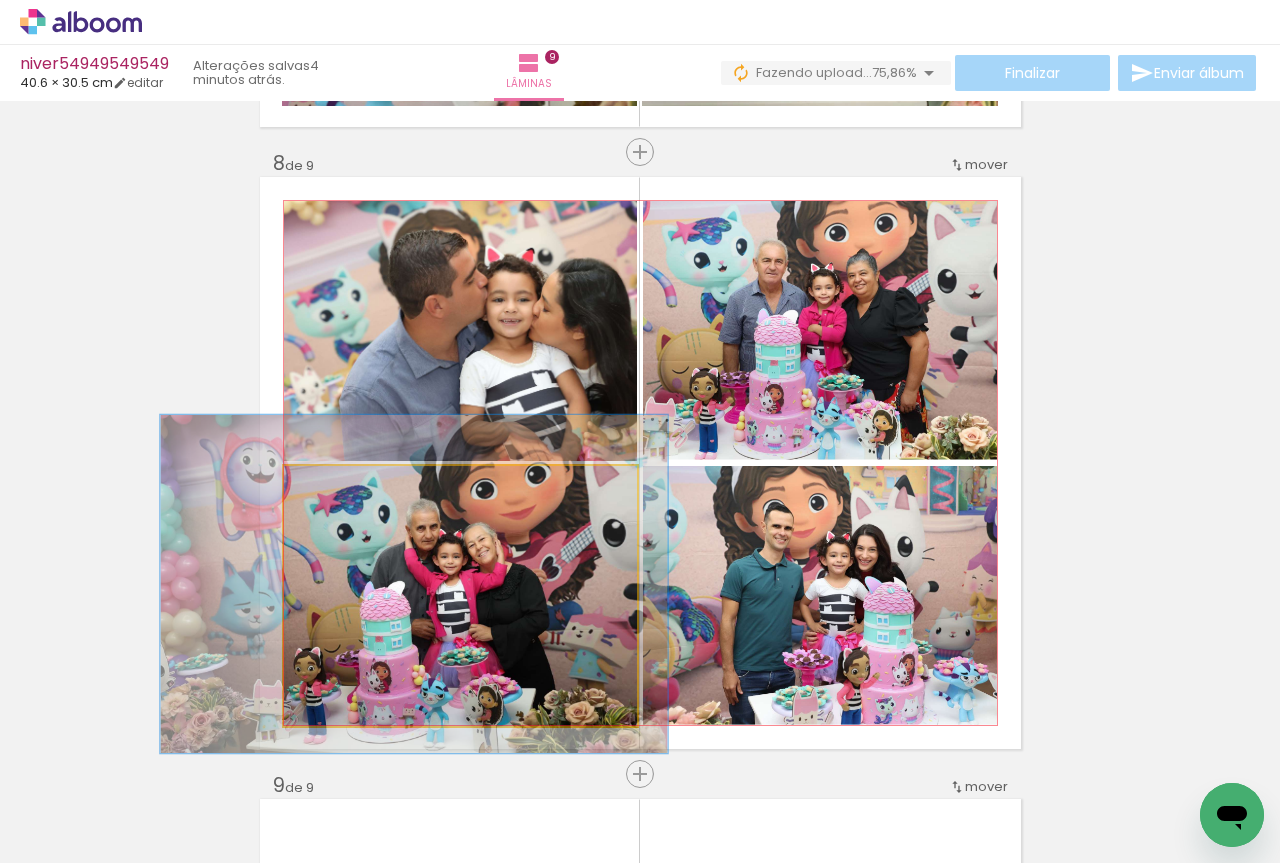 drag, startPoint x: 473, startPoint y: 652, endPoint x: 426, endPoint y: 640, distance: 48.507732 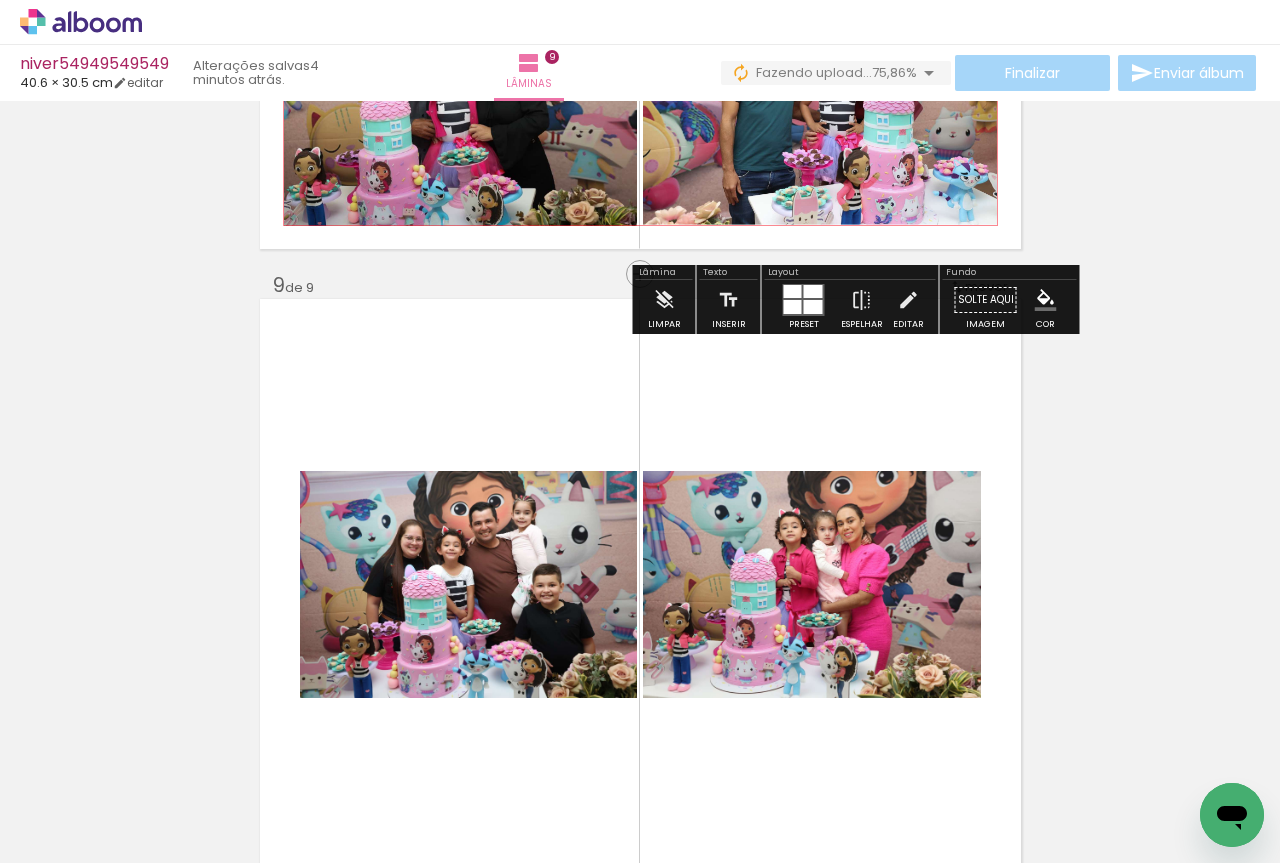 scroll, scrollTop: 5002, scrollLeft: 0, axis: vertical 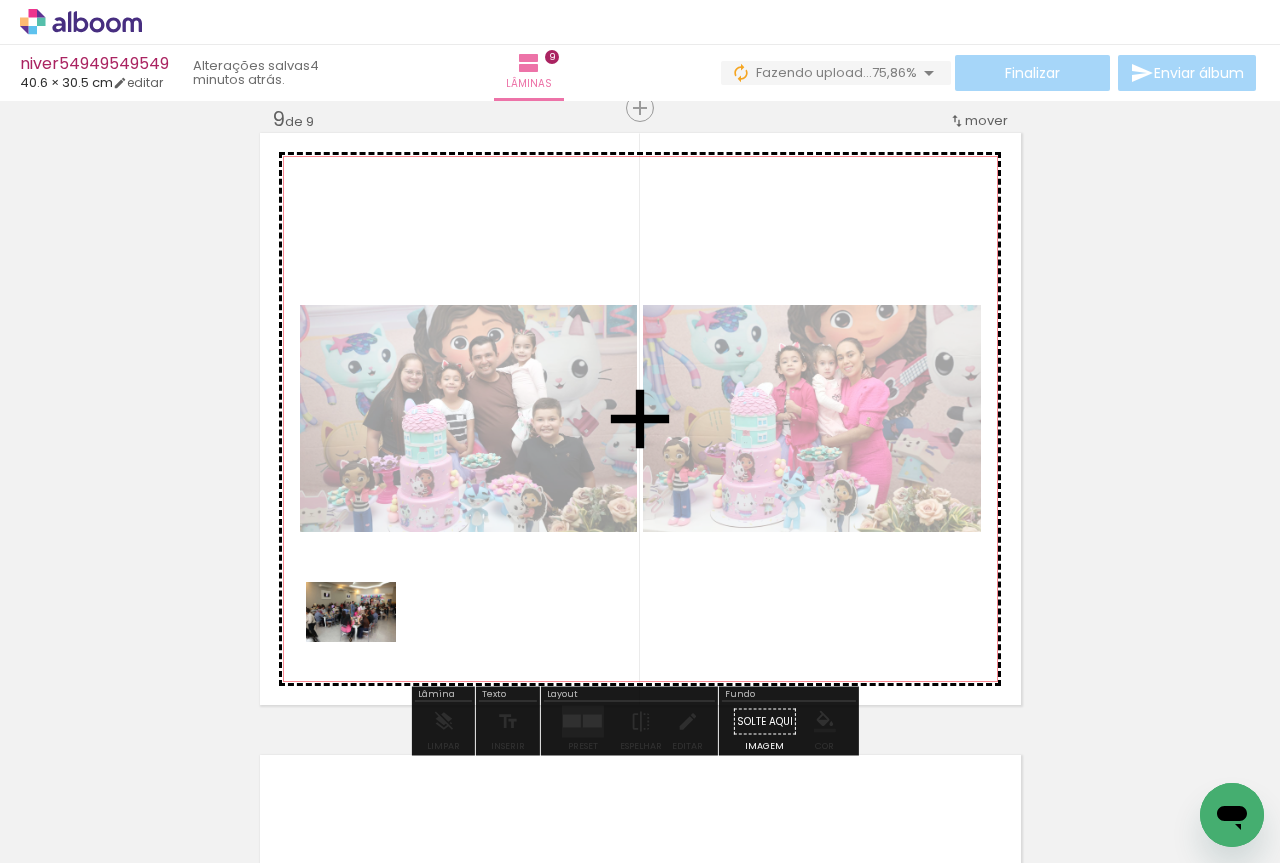 drag, startPoint x: 311, startPoint y: 818, endPoint x: 366, endPoint y: 642, distance: 184.3936 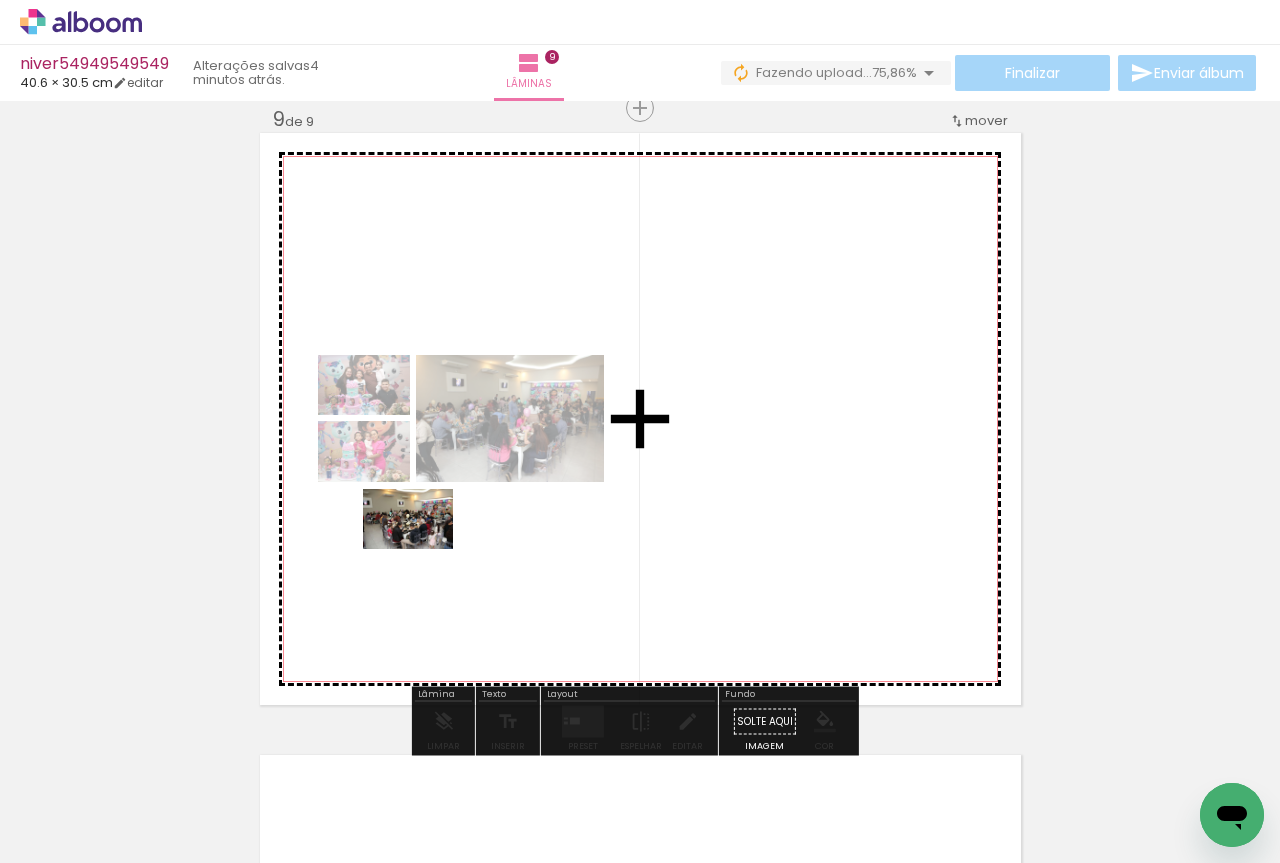 drag, startPoint x: 314, startPoint y: 801, endPoint x: 423, endPoint y: 548, distance: 275.48138 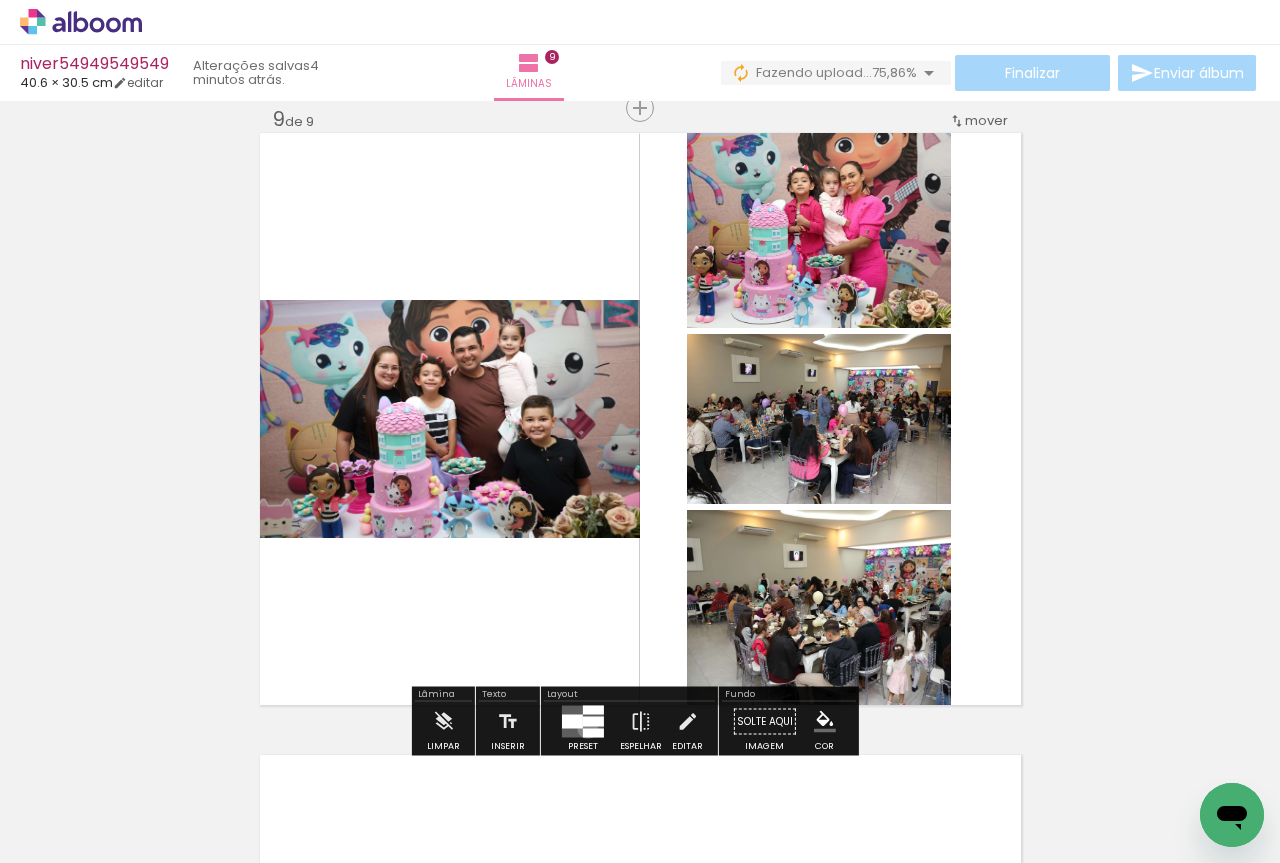 click at bounding box center [593, 733] 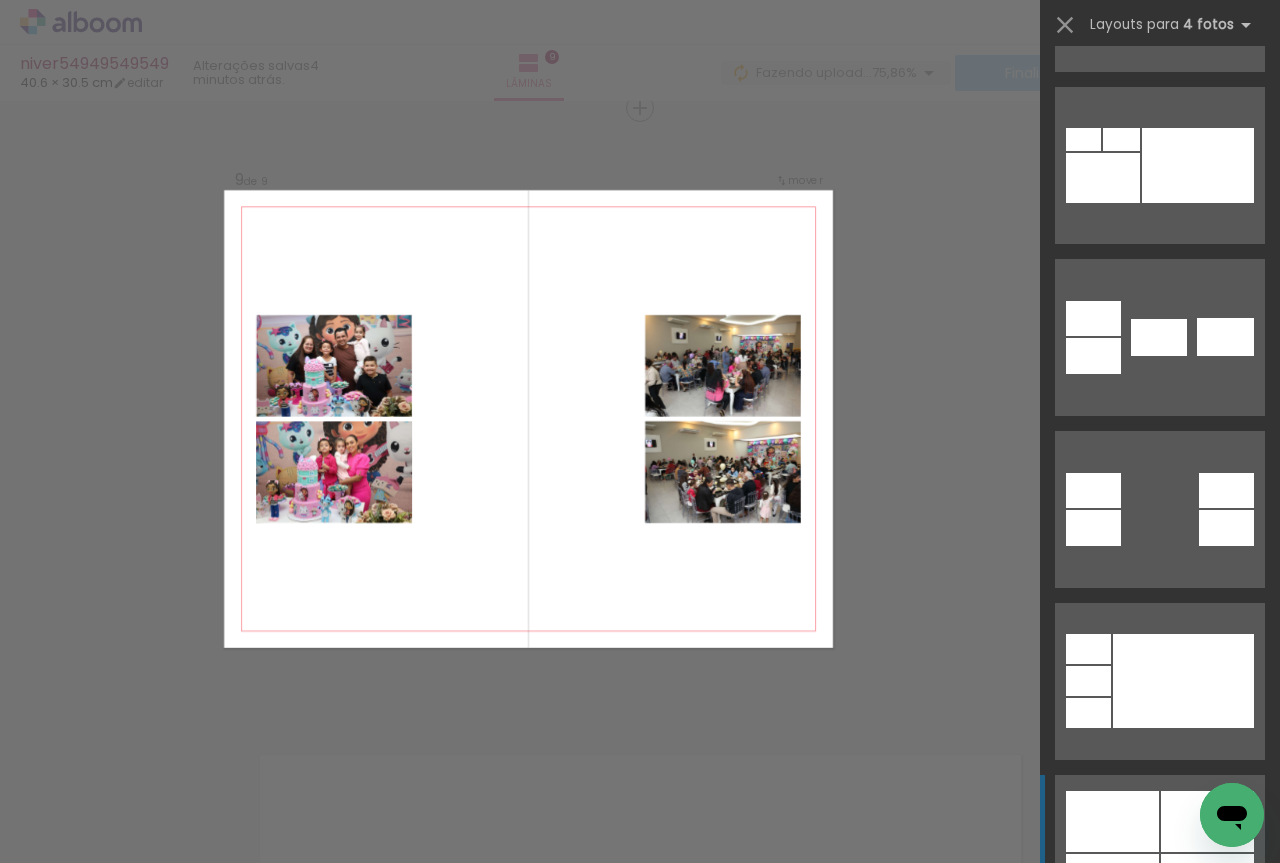 scroll, scrollTop: 1334, scrollLeft: 0, axis: vertical 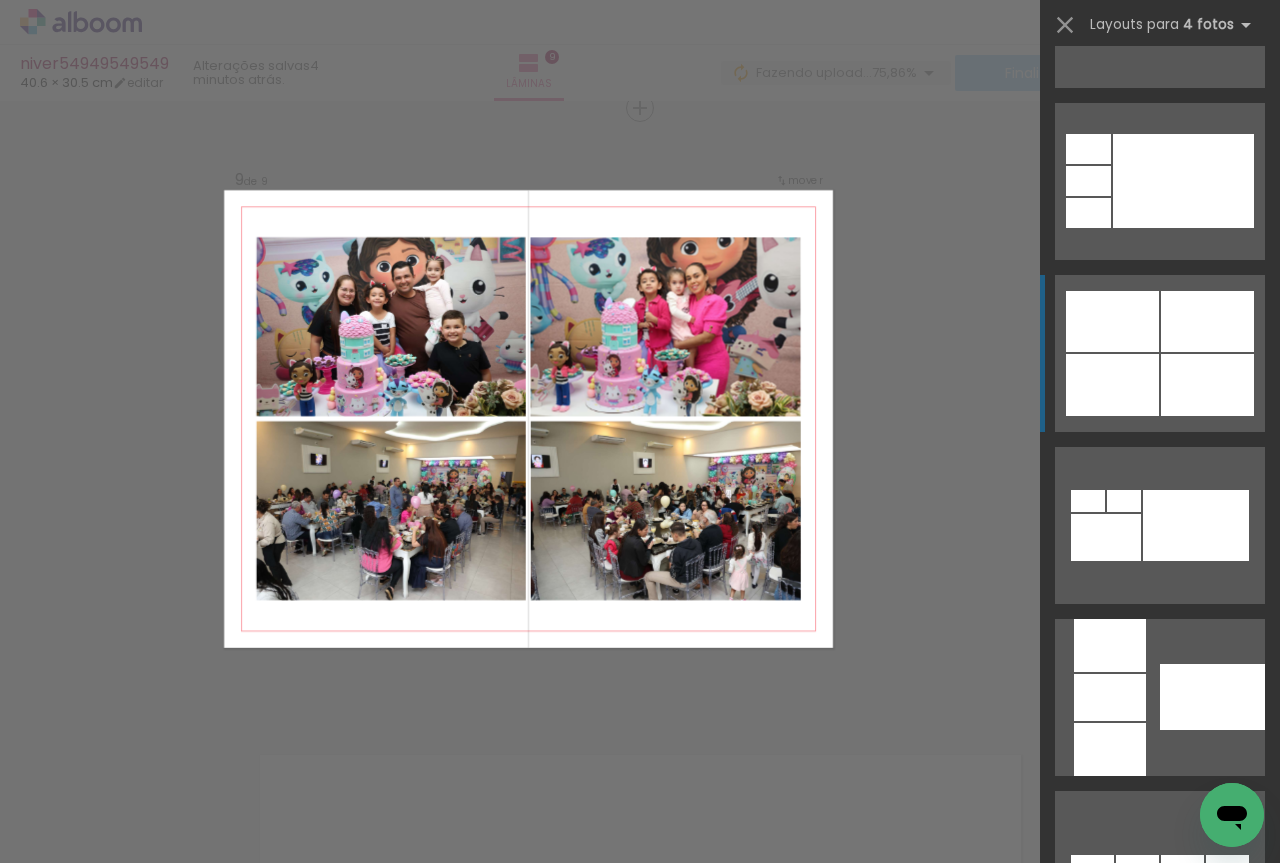 click at bounding box center (1106, 537) 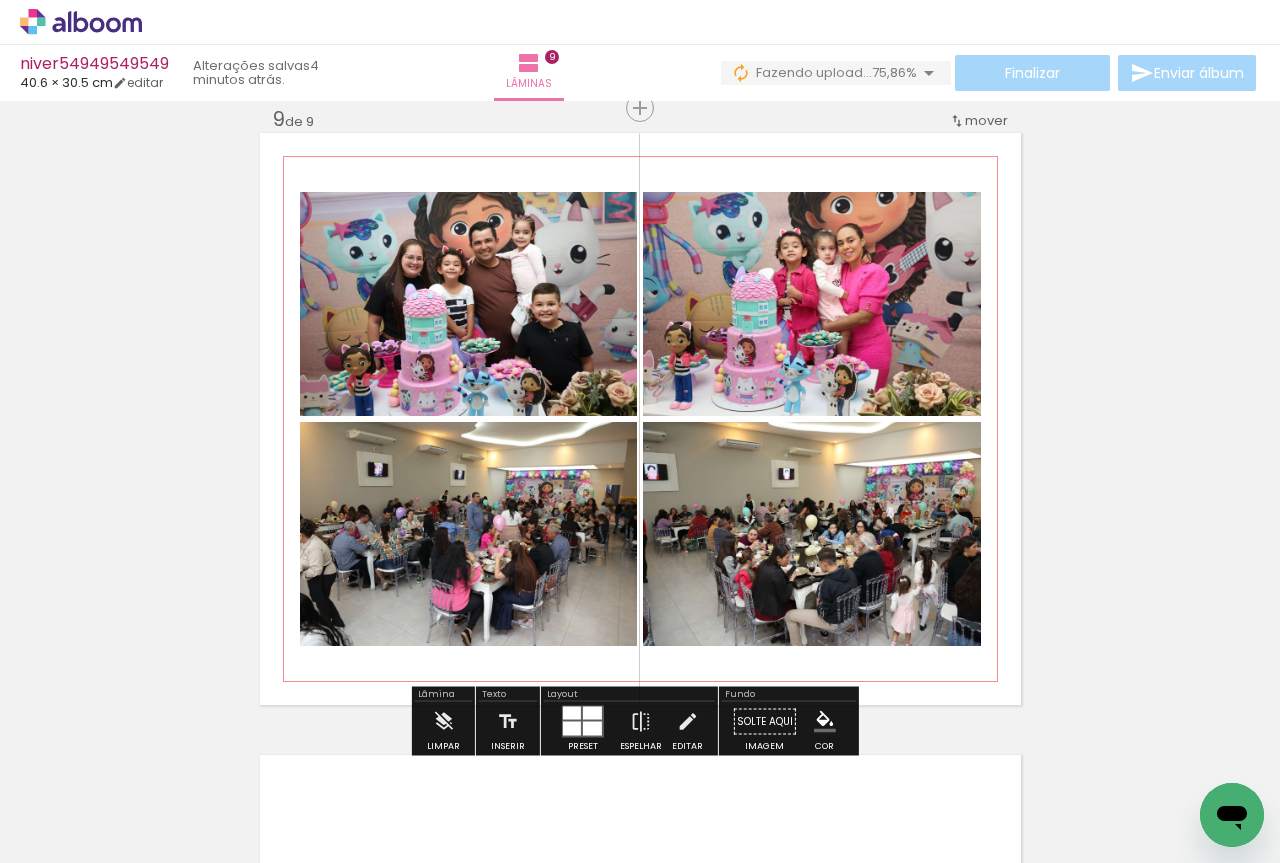 click 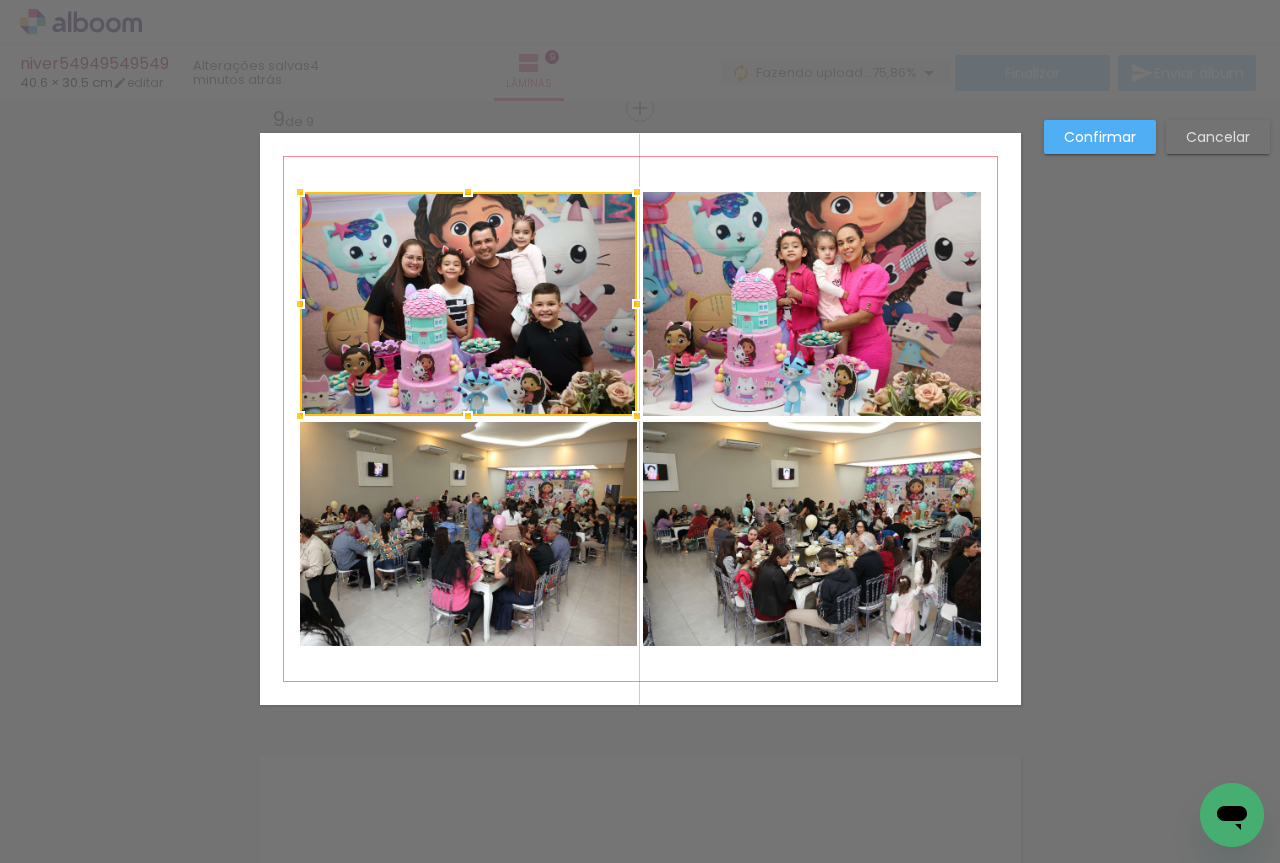 click 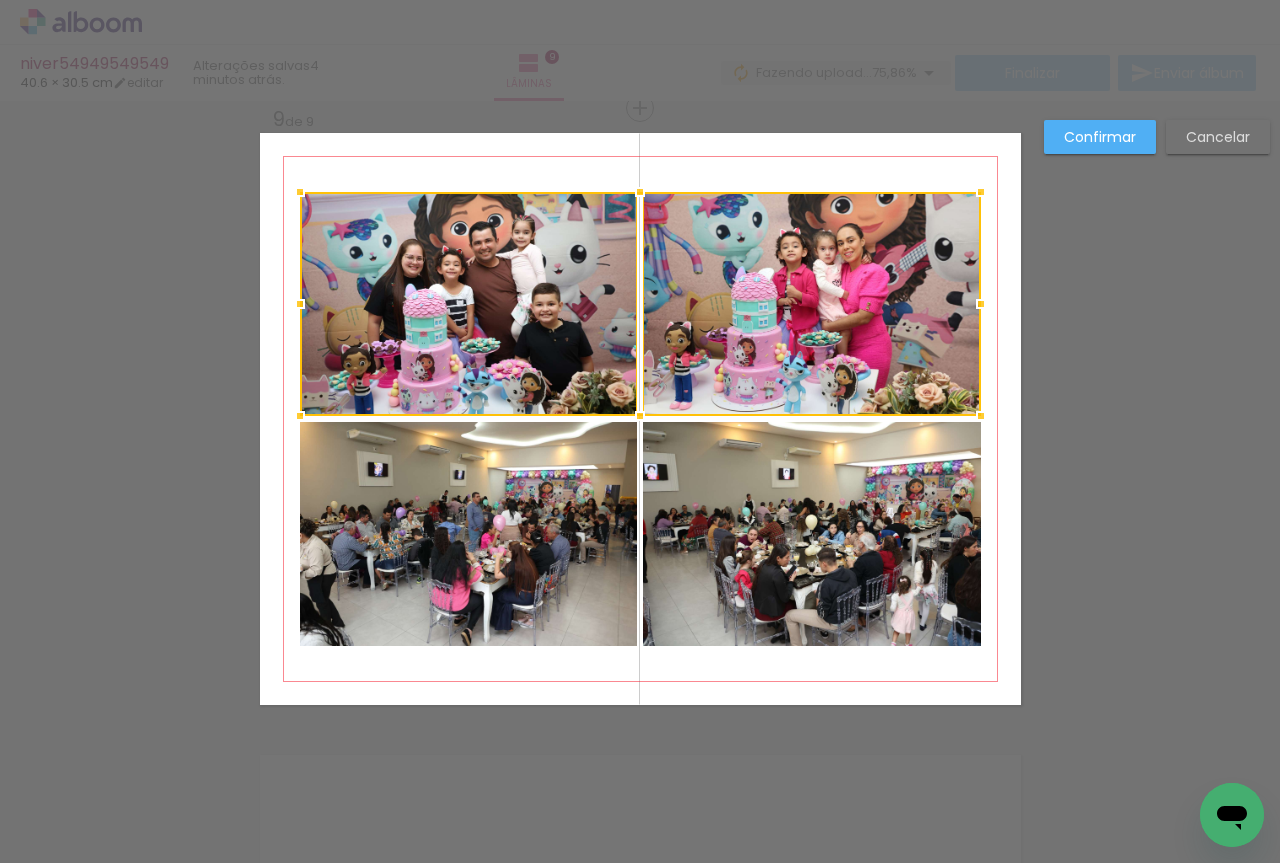 click 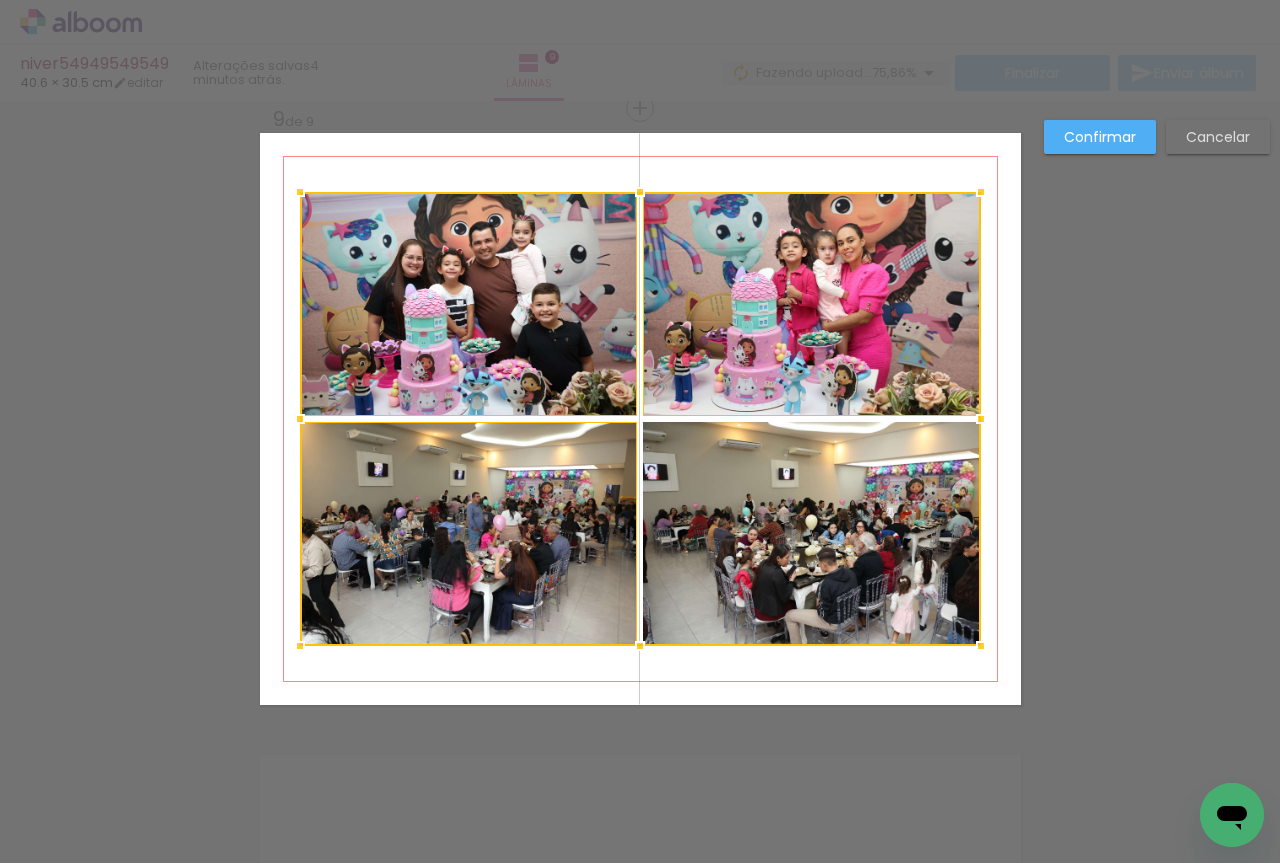click at bounding box center [640, 419] 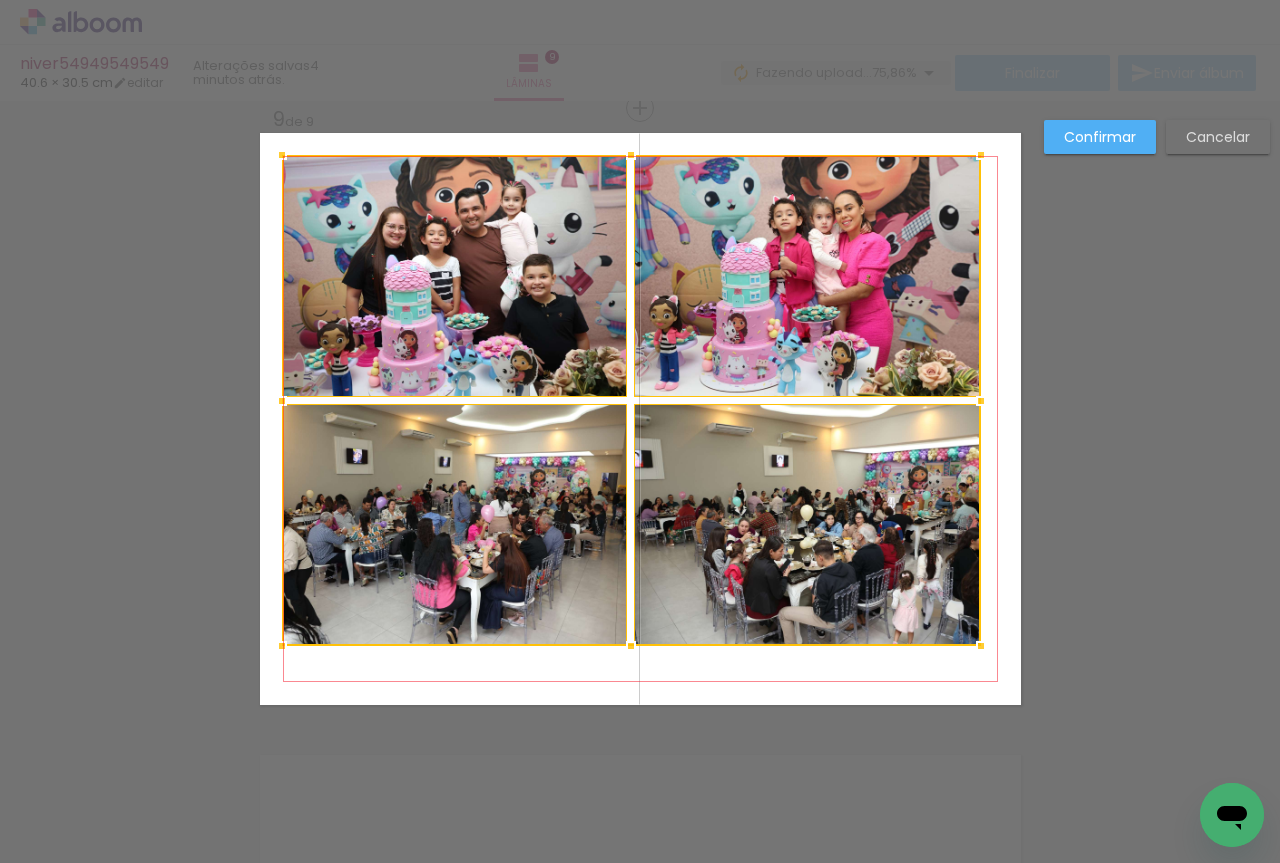 drag, startPoint x: 290, startPoint y: 192, endPoint x: 272, endPoint y: 155, distance: 41.14608 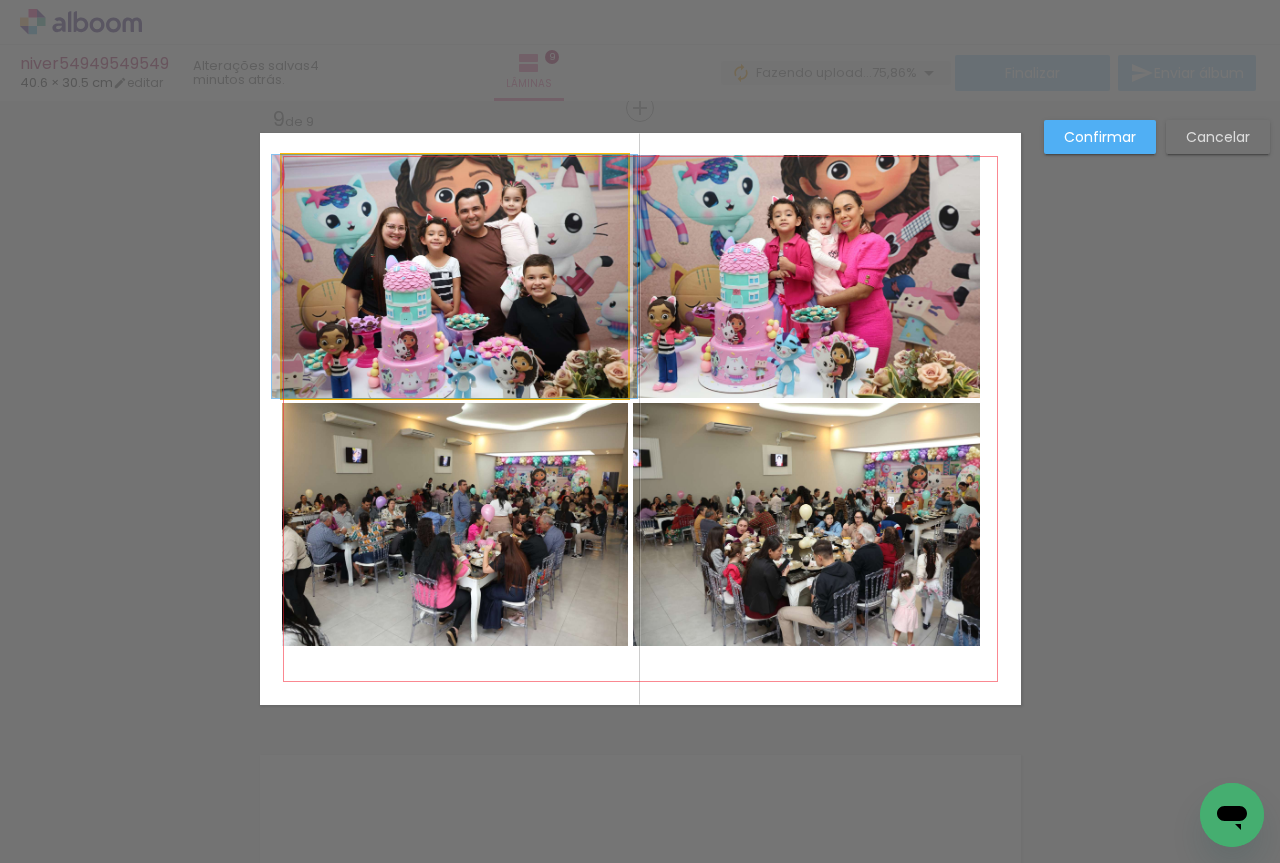 click 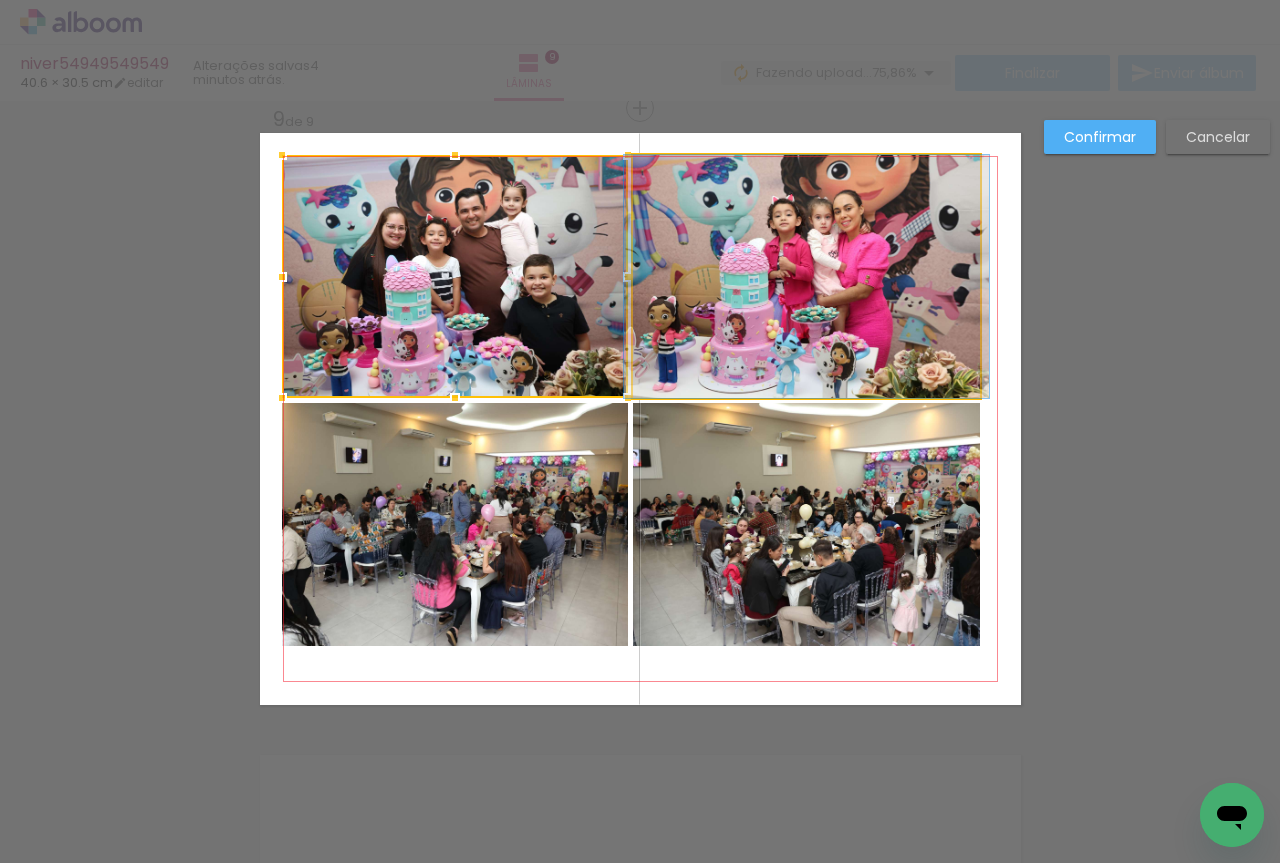 click 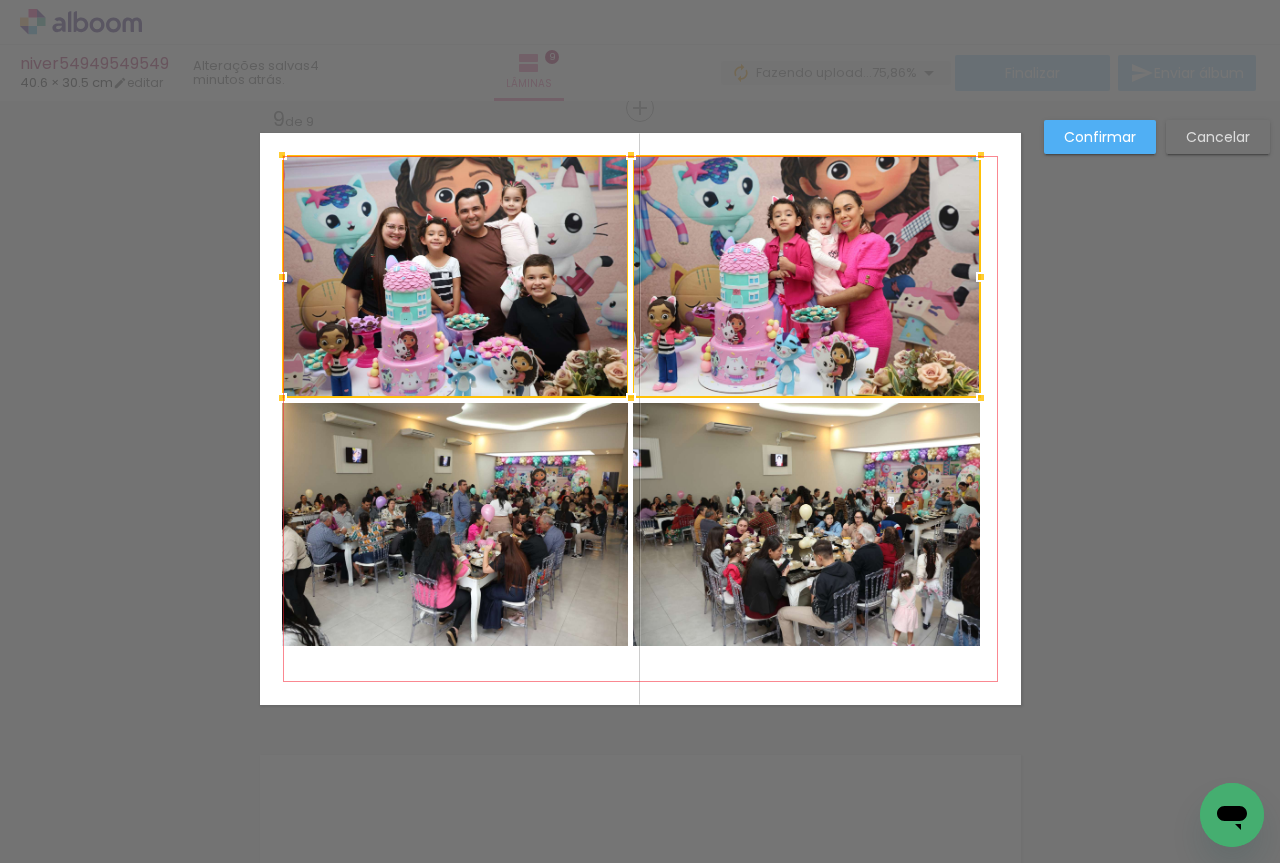 click 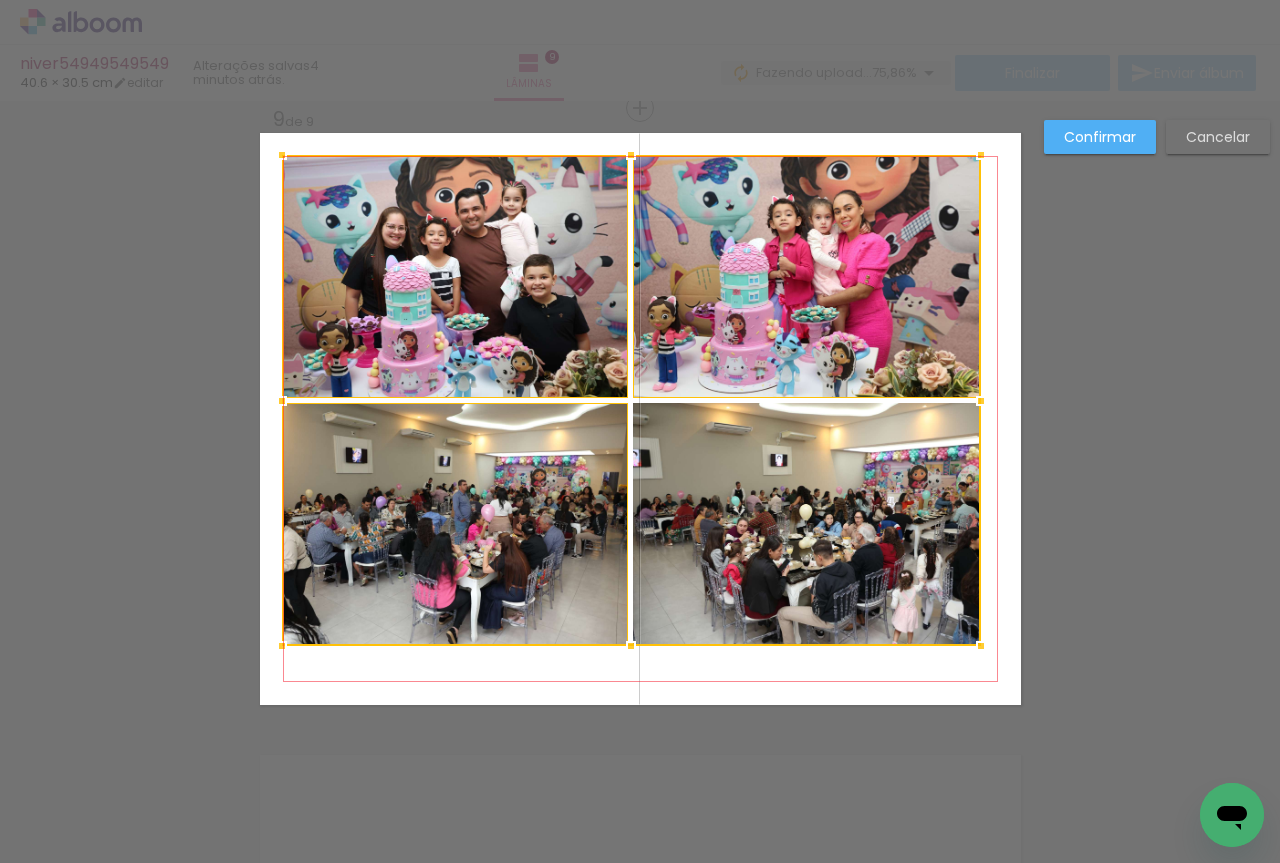 click at bounding box center (631, 400) 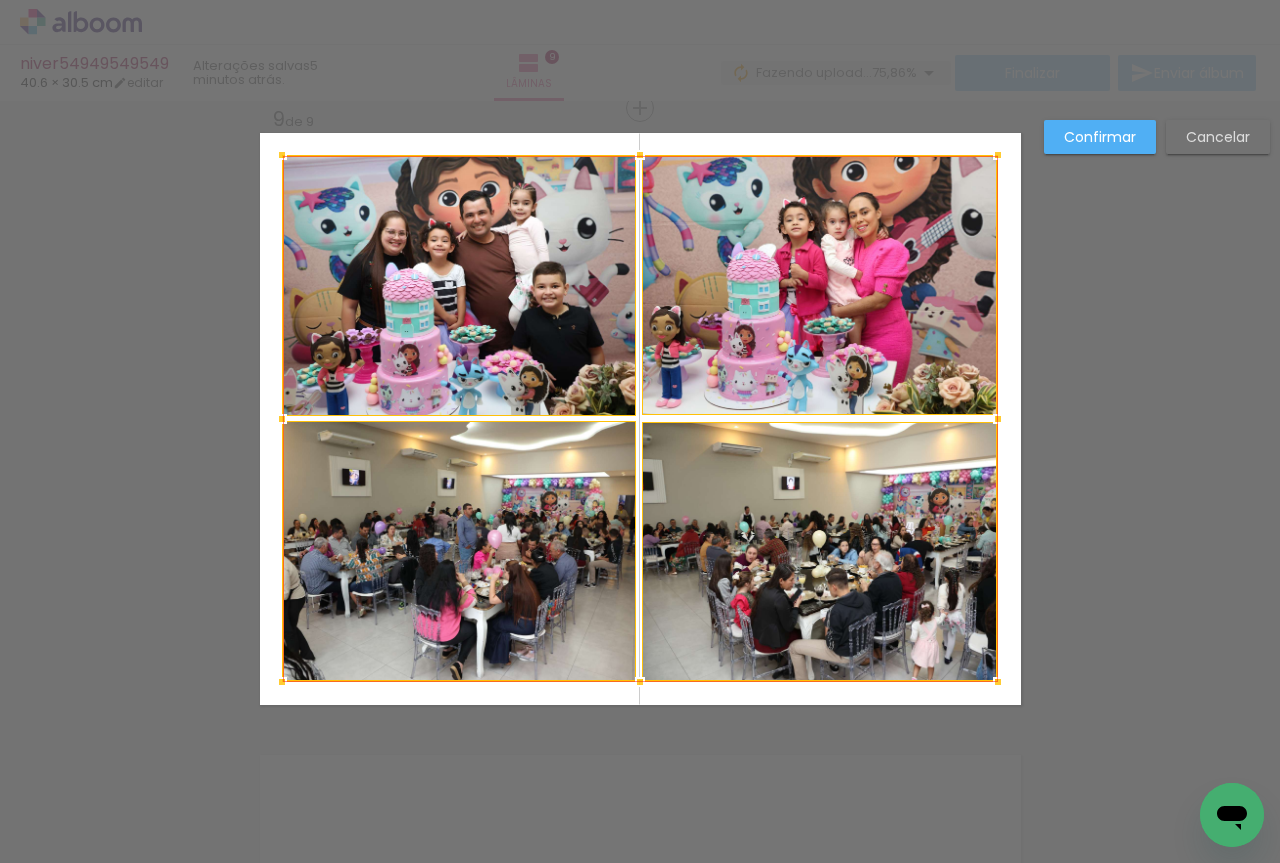 drag, startPoint x: 983, startPoint y: 661, endPoint x: 990, endPoint y: 686, distance: 25.96151 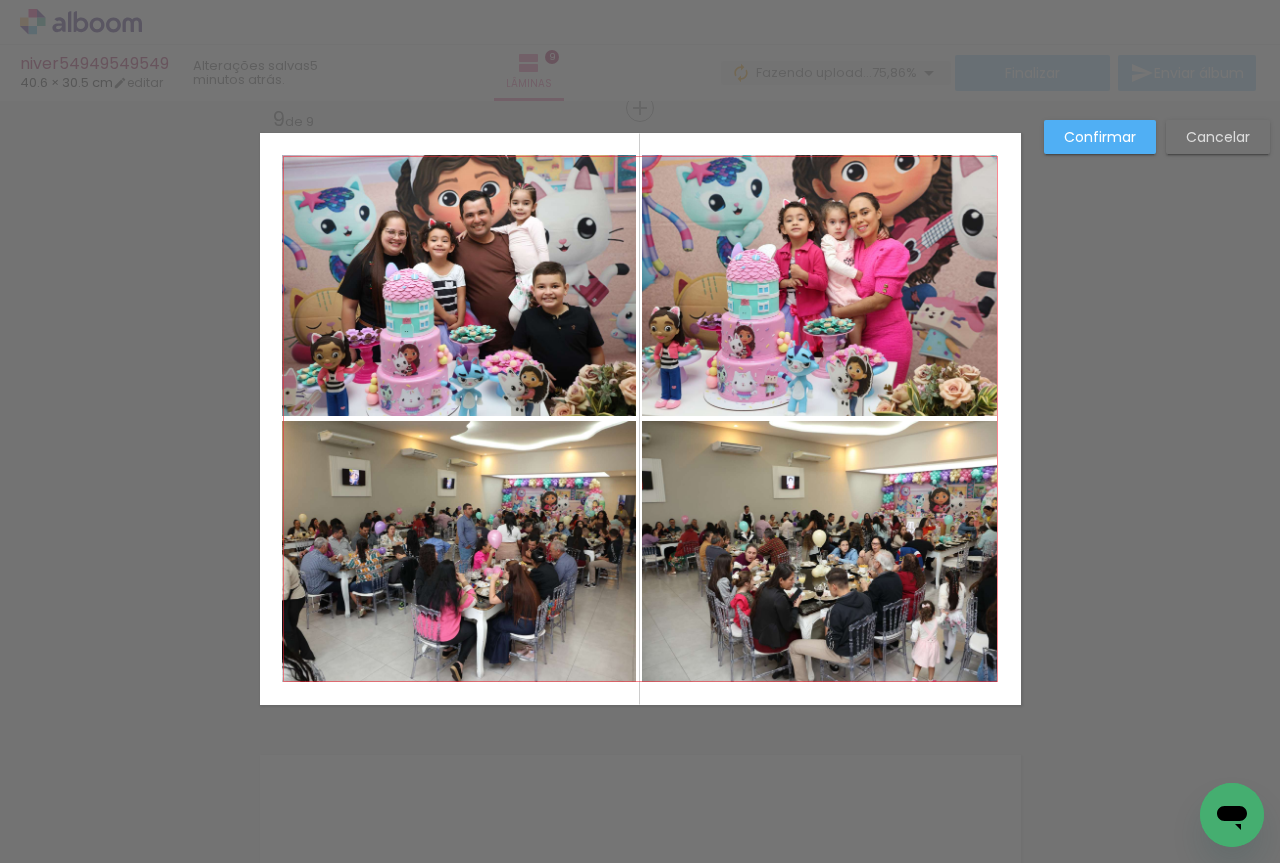 click on "Confirmar" at bounding box center [1100, 137] 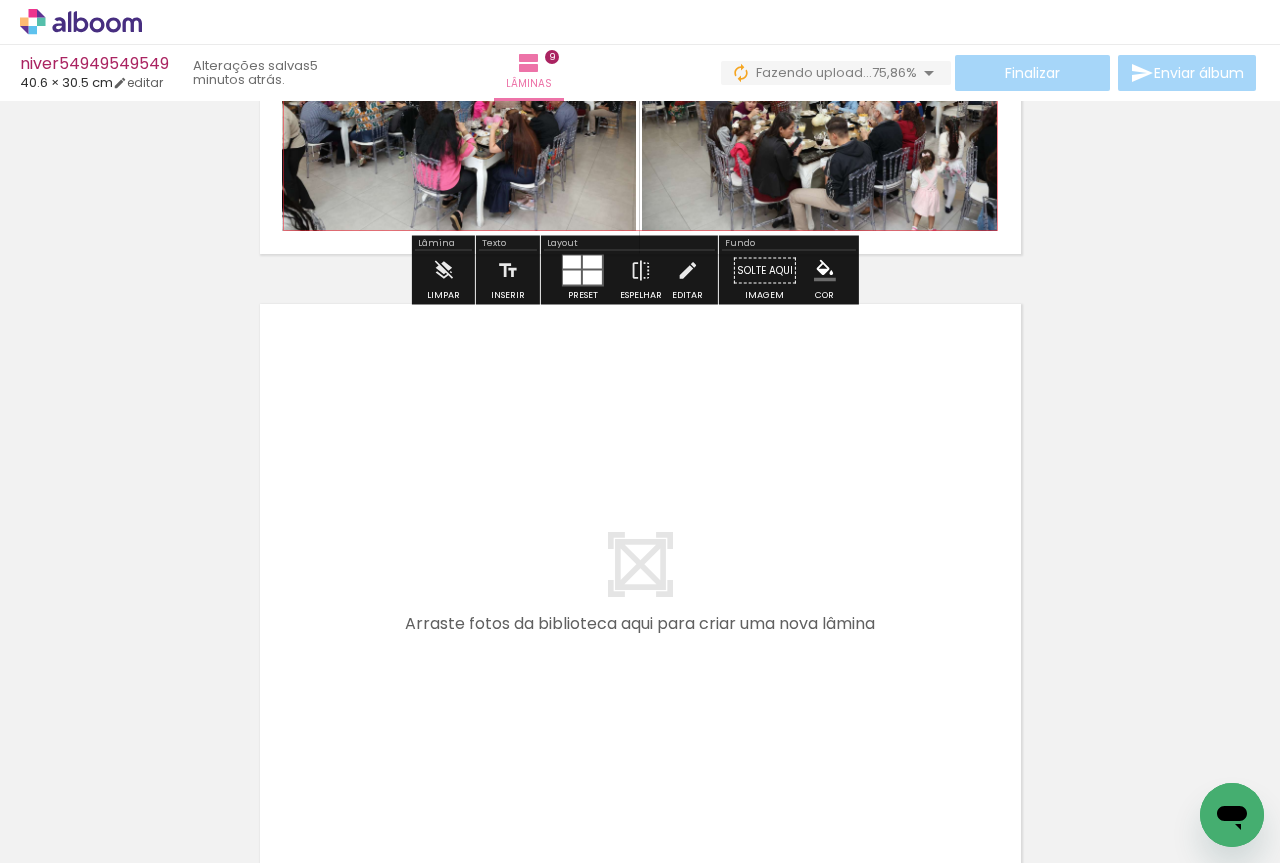 scroll, scrollTop: 5502, scrollLeft: 0, axis: vertical 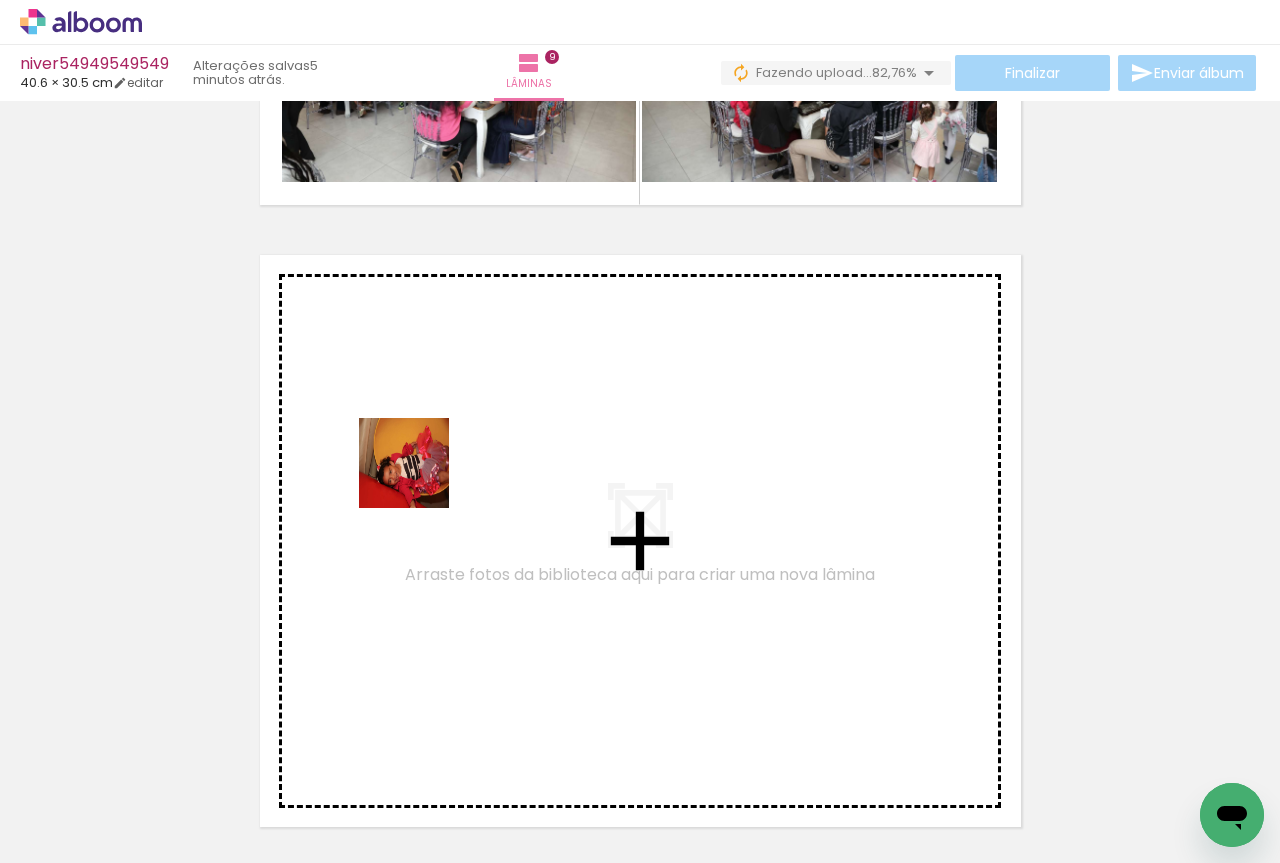 drag, startPoint x: 214, startPoint y: 814, endPoint x: 430, endPoint y: 455, distance: 418.97137 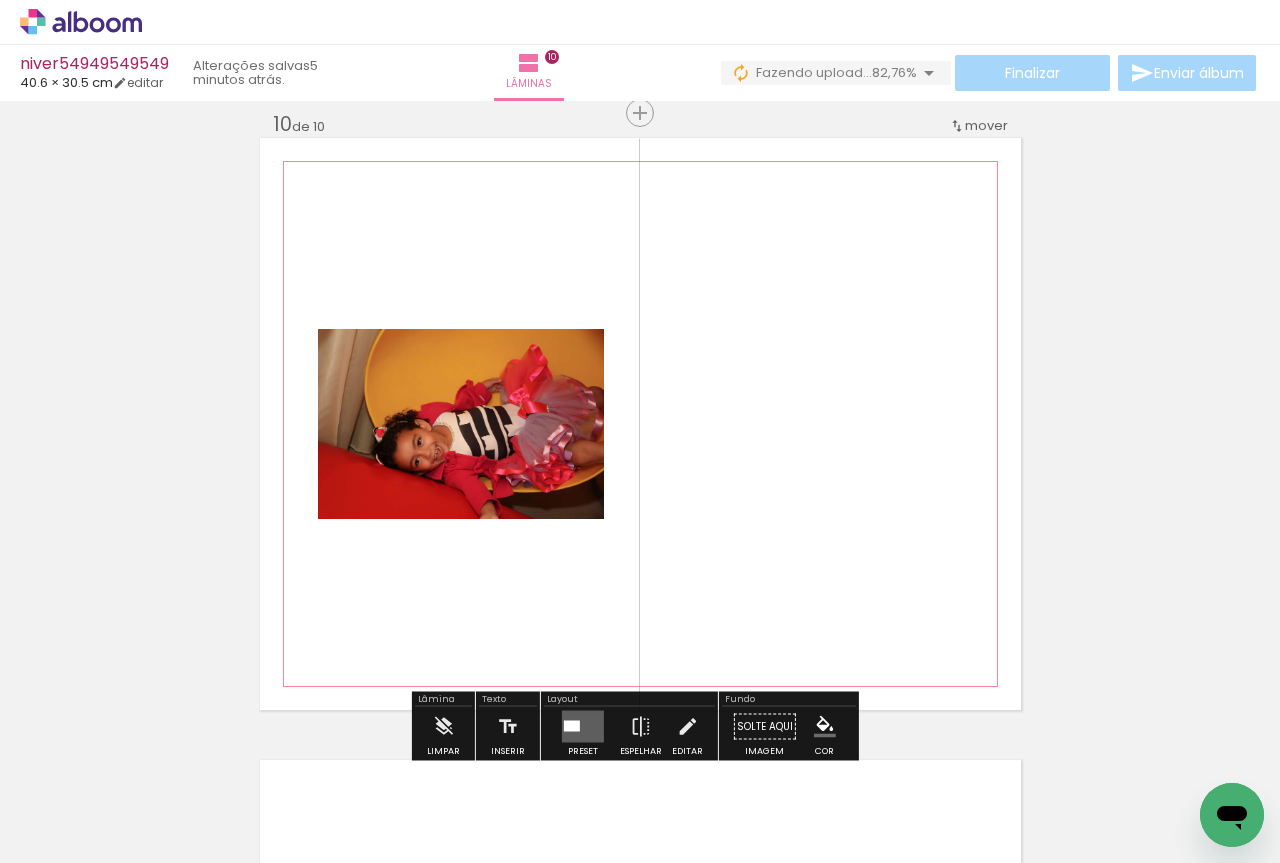 scroll, scrollTop: 5624, scrollLeft: 0, axis: vertical 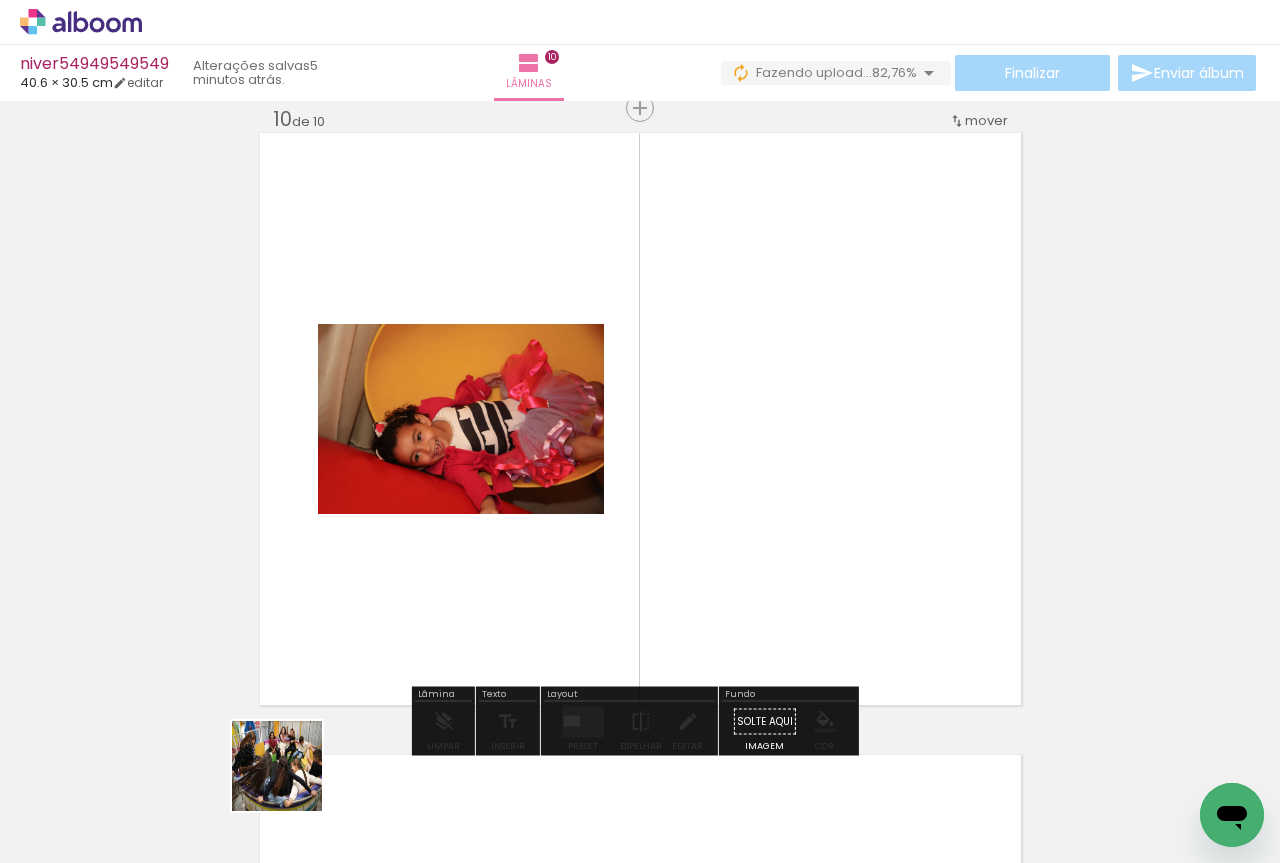 drag, startPoint x: 279, startPoint y: 801, endPoint x: 338, endPoint y: 630, distance: 180.89223 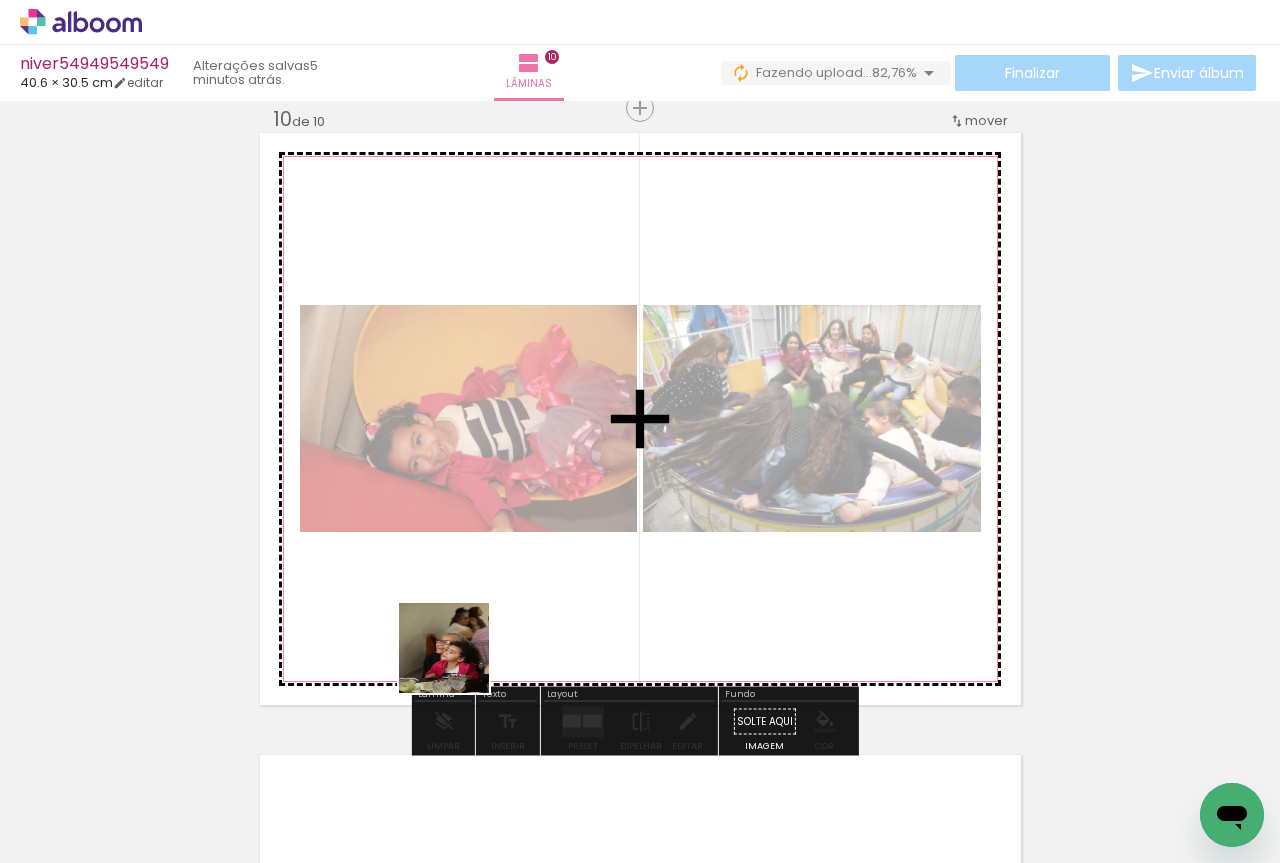 drag, startPoint x: 213, startPoint y: 803, endPoint x: 603, endPoint y: 588, distance: 445.33694 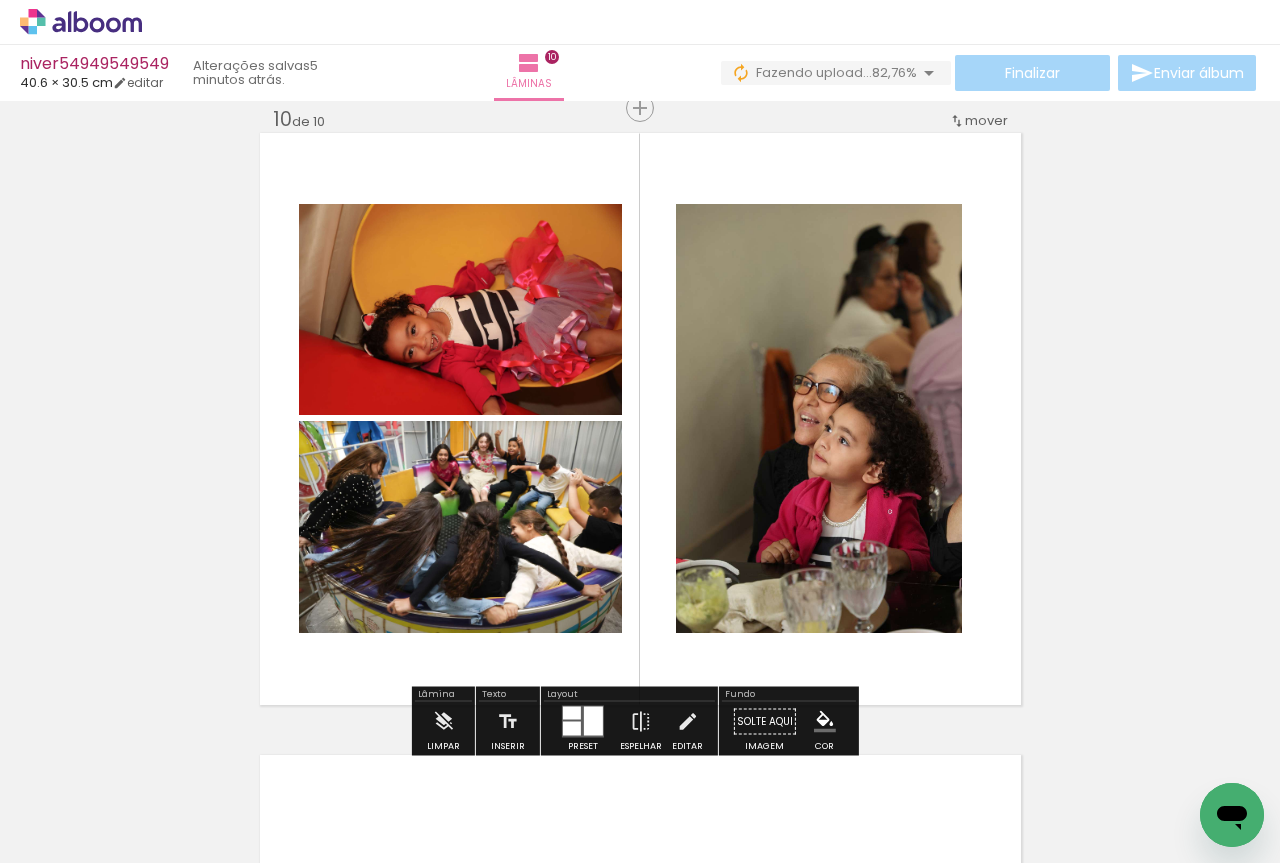 click at bounding box center (572, 713) 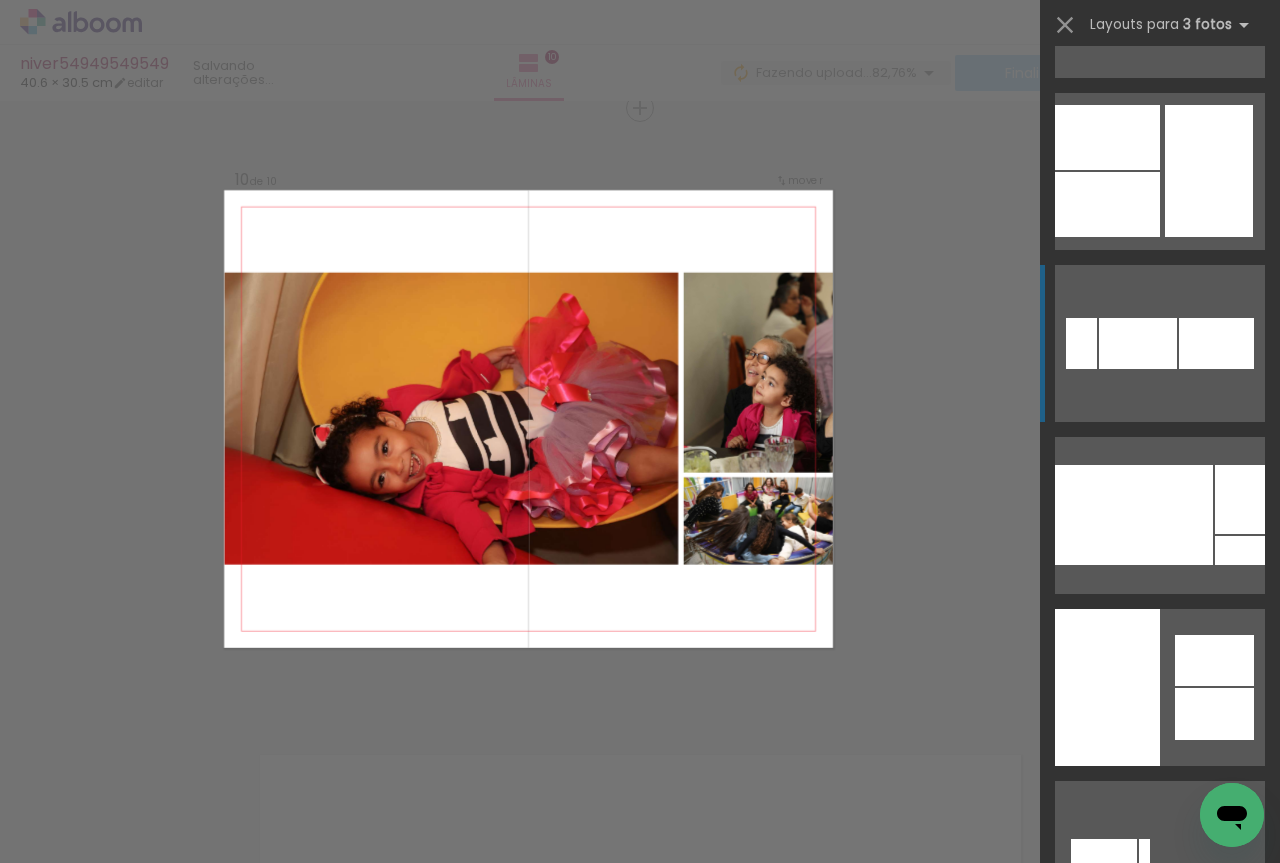 scroll, scrollTop: 1333, scrollLeft: 0, axis: vertical 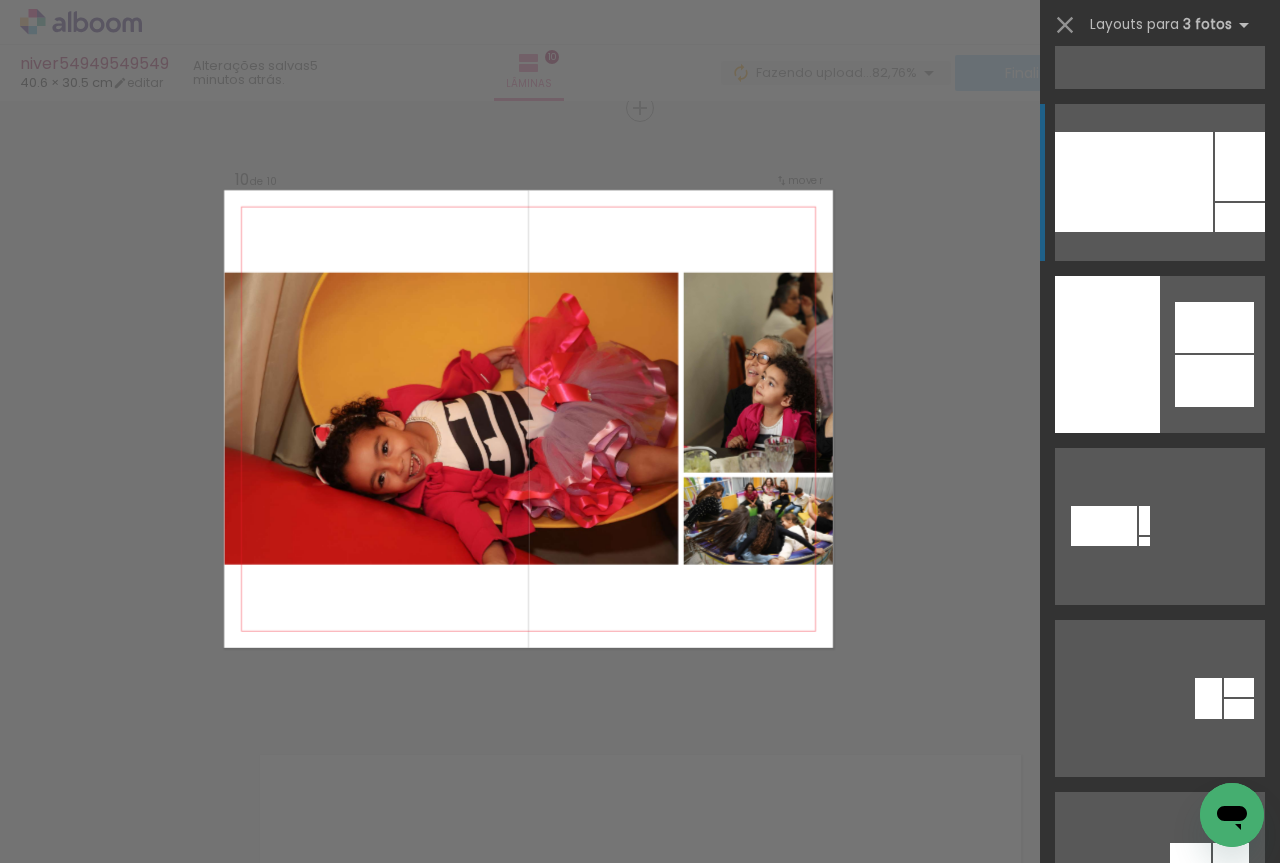 click at bounding box center [1134, 182] 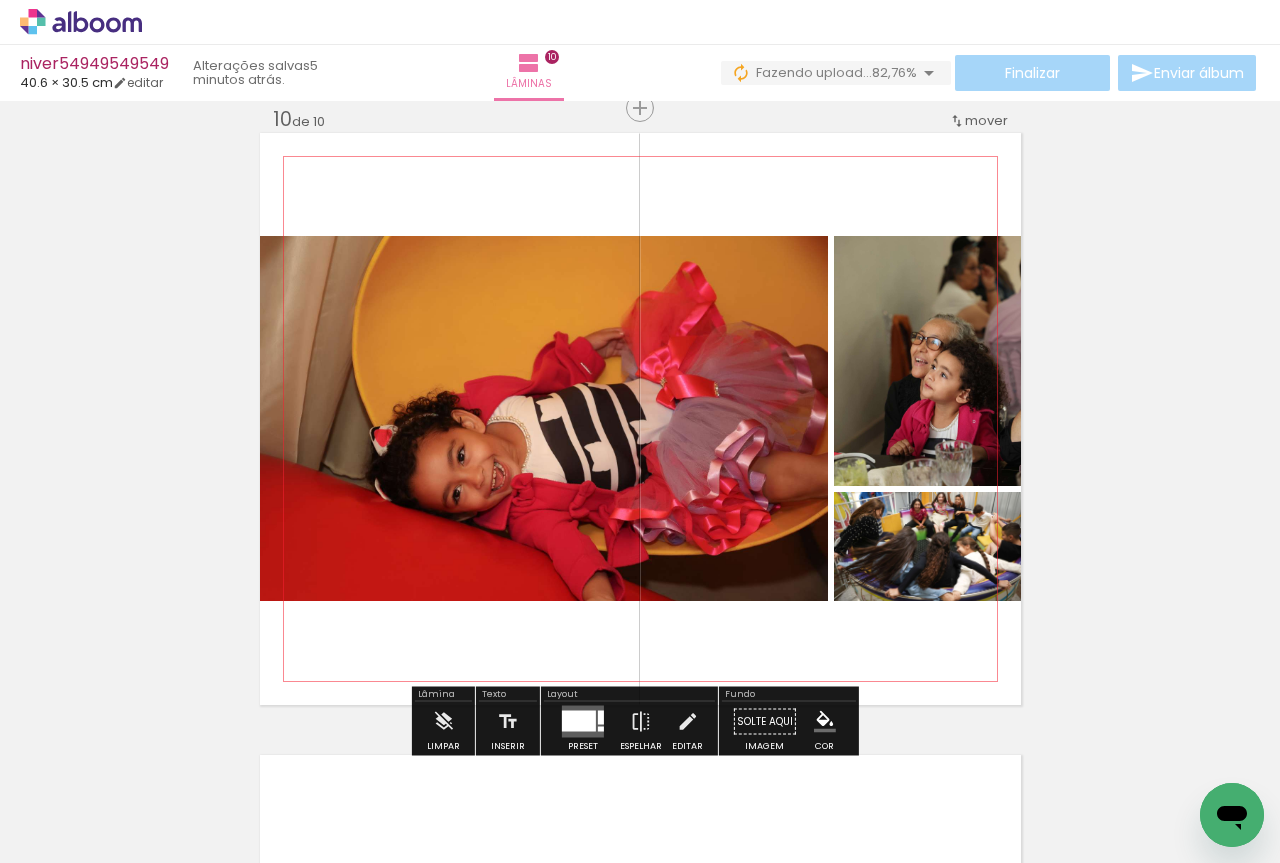 click 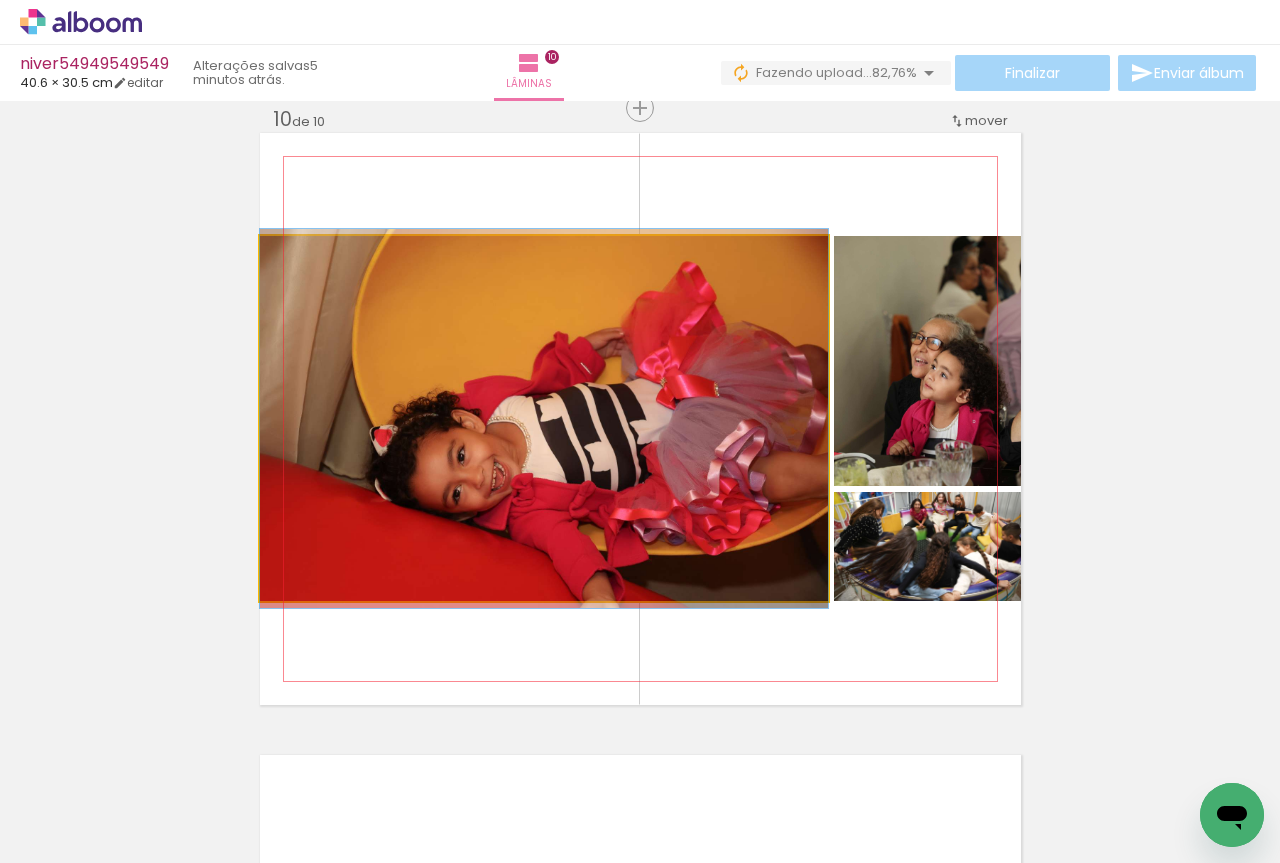 click 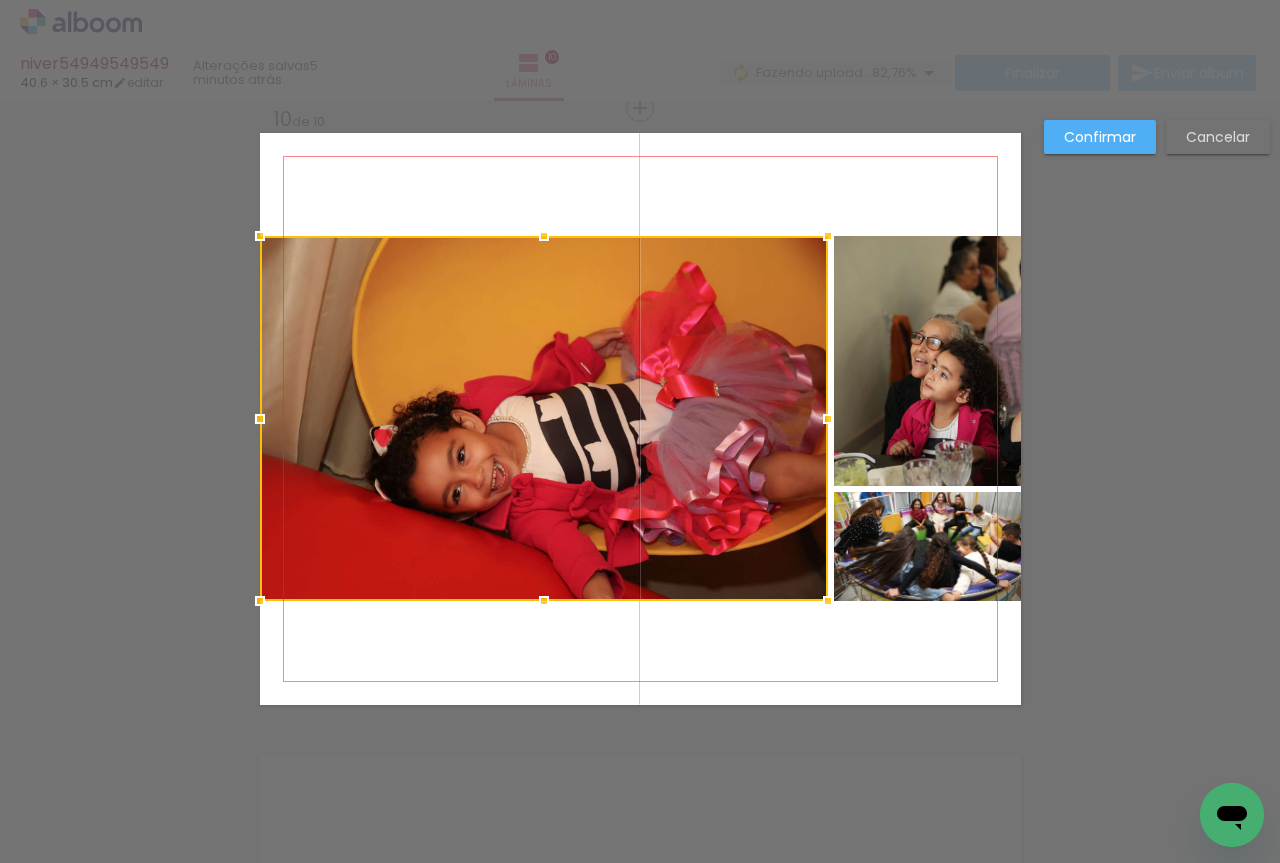 click 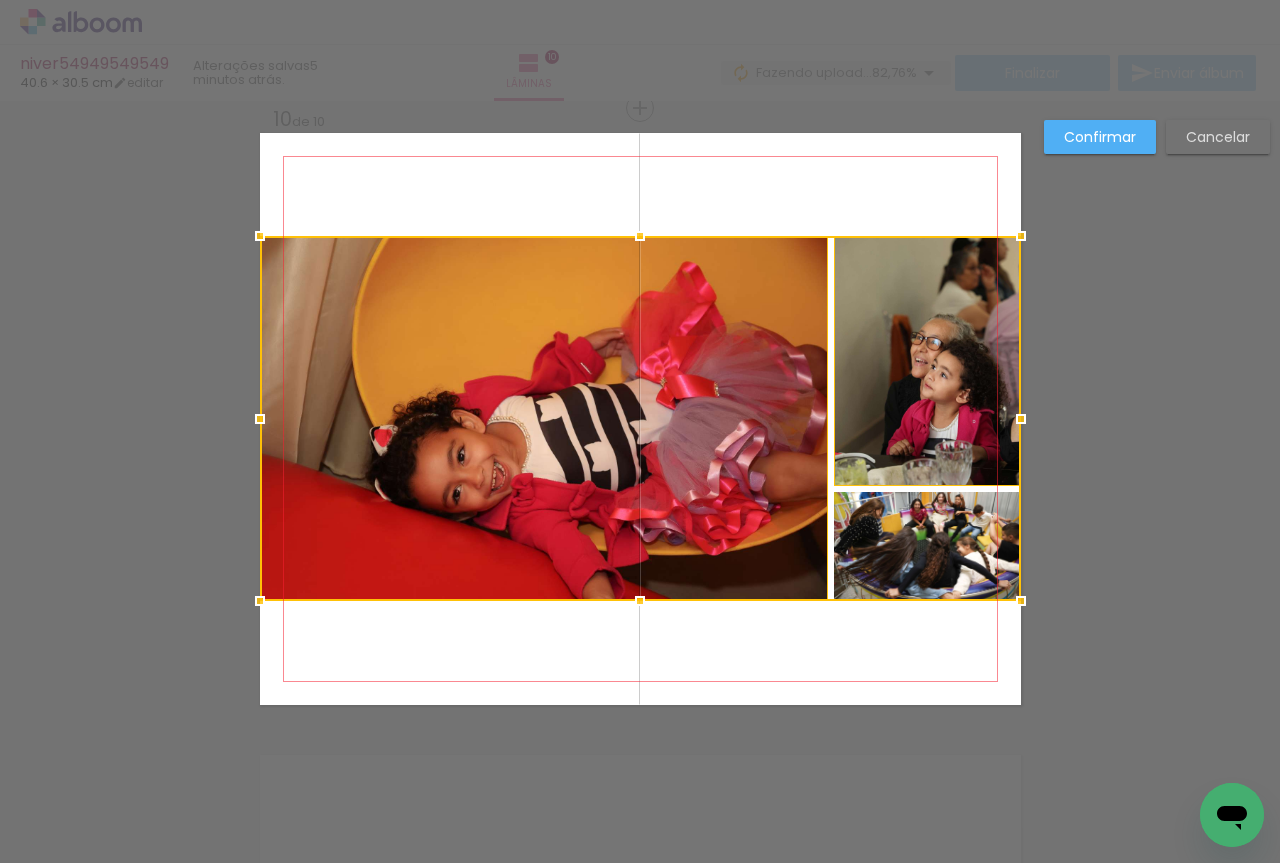 click at bounding box center [640, 418] 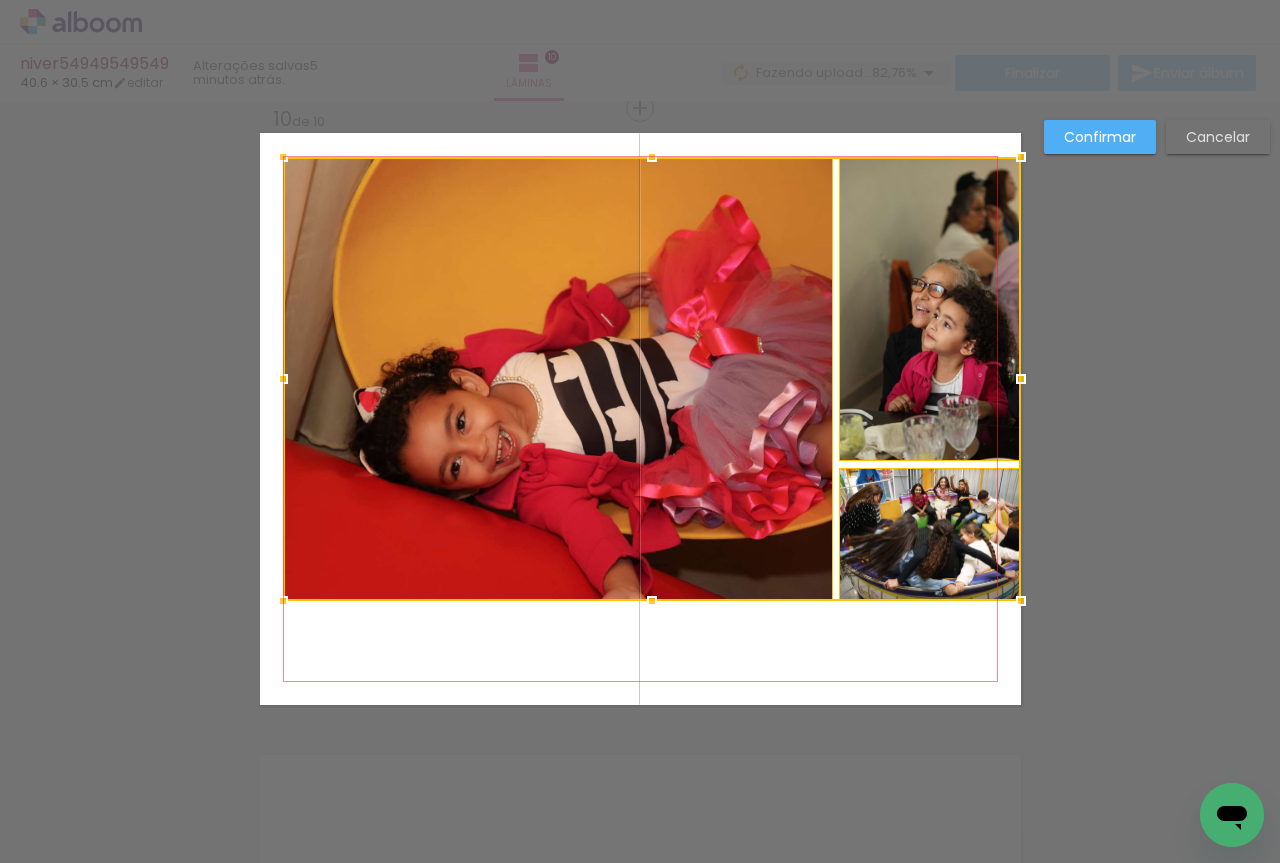 drag, startPoint x: 252, startPoint y: 228, endPoint x: 275, endPoint y: 149, distance: 82.28001 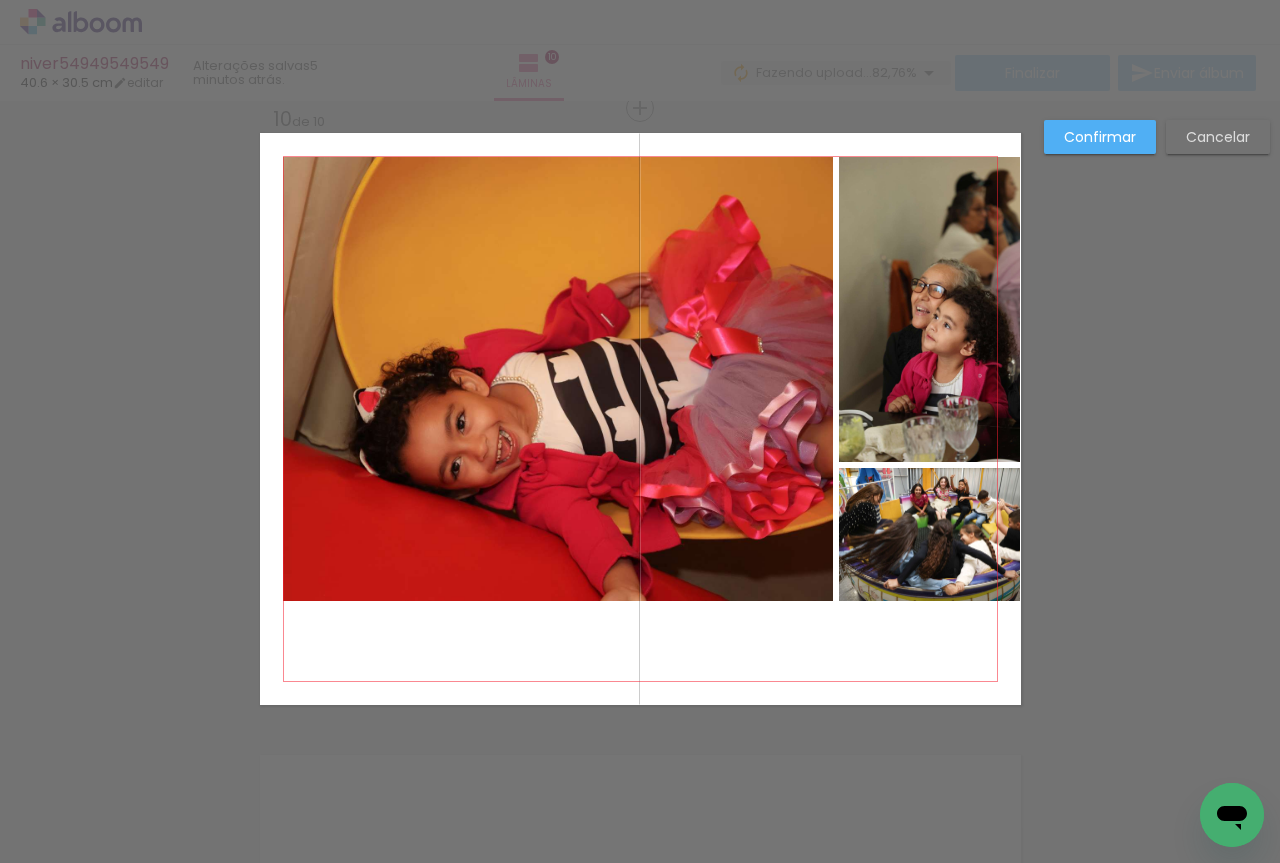 click 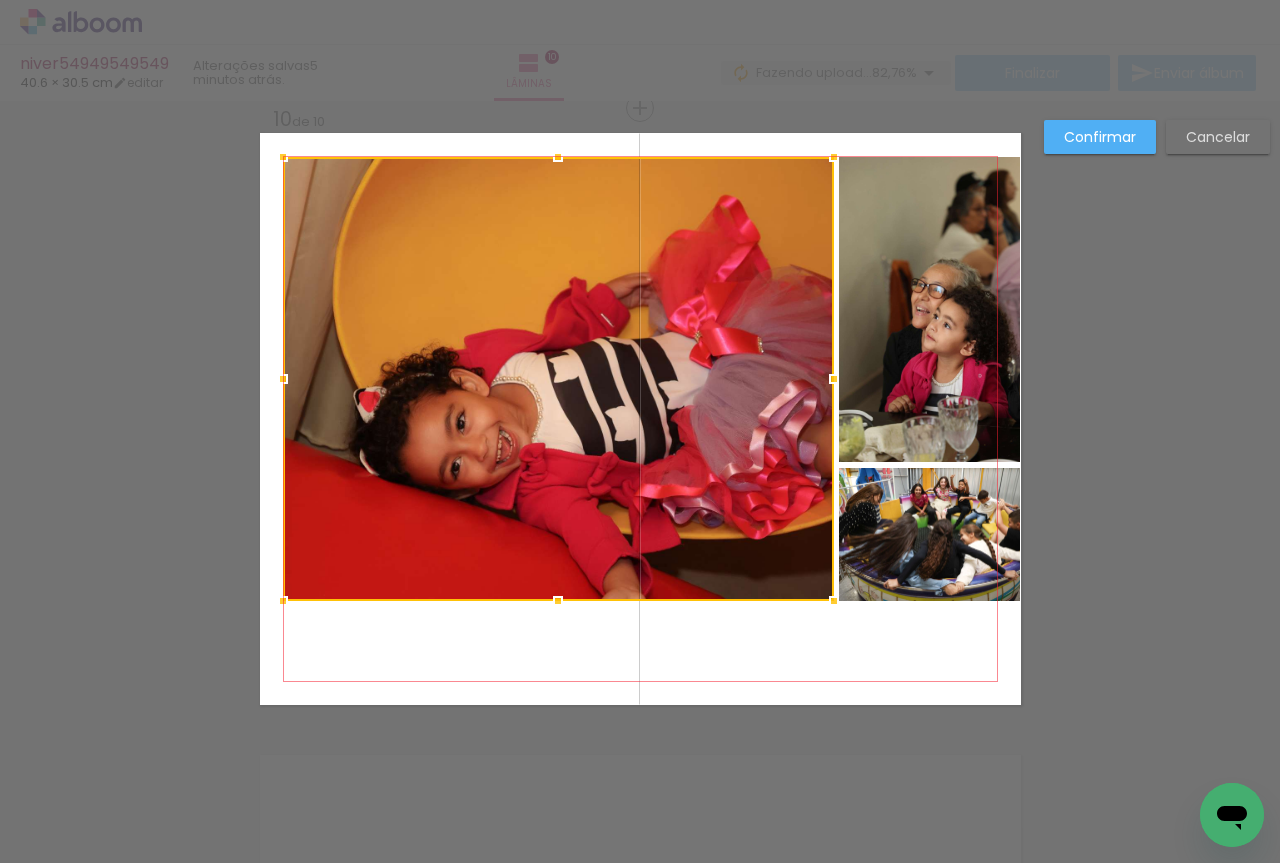 click 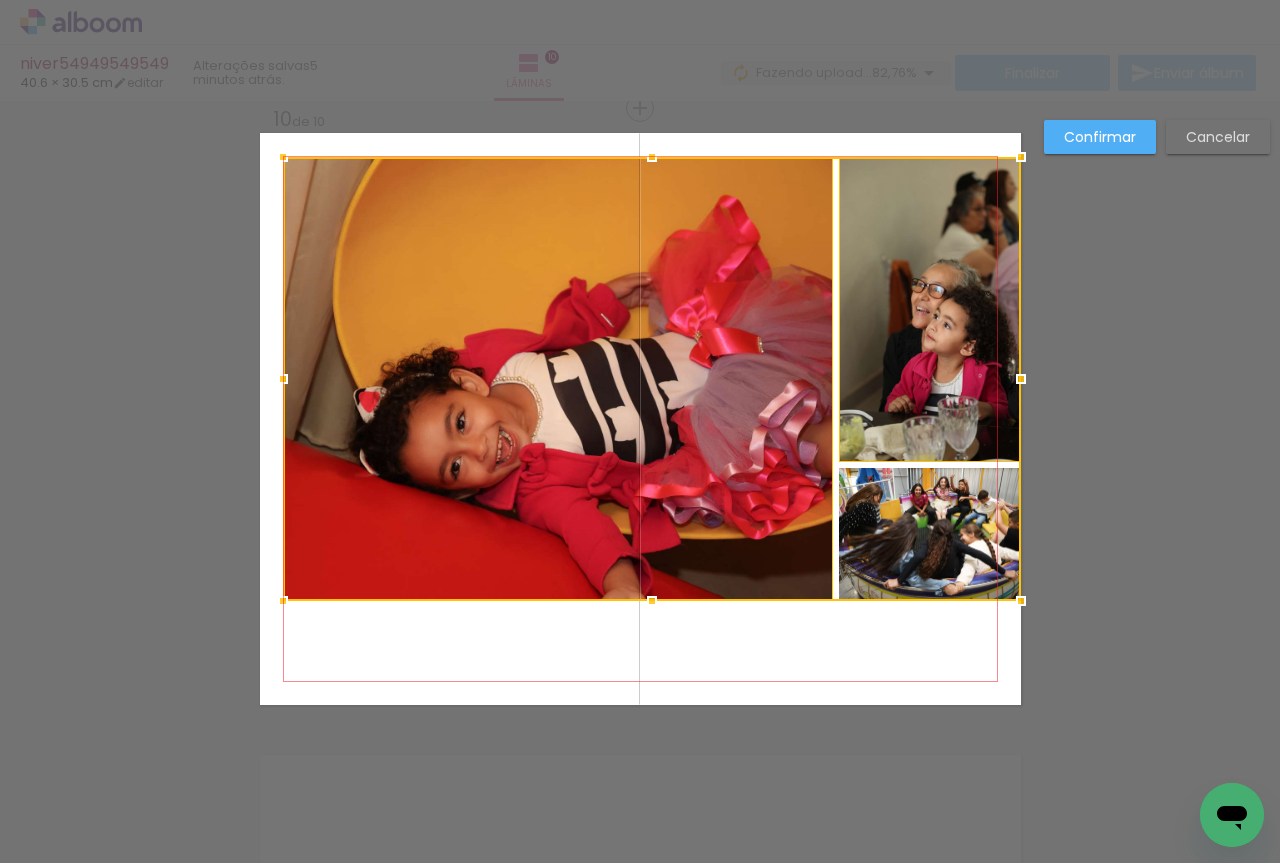 click at bounding box center (652, 379) 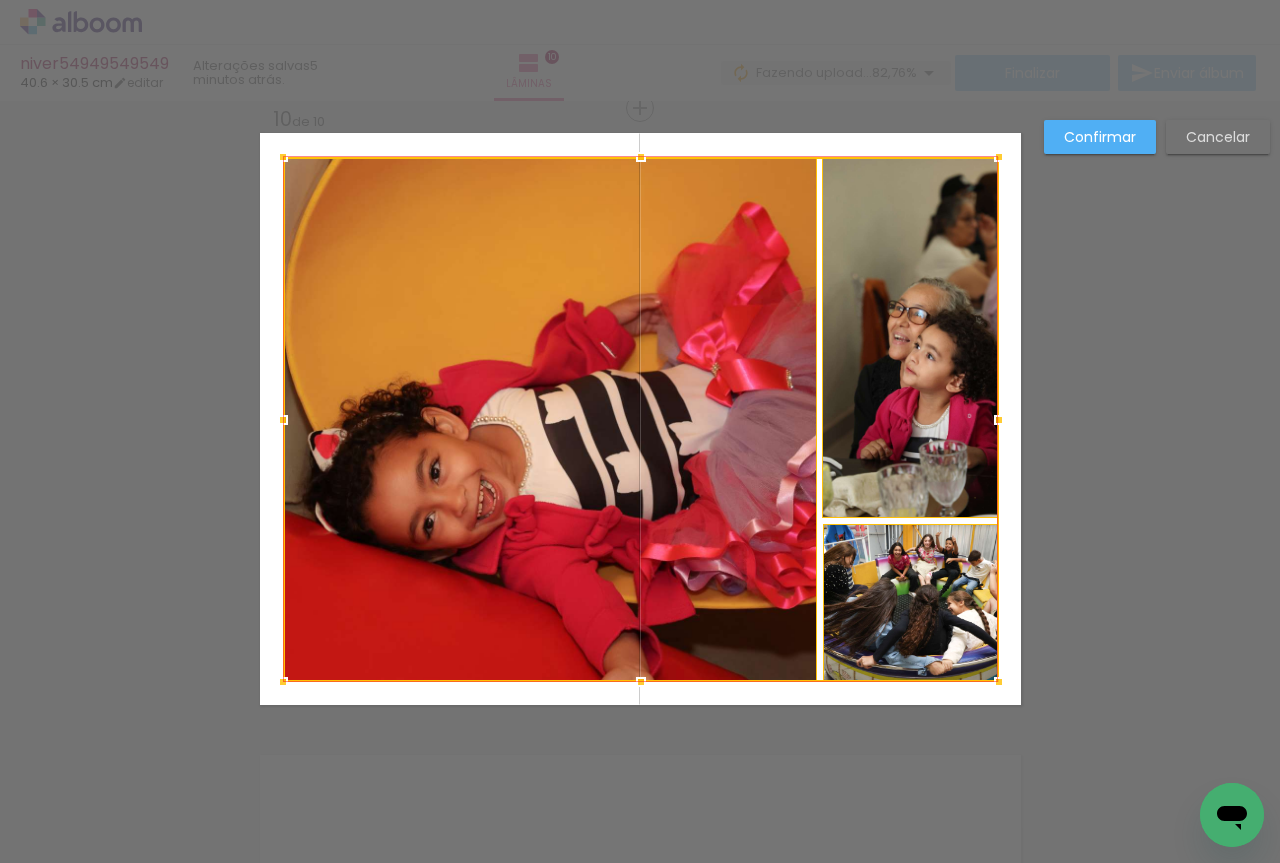 drag, startPoint x: 1014, startPoint y: 607, endPoint x: 992, endPoint y: 688, distance: 83.9345 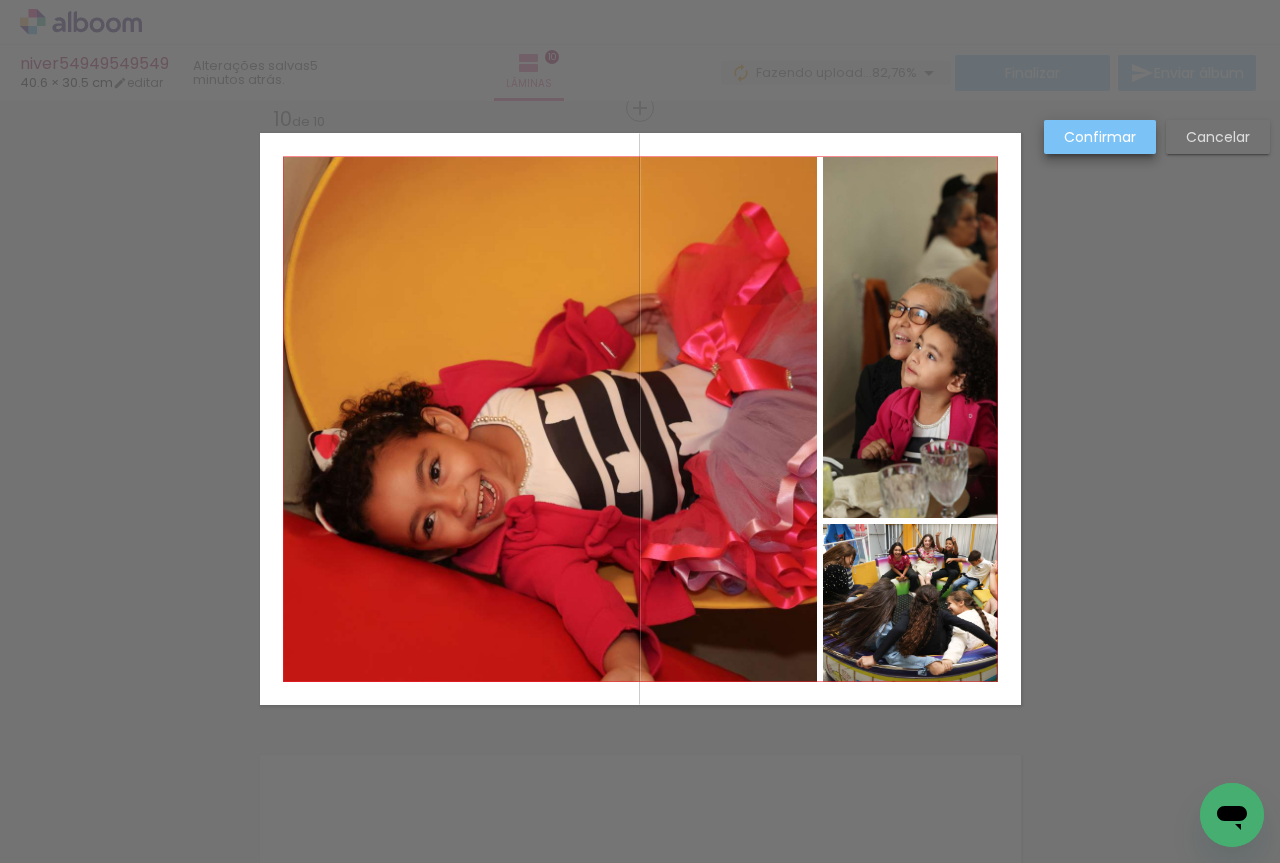 click on "Confirmar" at bounding box center (0, 0) 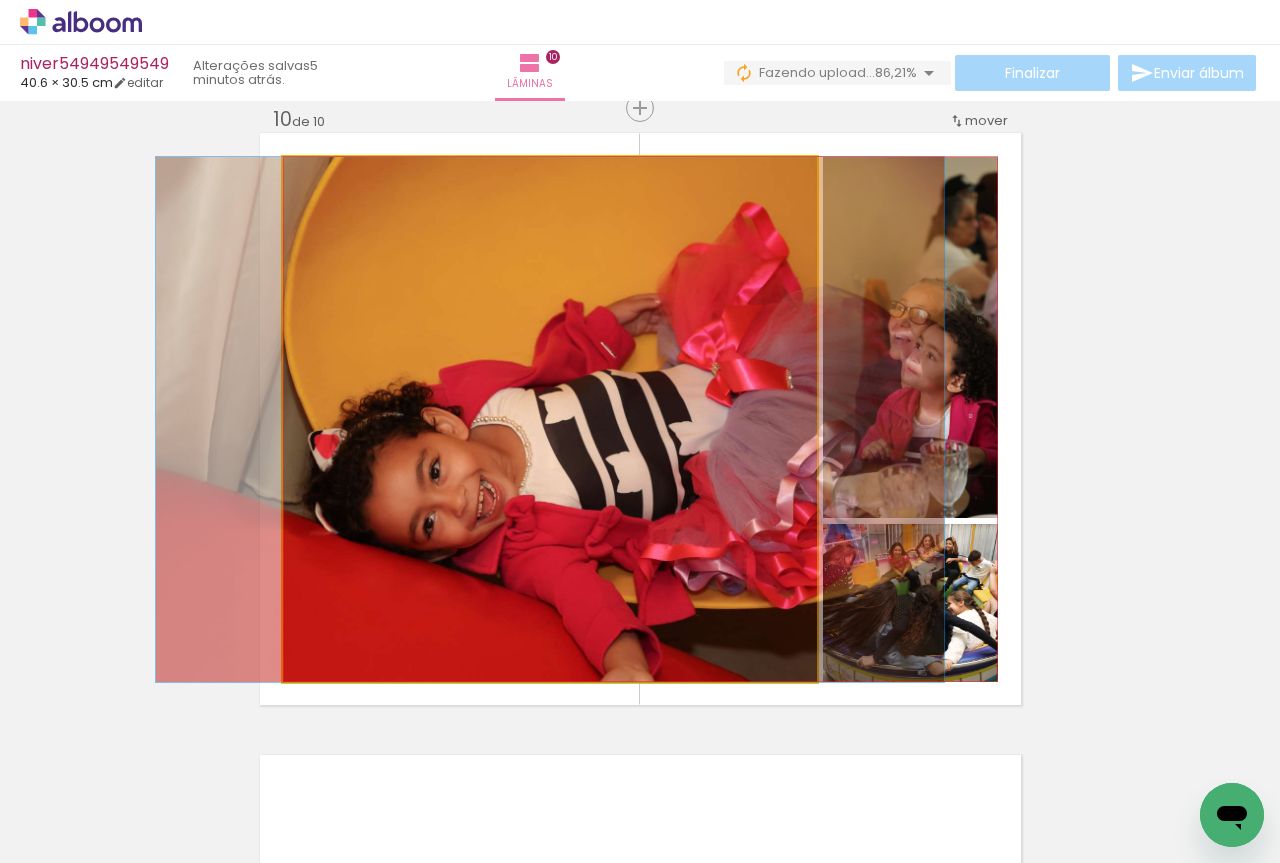 click 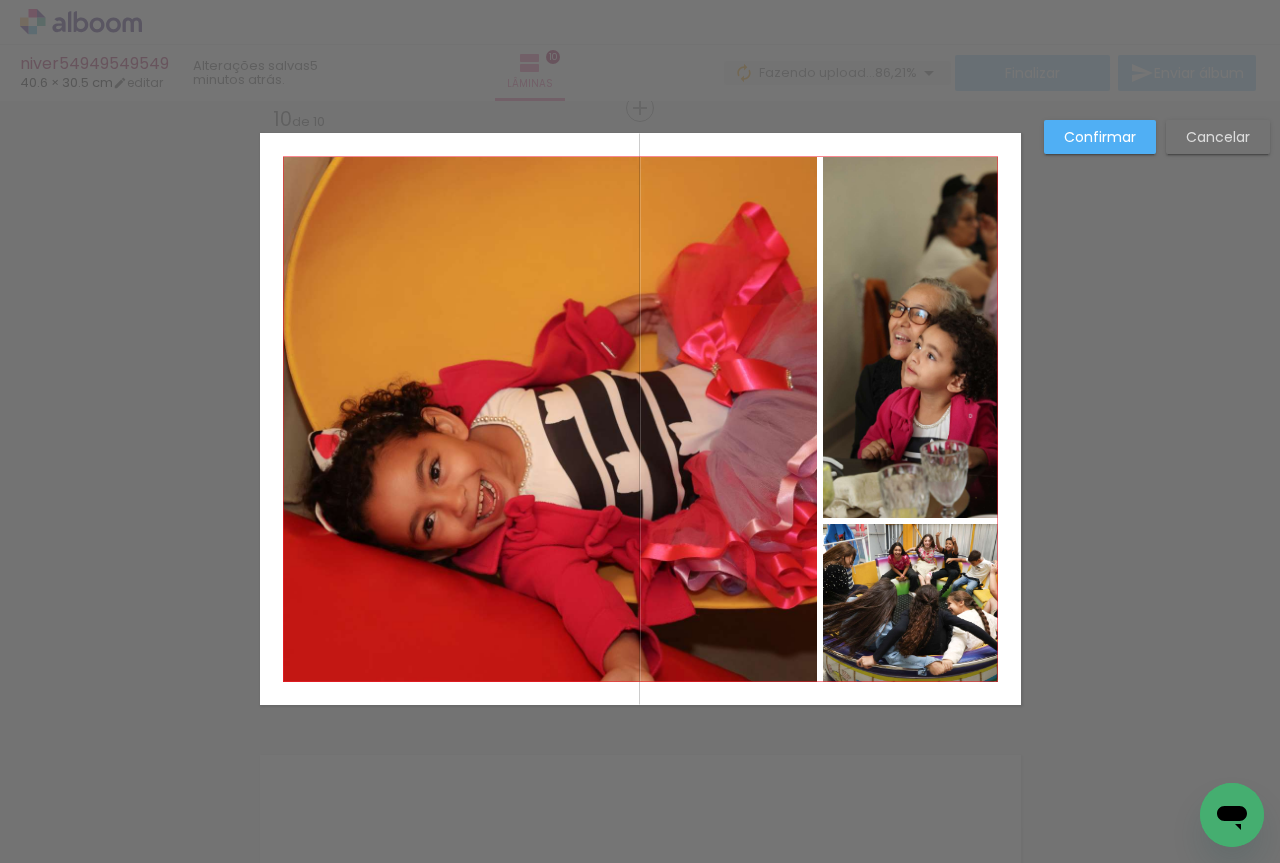 click 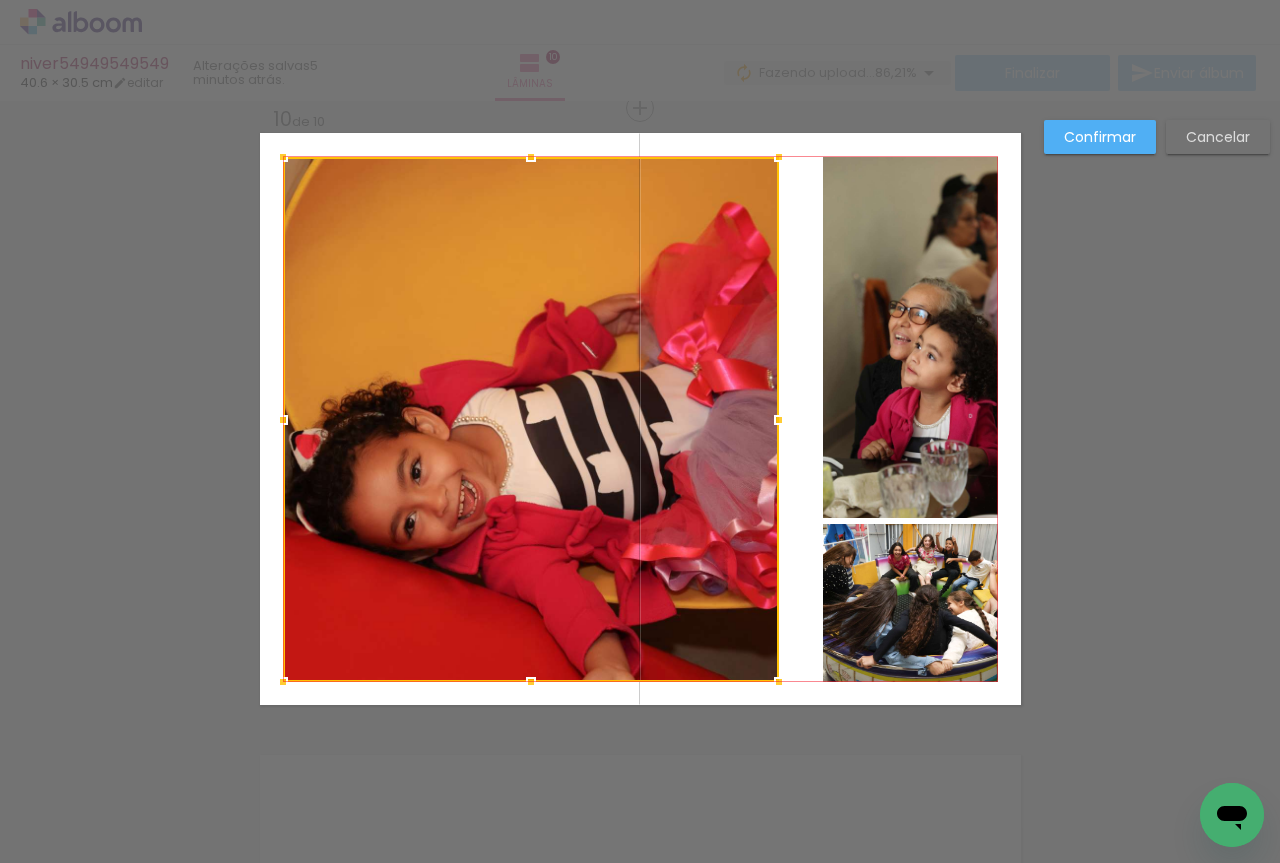 drag, startPoint x: 810, startPoint y: 419, endPoint x: 774, endPoint y: 423, distance: 36.221542 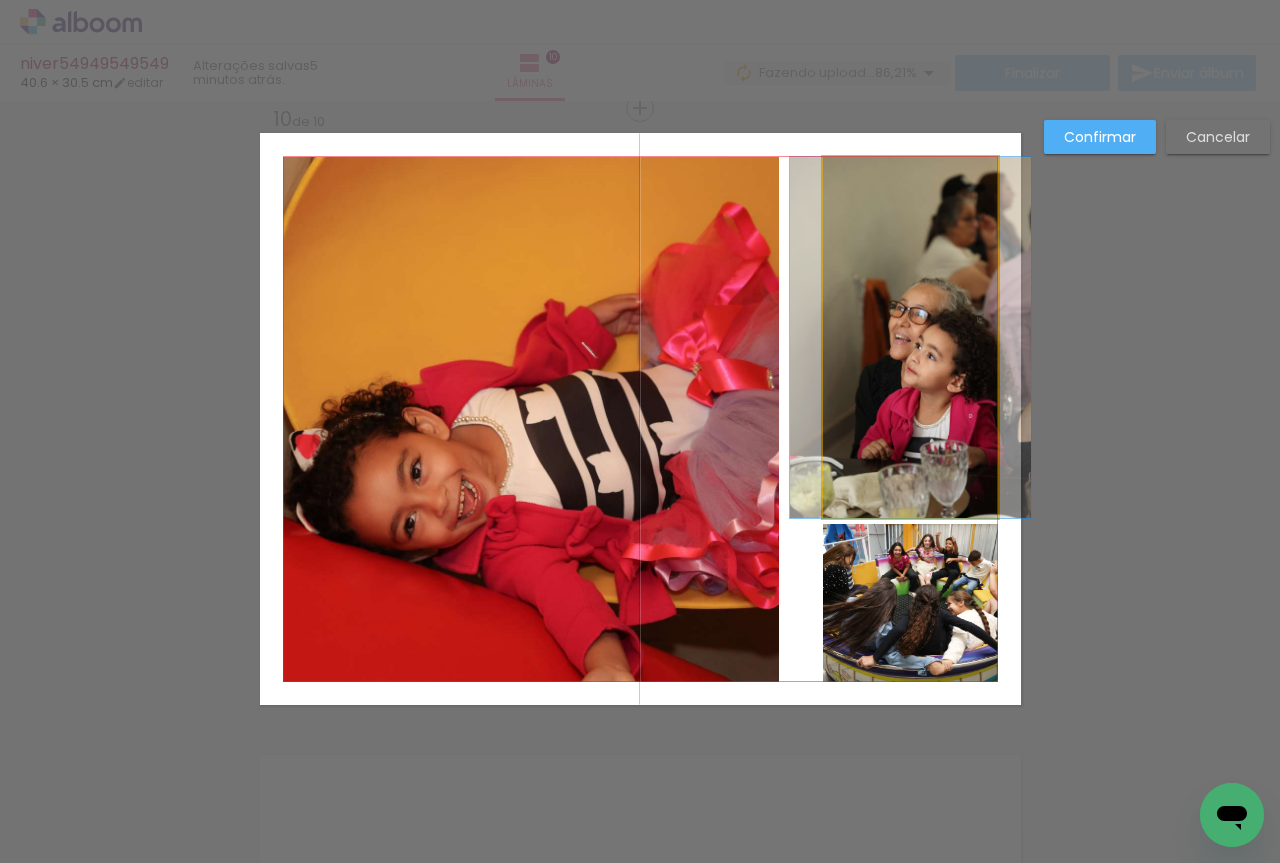click 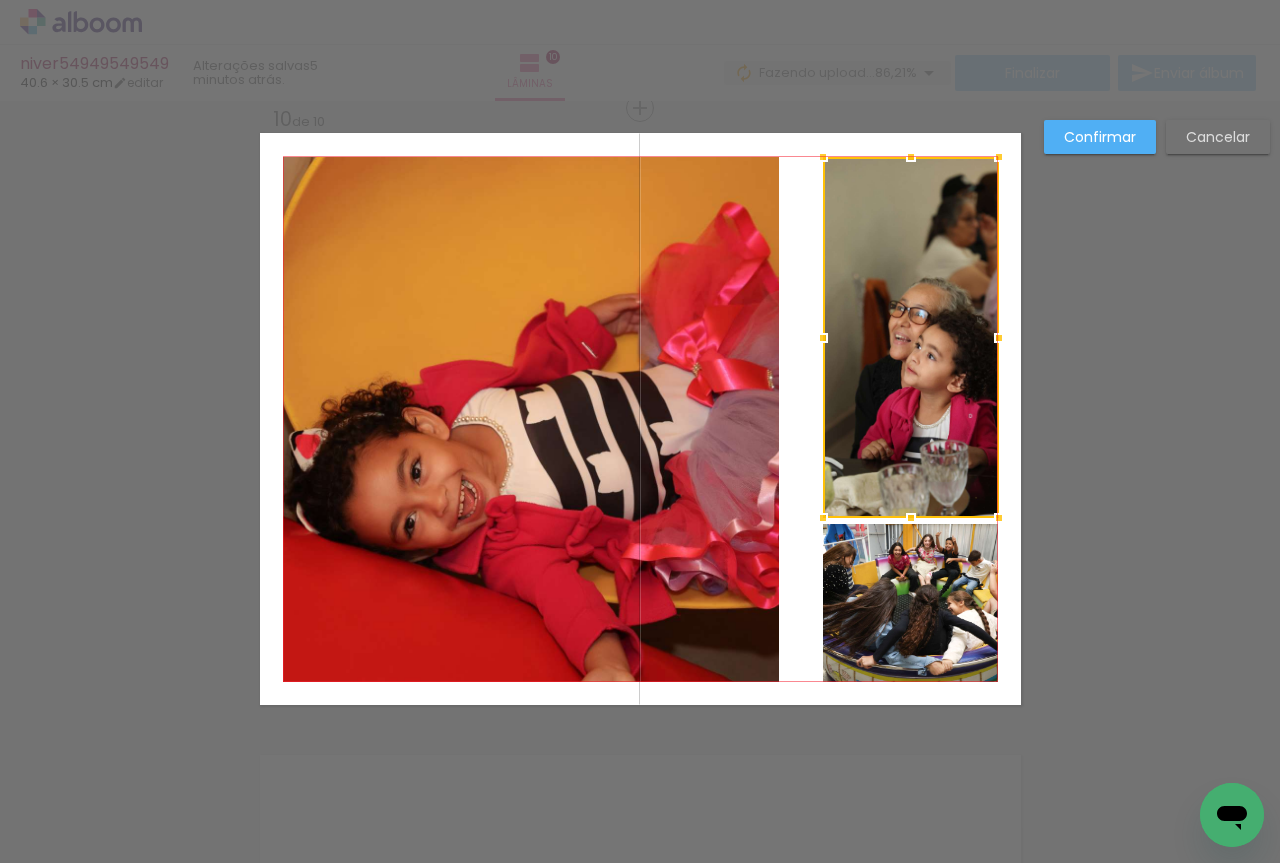 click 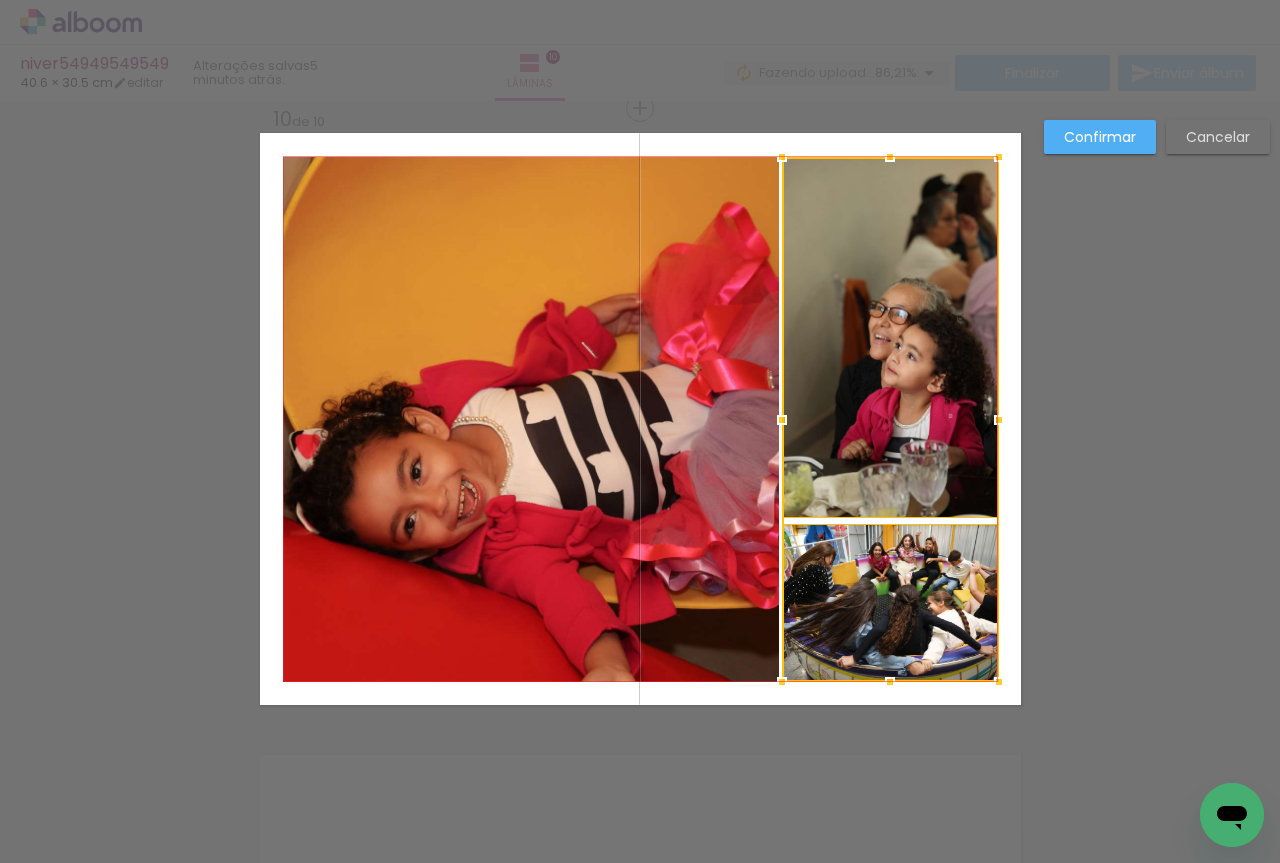 drag, startPoint x: 813, startPoint y: 422, endPoint x: 777, endPoint y: 426, distance: 36.221542 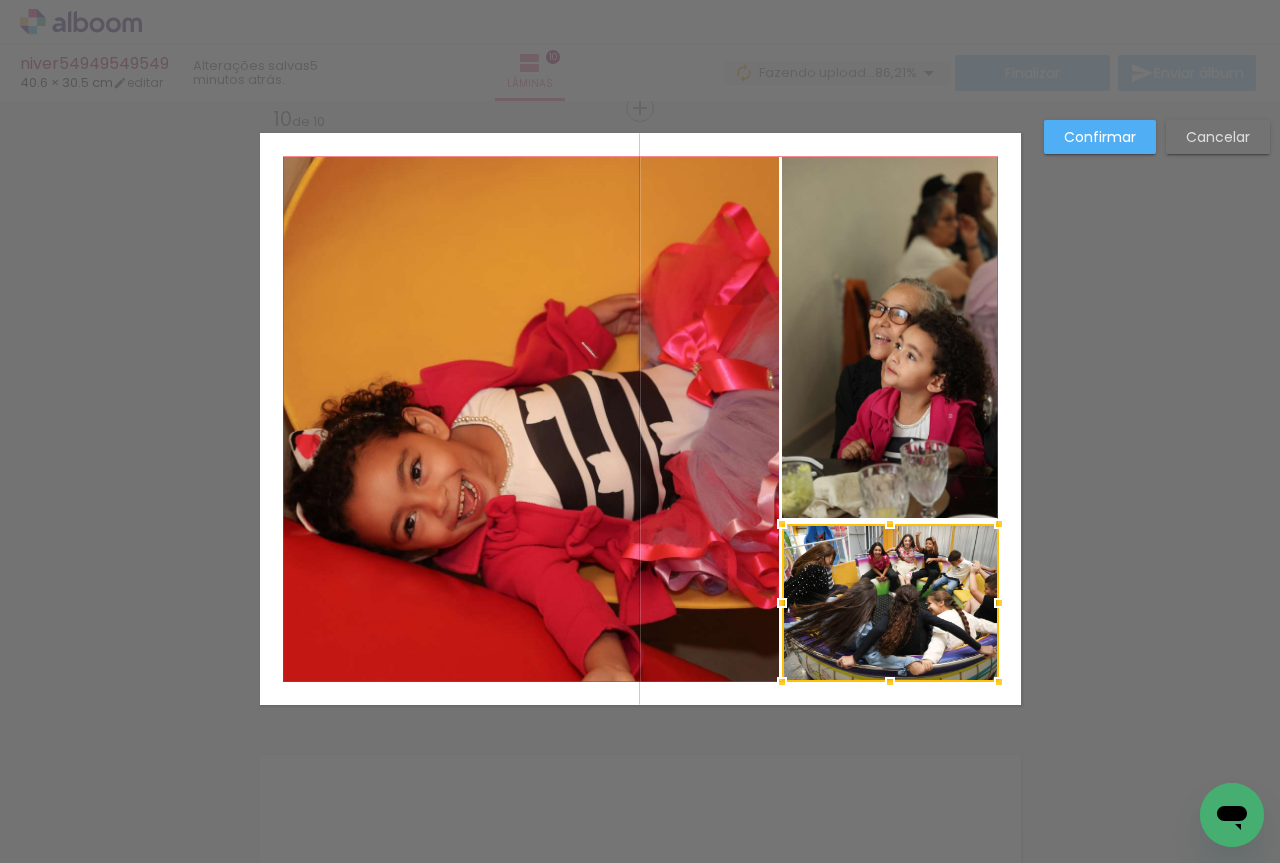click on "Confirmar Cancelar" at bounding box center (640, -2078) 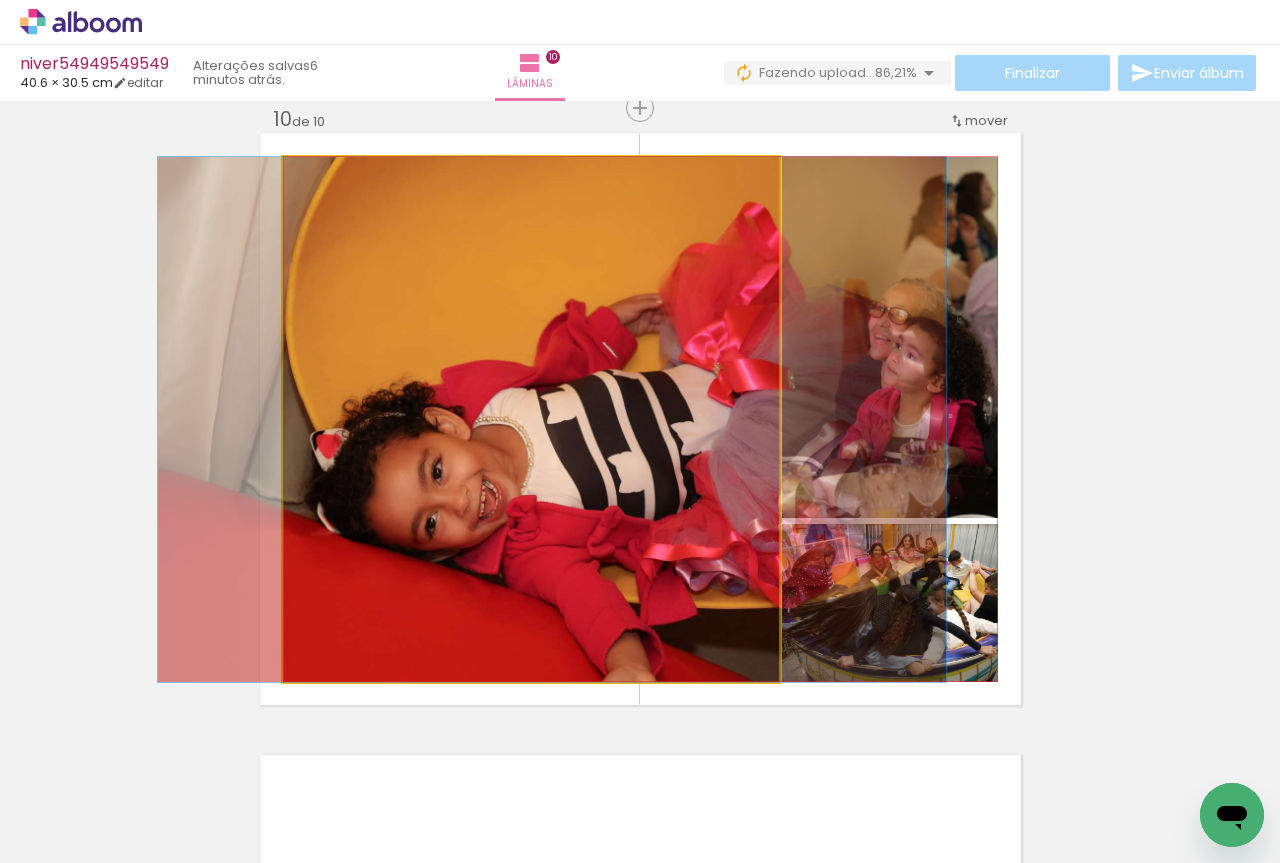 drag, startPoint x: 545, startPoint y: 376, endPoint x: 566, endPoint y: 374, distance: 21.095022 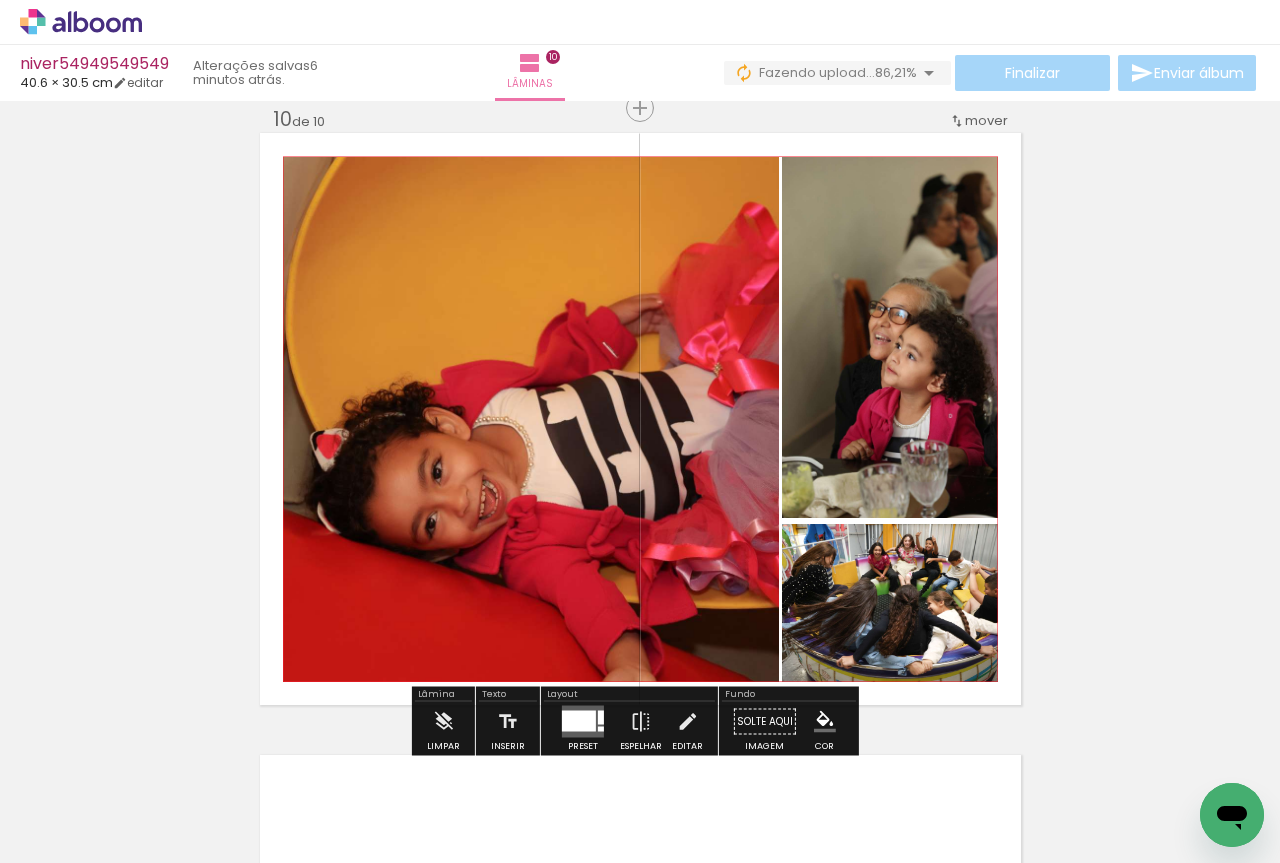 scroll, scrollTop: 6124, scrollLeft: 0, axis: vertical 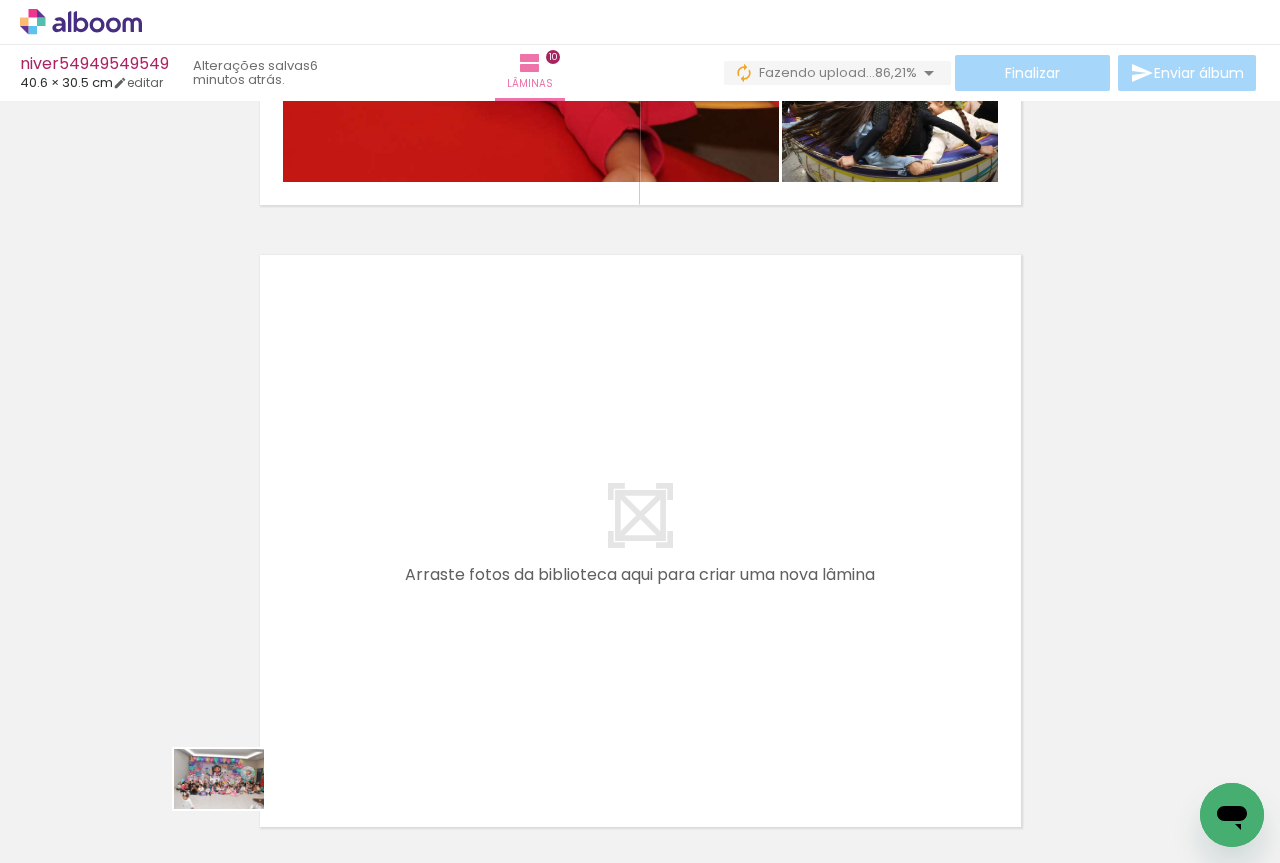 drag, startPoint x: 208, startPoint y: 796, endPoint x: 234, endPoint y: 810, distance: 29.529646 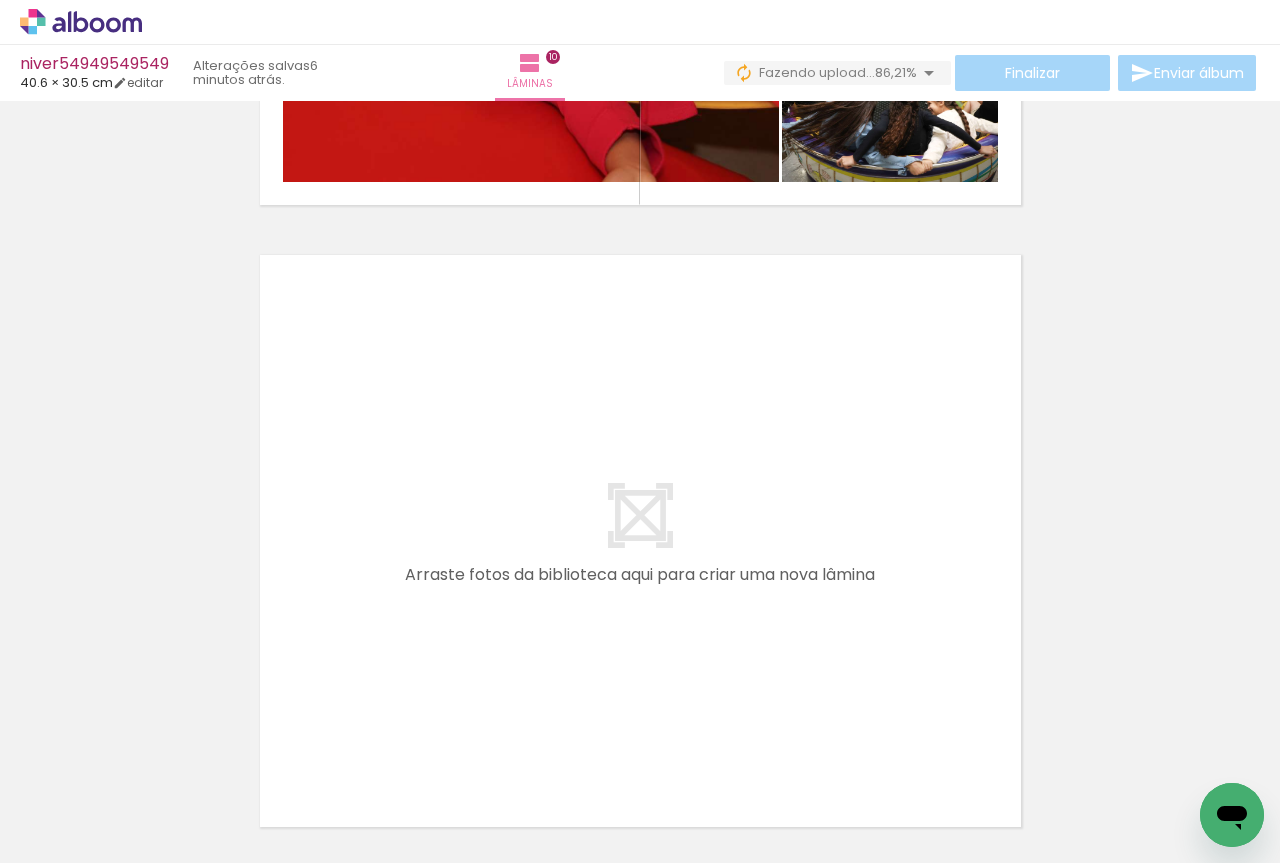 drag, startPoint x: 318, startPoint y: 808, endPoint x: 365, endPoint y: 563, distance: 249.46744 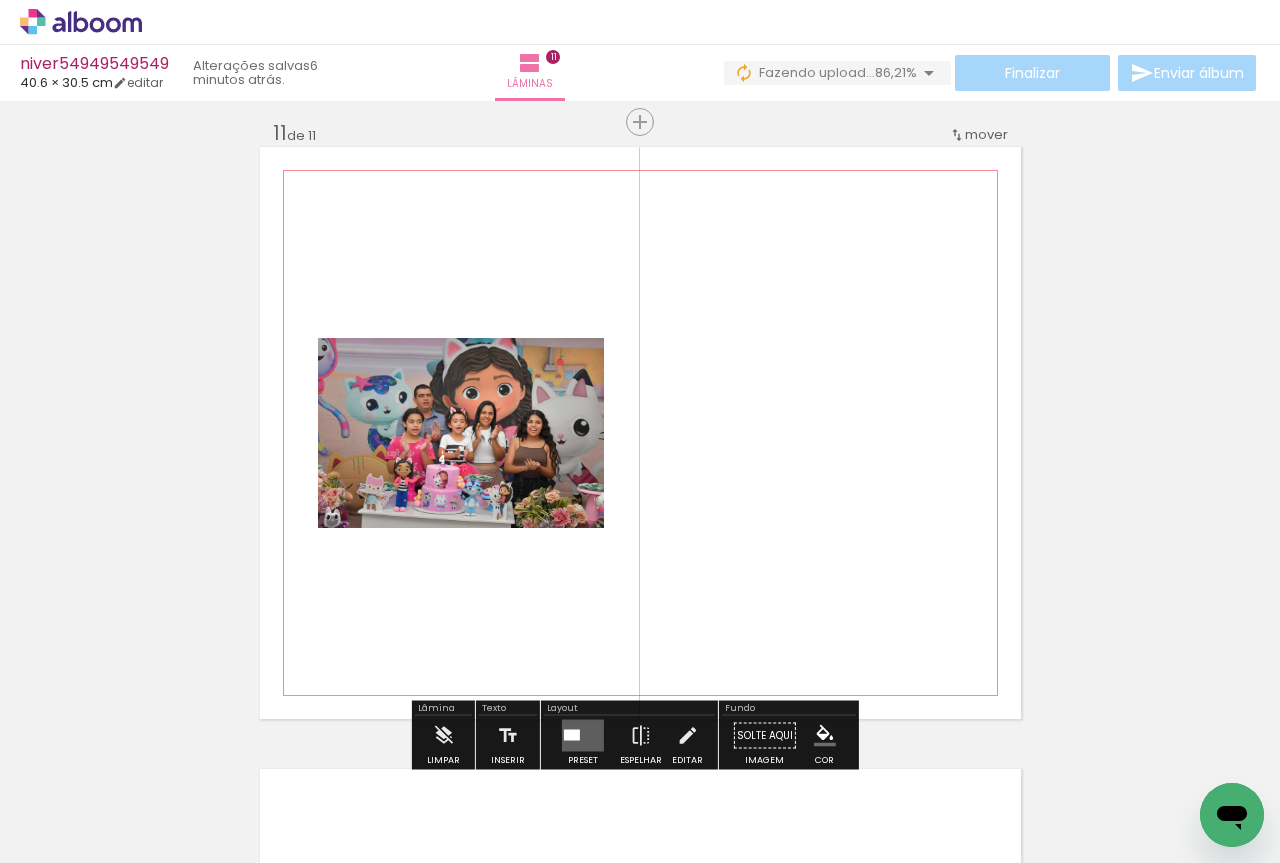 scroll, scrollTop: 6246, scrollLeft: 0, axis: vertical 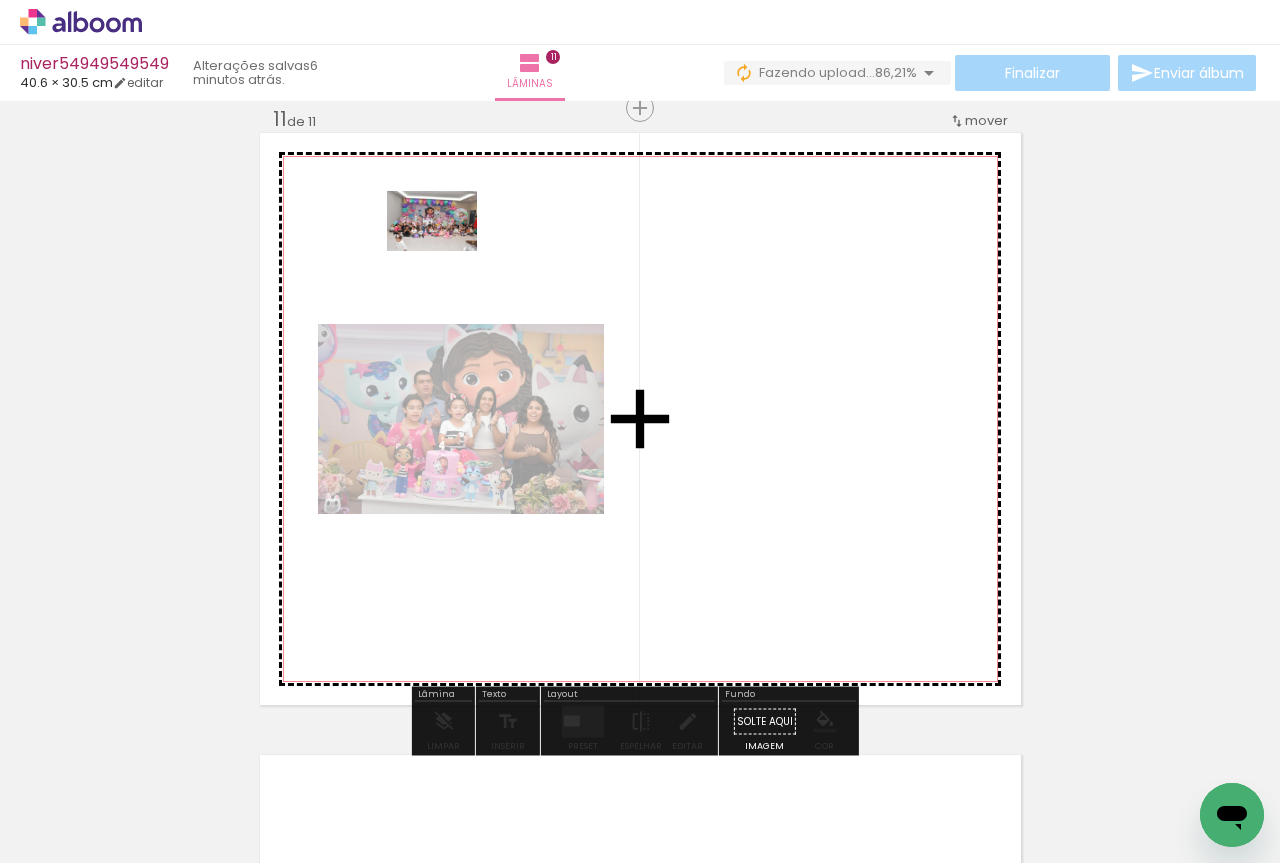 drag, startPoint x: 219, startPoint y: 814, endPoint x: 447, endPoint y: 251, distance: 607.41504 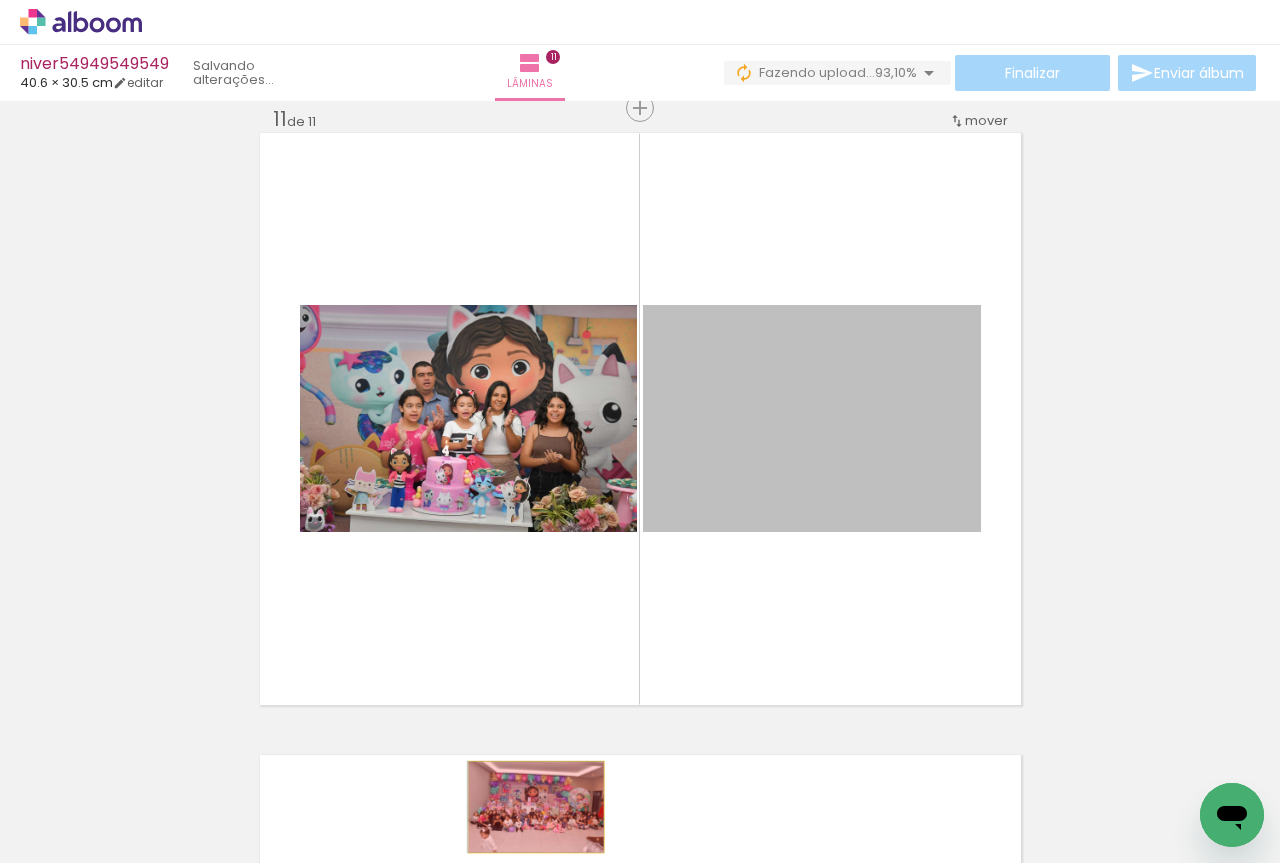 drag, startPoint x: 697, startPoint y: 502, endPoint x: 492, endPoint y: 717, distance: 297.06903 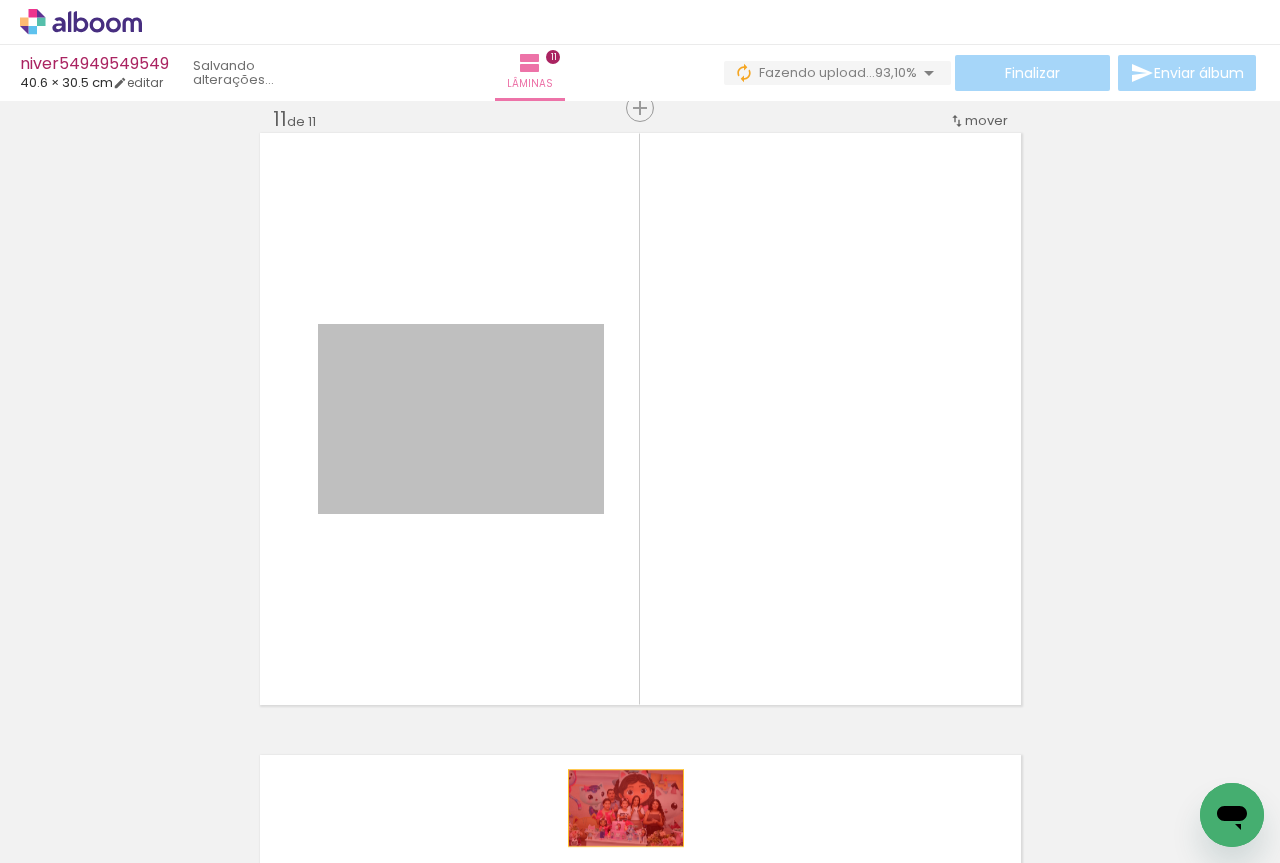 drag, startPoint x: 470, startPoint y: 469, endPoint x: 621, endPoint y: 811, distance: 373.85156 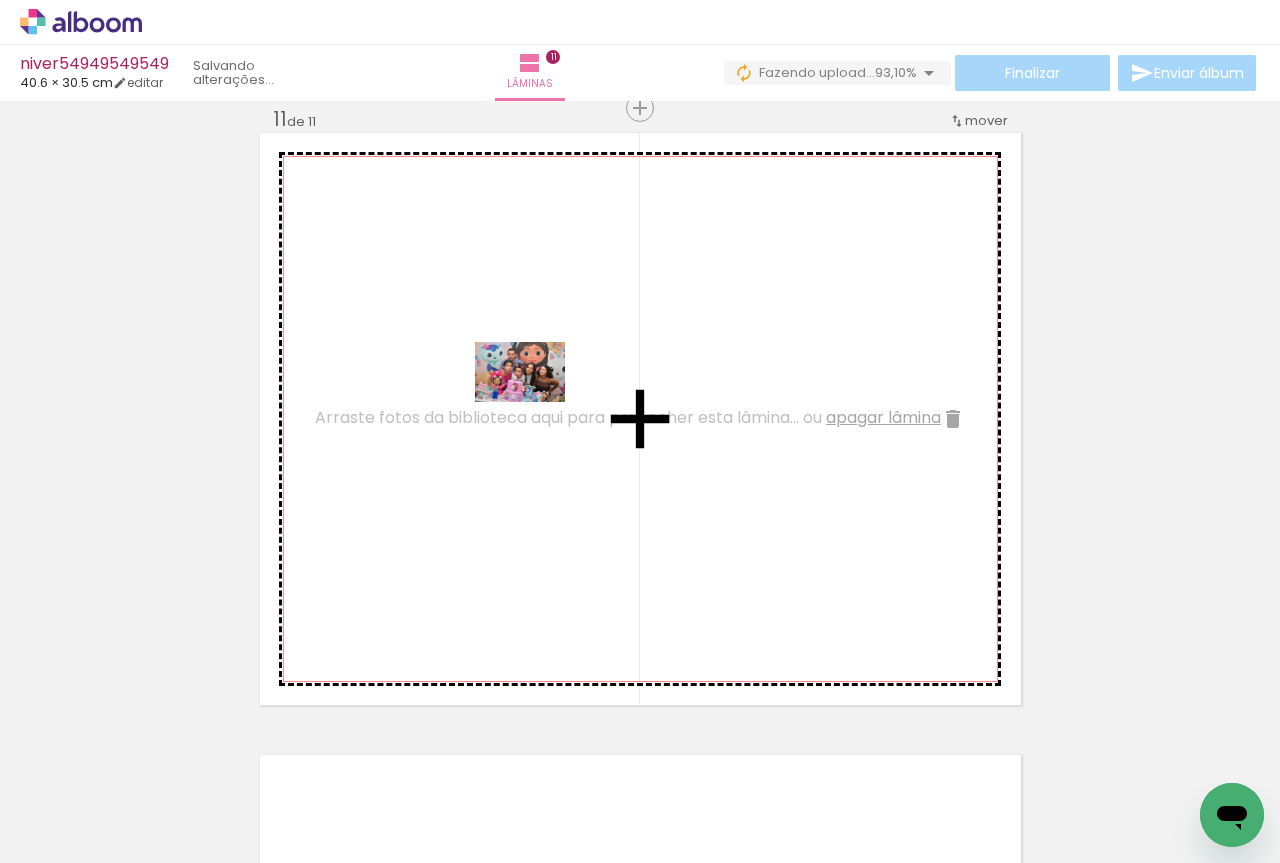 drag, startPoint x: 441, startPoint y: 789, endPoint x: 535, endPoint y: 400, distance: 400.1962 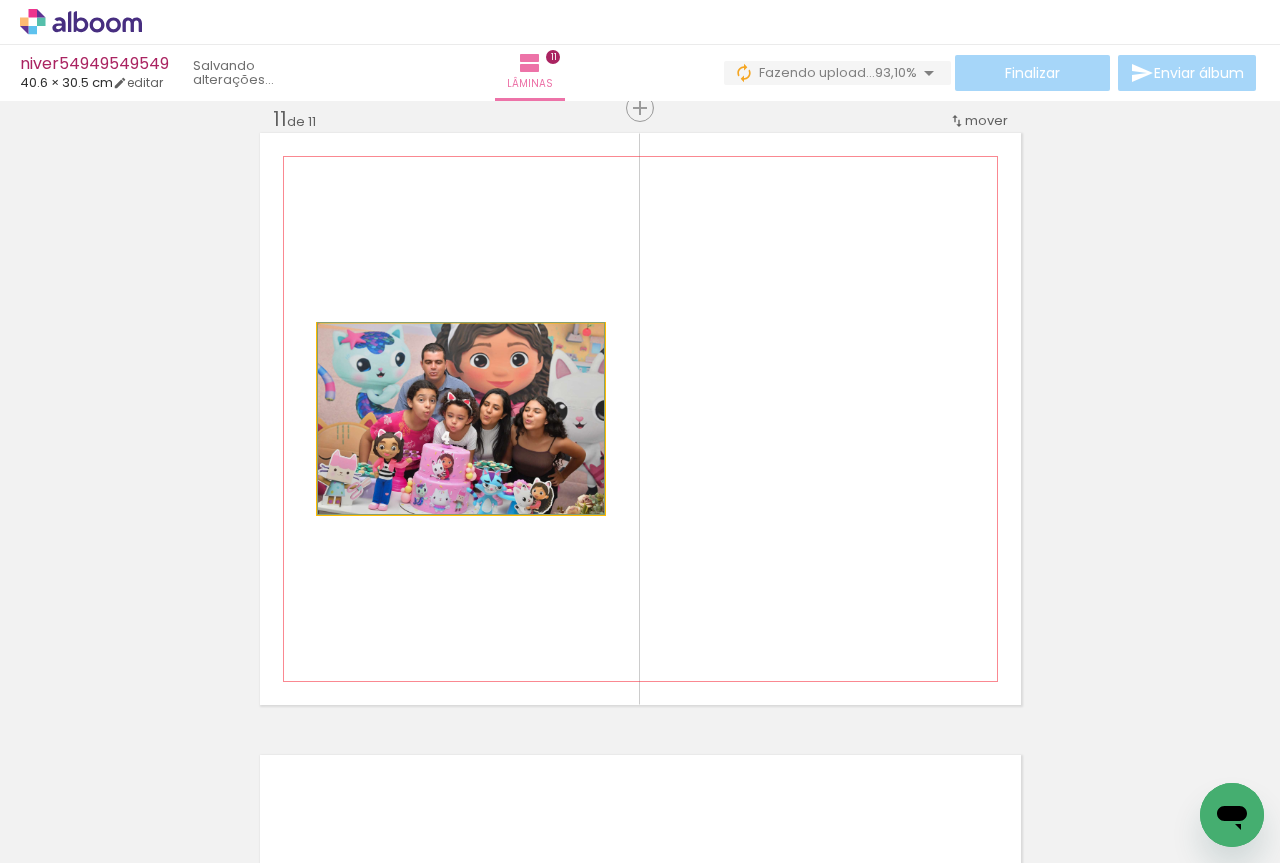 click 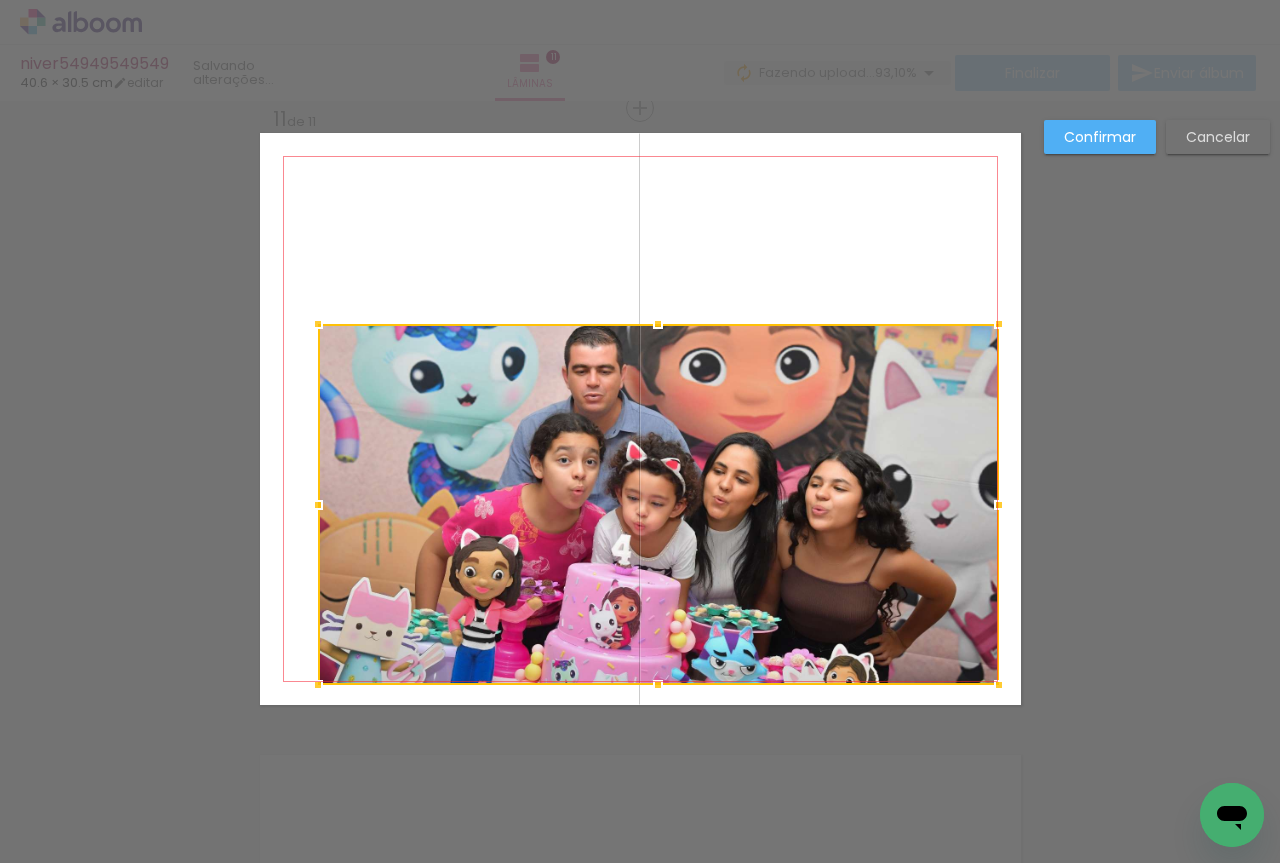 drag, startPoint x: 603, startPoint y: 521, endPoint x: 998, endPoint y: 692, distance: 430.42538 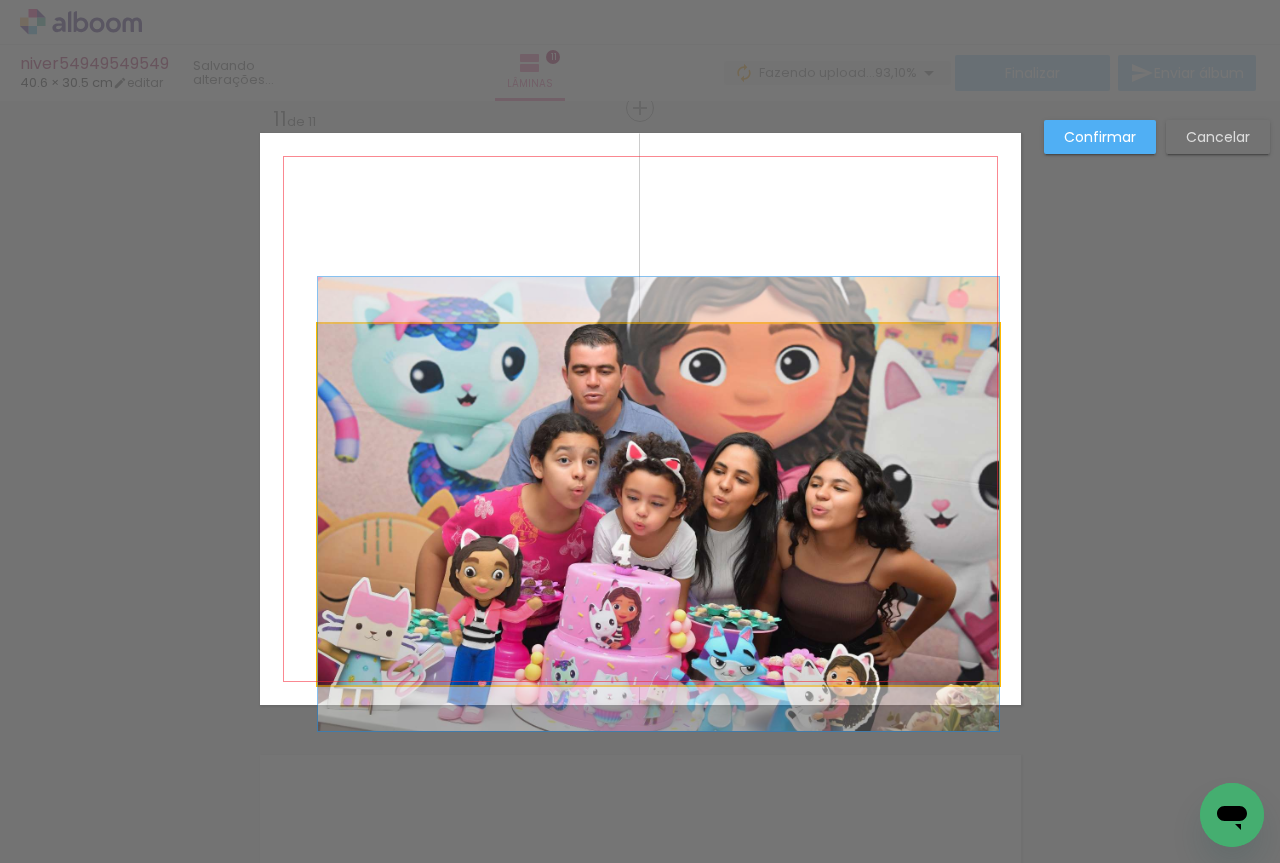 click 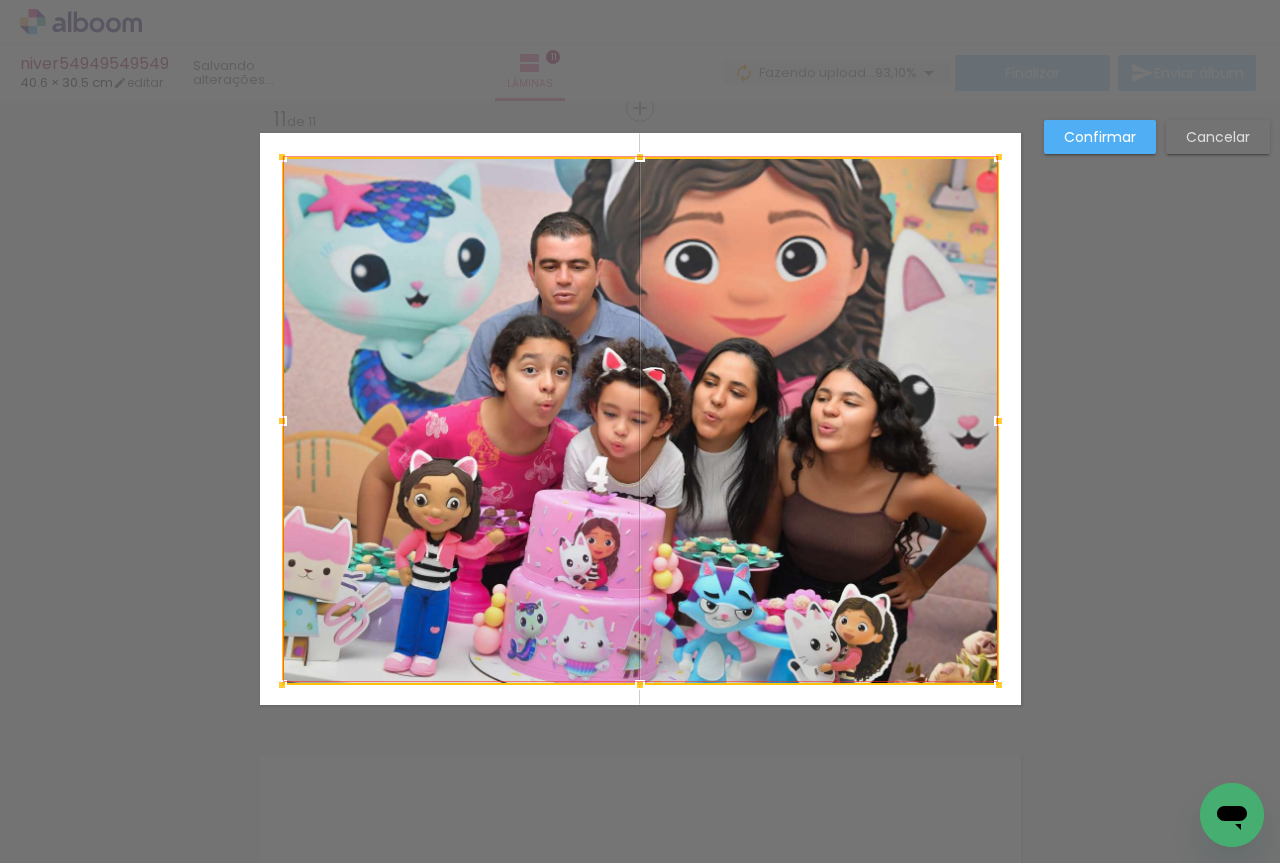 drag, startPoint x: 311, startPoint y: 327, endPoint x: 275, endPoint y: 160, distance: 170.83618 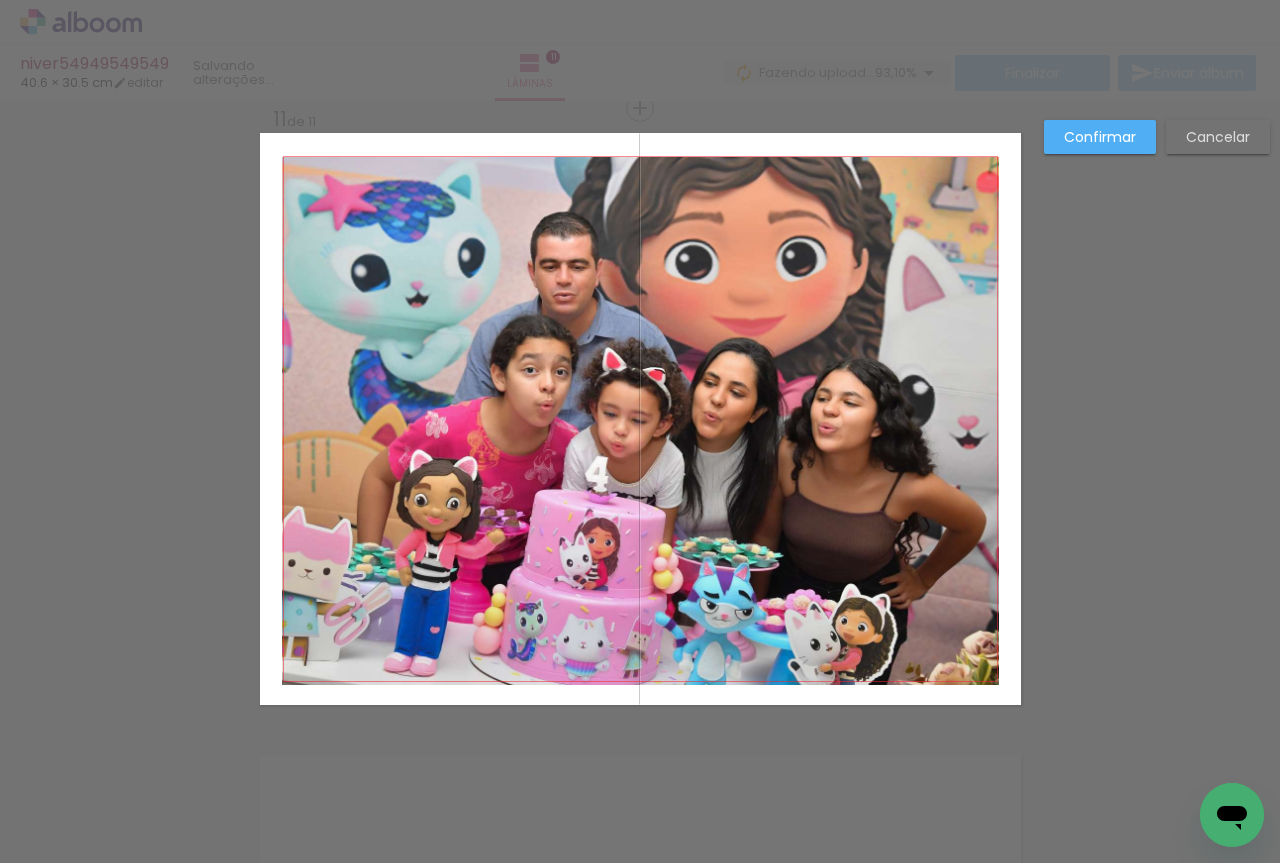 click on "Confirmar" at bounding box center (0, 0) 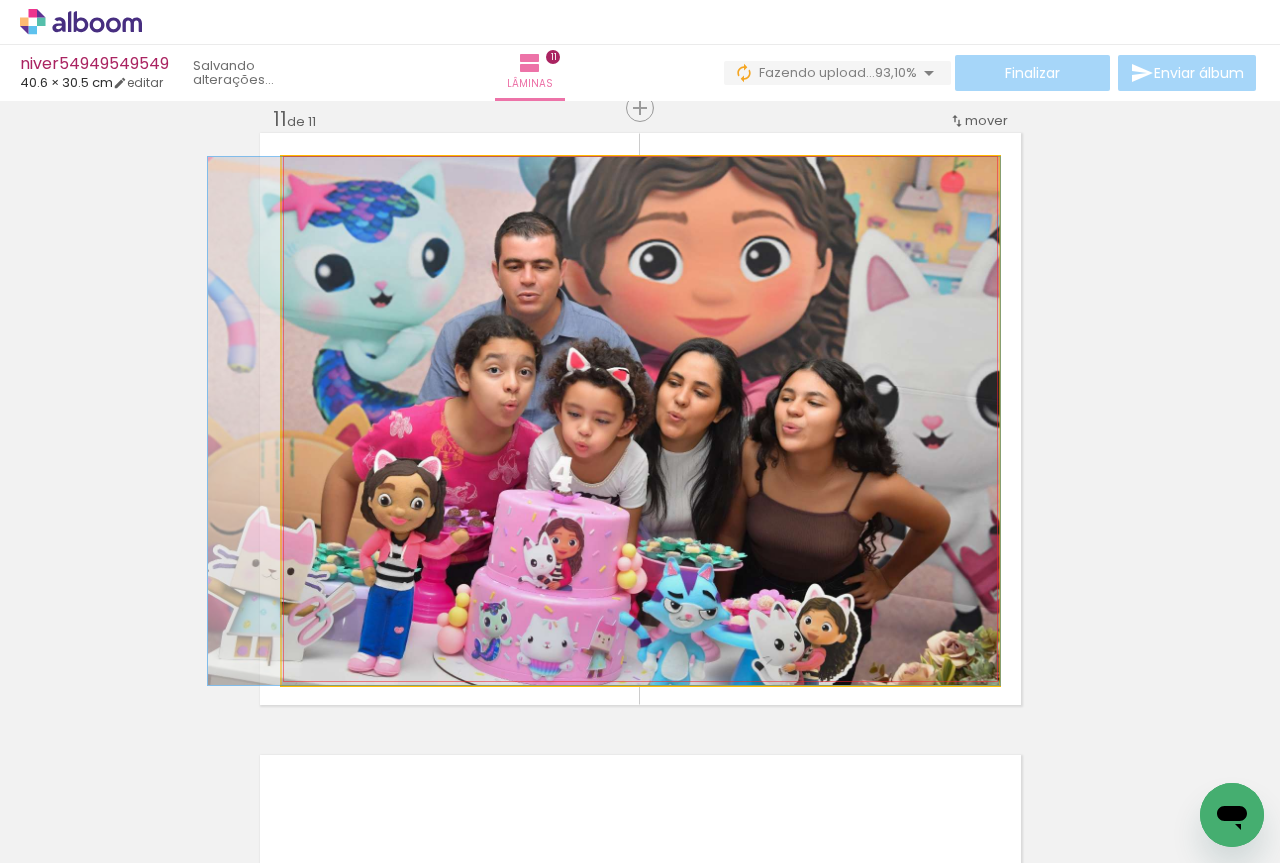 drag, startPoint x: 873, startPoint y: 312, endPoint x: 837, endPoint y: 319, distance: 36.67424 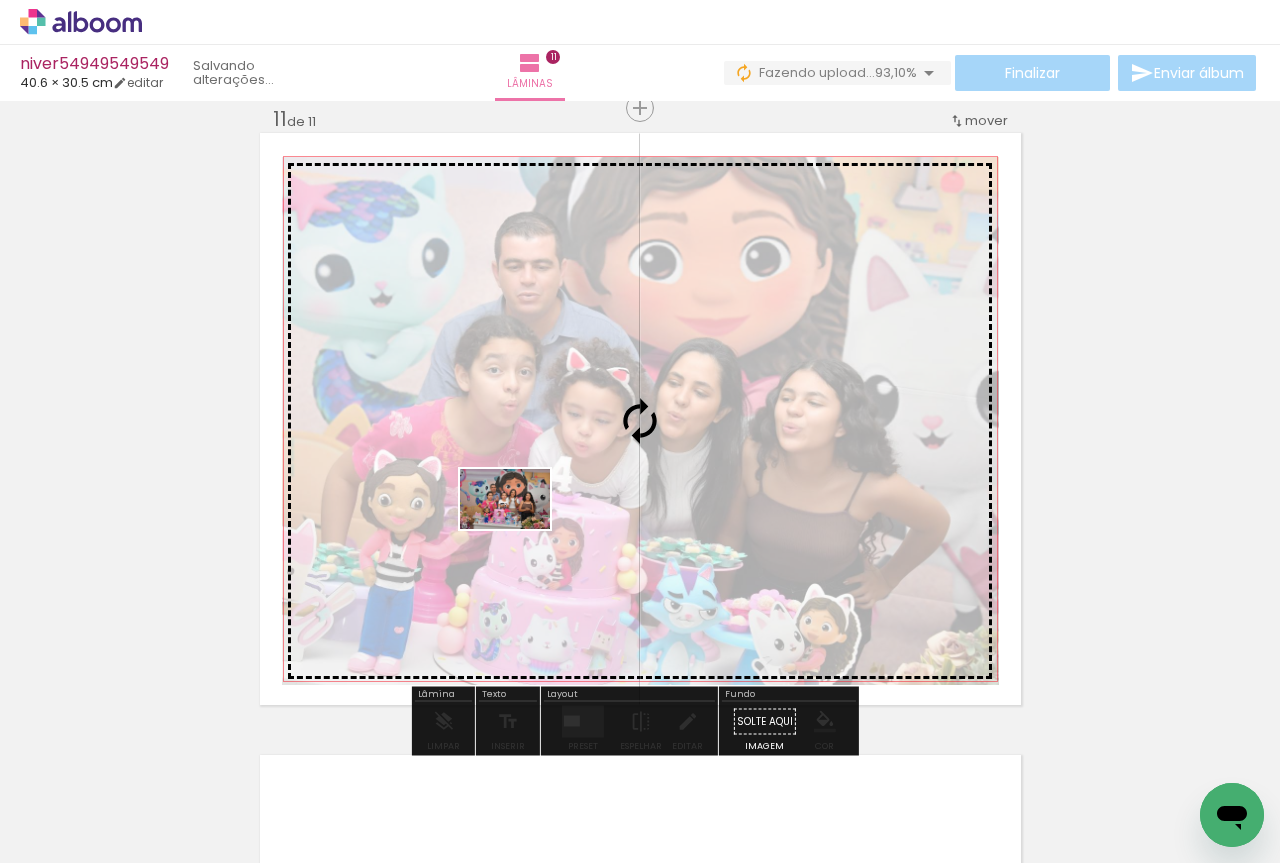 drag, startPoint x: 341, startPoint y: 803, endPoint x: 520, endPoint y: 529, distance: 327.28732 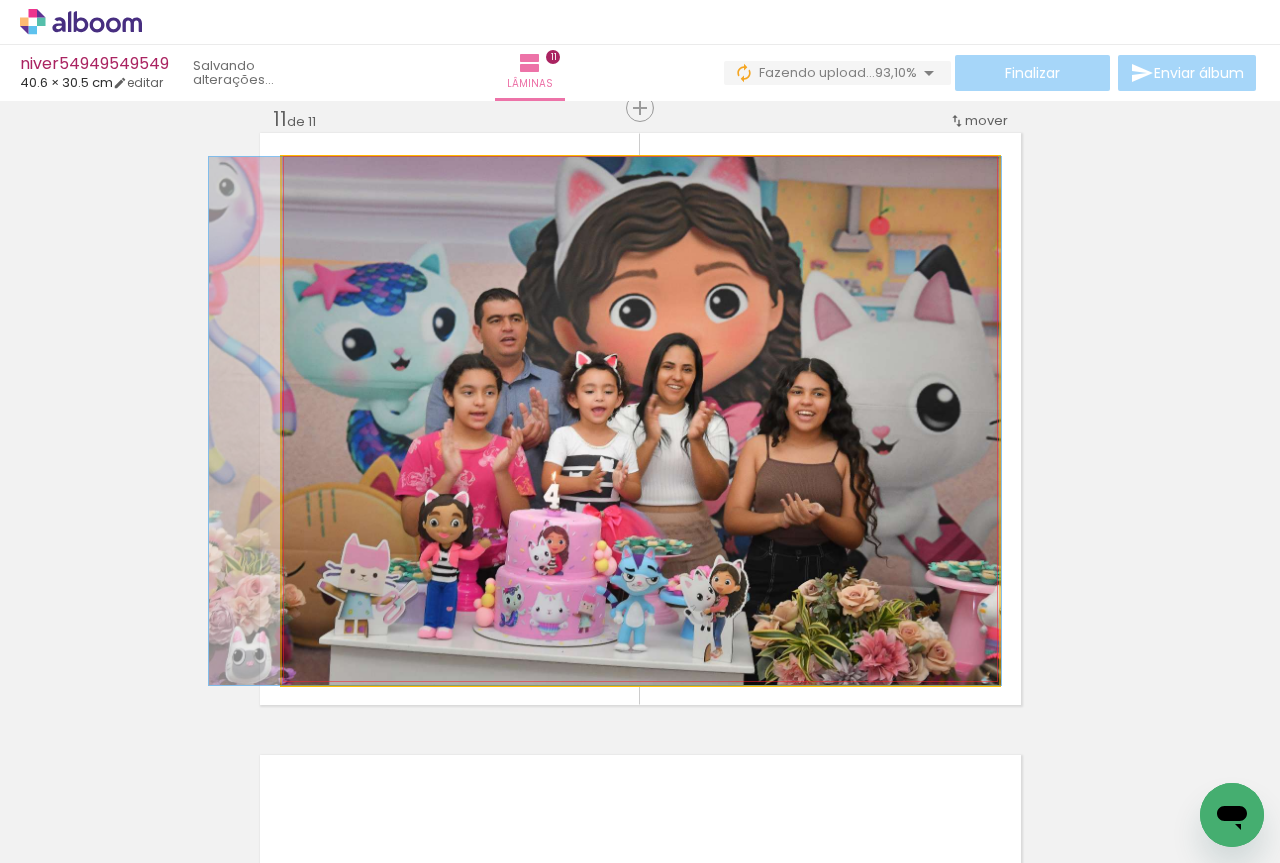 drag, startPoint x: 704, startPoint y: 492, endPoint x: 669, endPoint y: 495, distance: 35.128338 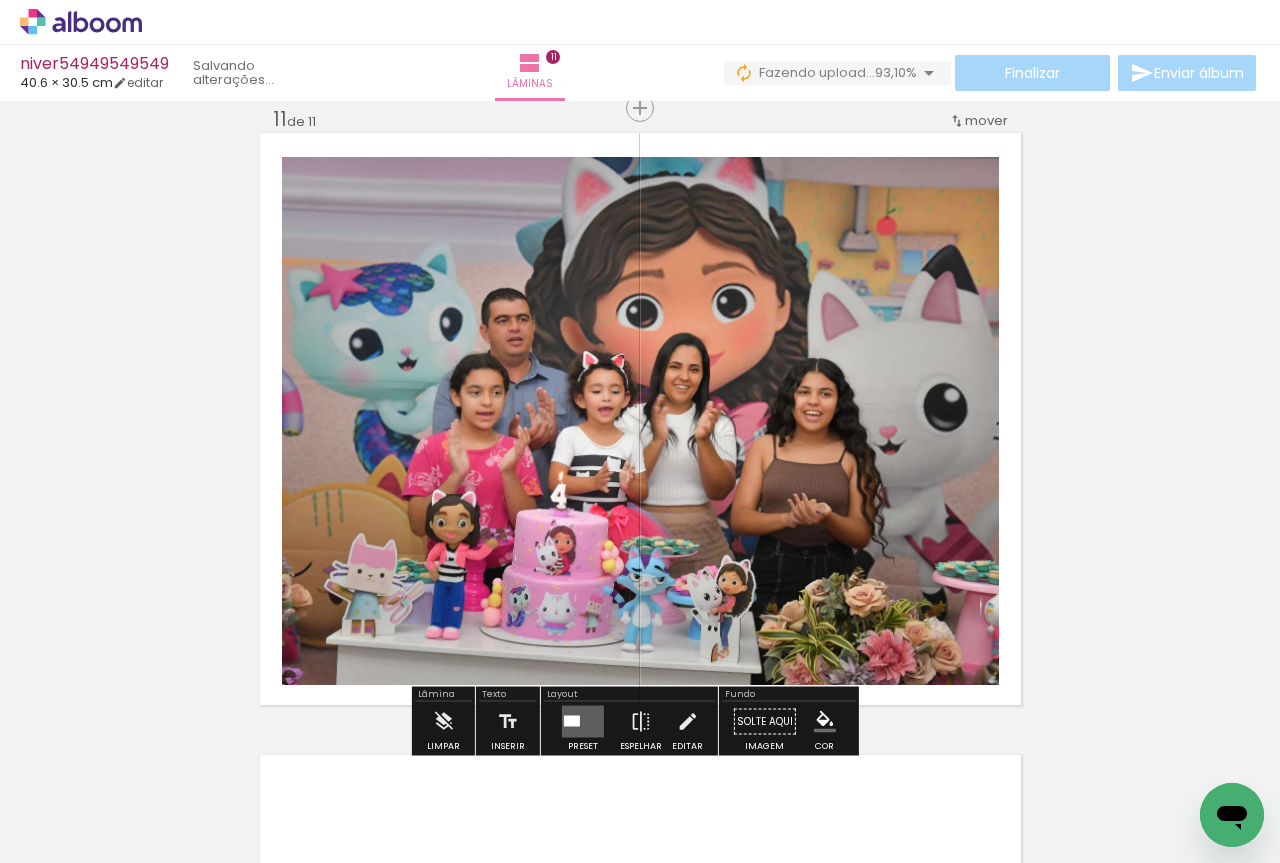 click on "Adicionar
Fotos" at bounding box center [71, 852] 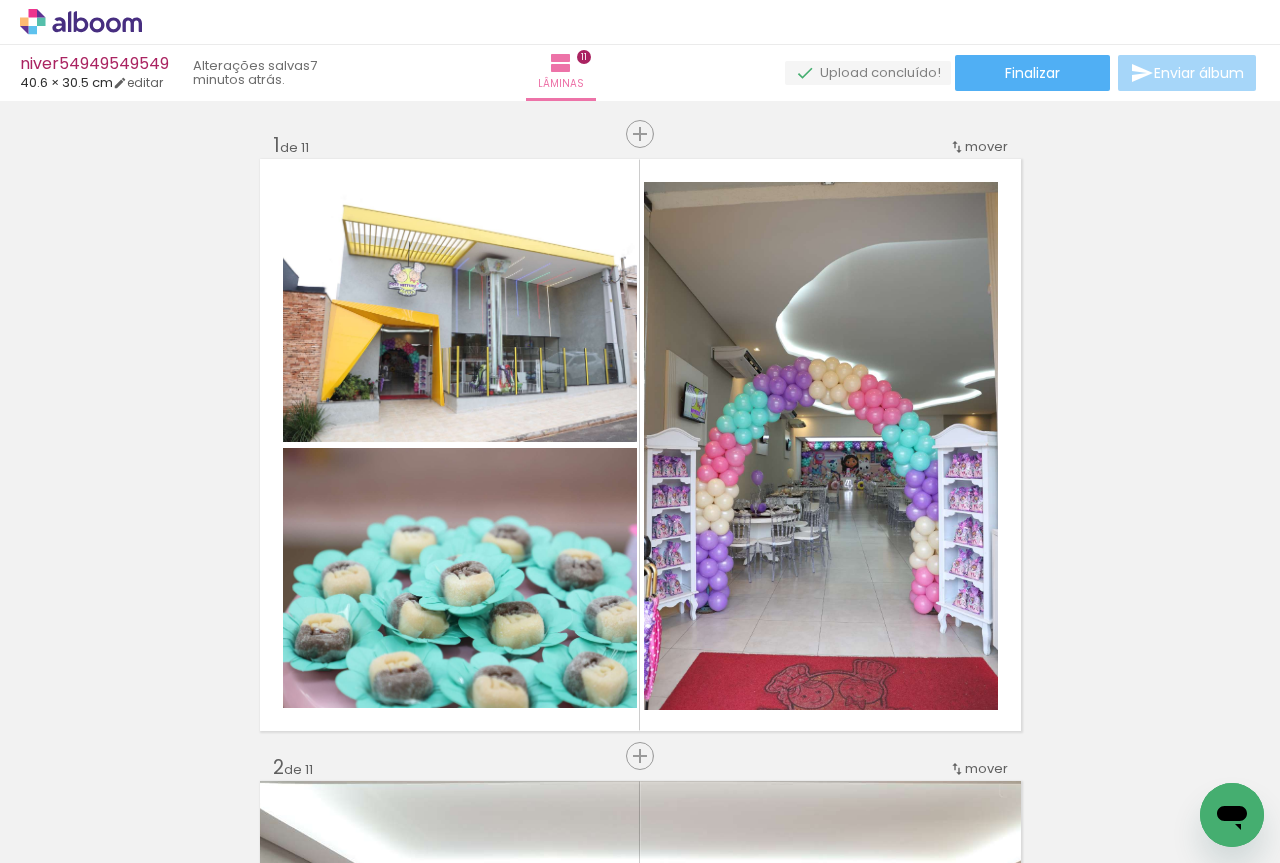 scroll, scrollTop: 0, scrollLeft: 0, axis: both 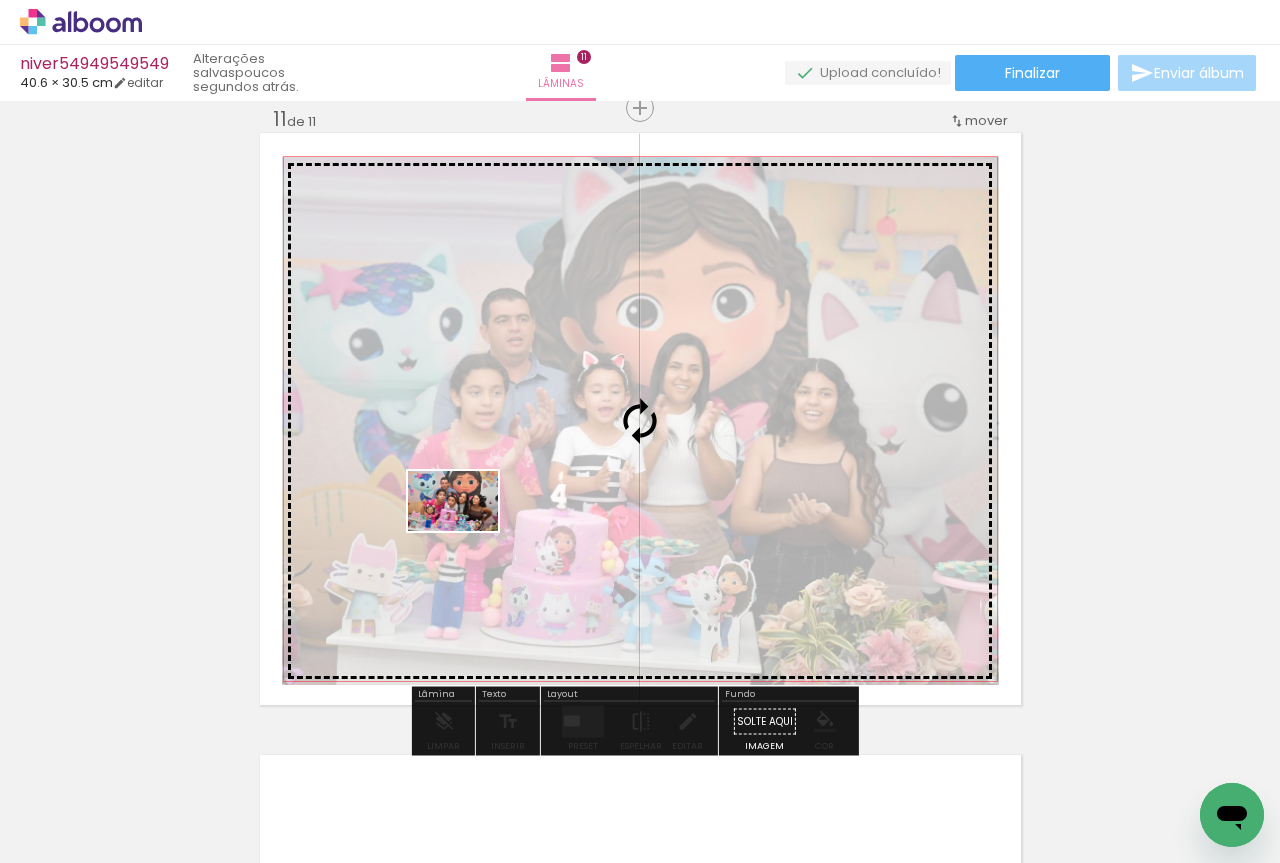 drag, startPoint x: 301, startPoint y: 817, endPoint x: 468, endPoint y: 531, distance: 331.18726 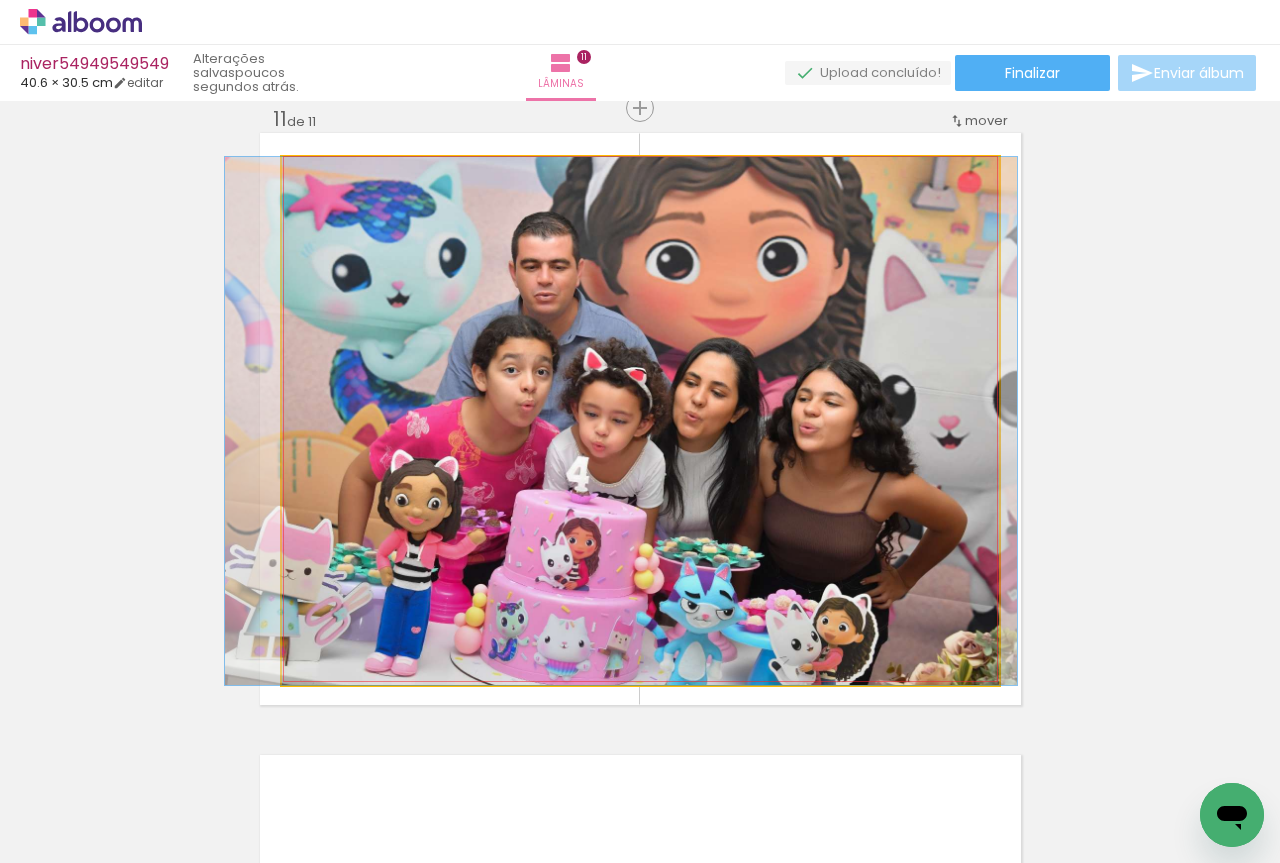 drag, startPoint x: 763, startPoint y: 494, endPoint x: 744, endPoint y: 495, distance: 19.026299 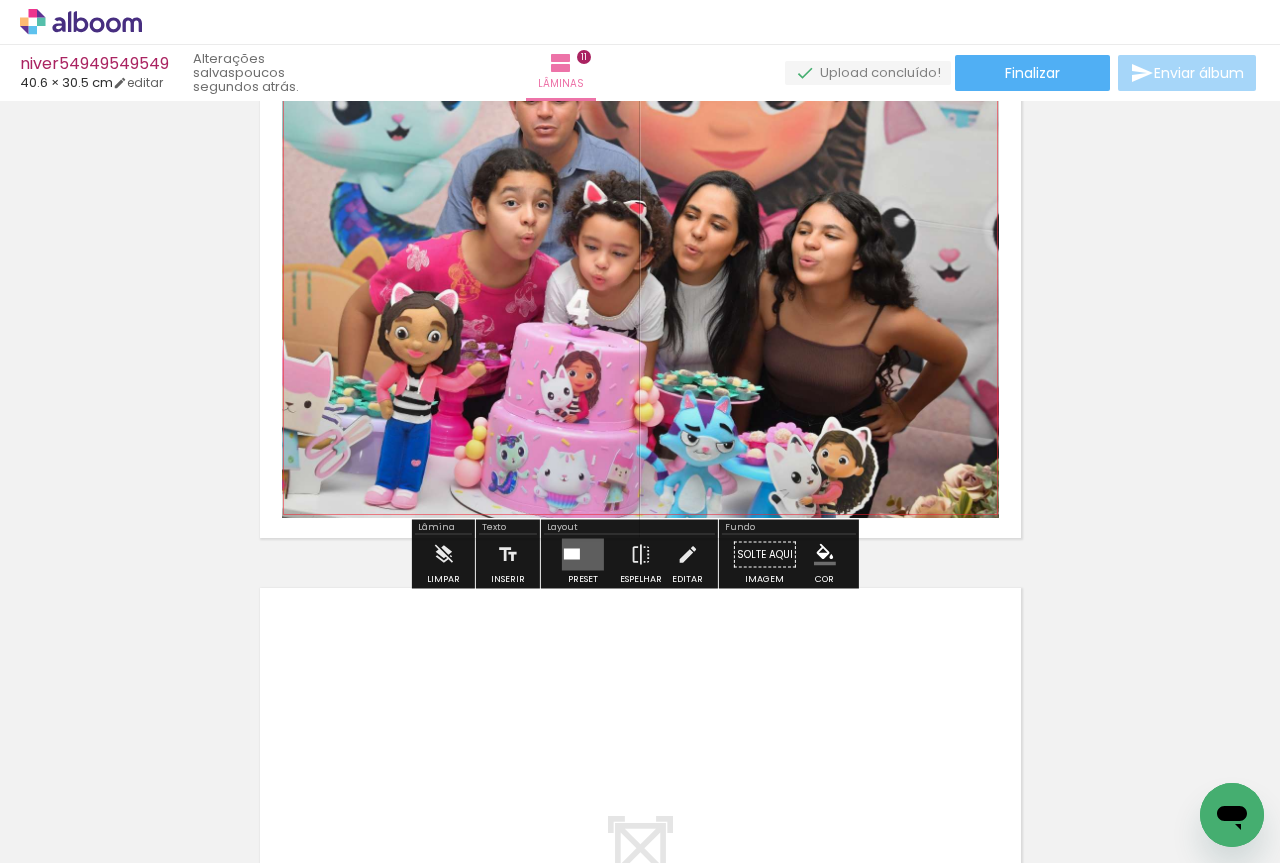 scroll, scrollTop: 6580, scrollLeft: 0, axis: vertical 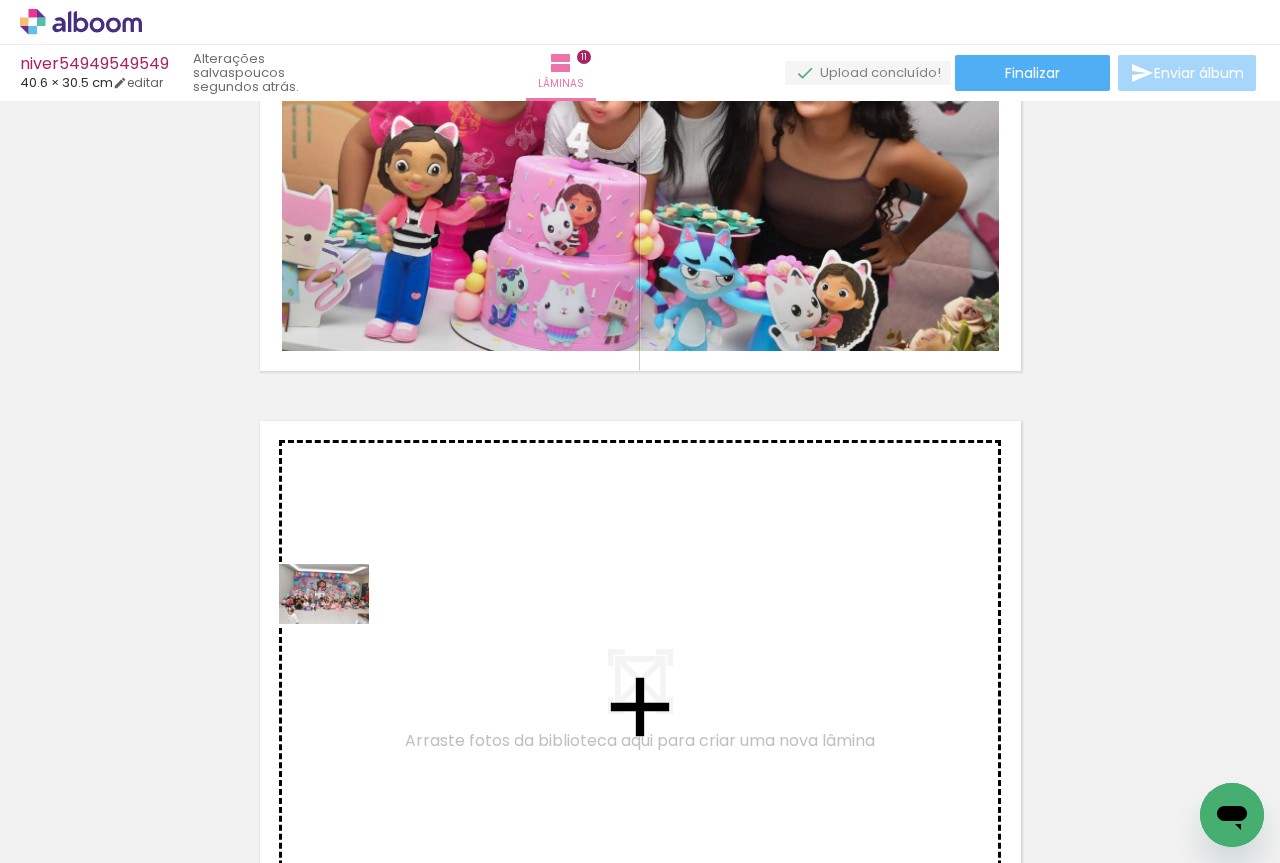 drag, startPoint x: 205, startPoint y: 808, endPoint x: 339, endPoint y: 624, distance: 227.6225 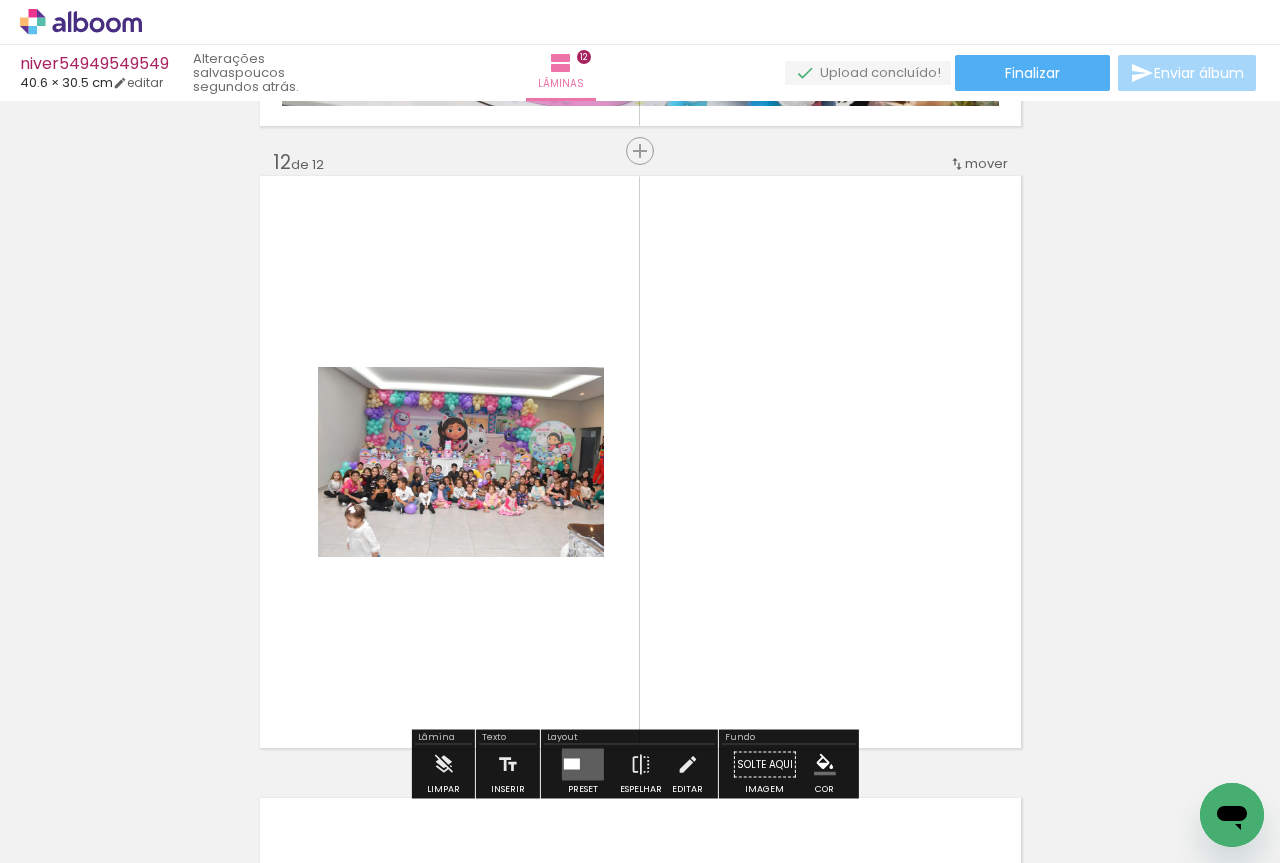 scroll, scrollTop: 6868, scrollLeft: 0, axis: vertical 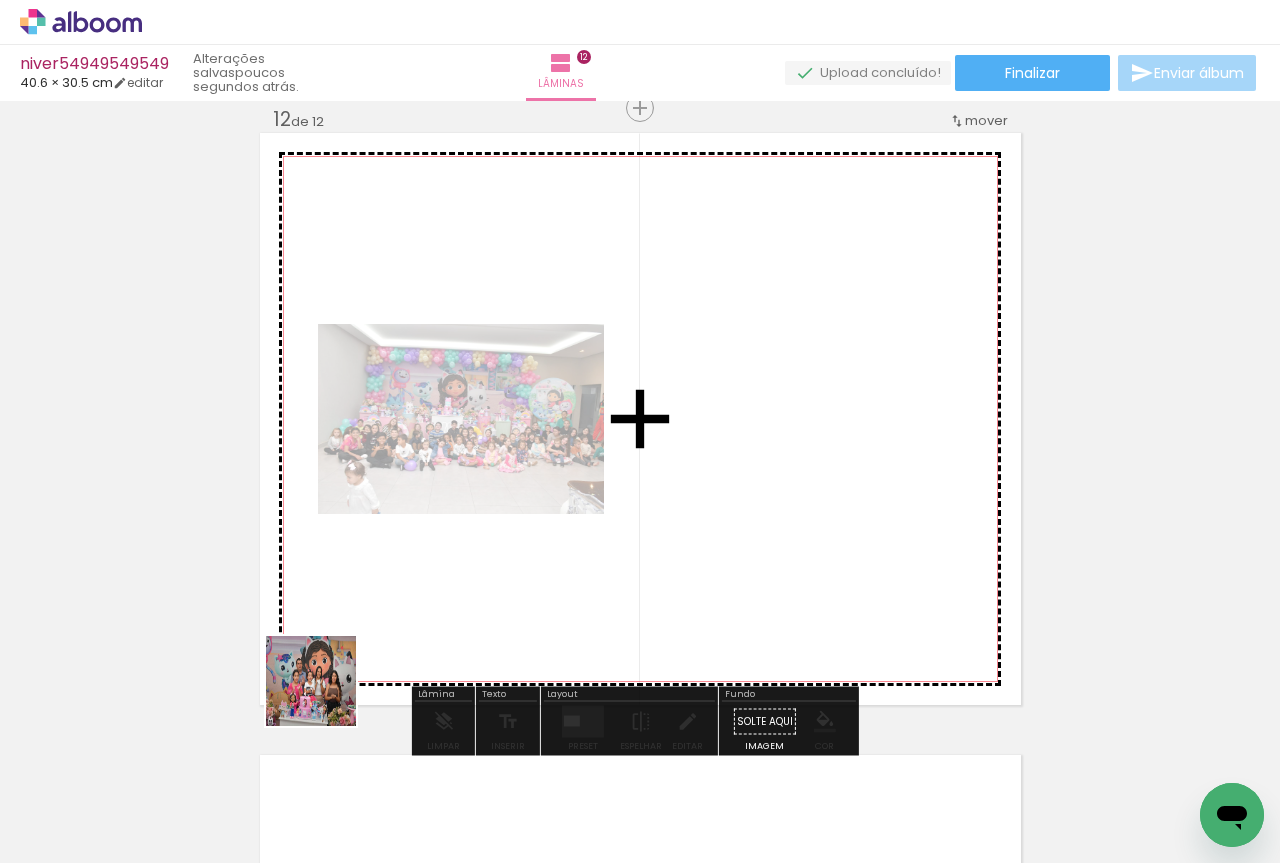 drag, startPoint x: 225, startPoint y: 823, endPoint x: 400, endPoint y: 635, distance: 256.8443 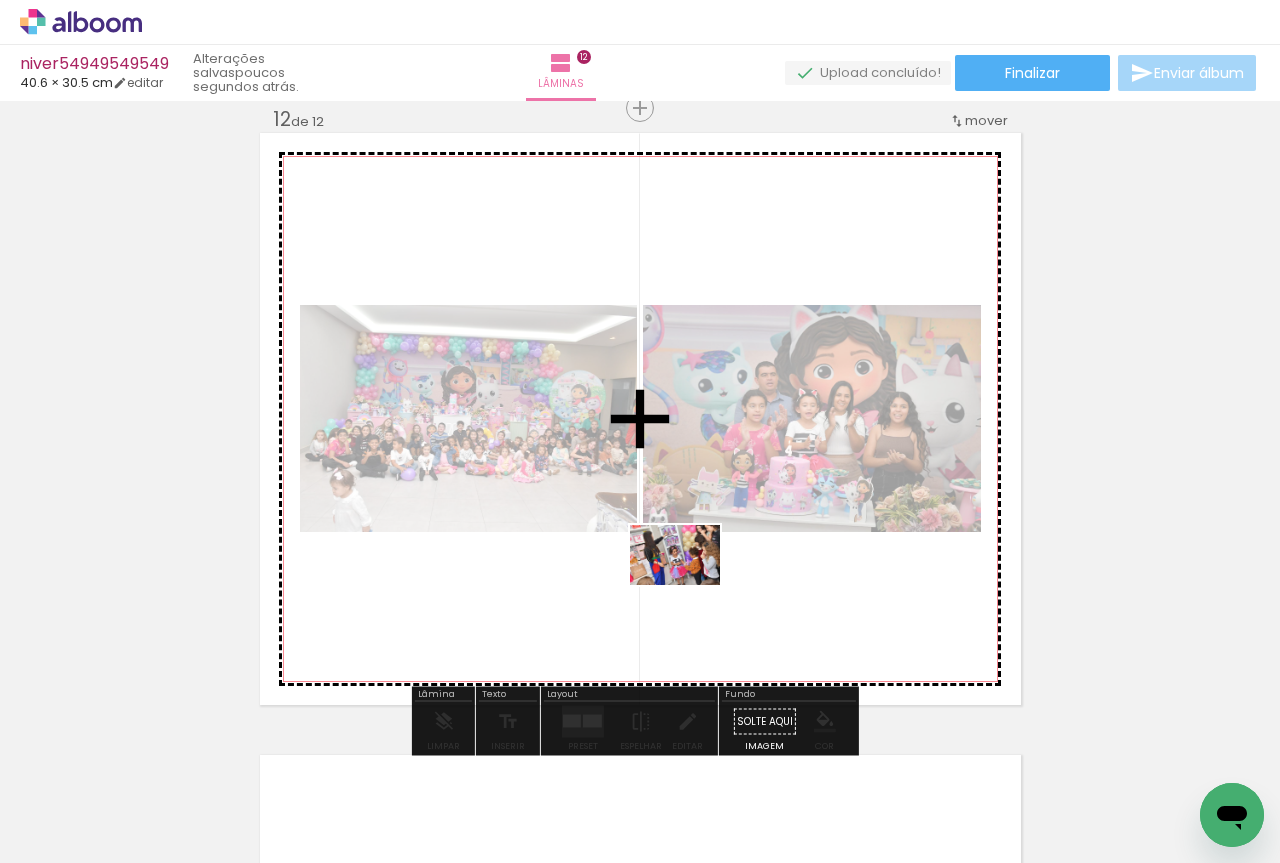 drag, startPoint x: 206, startPoint y: 814, endPoint x: 692, endPoint y: 585, distance: 537.24945 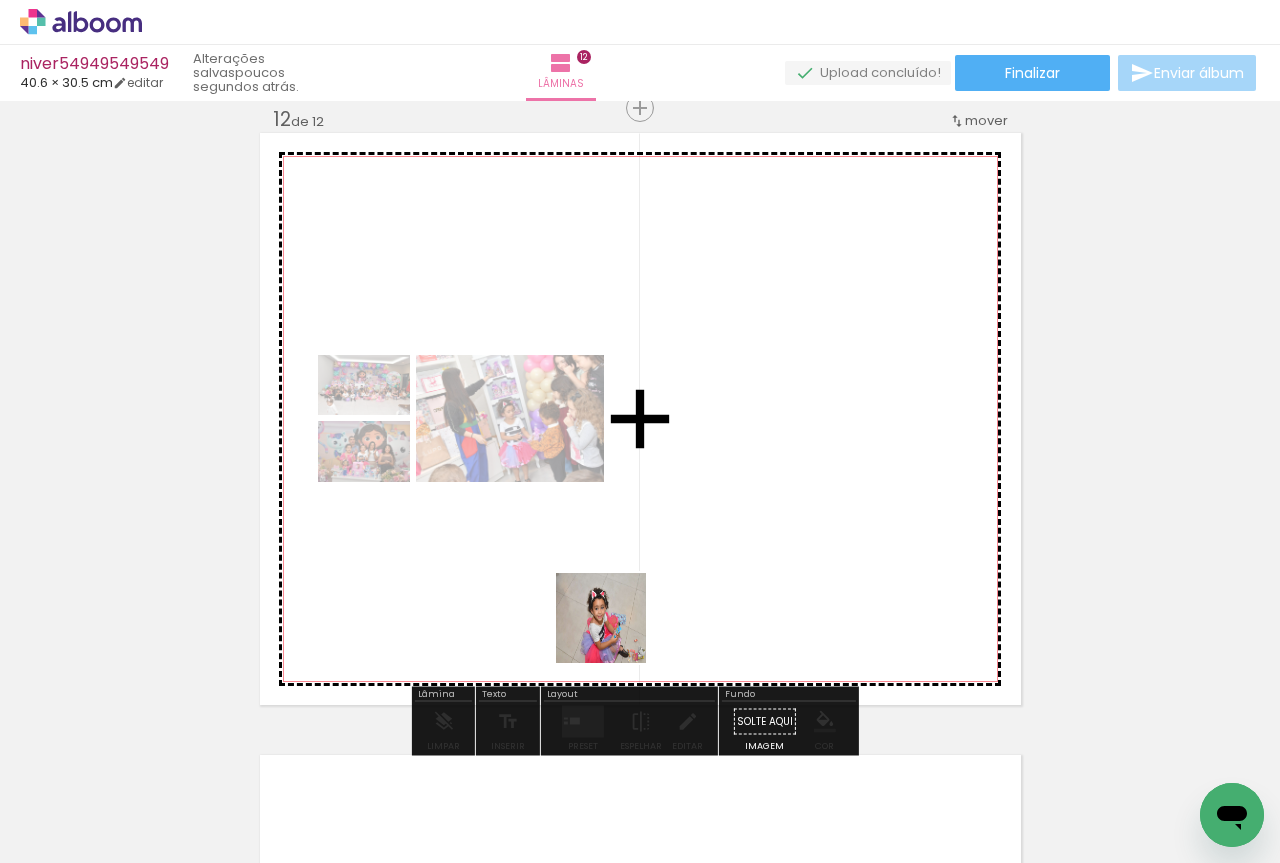drag, startPoint x: 224, startPoint y: 798, endPoint x: 631, endPoint y: 628, distance: 441.0771 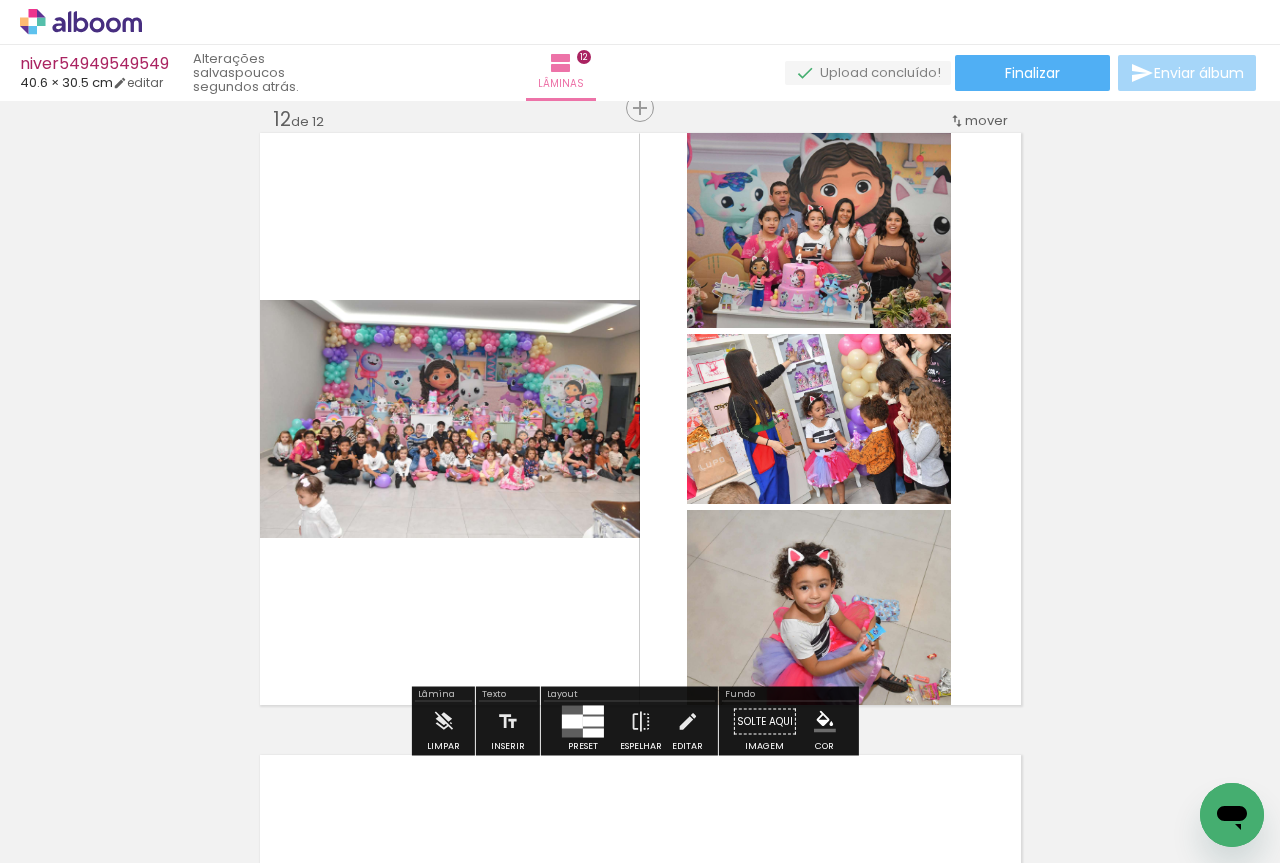 click at bounding box center [572, 722] 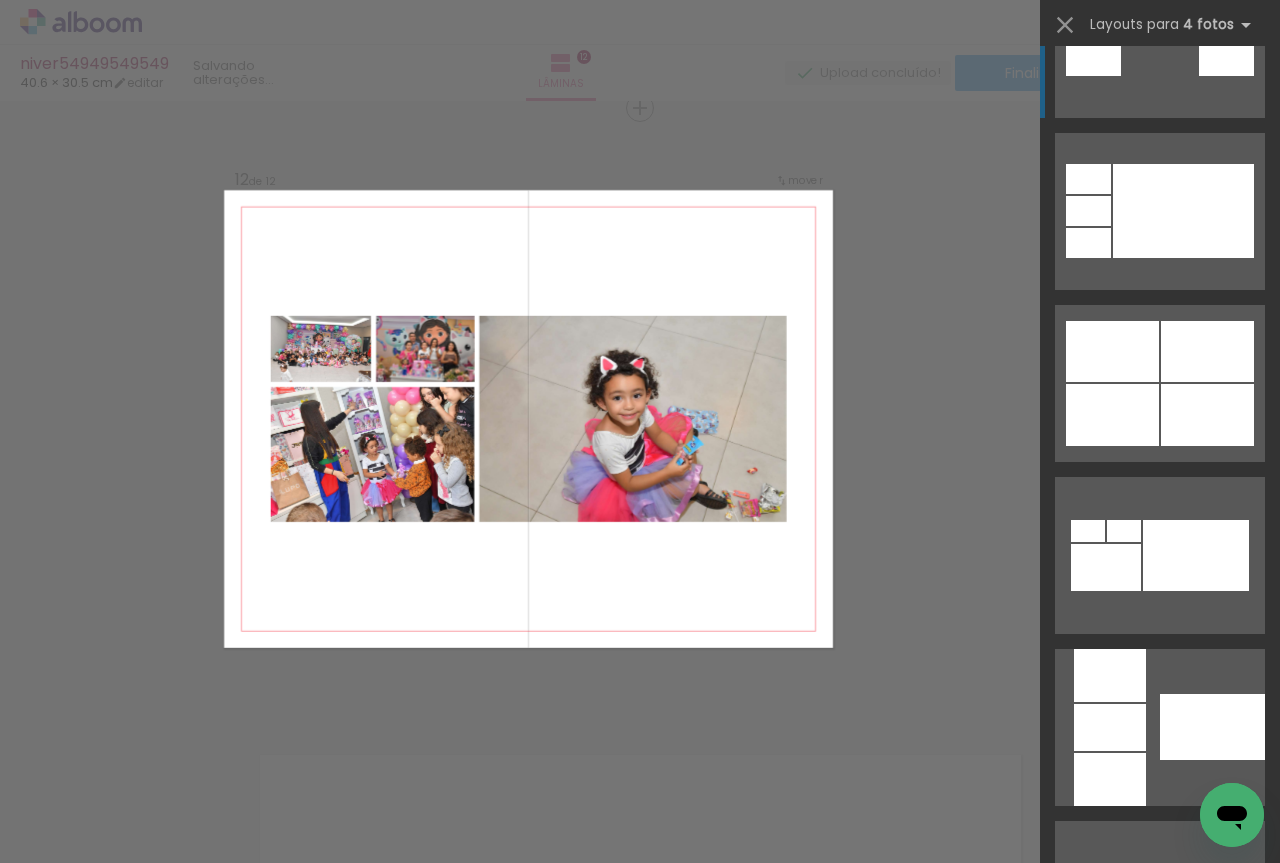 scroll, scrollTop: 1334, scrollLeft: 0, axis: vertical 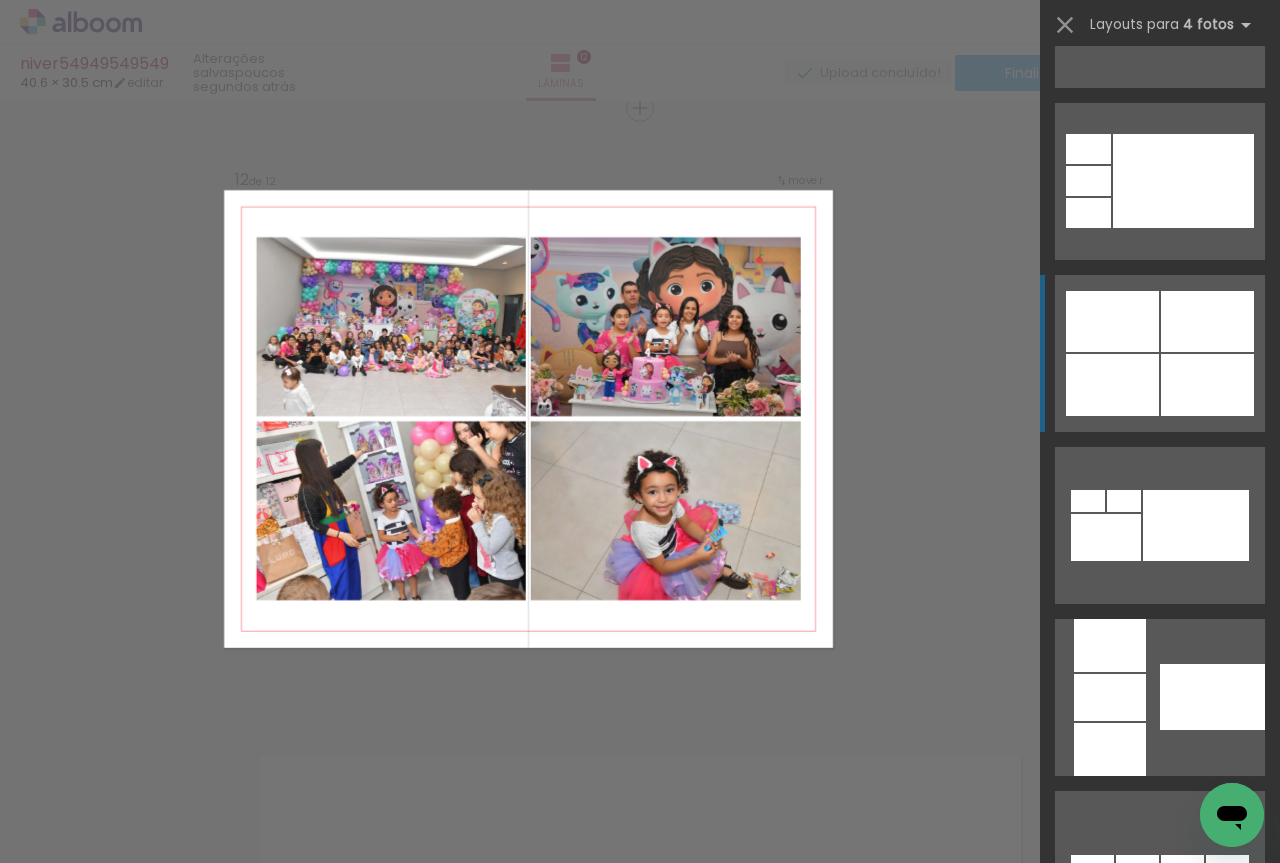 click at bounding box center (1160, 1041) 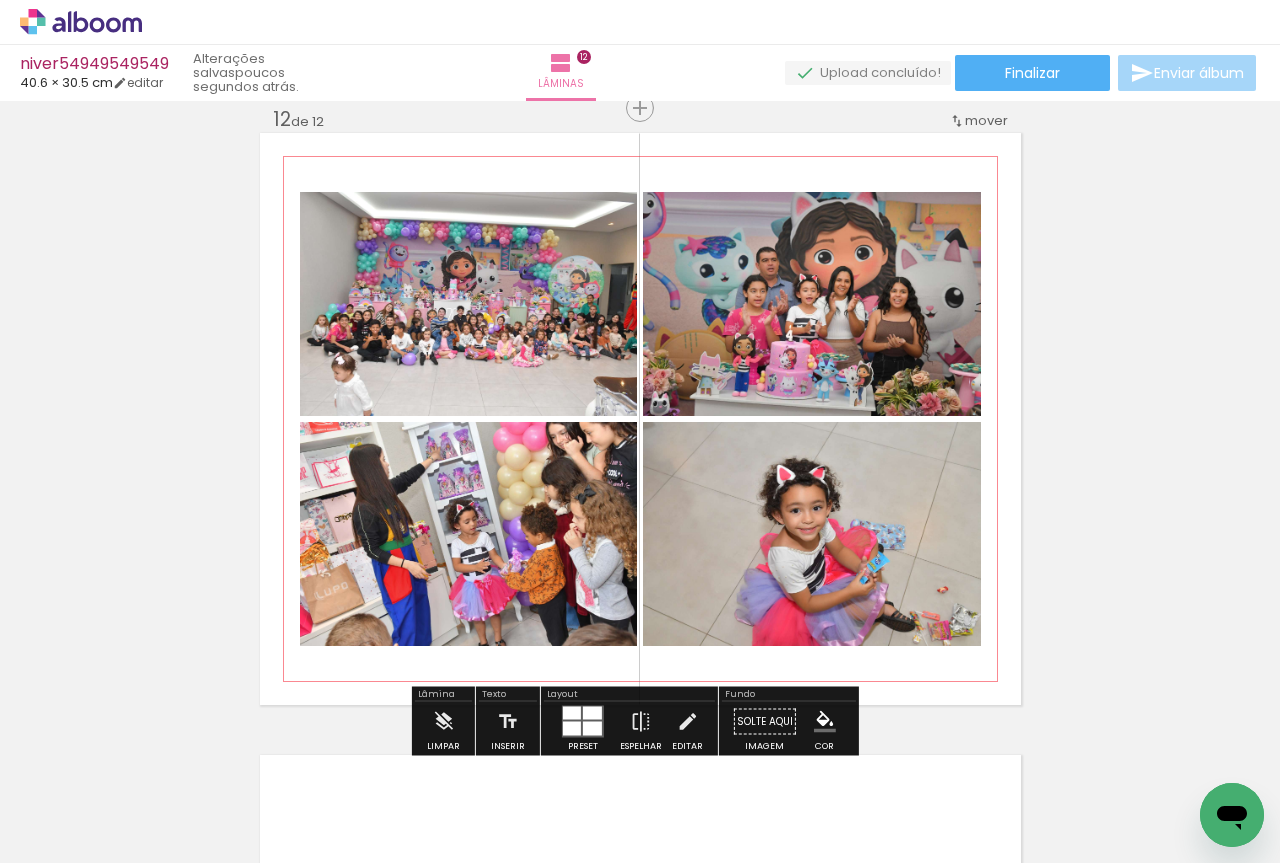 click 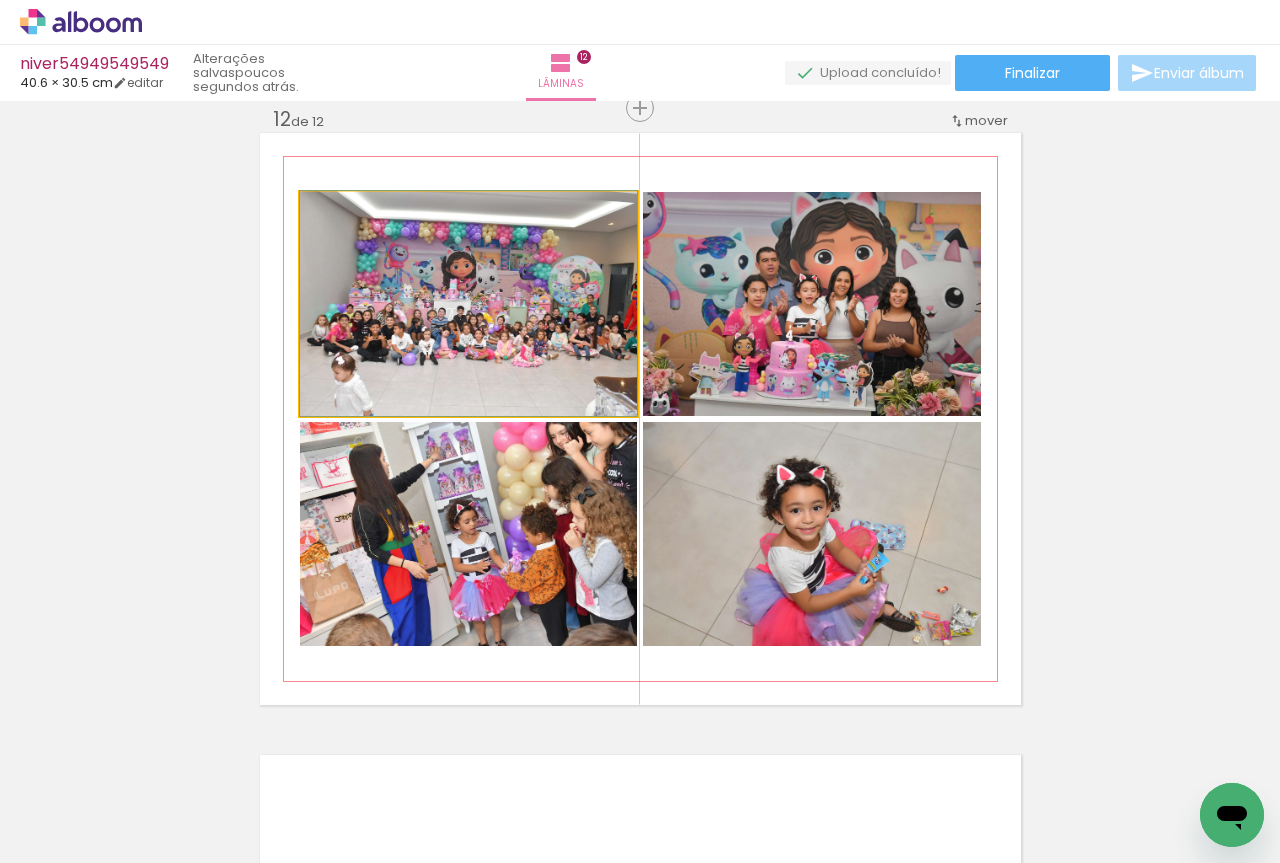 click 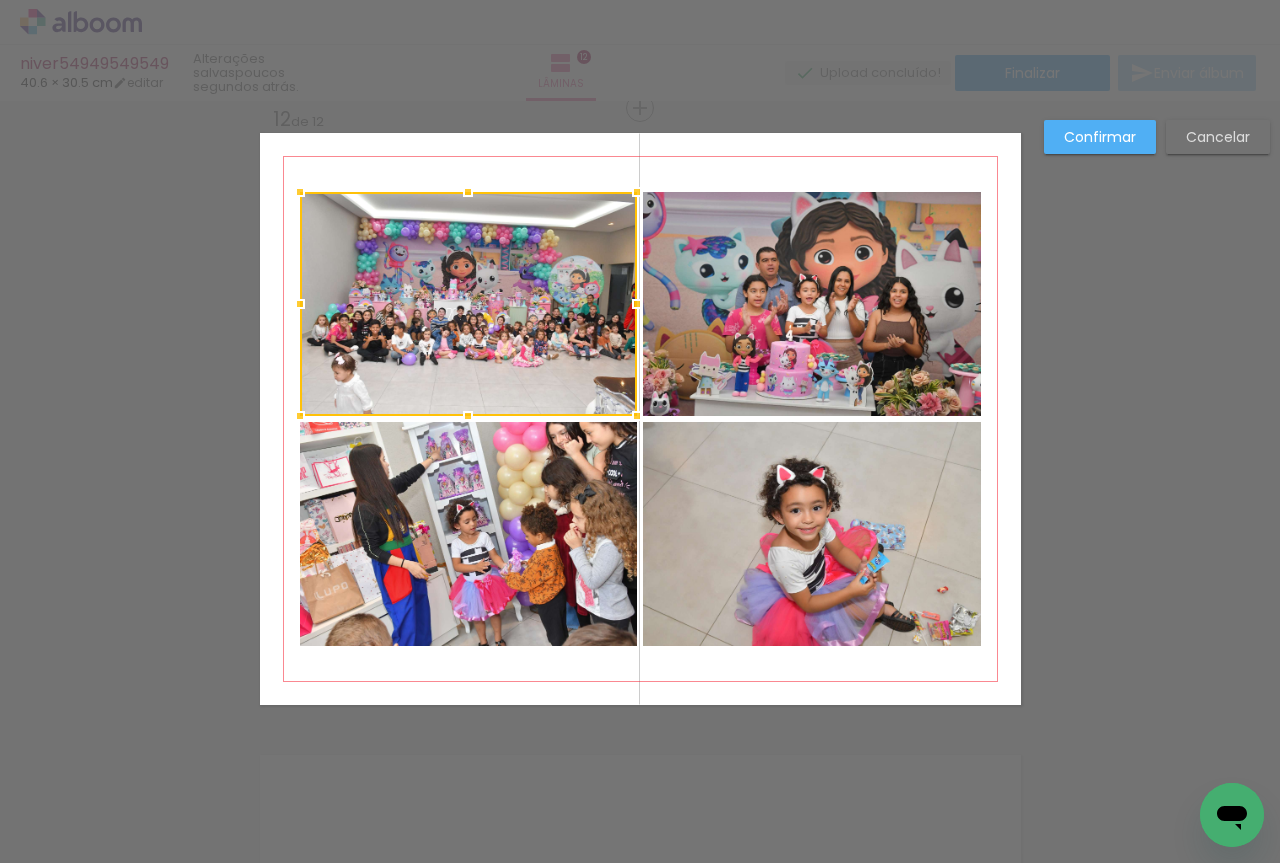 click 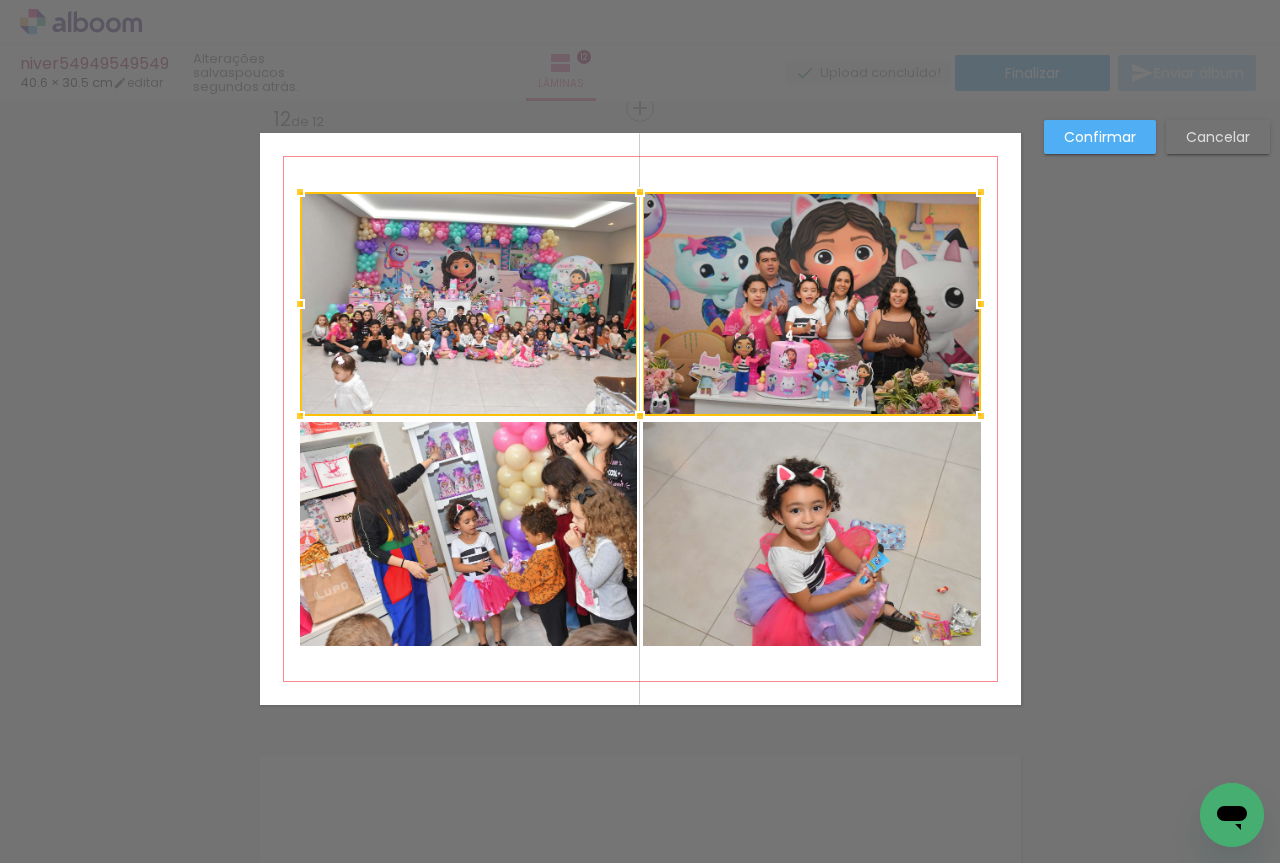 click 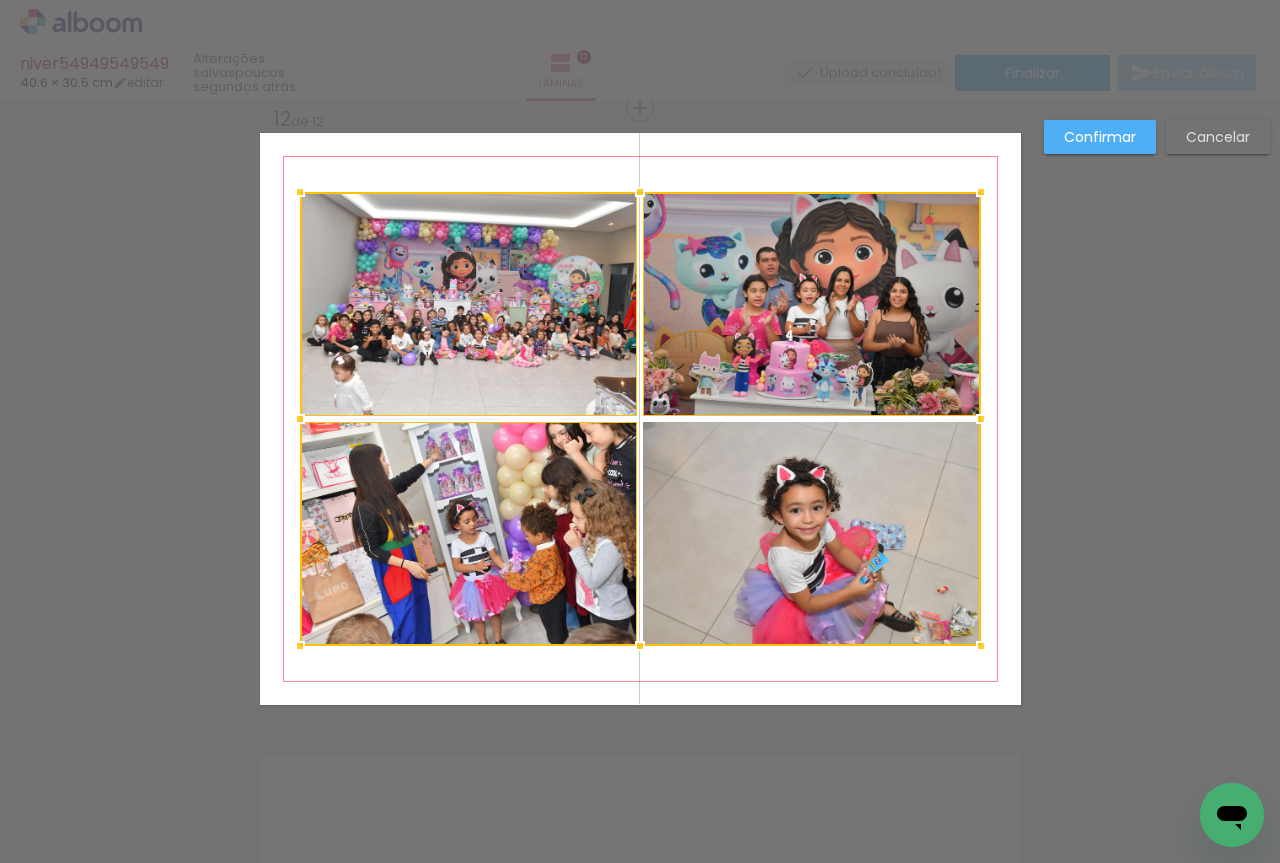 click at bounding box center (640, 419) 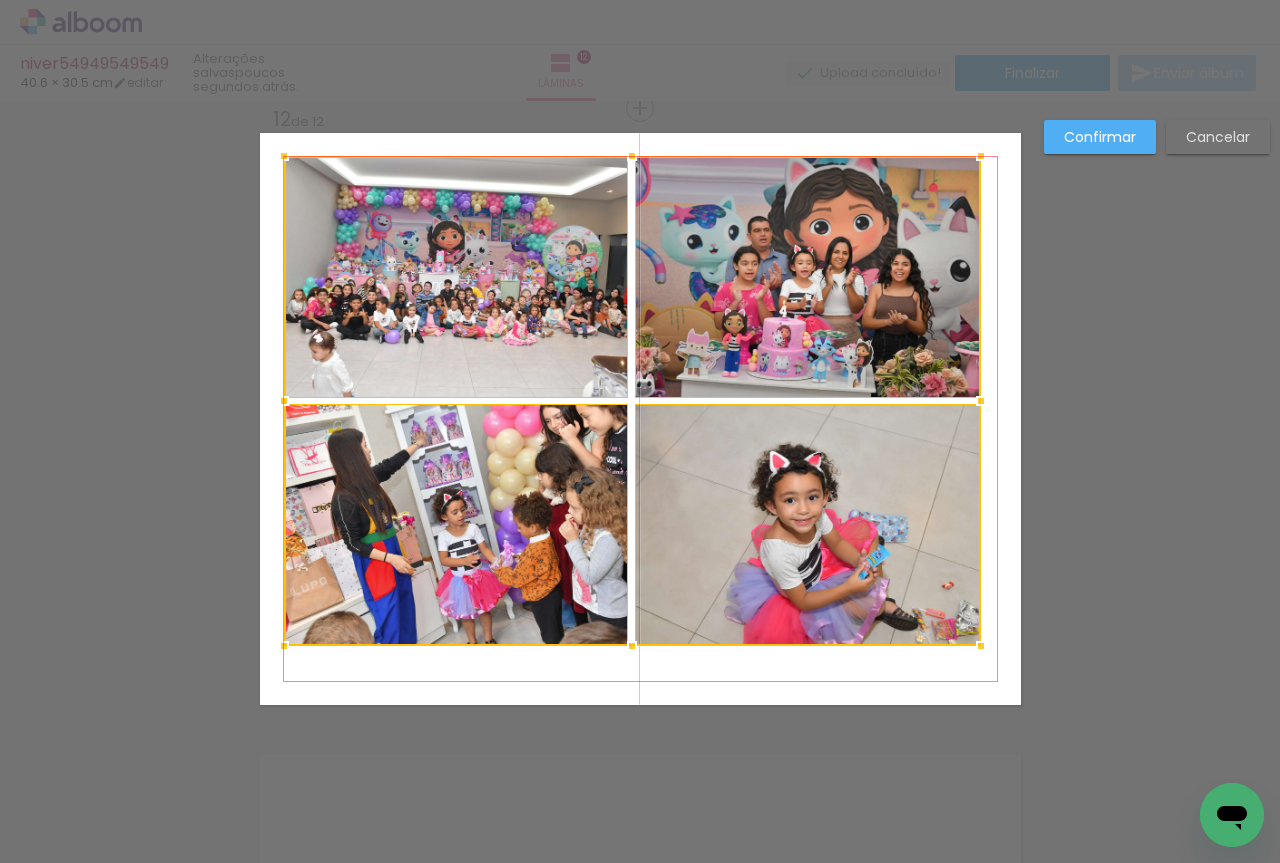 drag, startPoint x: 290, startPoint y: 181, endPoint x: 275, endPoint y: 160, distance: 25.806976 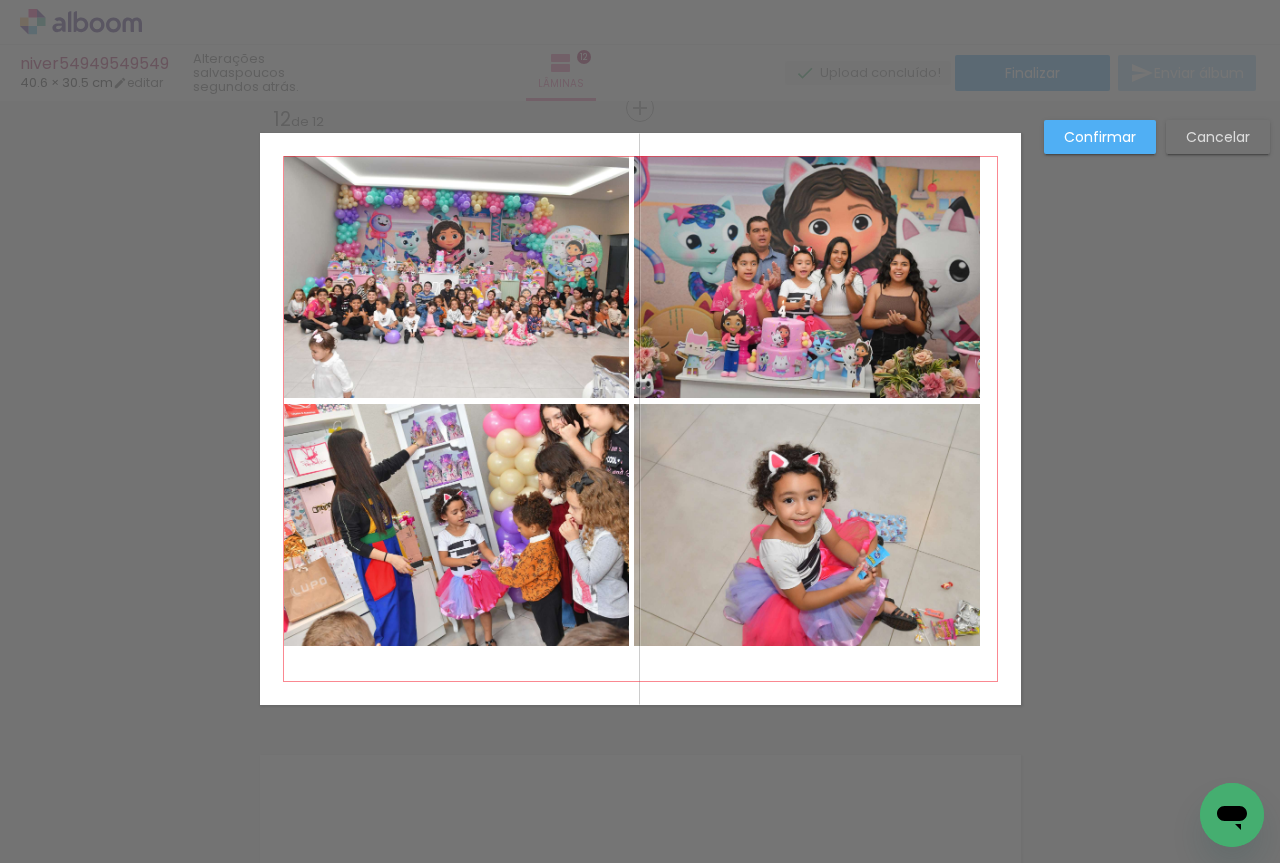 click 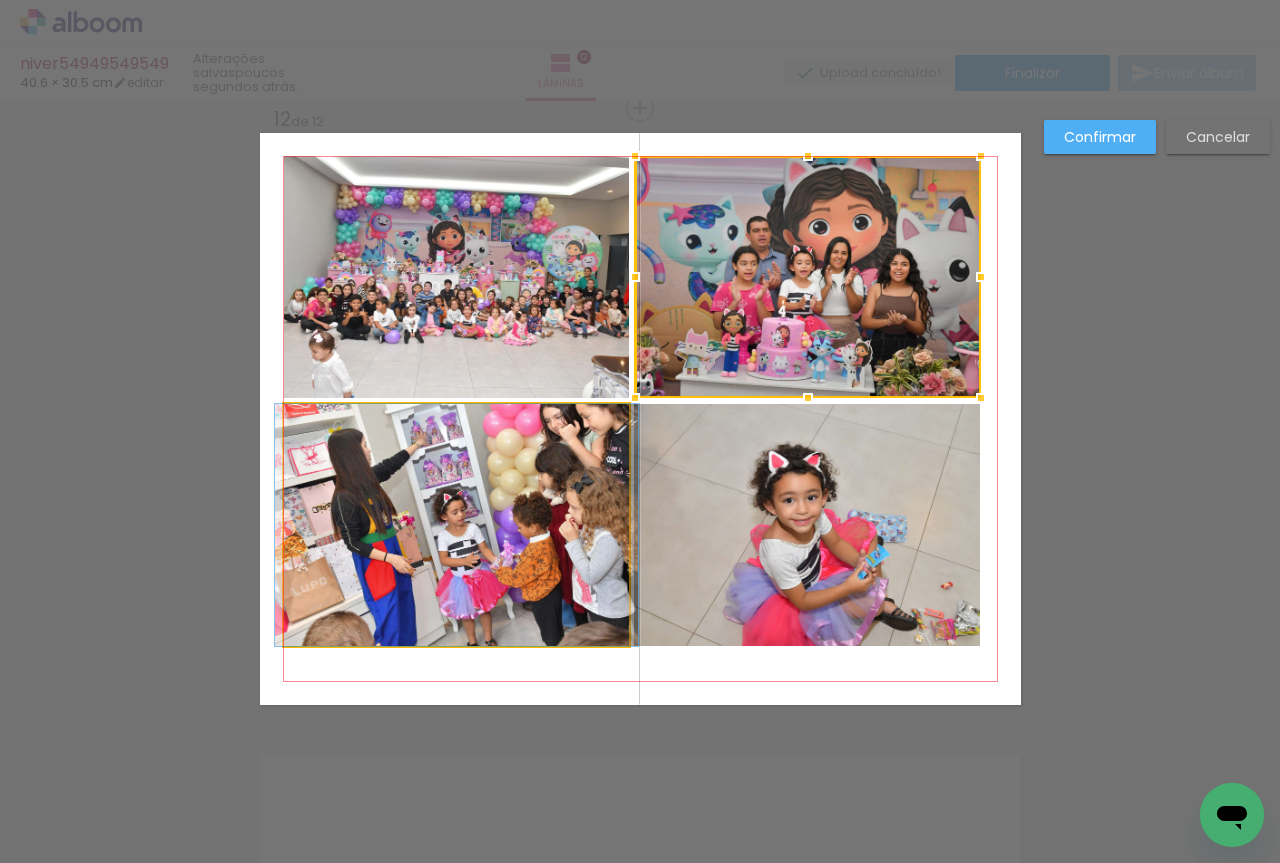 click 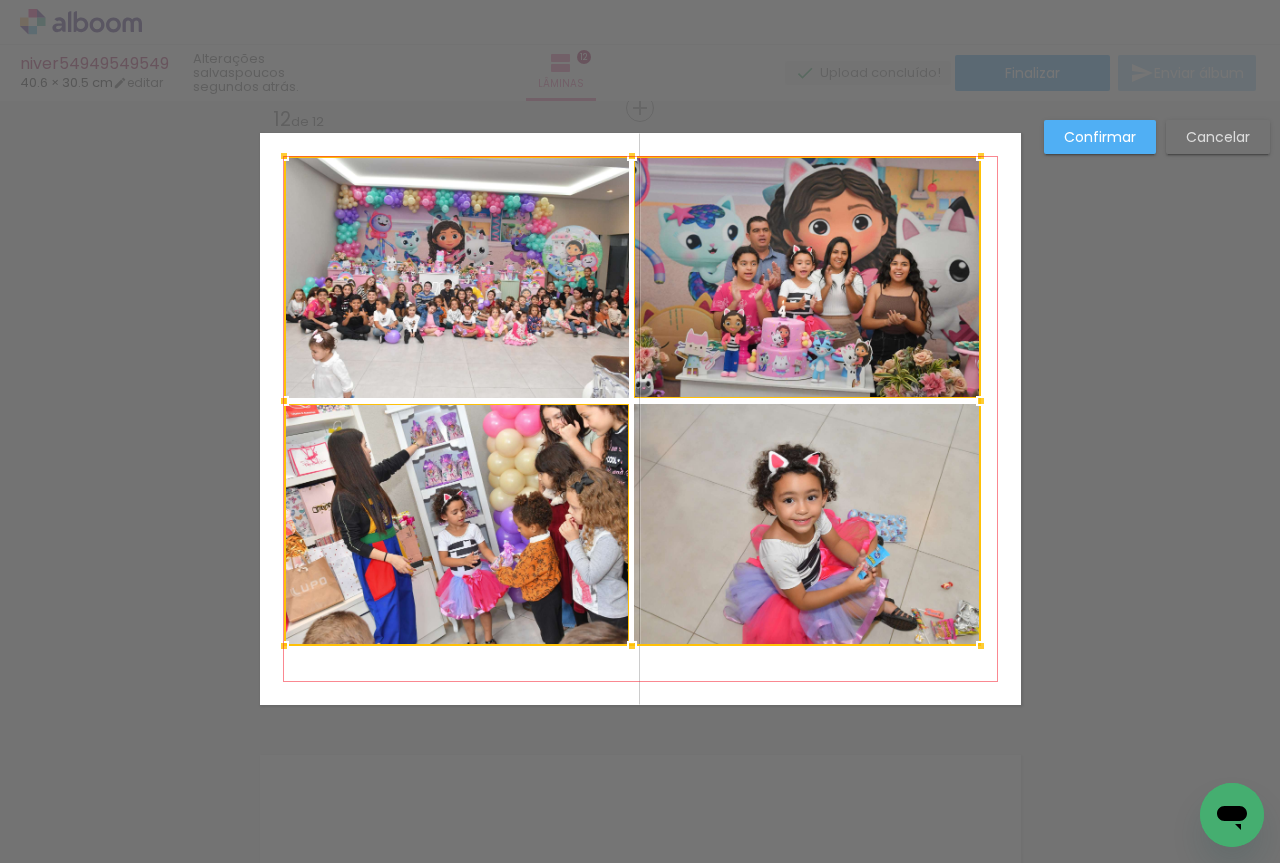 click at bounding box center [632, 401] 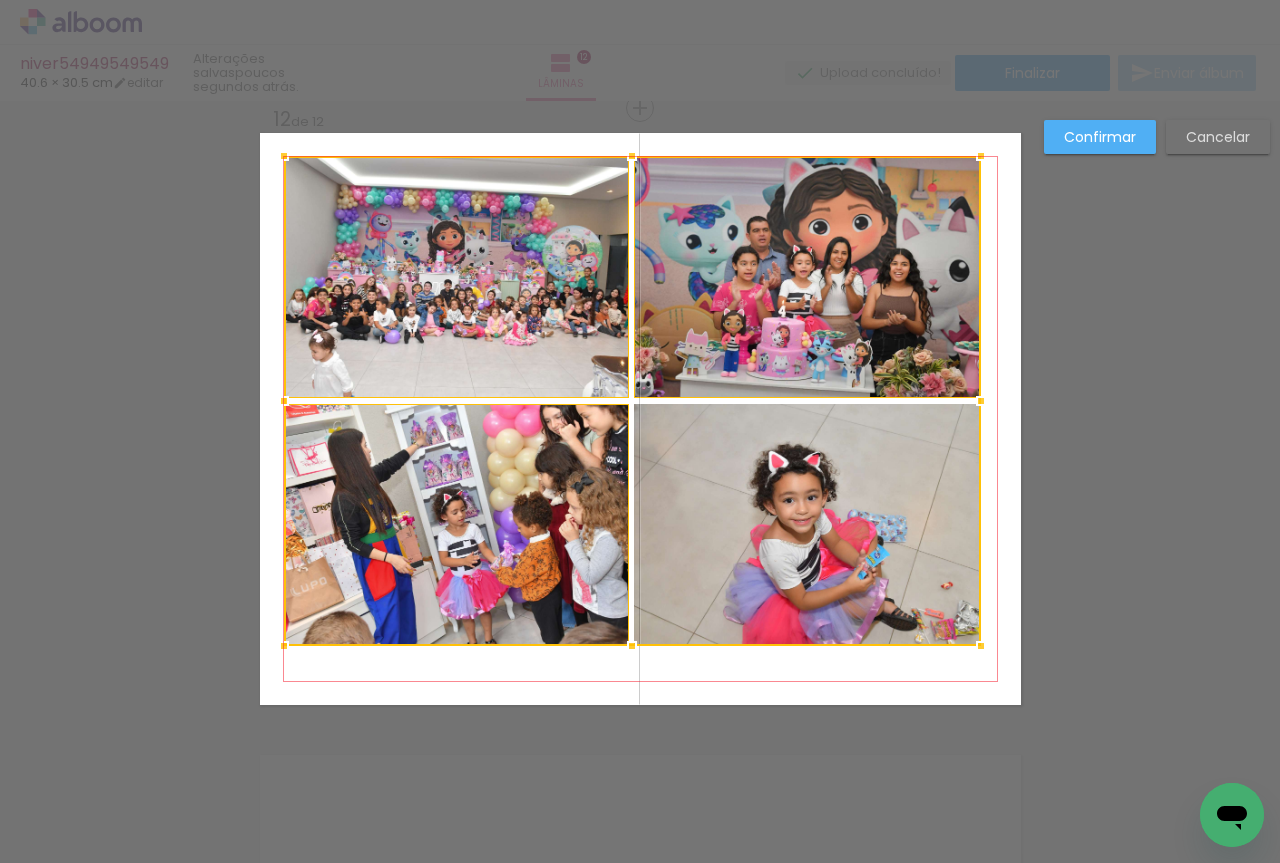 click at bounding box center [632, 401] 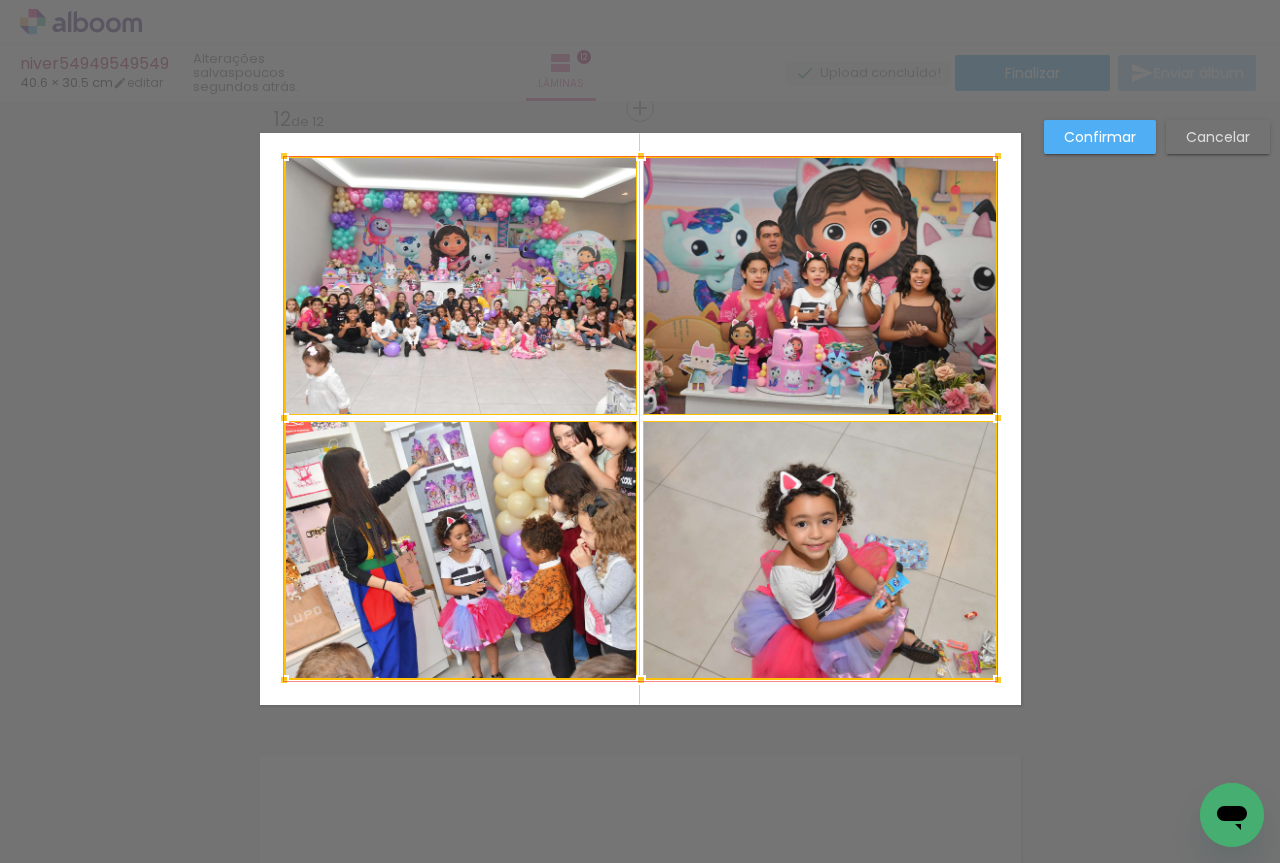 drag, startPoint x: 974, startPoint y: 649, endPoint x: 994, endPoint y: 650, distance: 20.024984 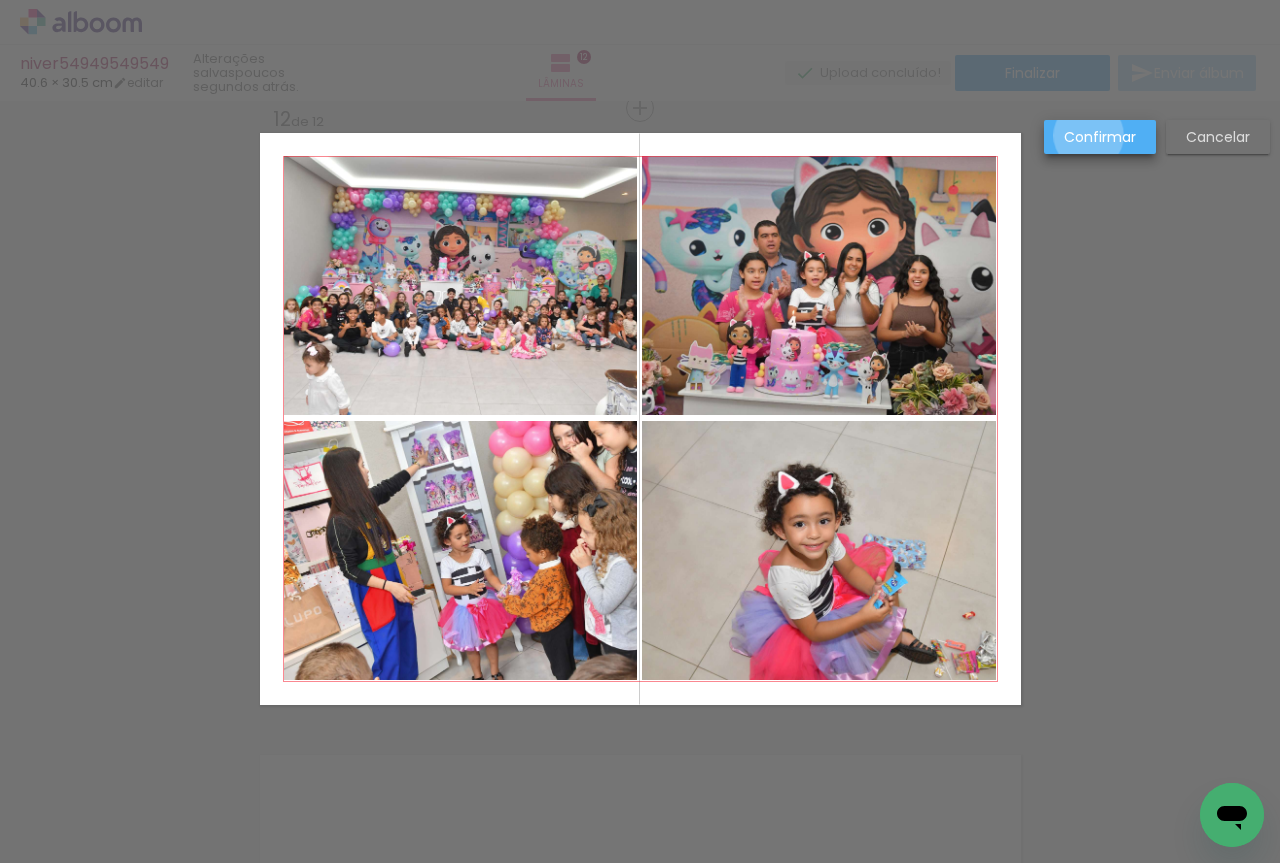 click on "Confirmar" at bounding box center (0, 0) 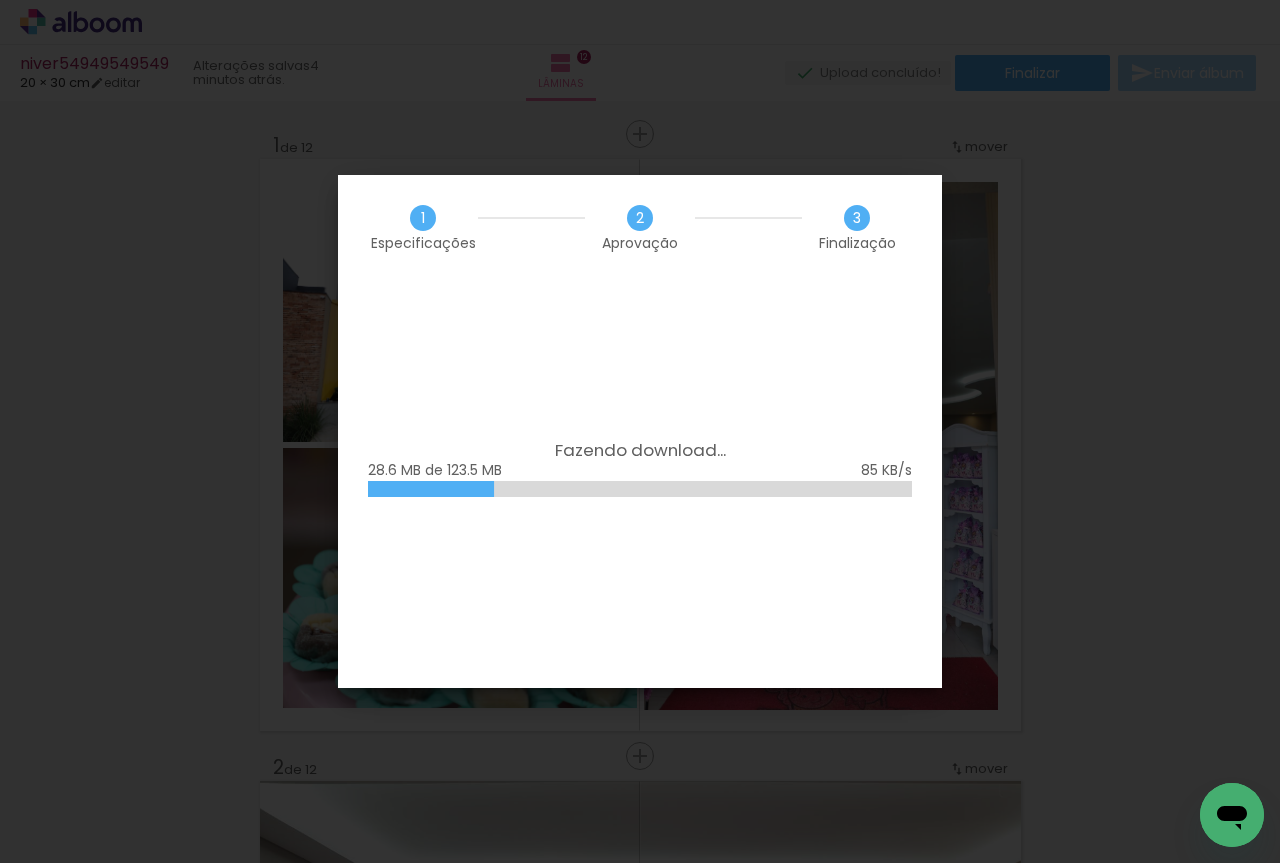 scroll, scrollTop: 0, scrollLeft: 0, axis: both 